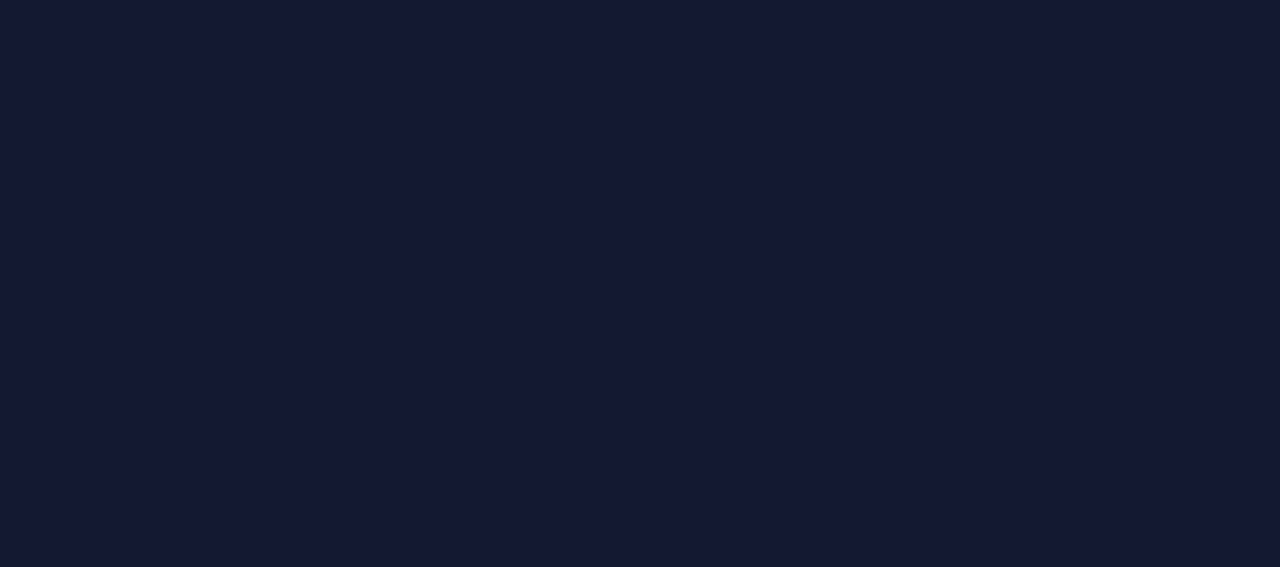 scroll, scrollTop: 0, scrollLeft: 0, axis: both 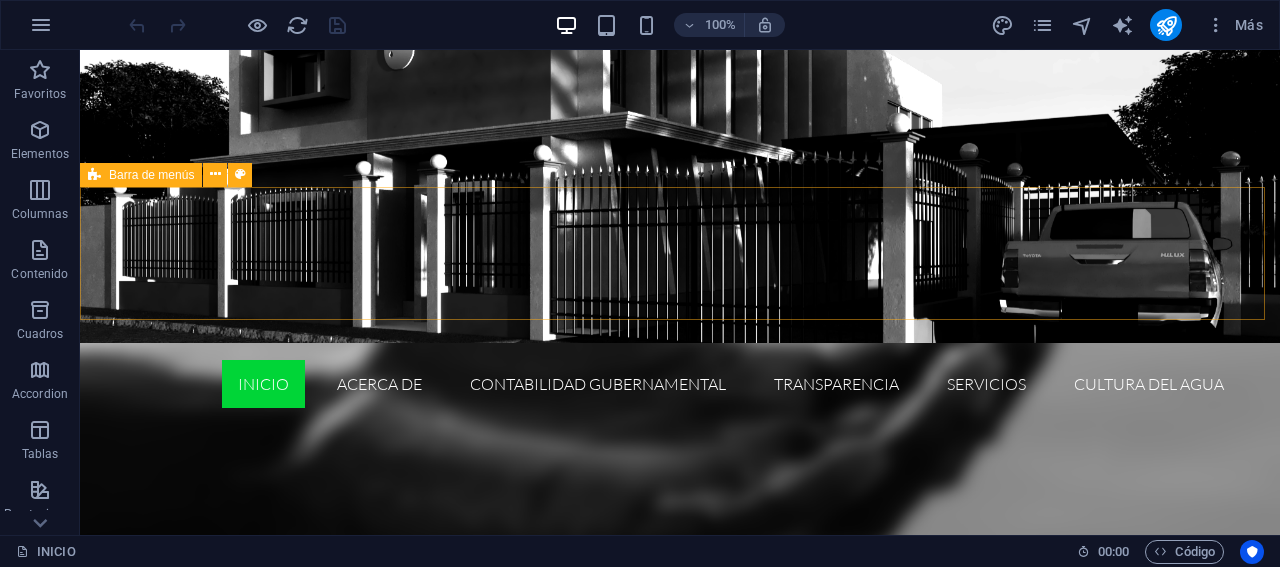 click on "Barra de menús" at bounding box center [151, 175] 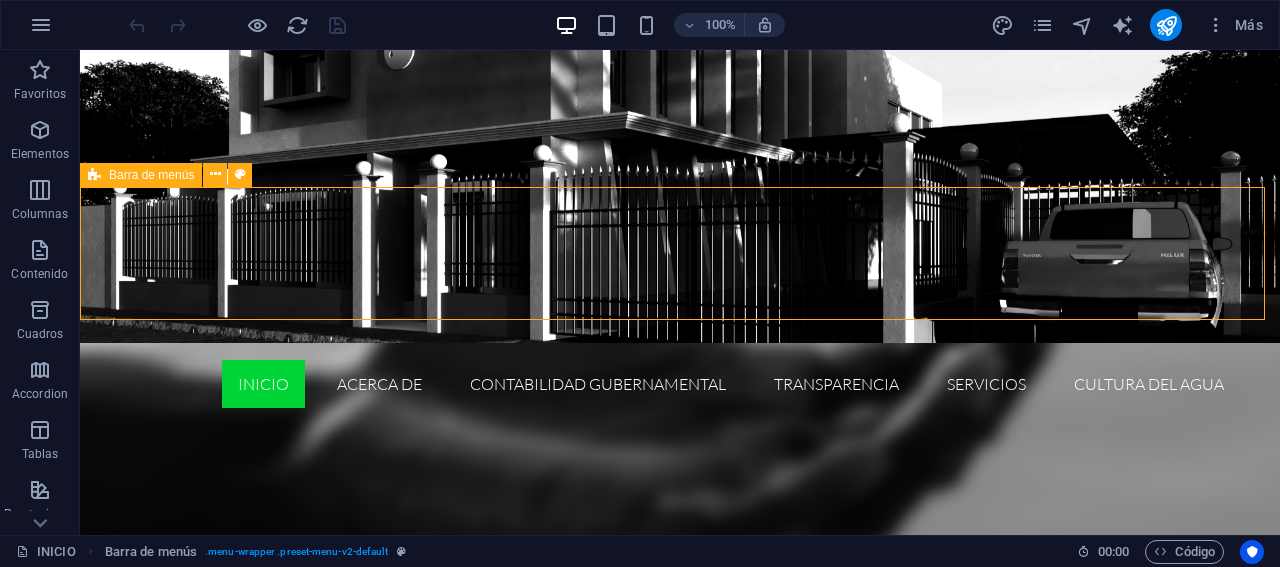 click on "Barra de menús" at bounding box center [151, 175] 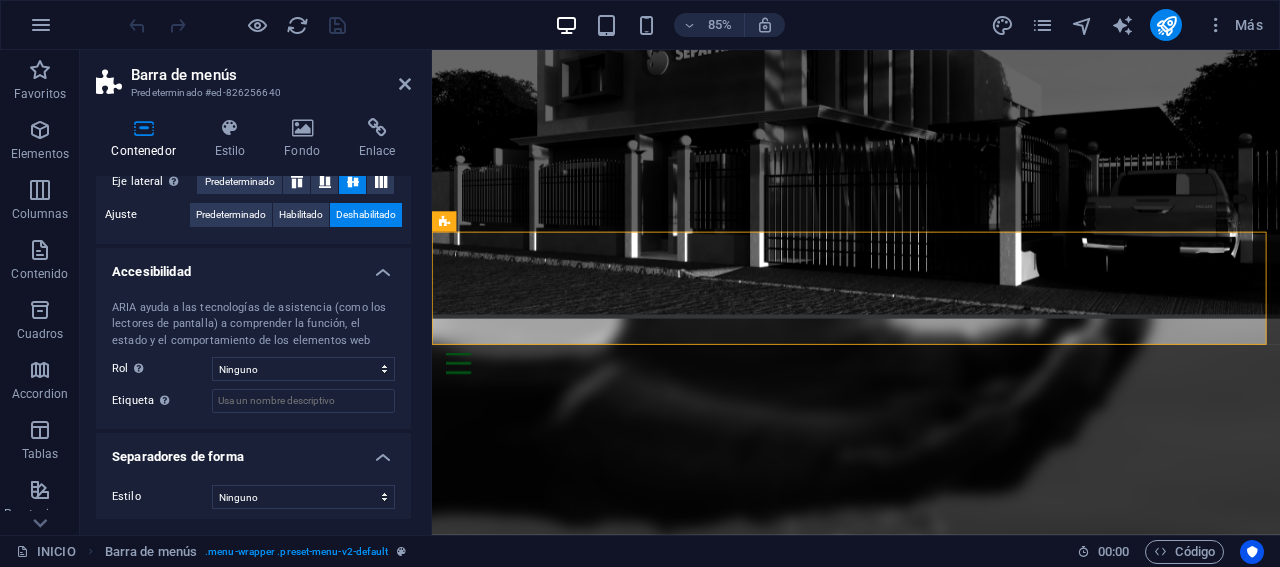 scroll, scrollTop: 421, scrollLeft: 0, axis: vertical 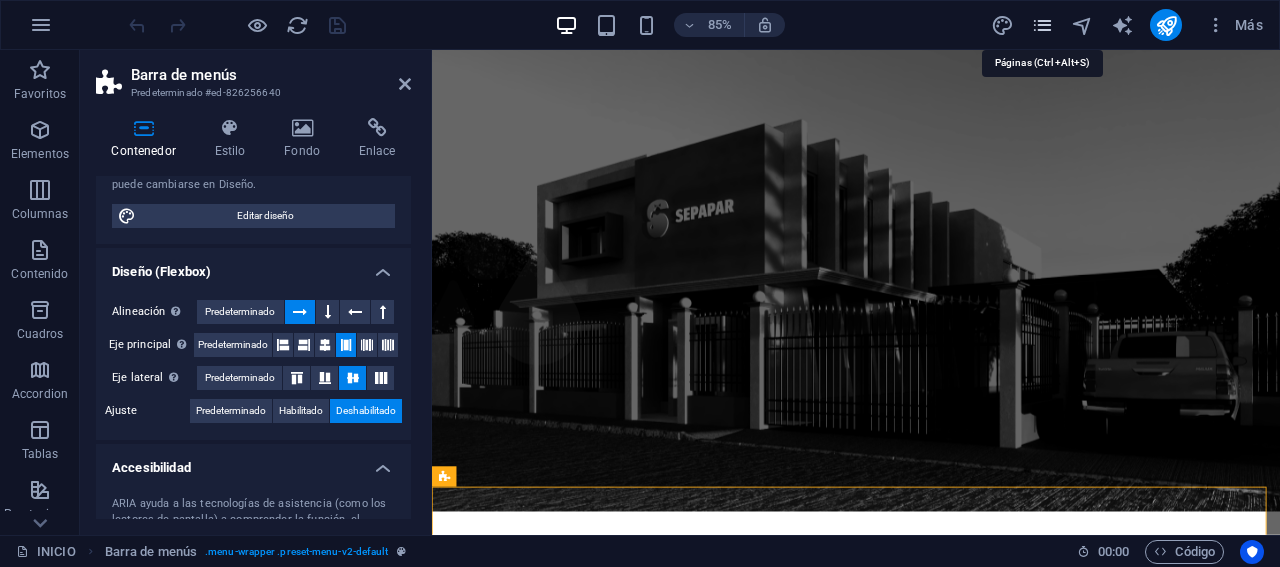 click at bounding box center [1042, 25] 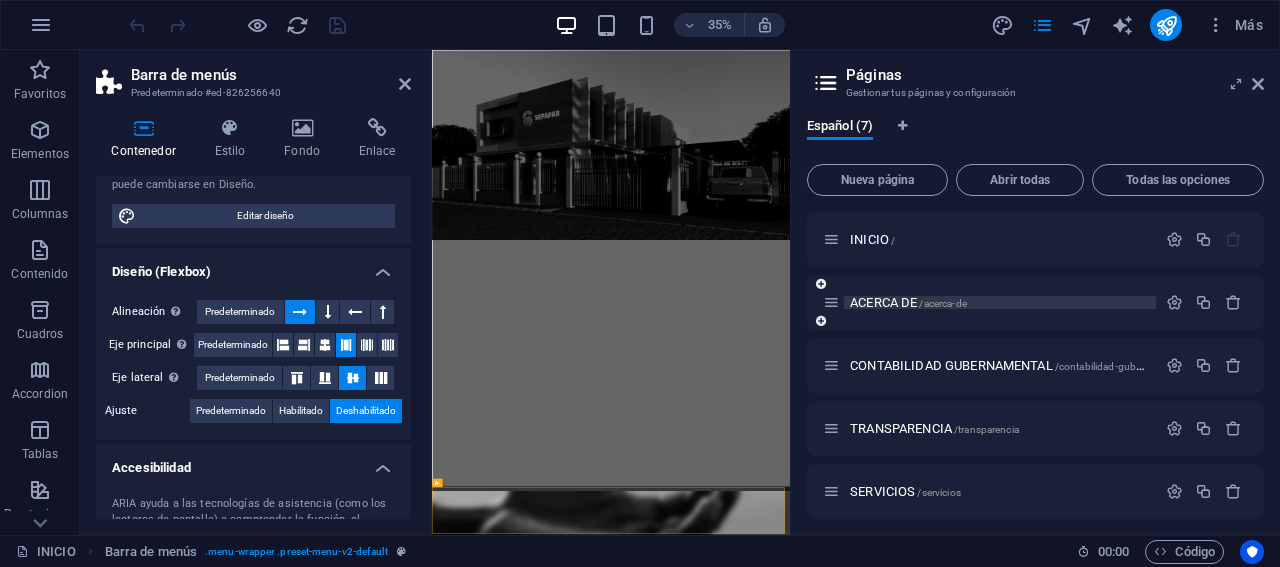 click on "ACERCA DE /acerca-de" at bounding box center [908, 302] 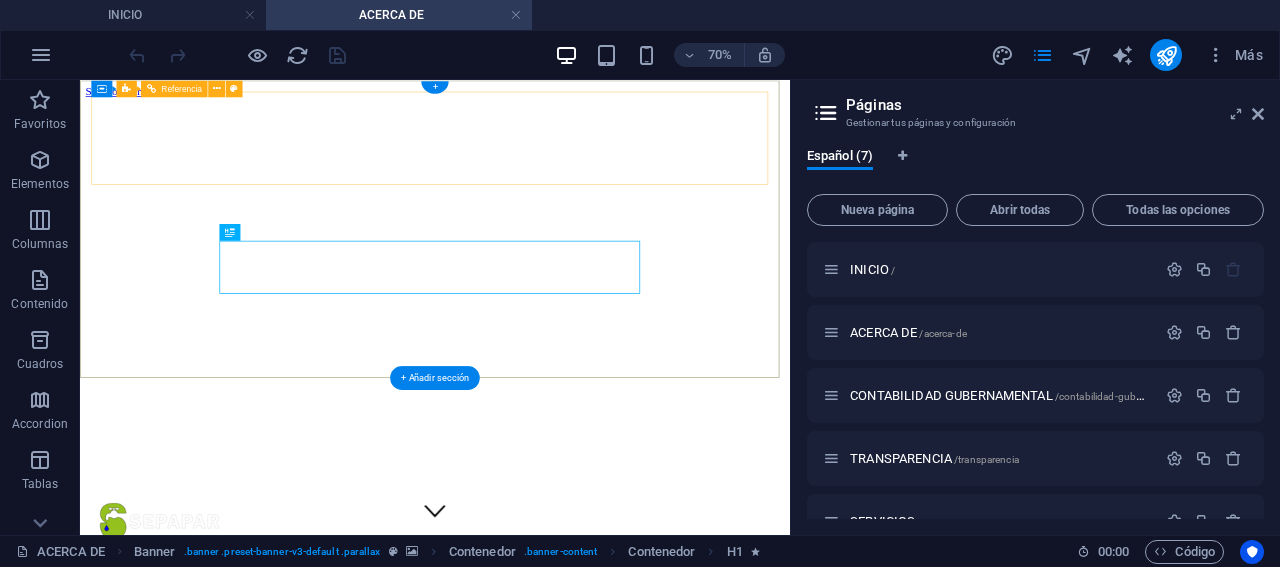 scroll, scrollTop: 0, scrollLeft: 0, axis: both 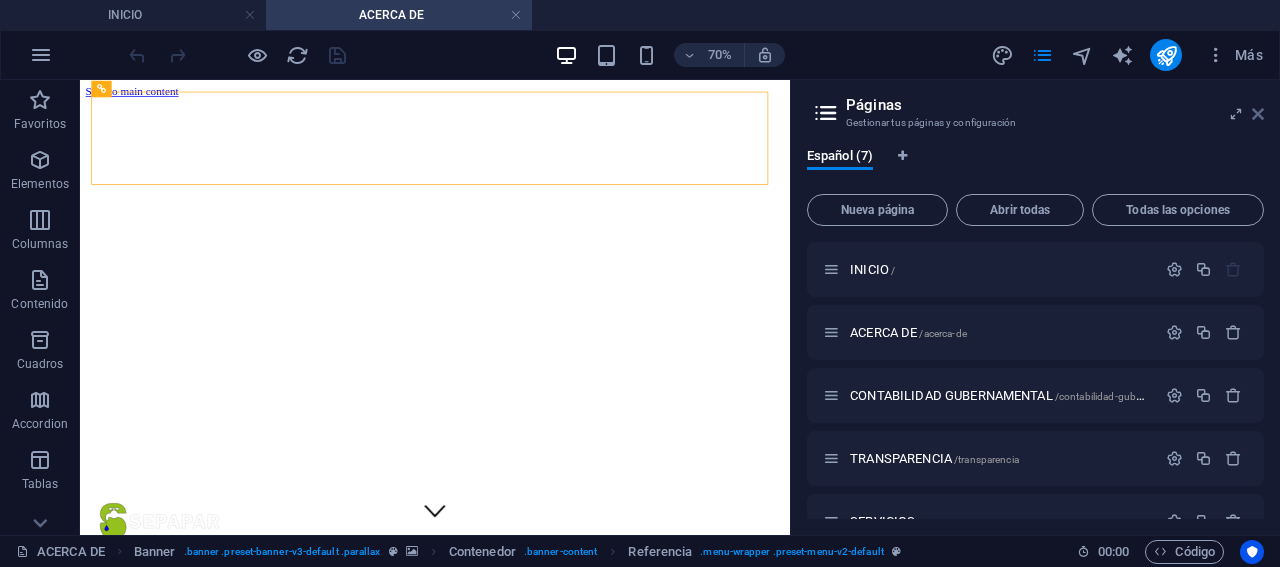 drag, startPoint x: 1258, startPoint y: 115, endPoint x: 1174, endPoint y: 35, distance: 116 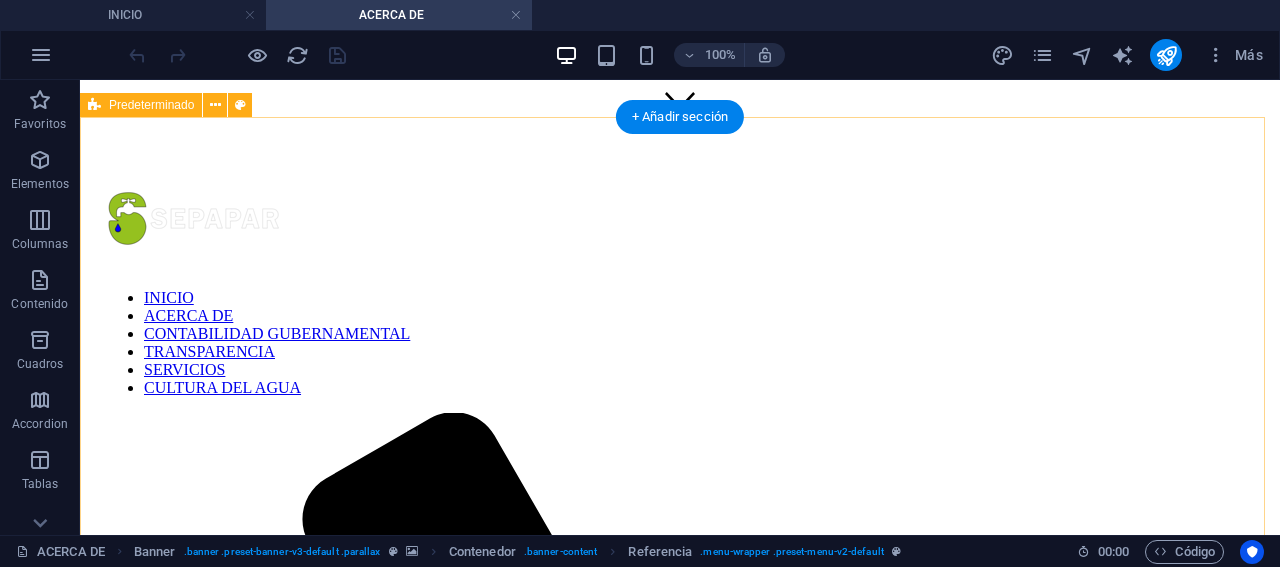 scroll, scrollTop: 0, scrollLeft: 0, axis: both 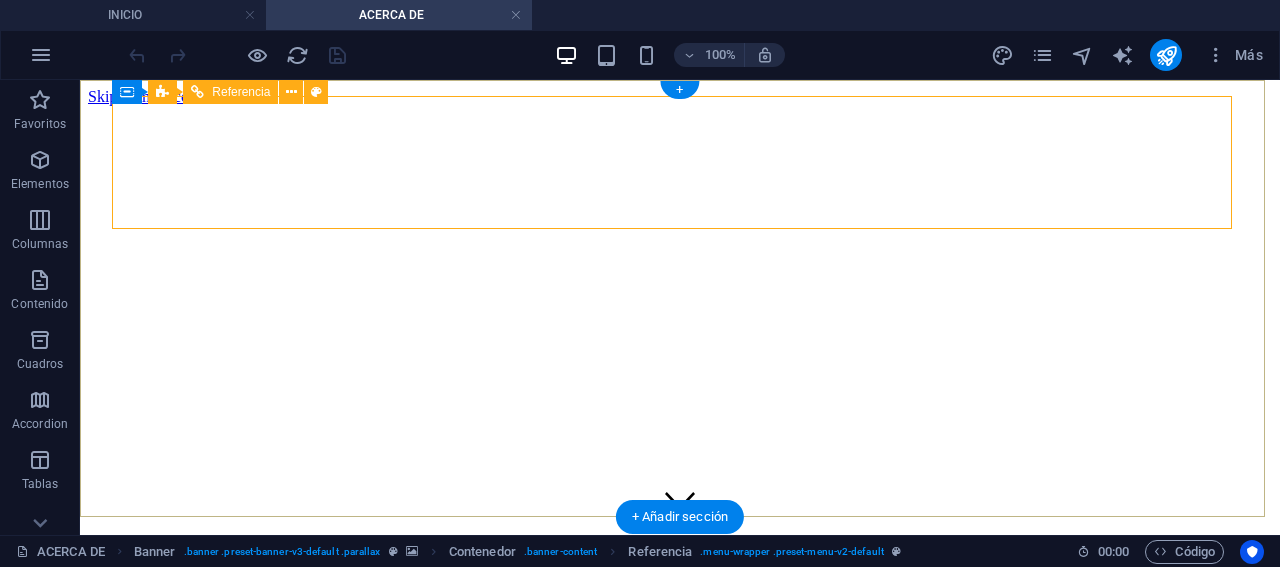 click on "INICIO ACERCA DE CONTABILIDAD GUBERNAMENTAL TRANSPARENCIA SERVICIOS CULTURA DEL AGUA" at bounding box center [680, 1455] 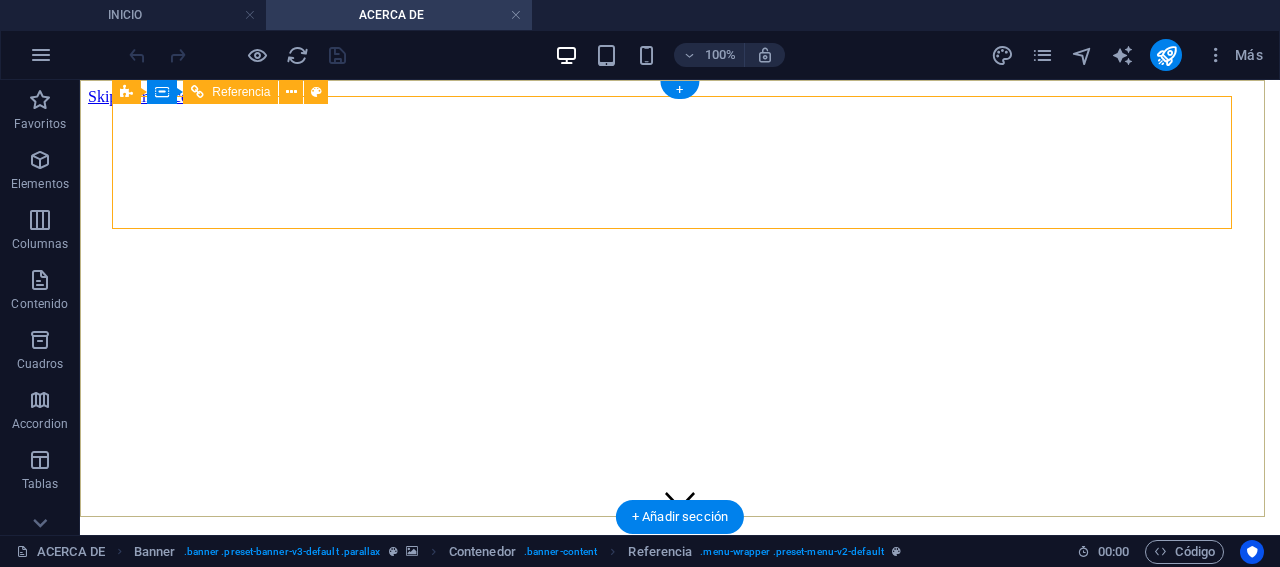 click at bounding box center [680, 620] 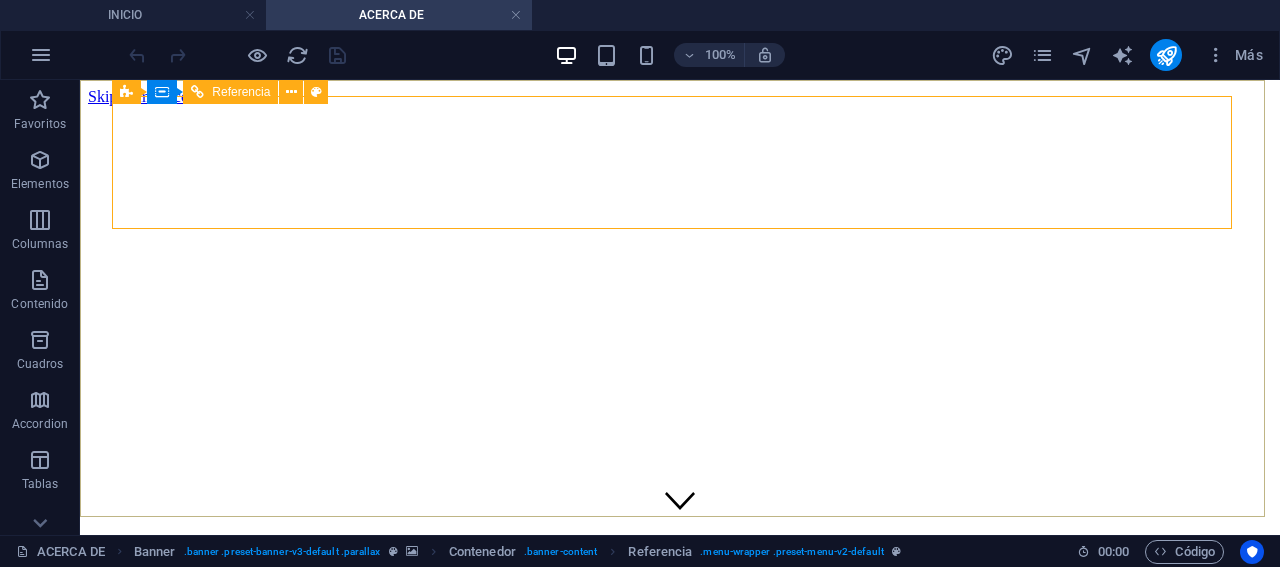 click on "Referencia" at bounding box center [230, 92] 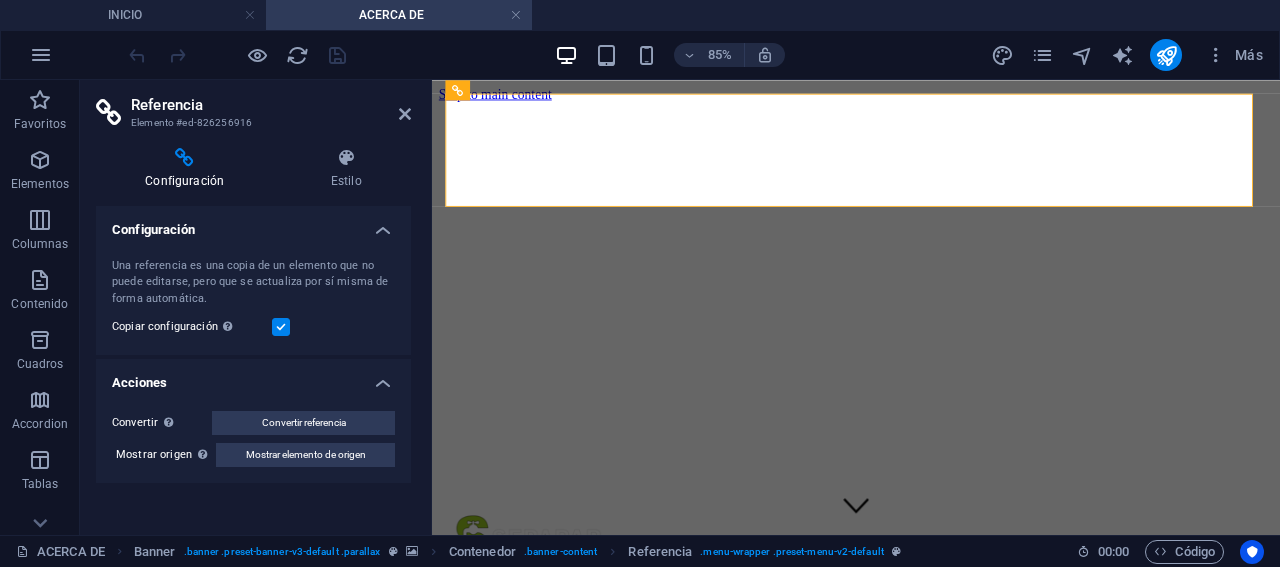 click at bounding box center [281, 327] 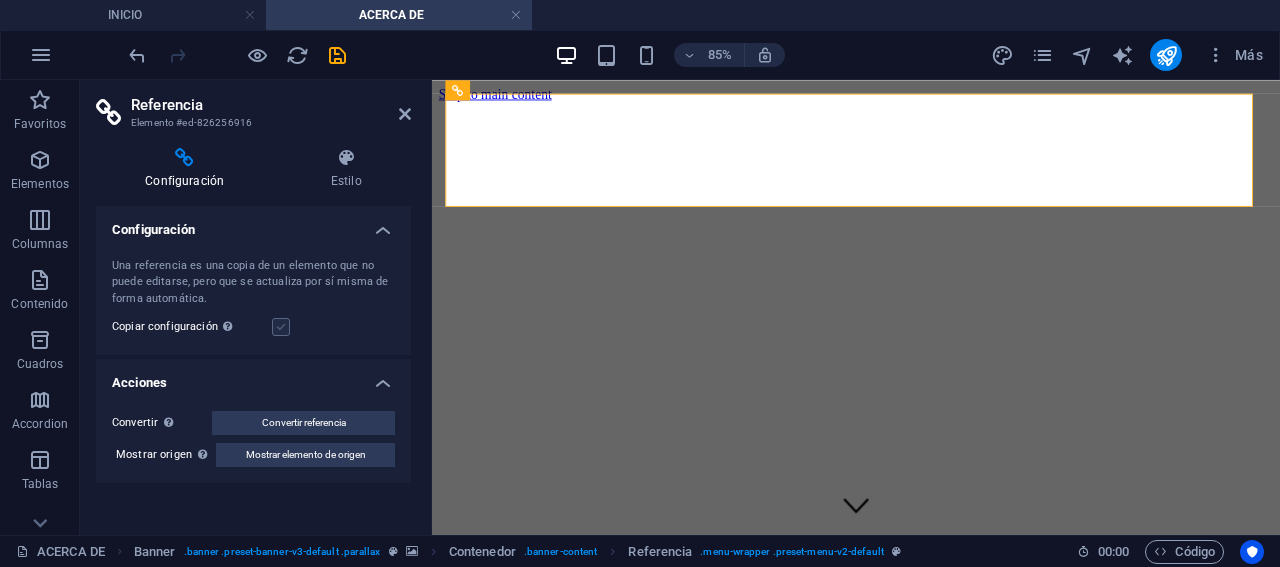 click at bounding box center (281, 327) 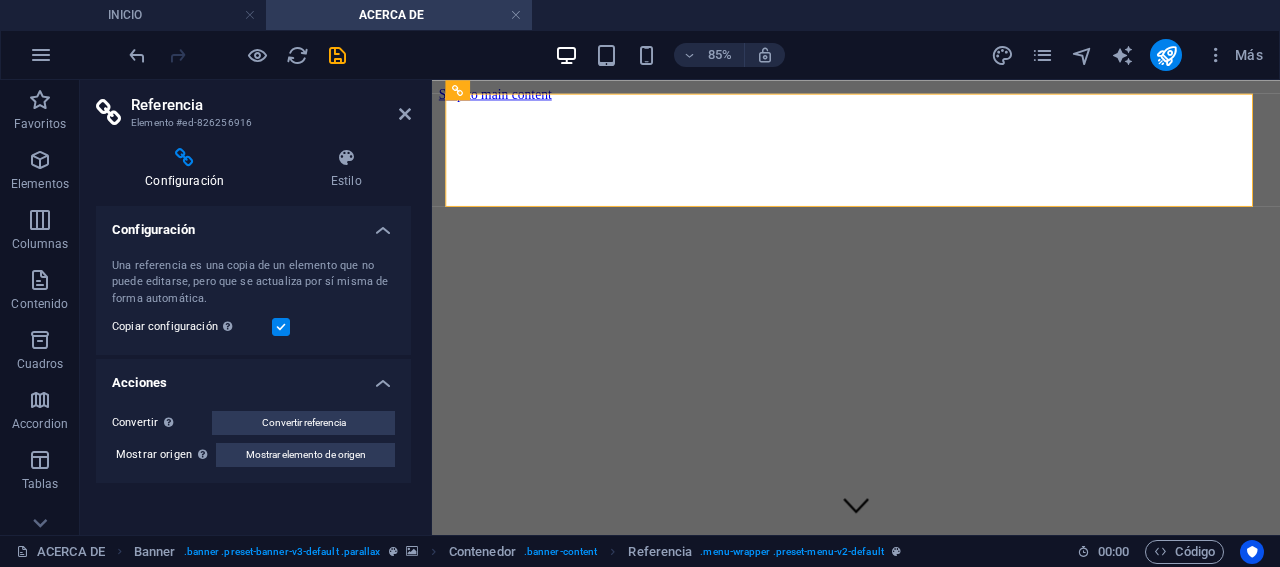 click at bounding box center (281, 327) 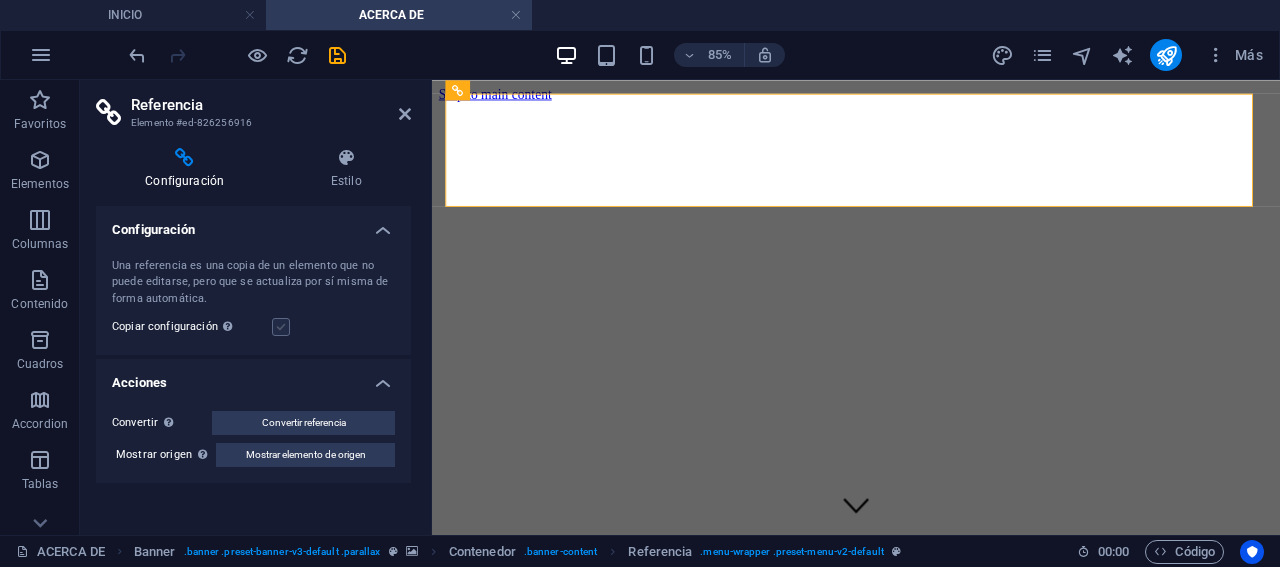 click at bounding box center [281, 327] 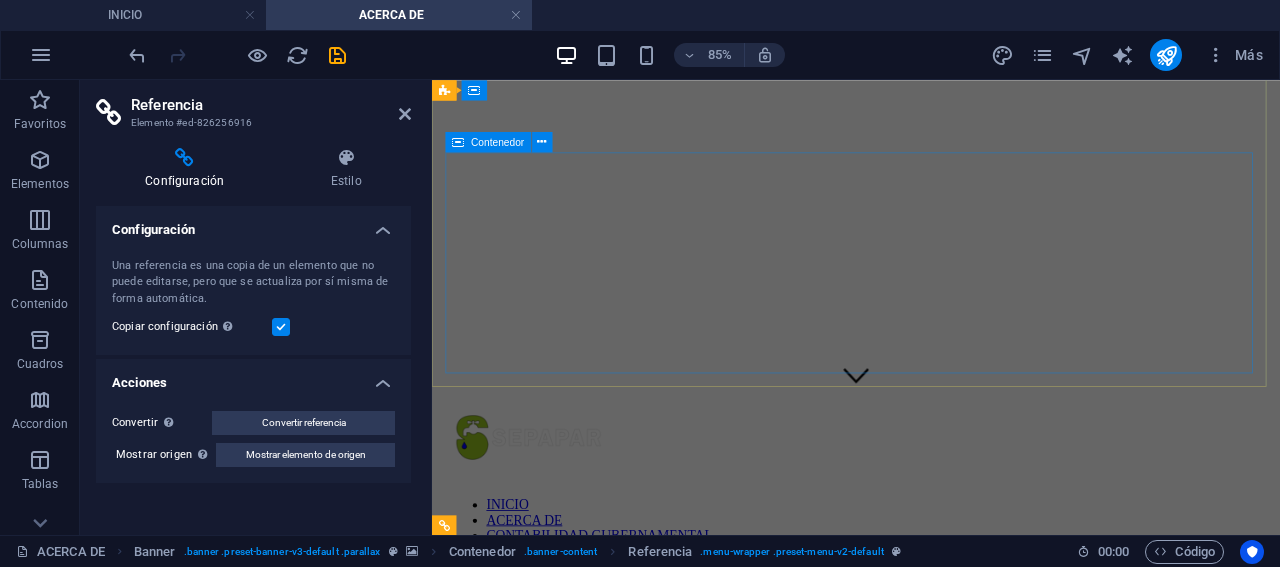 scroll, scrollTop: 0, scrollLeft: 0, axis: both 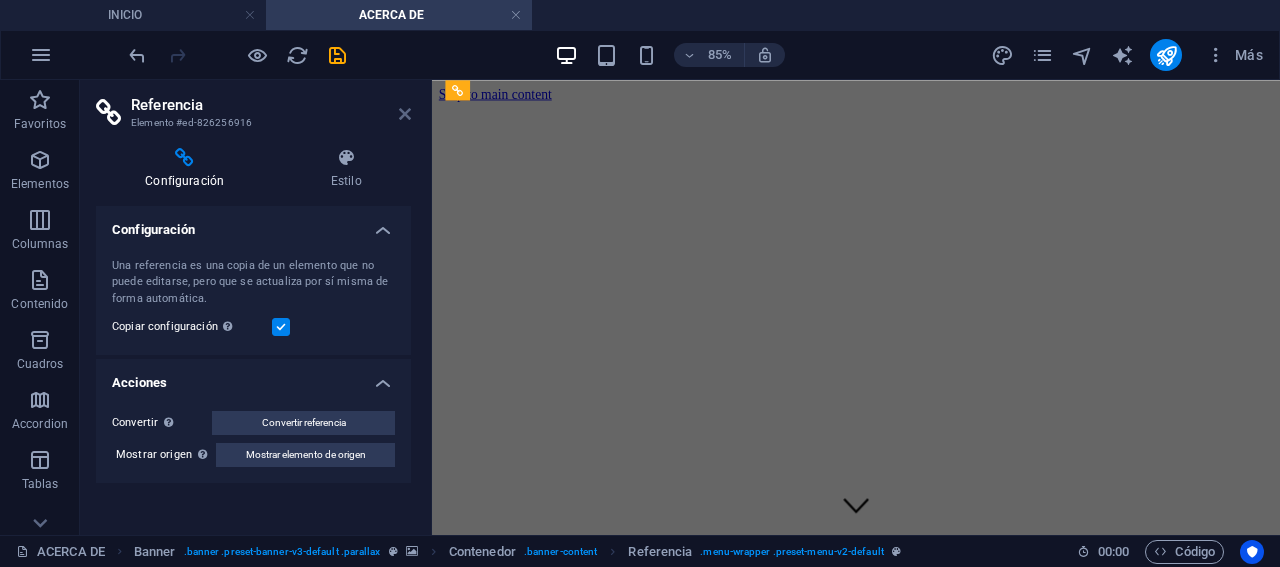 click at bounding box center [405, 114] 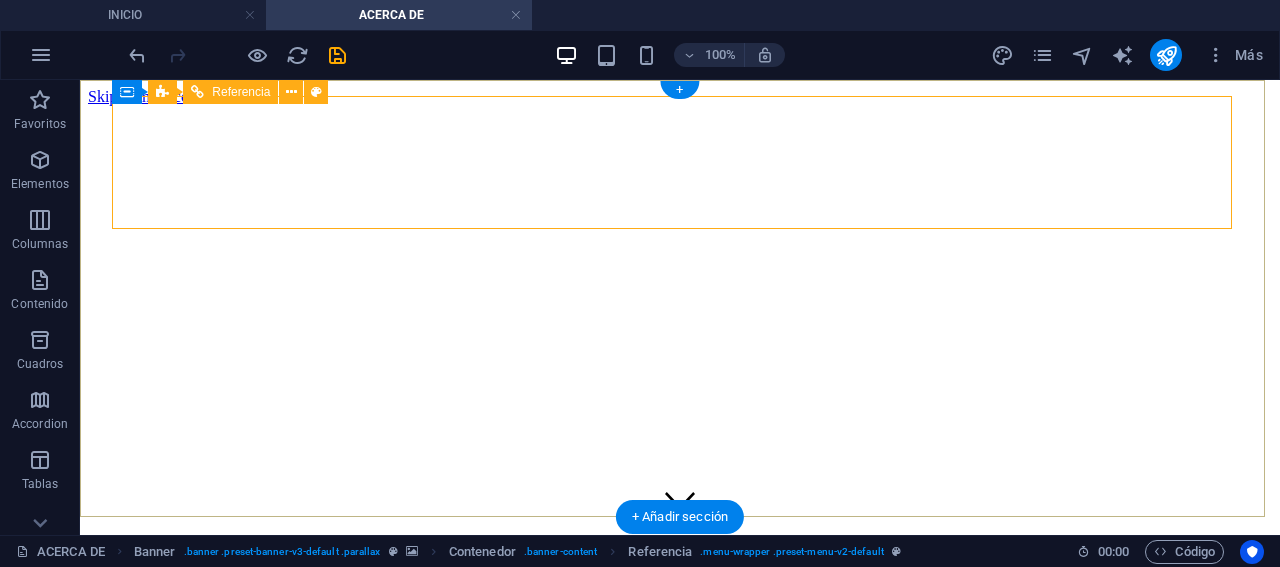 click on "INICIO ACERCA DE CONTABILIDAD GUBERNAMENTAL TRANSPARENCIA SERVICIOS CULTURA DEL AGUA" at bounding box center (680, 1490) 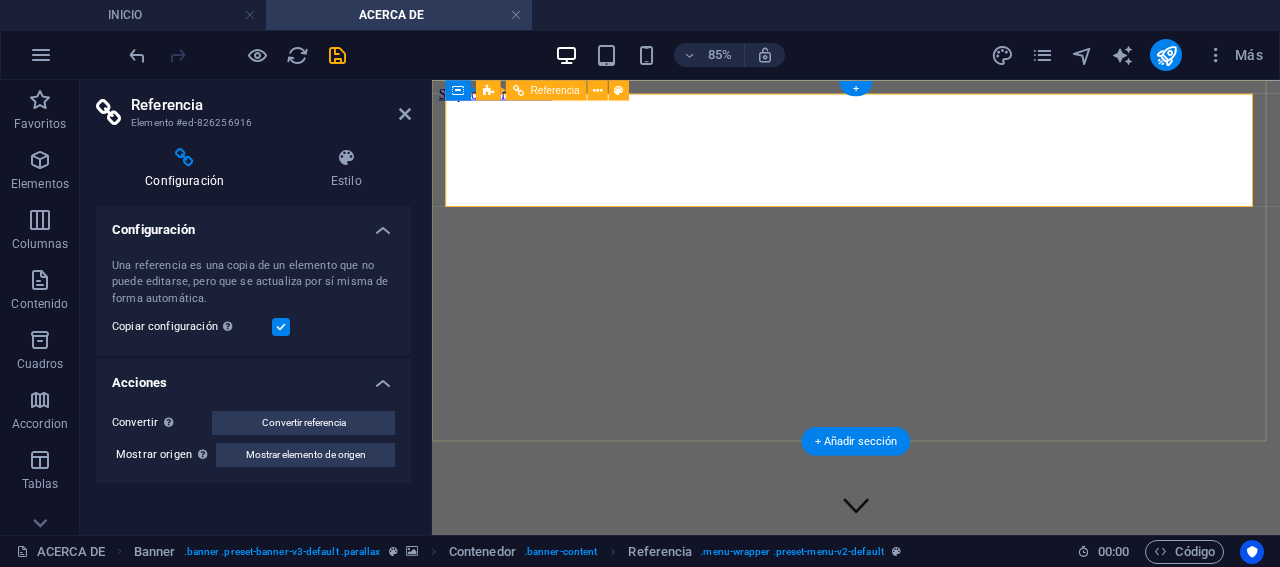 click on "INICIO ACERCA DE CONTABILIDAD GUBERNAMENTAL TRANSPARENCIA SERVICIOS CULTURA DEL AGUA" at bounding box center [931, 1356] 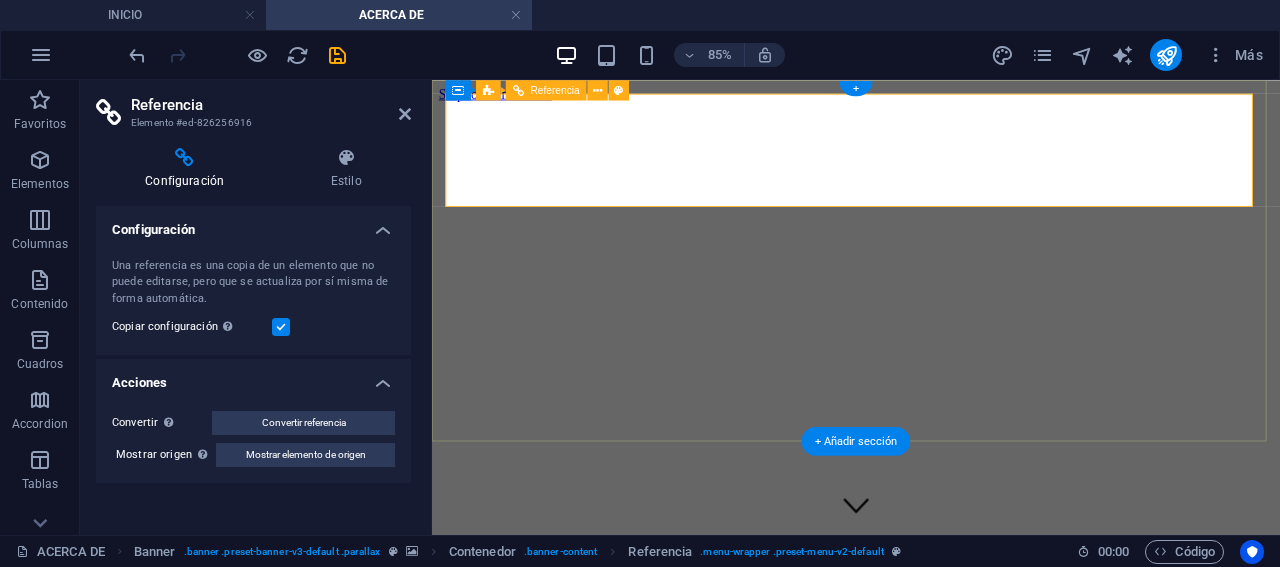 click on "INICIO ACERCA DE CONTABILIDAD GUBERNAMENTAL TRANSPARENCIA SERVICIOS CULTURA DEL AGUA" at bounding box center [931, 1356] 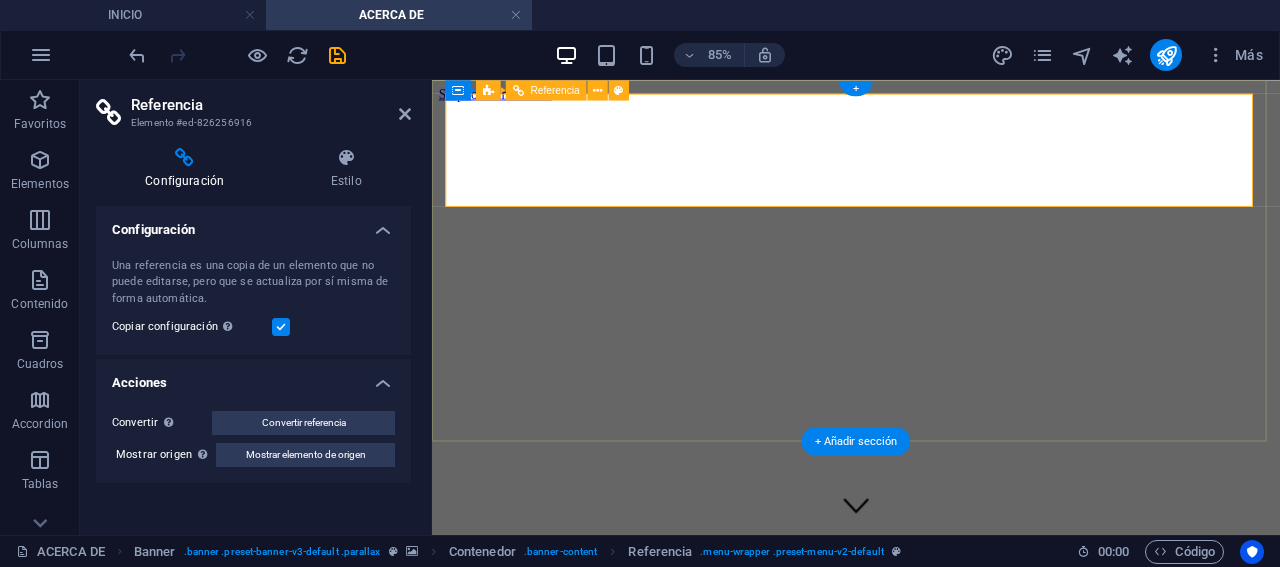 click on "INICIO ACERCA DE CONTABILIDAD GUBERNAMENTAL TRANSPARENCIA SERVICIOS CULTURA DEL AGUA" at bounding box center [931, 1356] 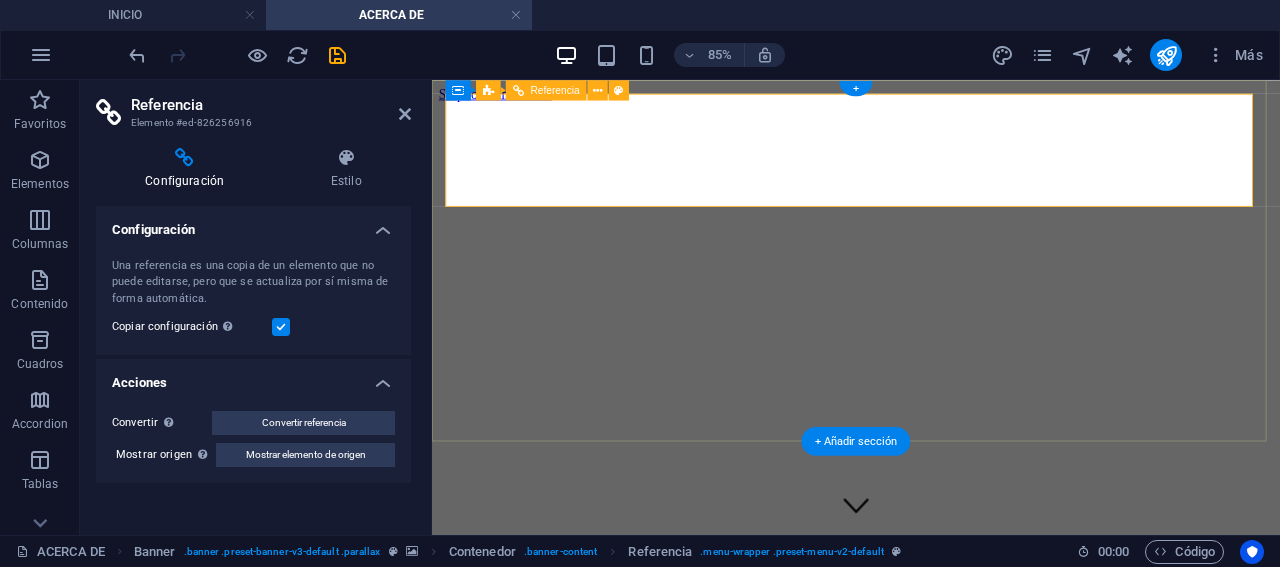 click on "INICIO ACERCA DE CONTABILIDAD GUBERNAMENTAL TRANSPARENCIA SERVICIOS CULTURA DEL AGUA" at bounding box center (931, 1356) 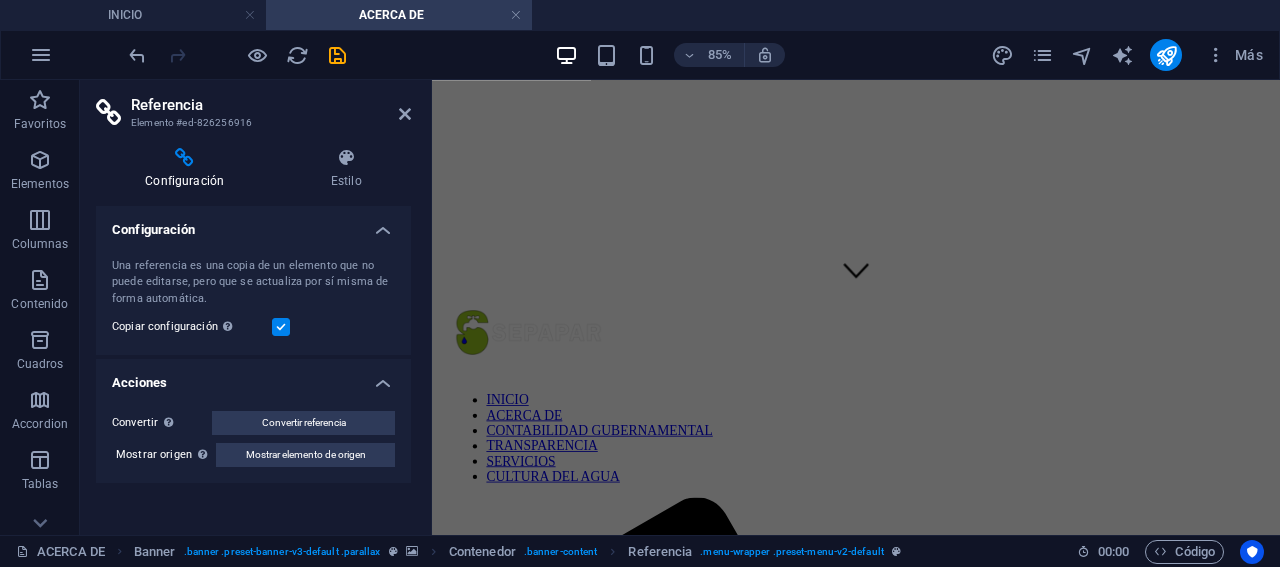scroll, scrollTop: 0, scrollLeft: 0, axis: both 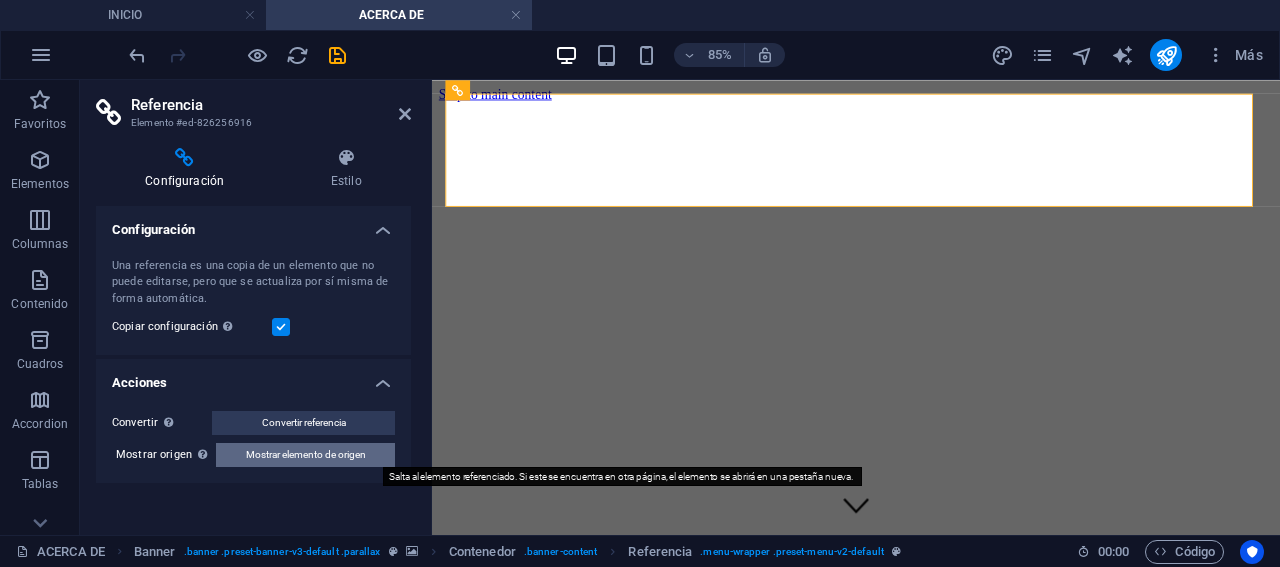 click on "Mostrar elemento de origen" at bounding box center [306, 455] 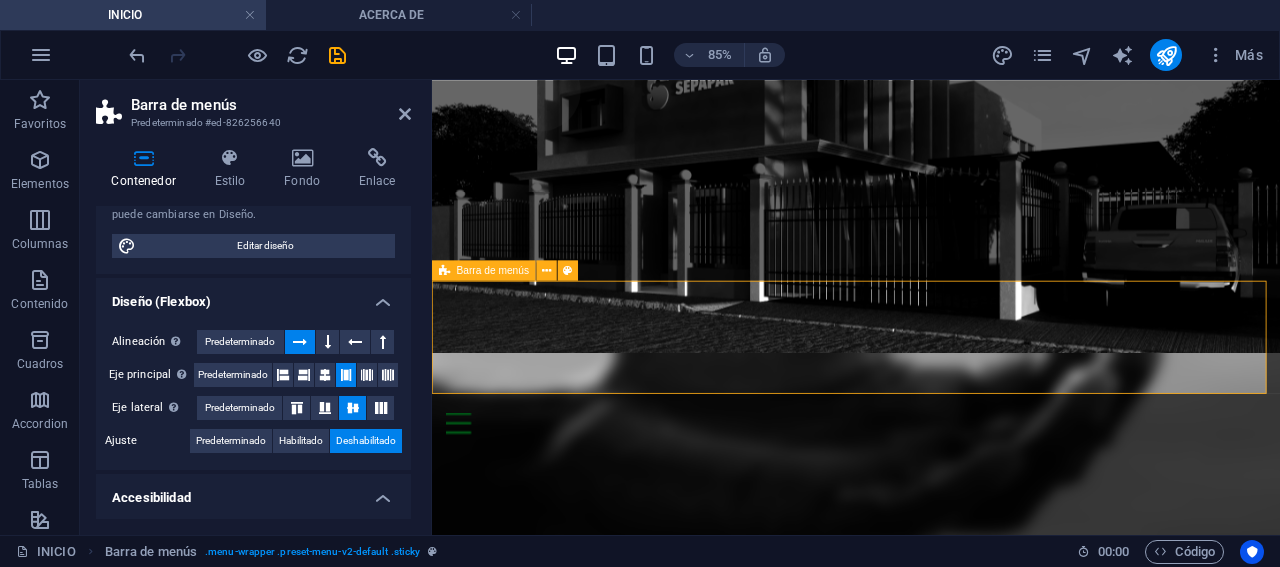 scroll, scrollTop: 300, scrollLeft: 0, axis: vertical 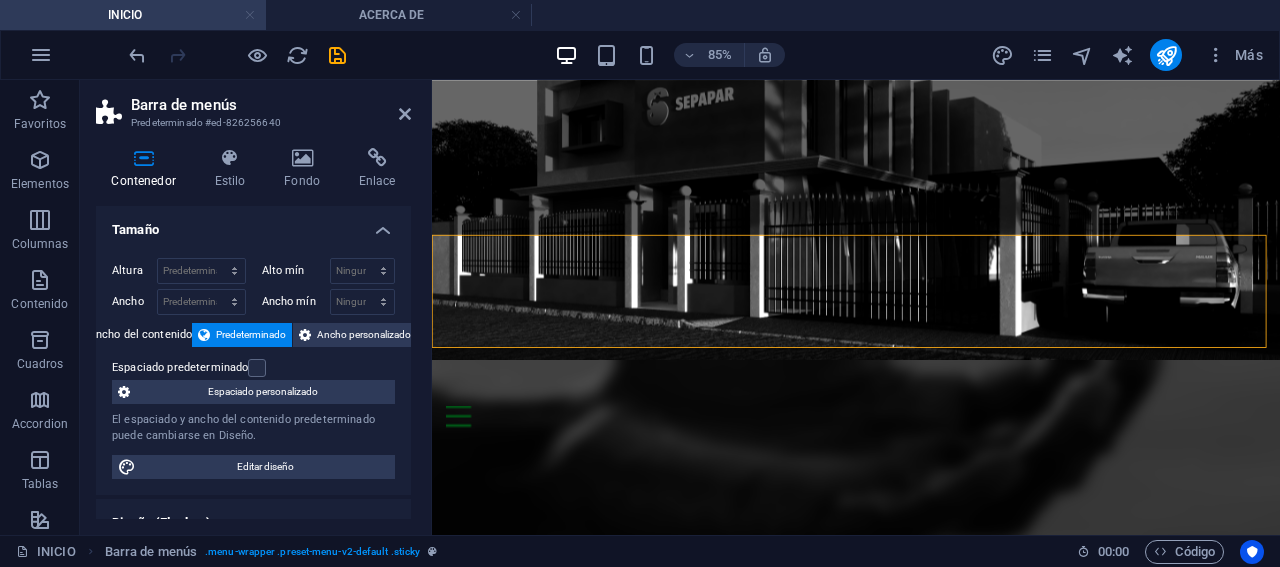 click at bounding box center [250, 15] 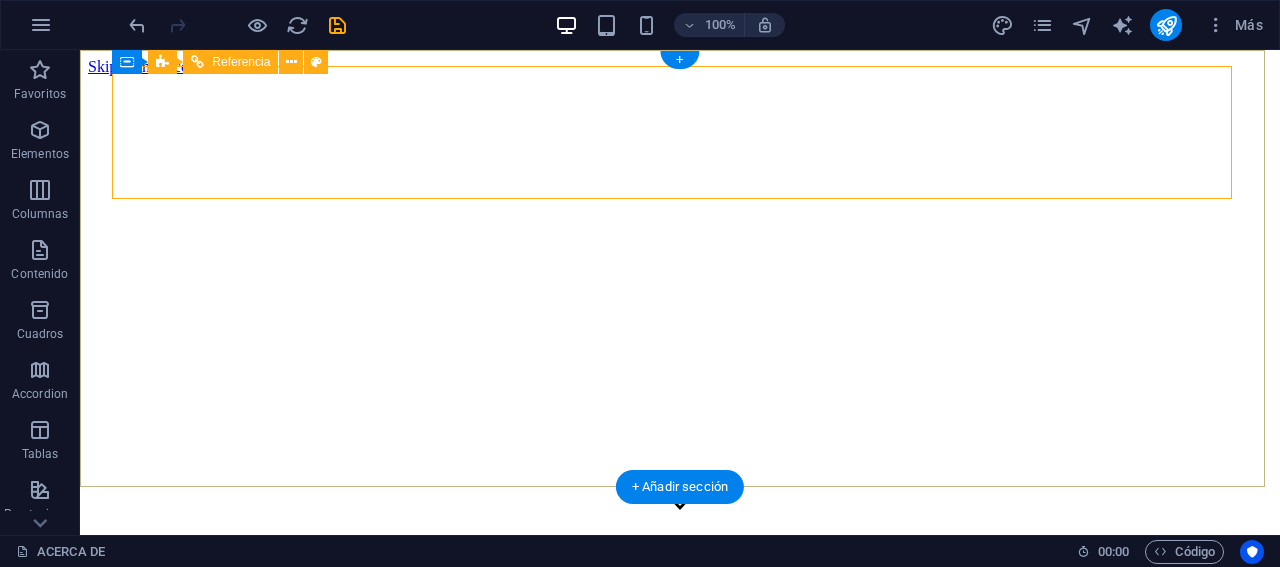 click on "INICIO ACERCA DE CONTABILIDAD GUBERNAMENTAL TRANSPARENCIA SERVICIOS CULTURA DEL AGUA" at bounding box center [680, 1460] 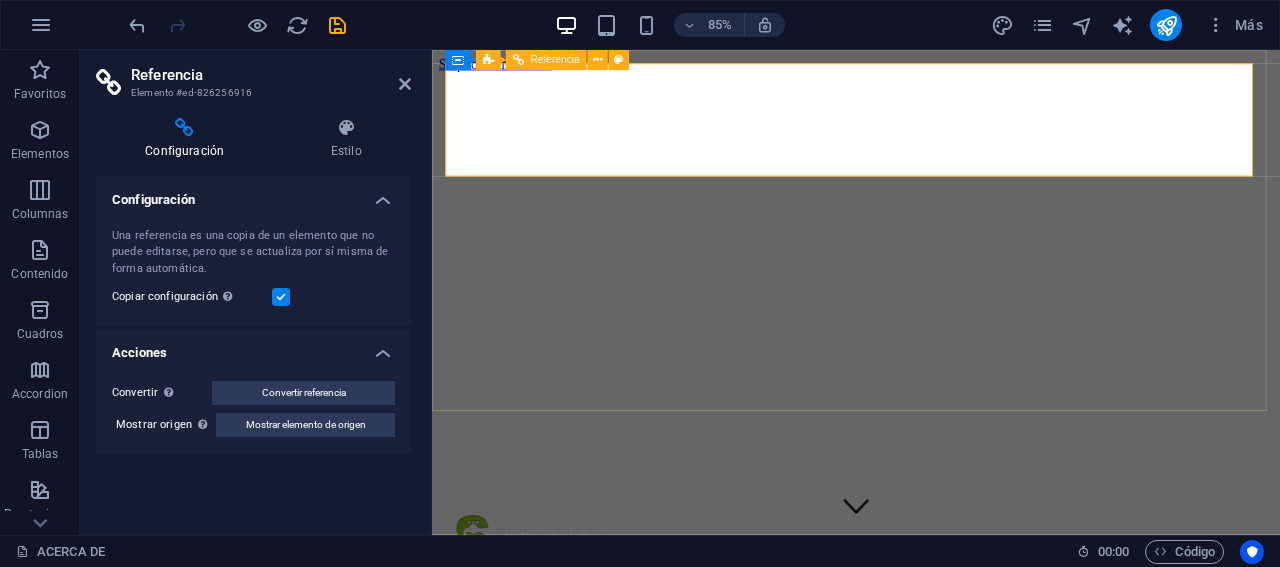 click on "INICIO ACERCA DE CONTABILIDAD GUBERNAMENTAL TRANSPARENCIA SERVICIOS CULTURA DEL AGUA" at bounding box center (931, 1326) 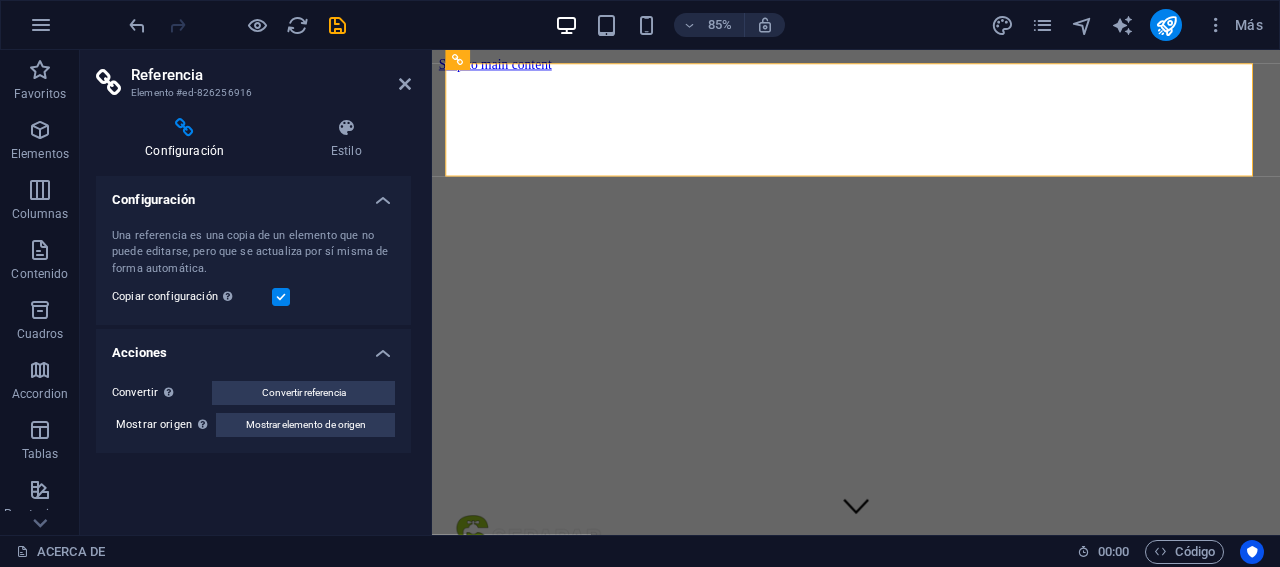 click on "Referencia" at bounding box center (271, 75) 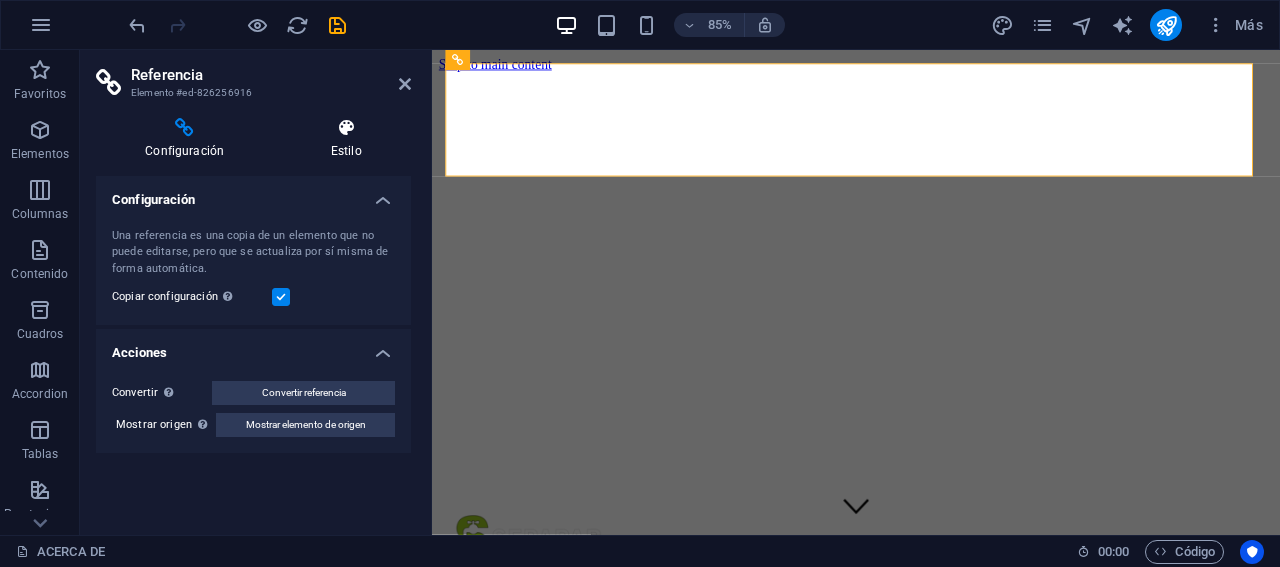 click at bounding box center (346, 128) 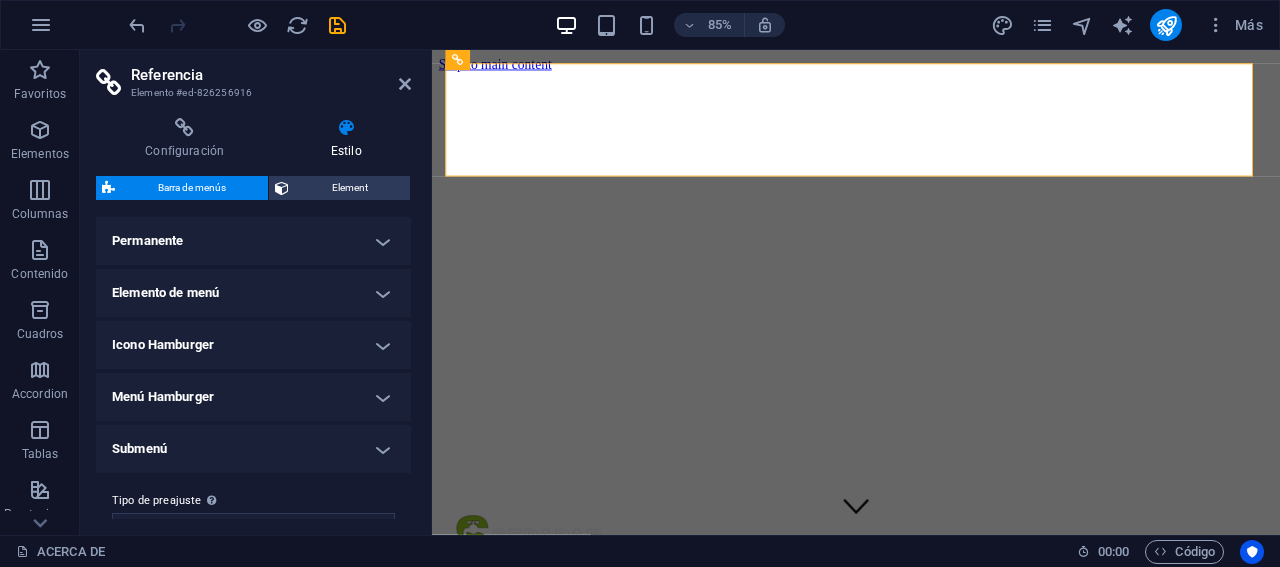 scroll, scrollTop: 602, scrollLeft: 0, axis: vertical 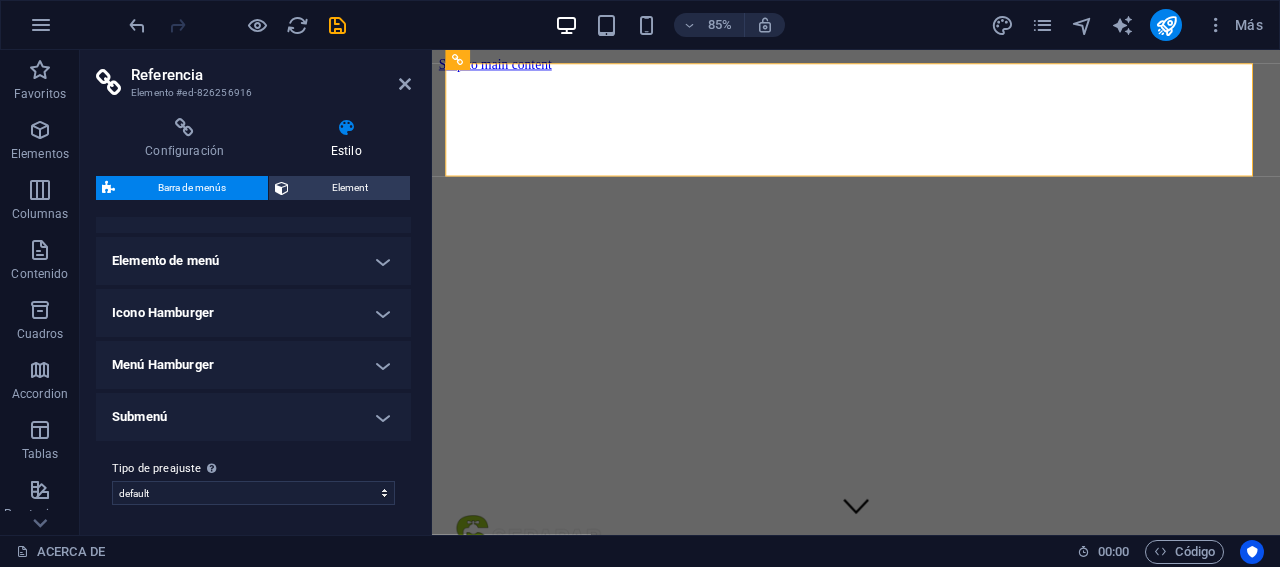 click on "Submenú" at bounding box center (253, 417) 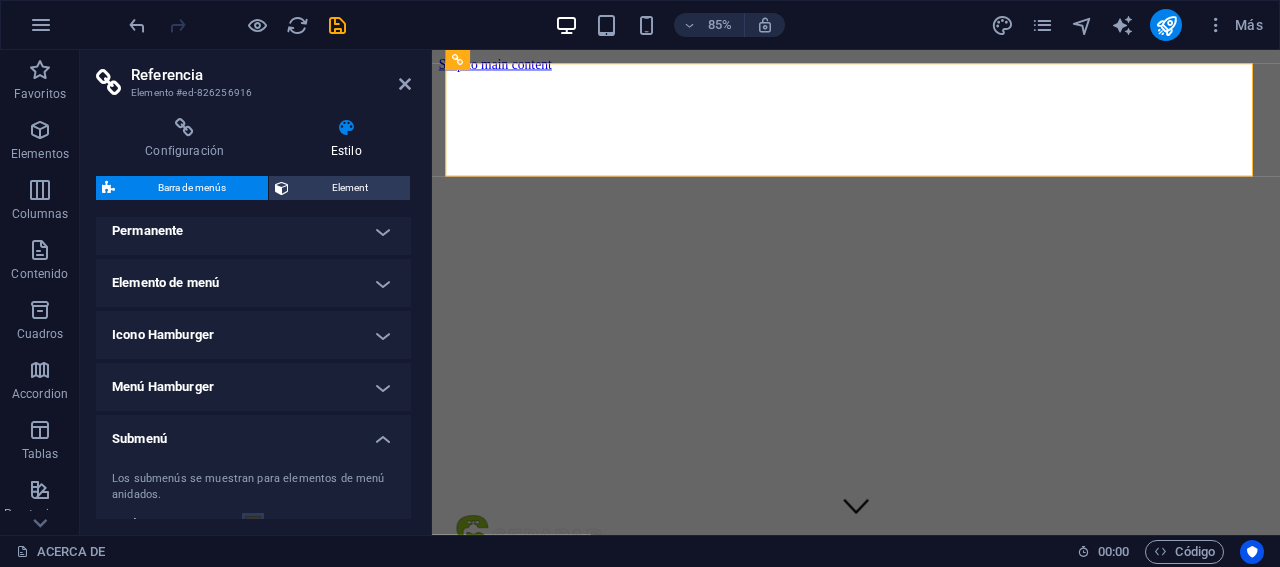 scroll, scrollTop: 562, scrollLeft: 0, axis: vertical 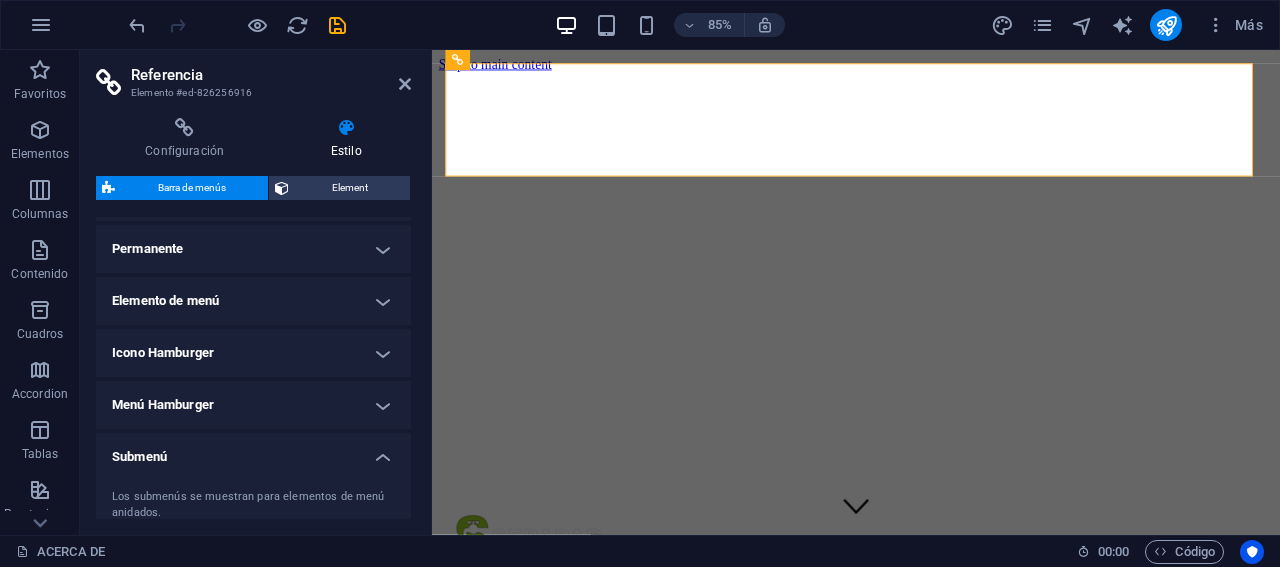 click on "Menú Hamburger" at bounding box center (253, 405) 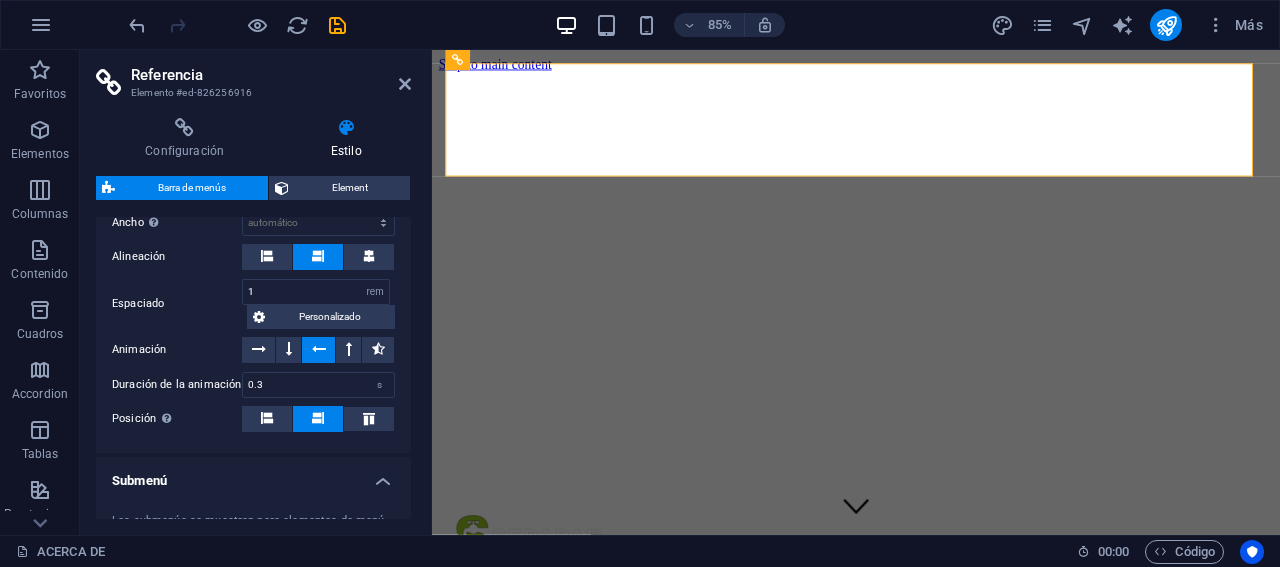 scroll, scrollTop: 562, scrollLeft: 0, axis: vertical 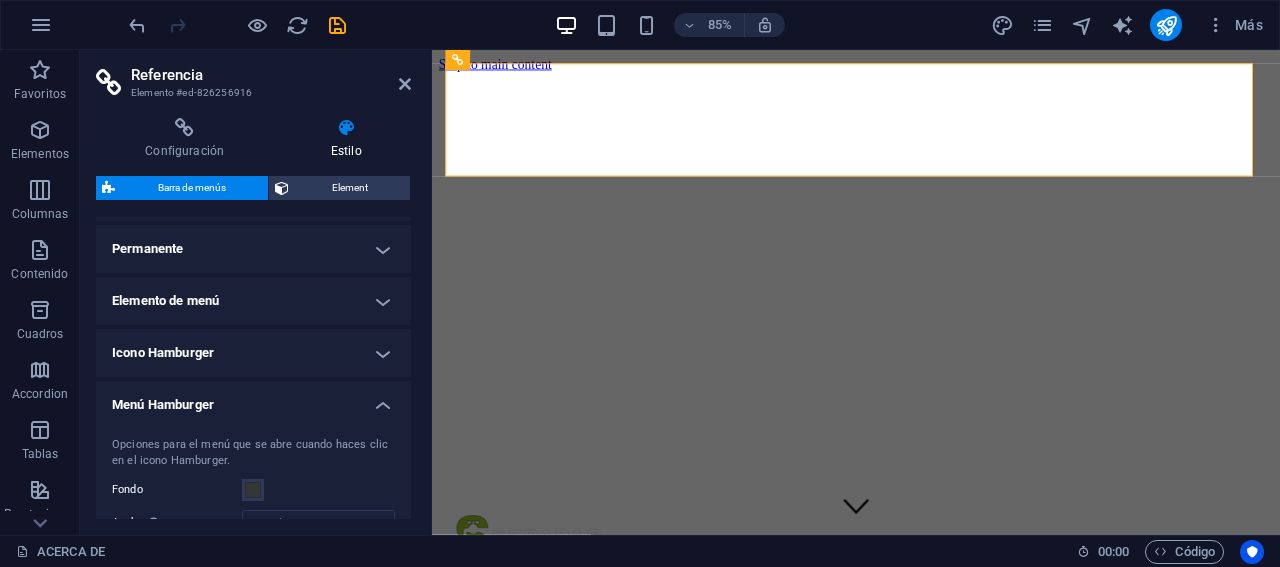 click on "Icono Hamburger" at bounding box center (253, 353) 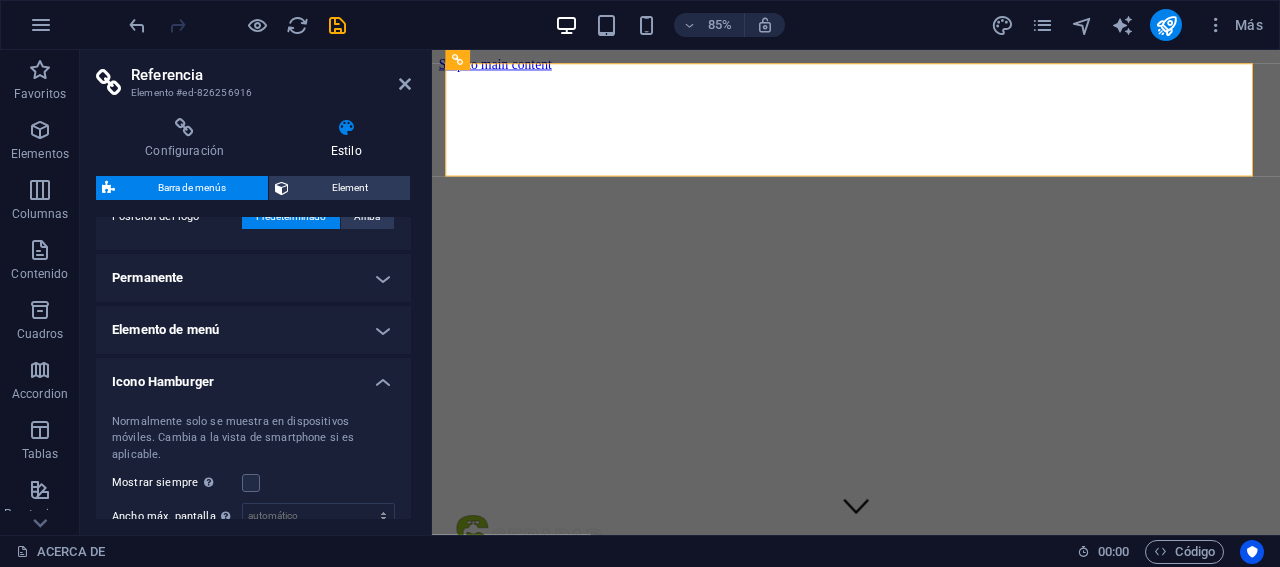 scroll, scrollTop: 462, scrollLeft: 0, axis: vertical 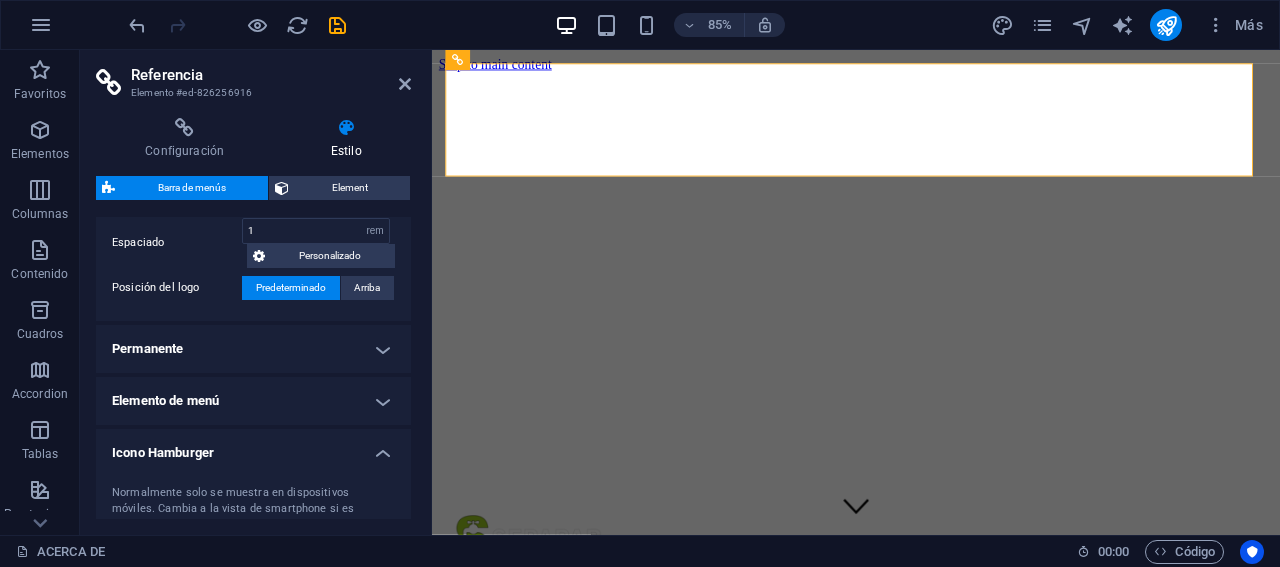 click on "Elemento de menú" at bounding box center [253, 401] 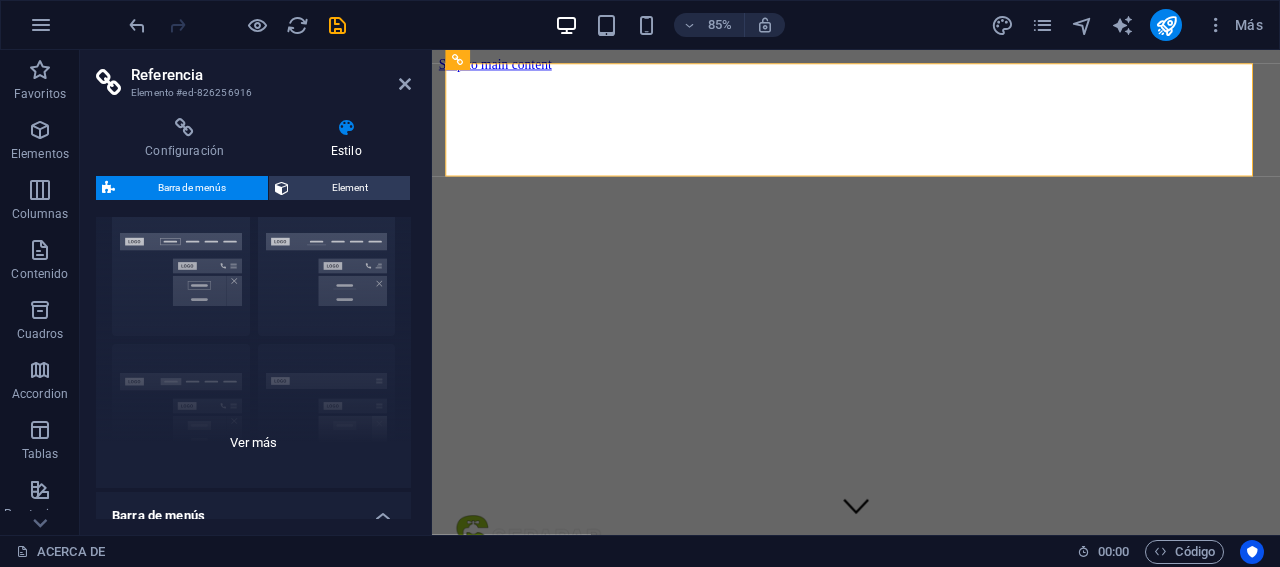 scroll, scrollTop: 0, scrollLeft: 0, axis: both 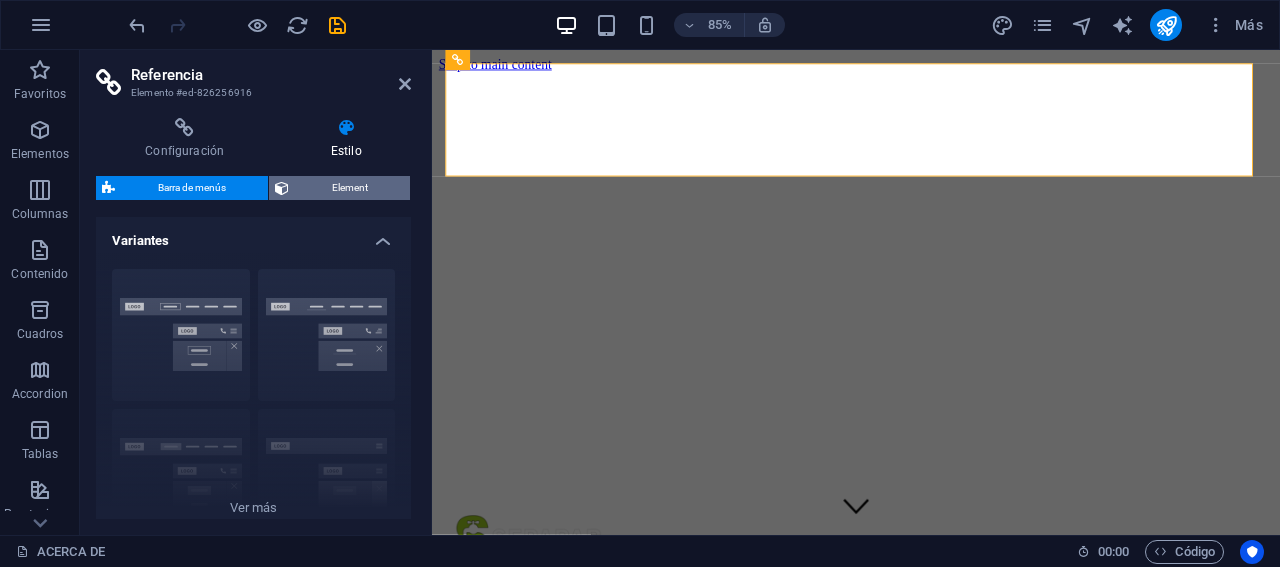 click on "Element" at bounding box center [349, 188] 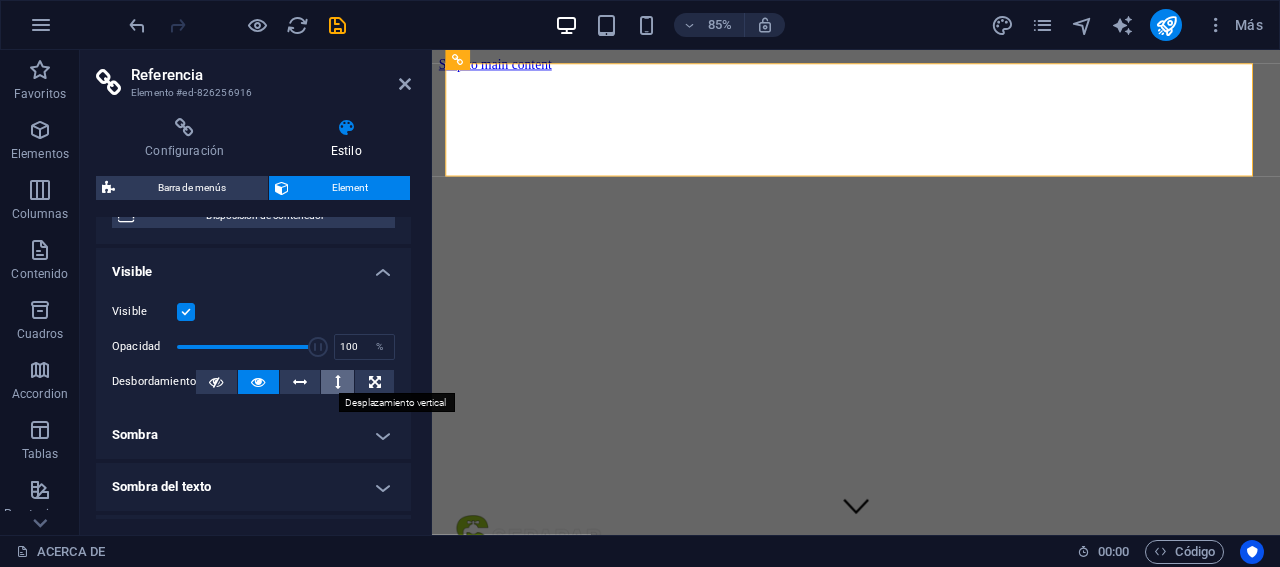 scroll, scrollTop: 300, scrollLeft: 0, axis: vertical 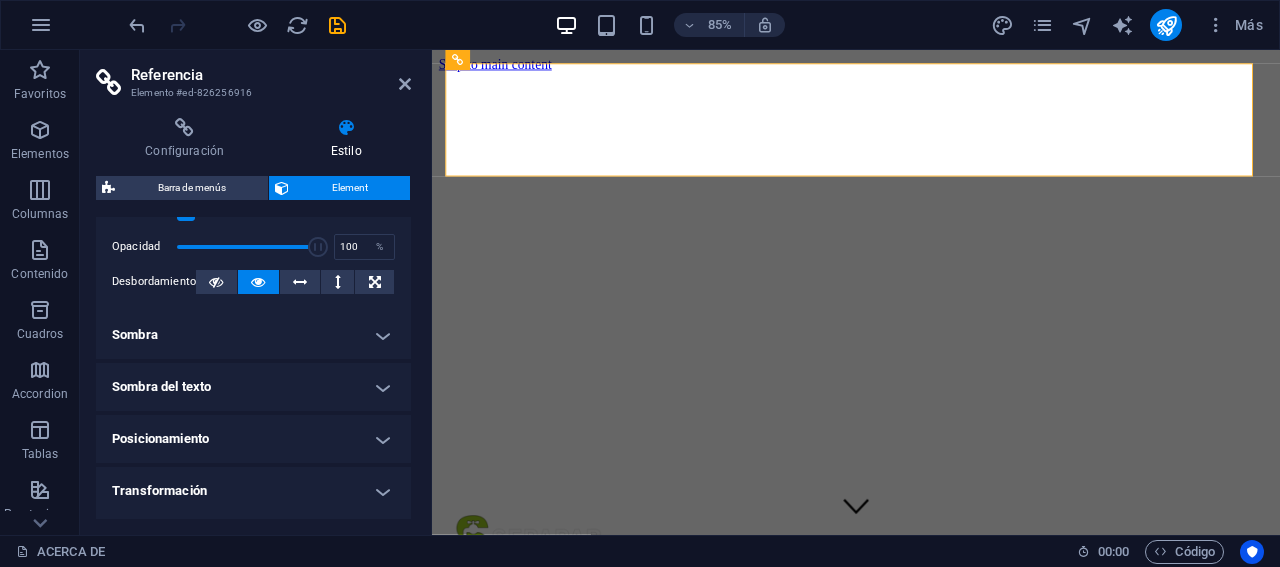 click on "Posicionamiento" at bounding box center [253, 439] 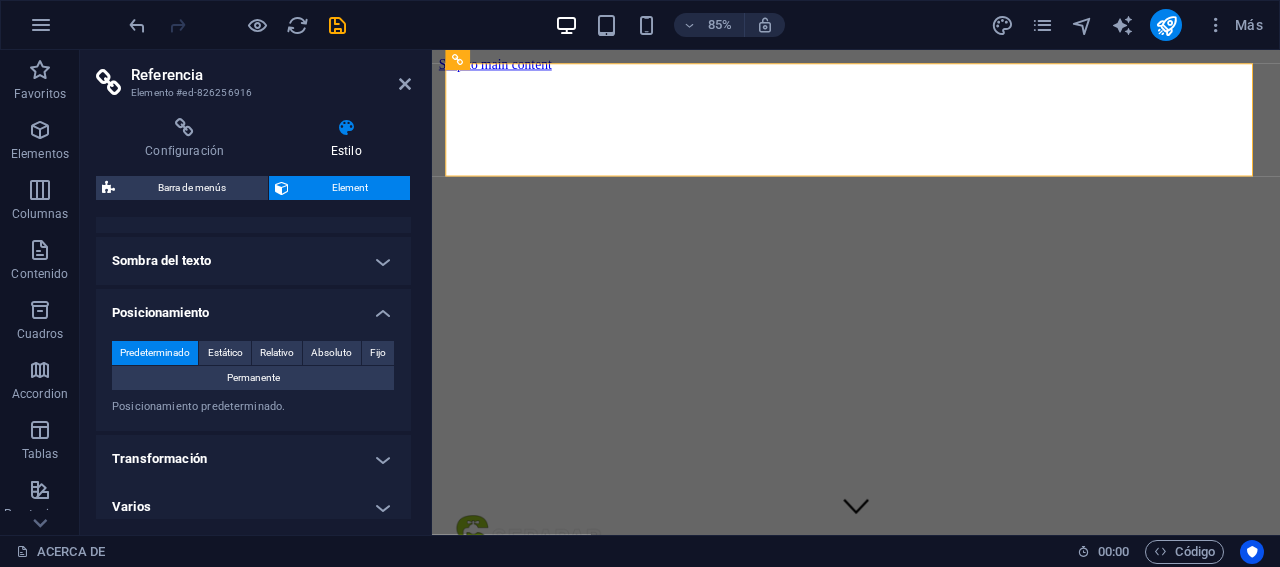 scroll, scrollTop: 437, scrollLeft: 0, axis: vertical 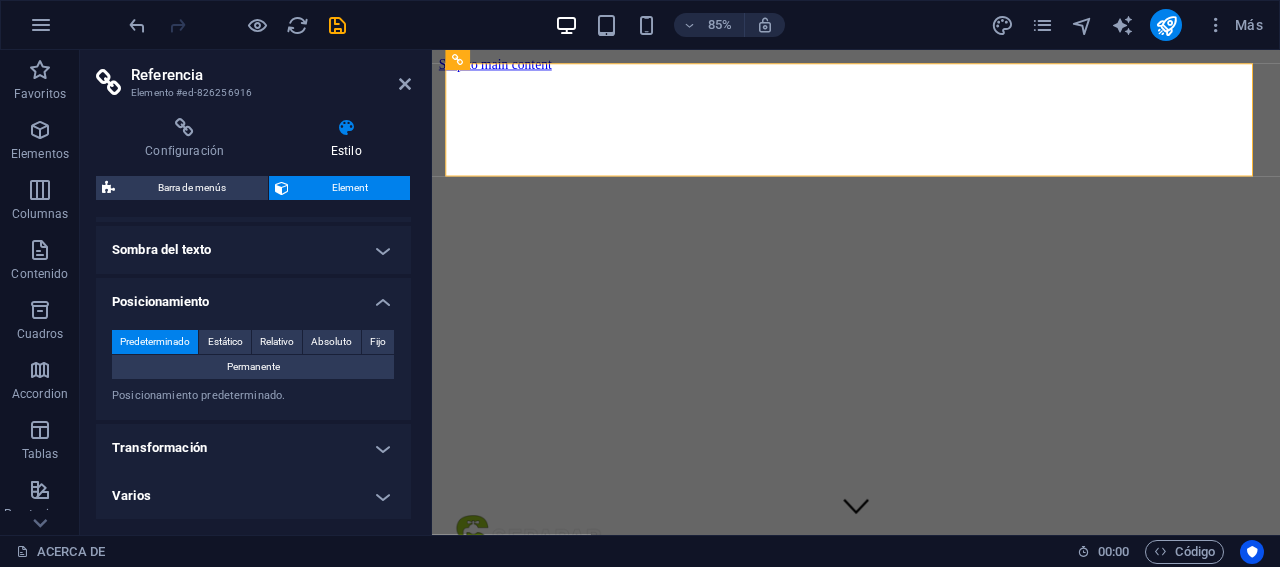 click on "Transformación" at bounding box center (253, 448) 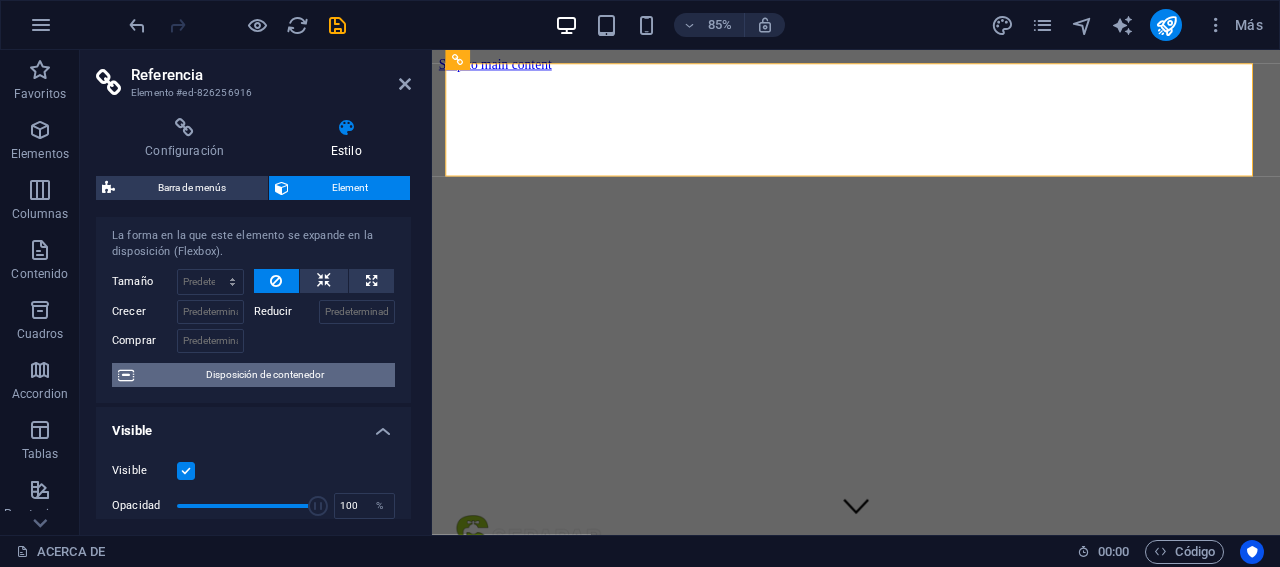 scroll, scrollTop: 0, scrollLeft: 0, axis: both 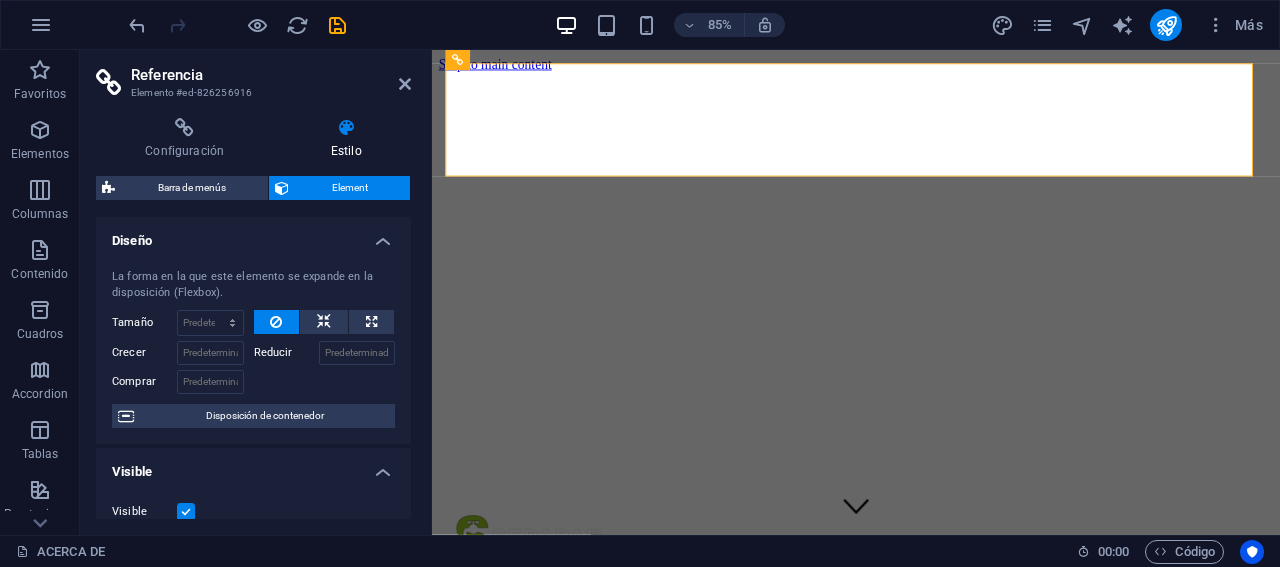 click on "Referencia" at bounding box center [271, 75] 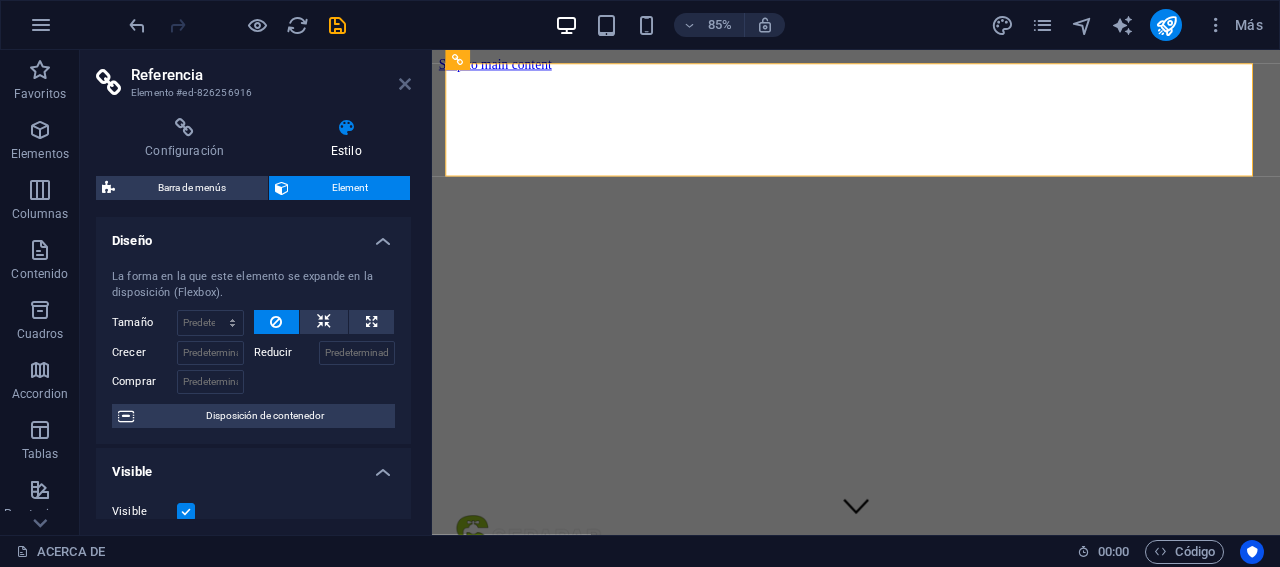 click at bounding box center (405, 84) 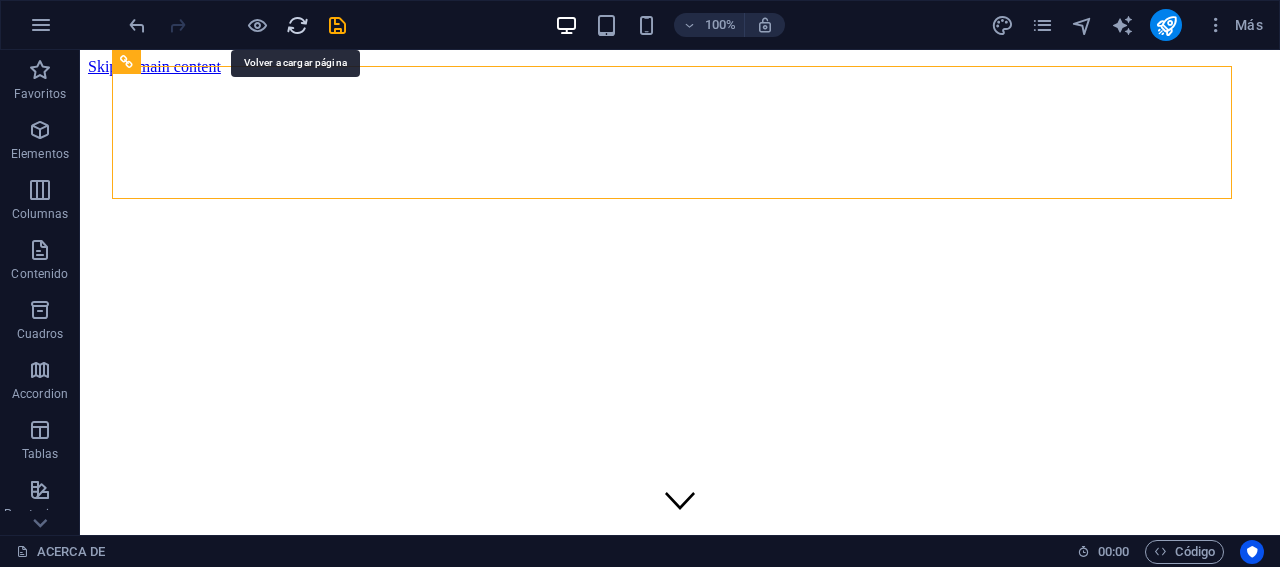 click at bounding box center [297, 25] 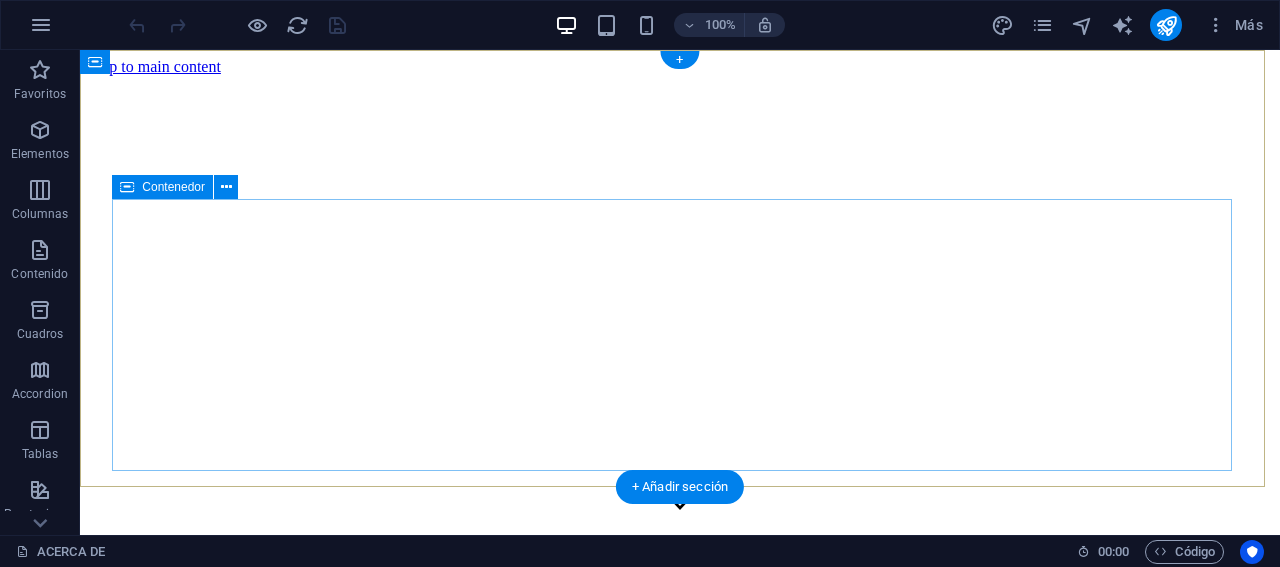scroll, scrollTop: 0, scrollLeft: 0, axis: both 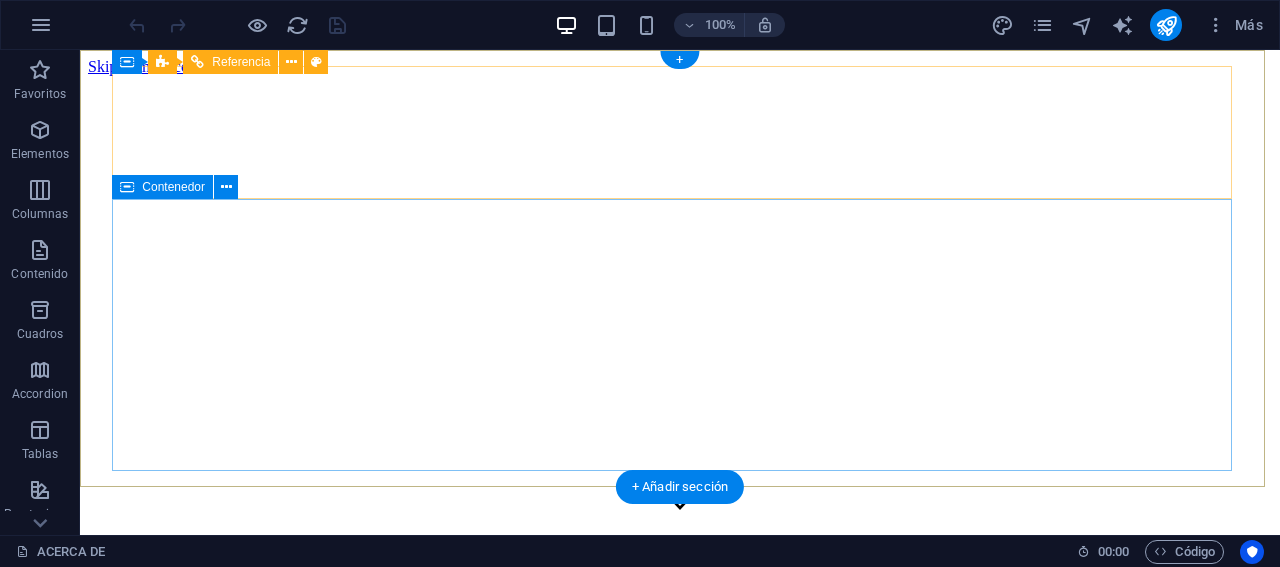 click on "INICIO ACERCA DE CONTABILIDAD GUBERNAMENTAL TRANSPARENCIA SERVICIOS CULTURA DEL AGUA" at bounding box center [680, 1440] 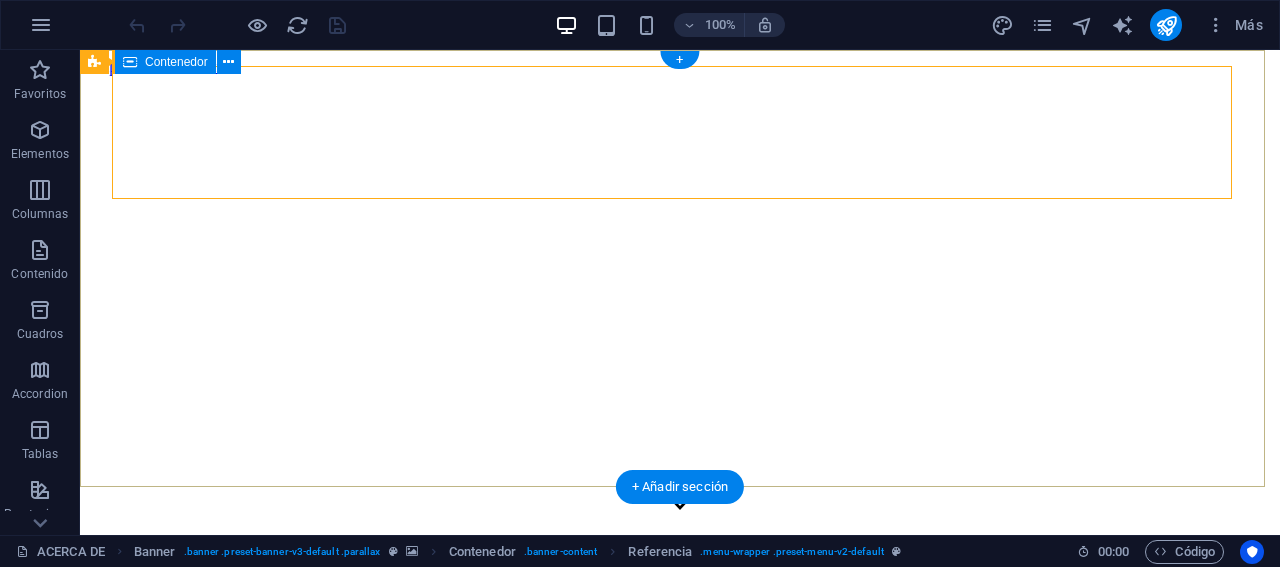click on "INICIO ACERCA DE CONTABILIDAD GUBERNAMENTAL TRANSPARENCIA SERVICIOS CULTURA DEL AGUA acerca de nosotros conoce tu Organismo" at bounding box center (680, 1497) 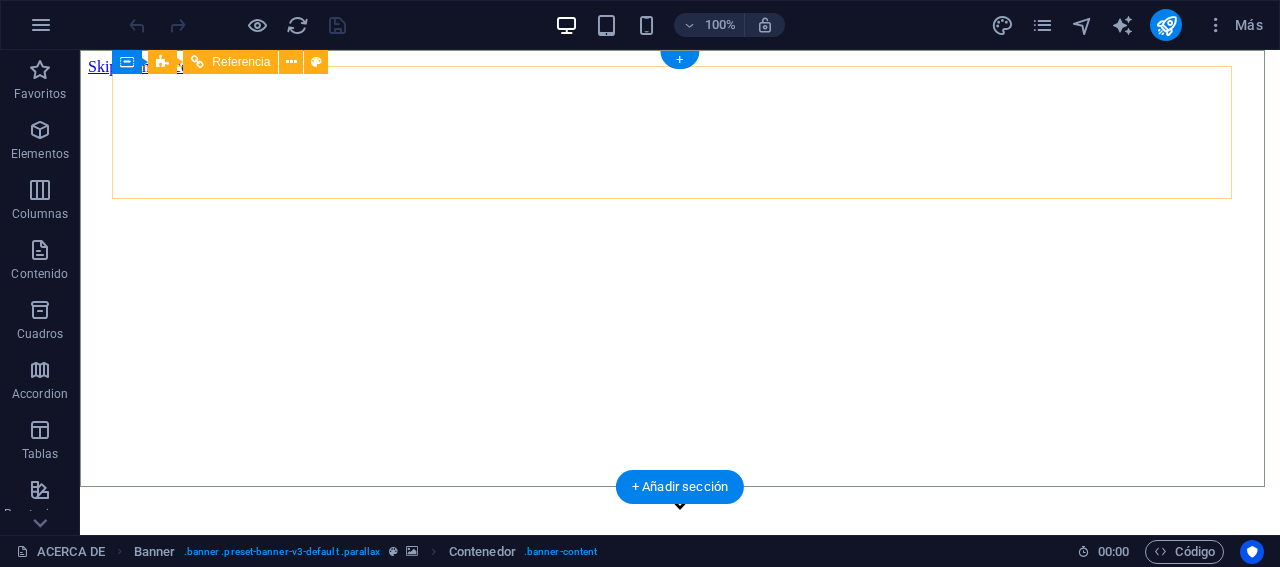 click on "INICIO ACERCA DE CONTABILIDAD GUBERNAMENTAL TRANSPARENCIA SERVICIOS CULTURA DEL AGUA" at bounding box center [680, 1440] 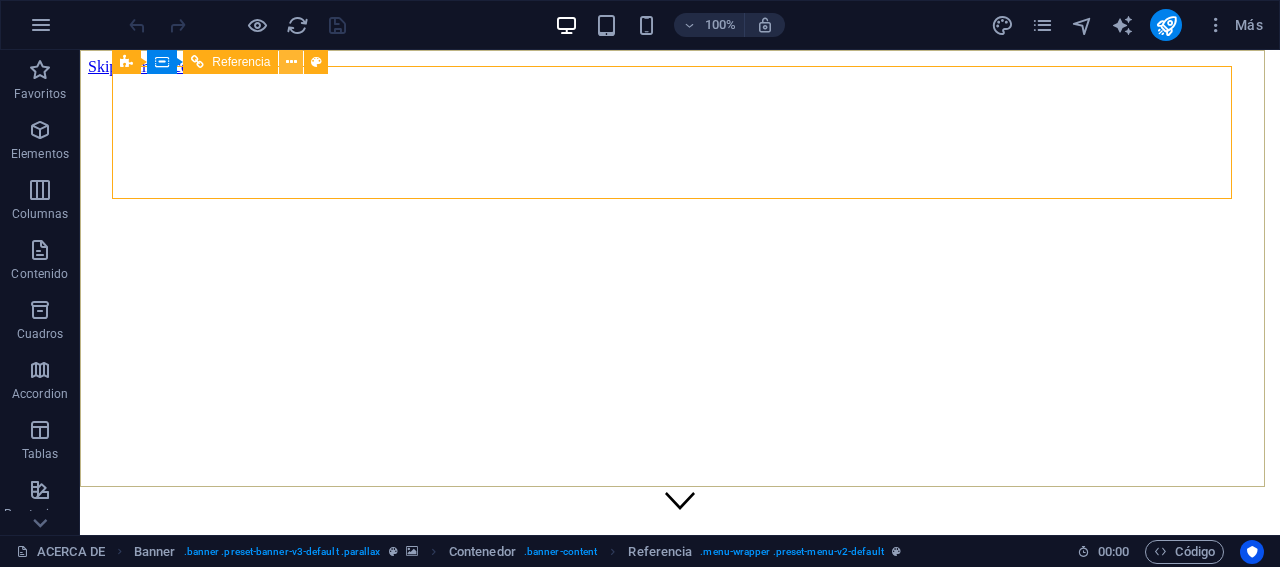 click at bounding box center [291, 62] 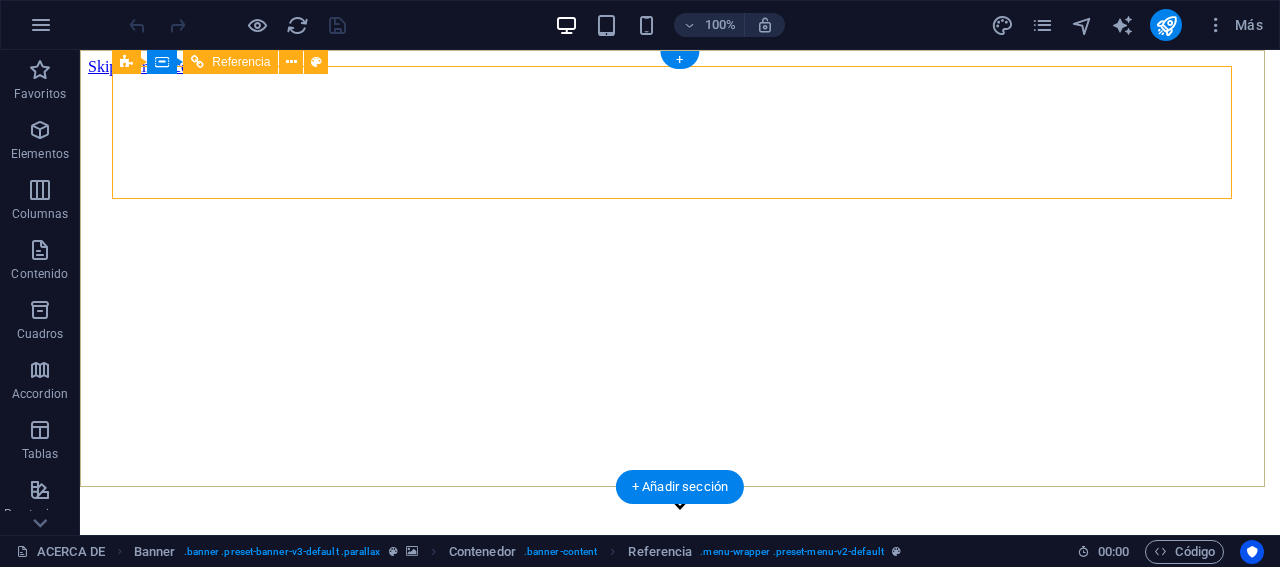 click at bounding box center (680, 605) 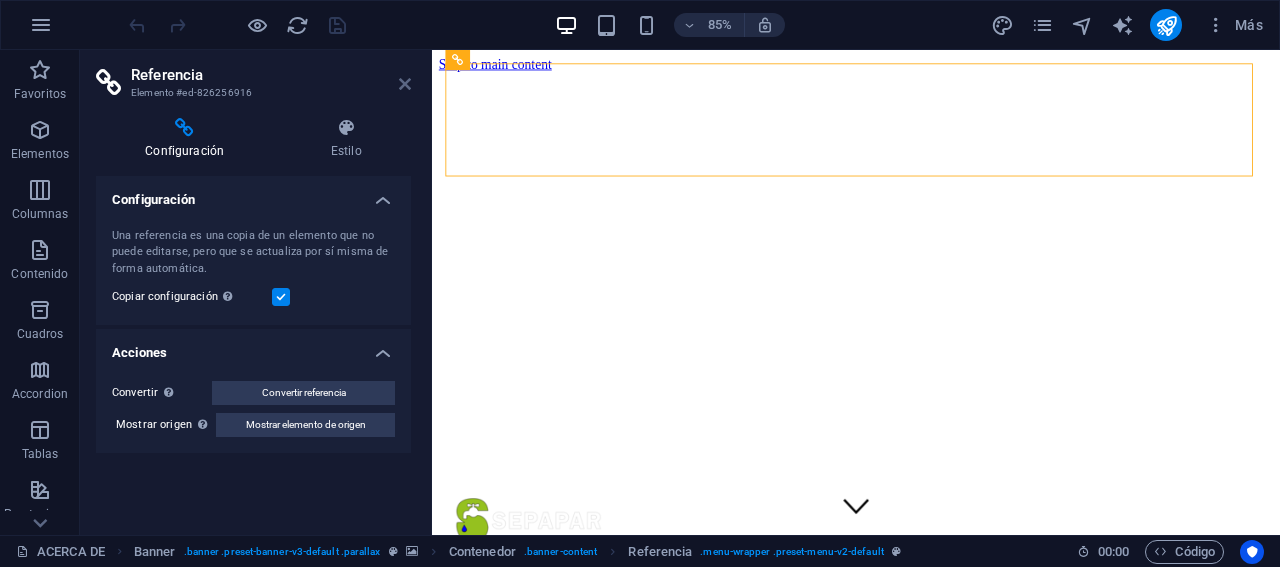 click at bounding box center [405, 84] 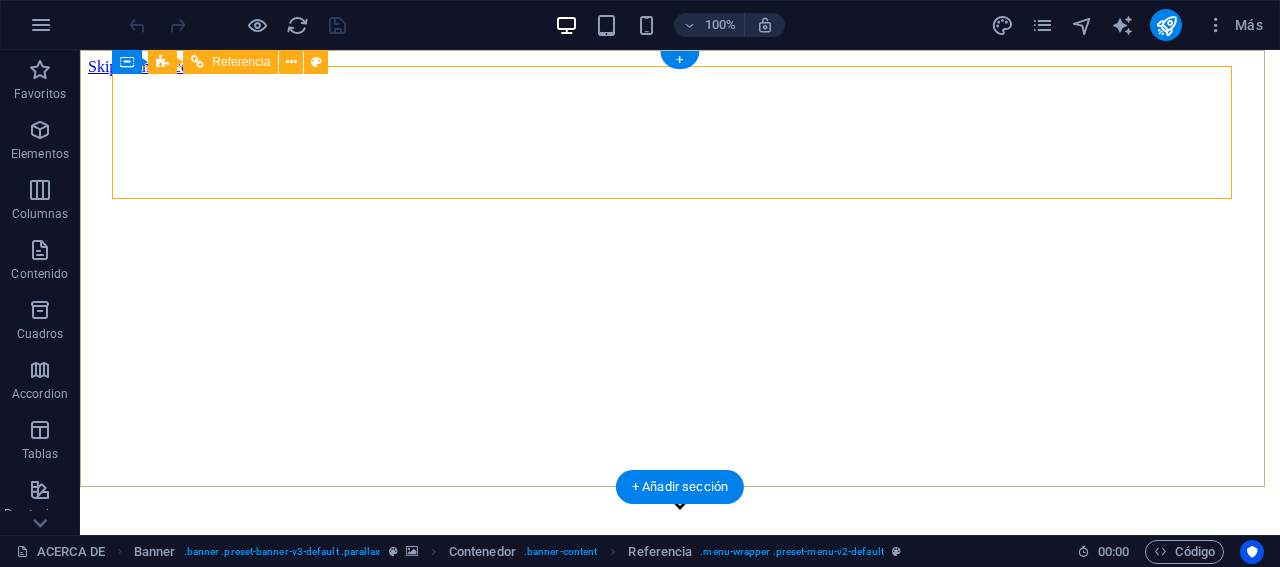 click on "INICIO ACERCA DE CONTABILIDAD GUBERNAMENTAL TRANSPARENCIA SERVICIOS CULTURA DEL AGUA" at bounding box center [680, 728] 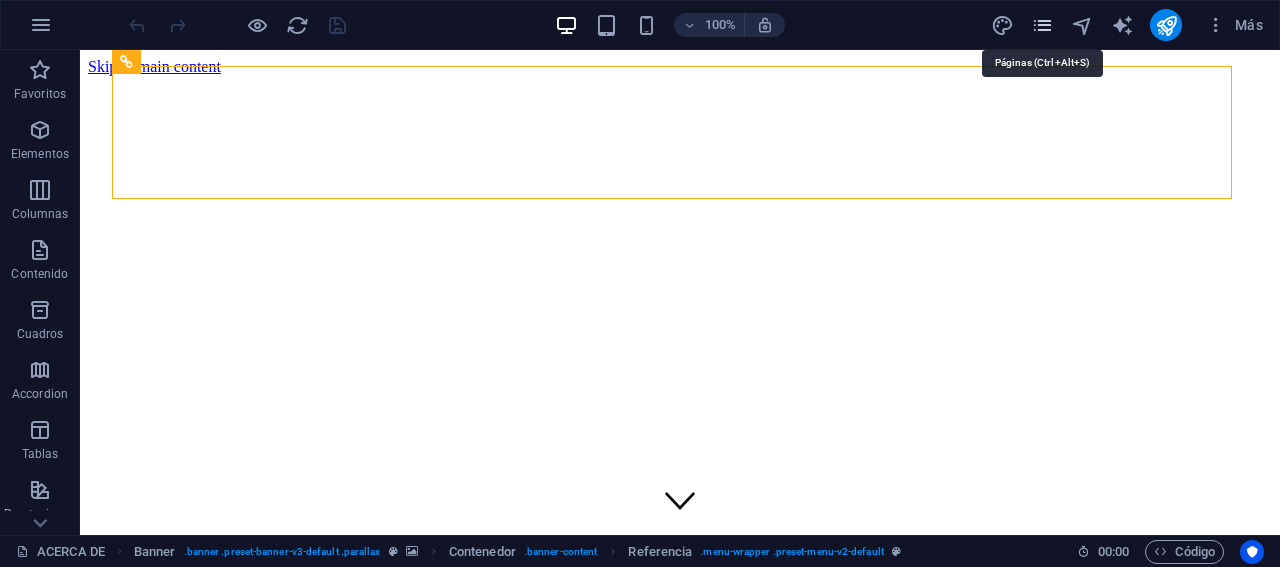 click at bounding box center [1042, 25] 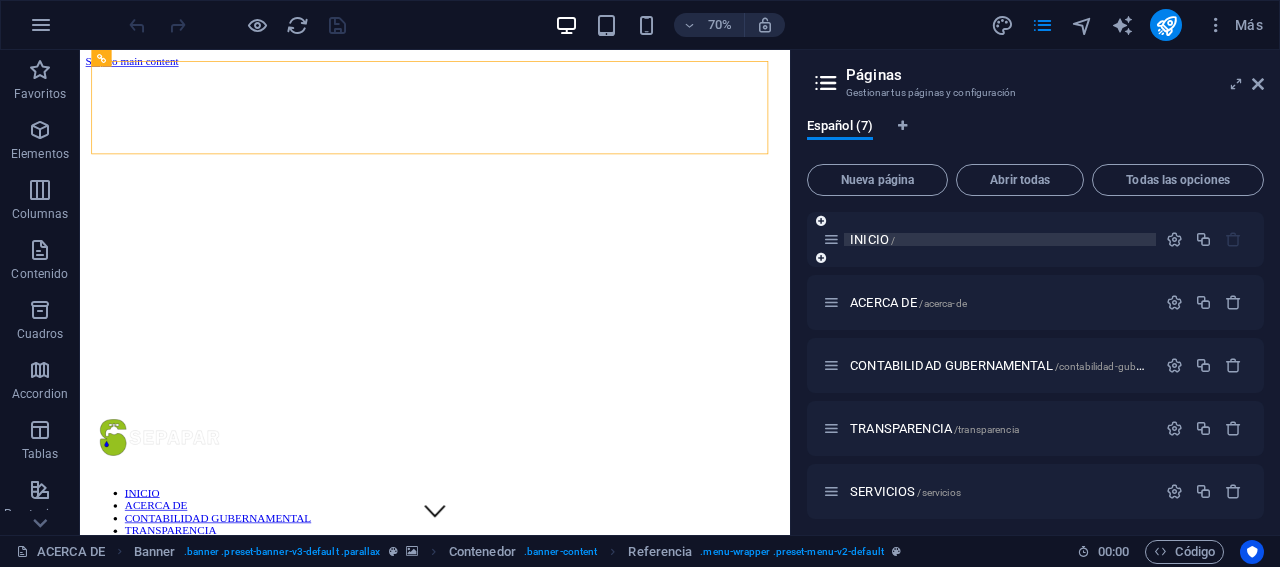 click on "INICIO /" at bounding box center [1000, 239] 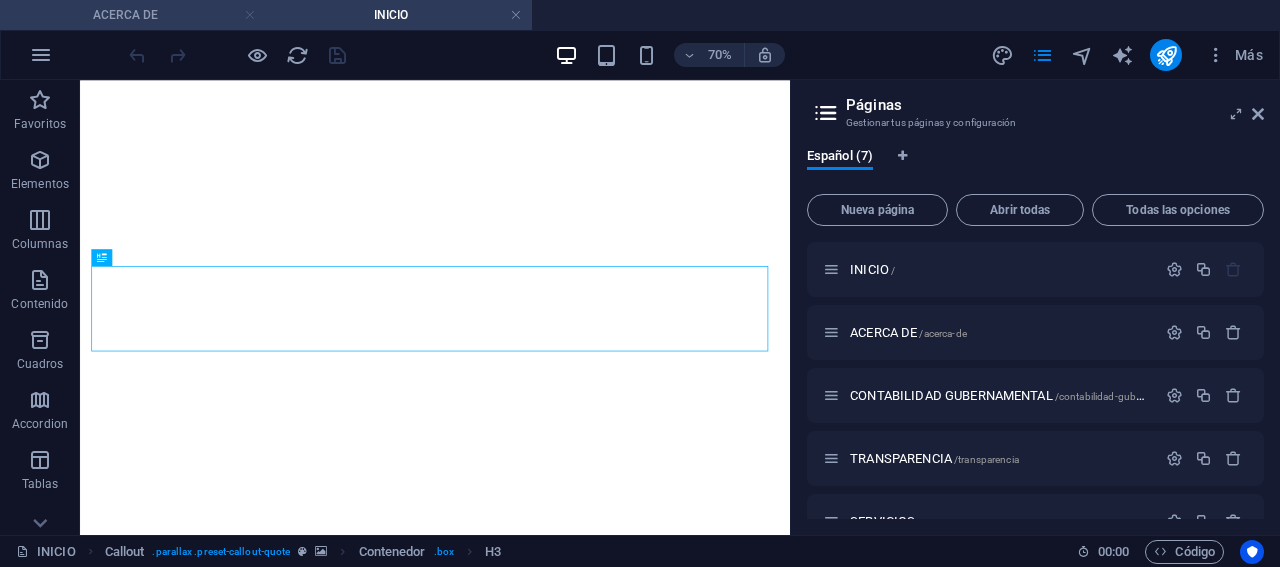 click at bounding box center (250, 15) 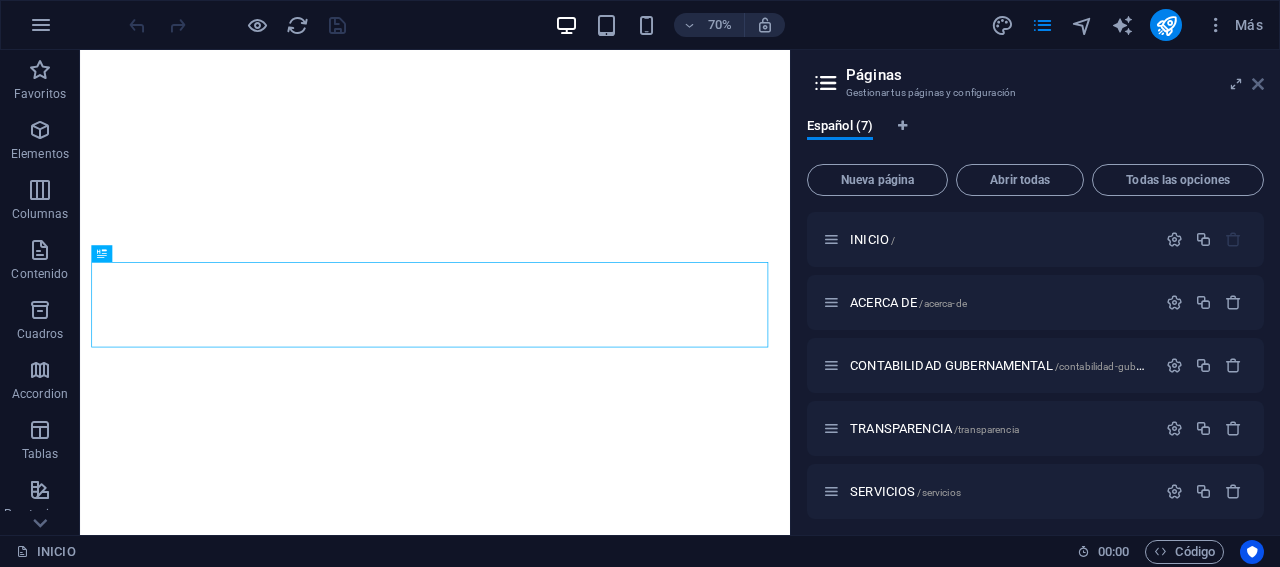 click at bounding box center [1258, 84] 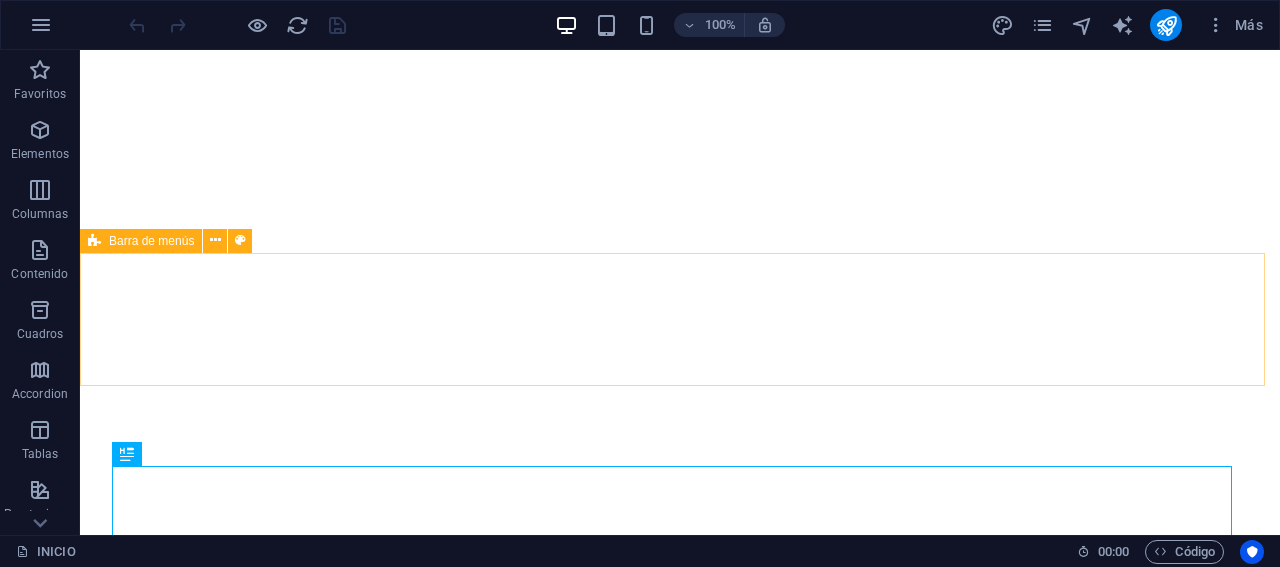 click on "Barra de menús" at bounding box center [151, 241] 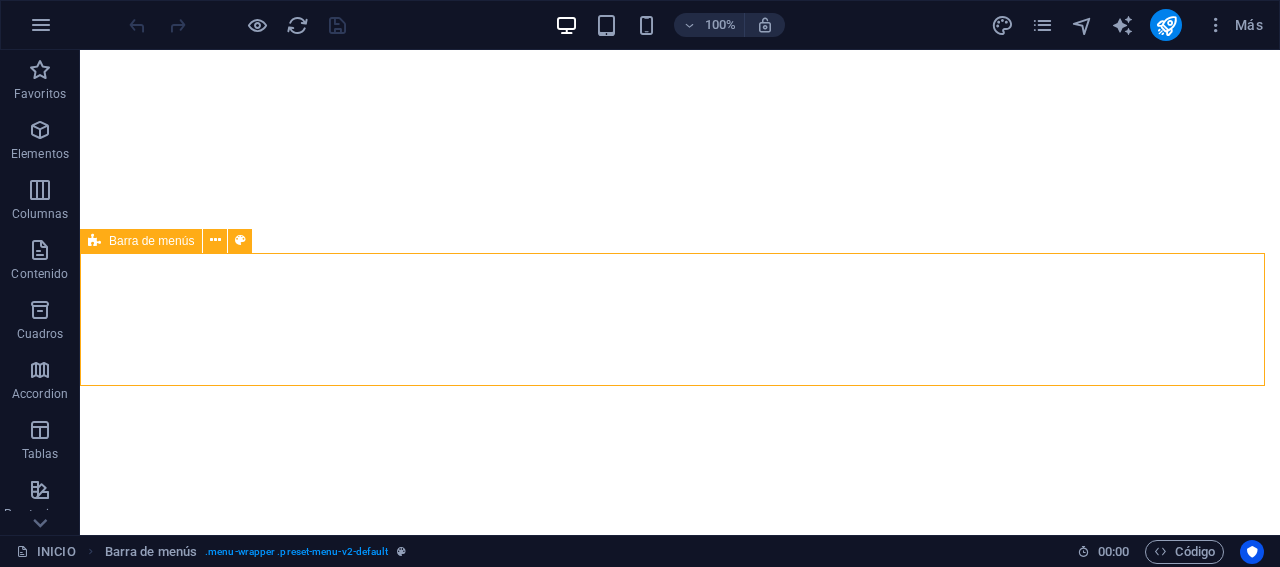 click on "Barra de menús" at bounding box center [151, 241] 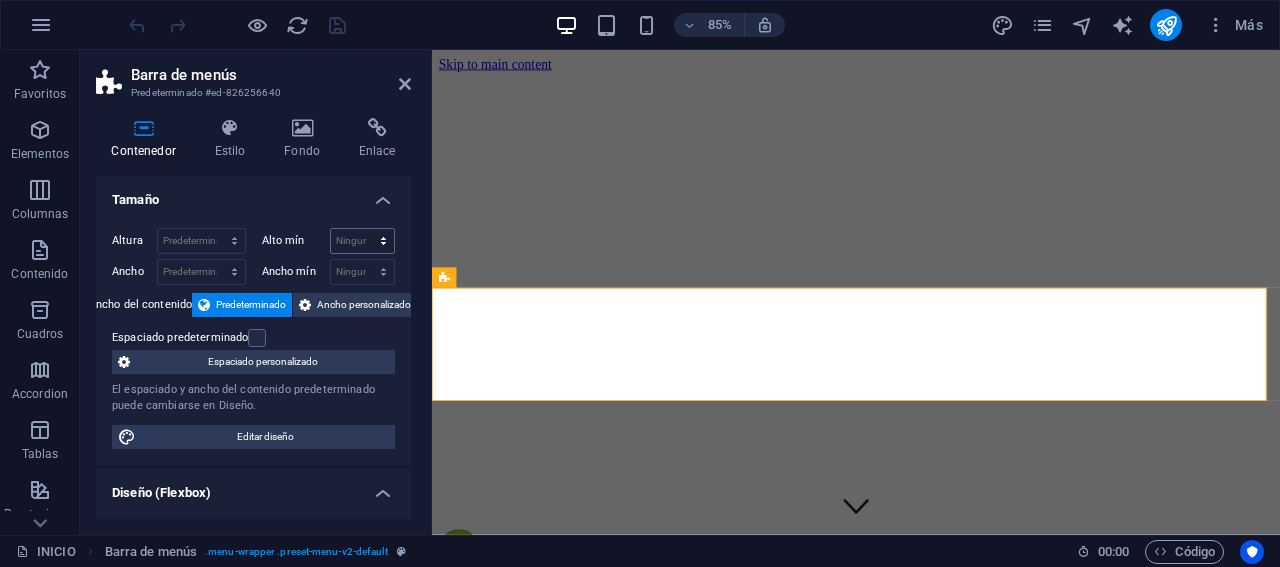 scroll, scrollTop: 234, scrollLeft: 0, axis: vertical 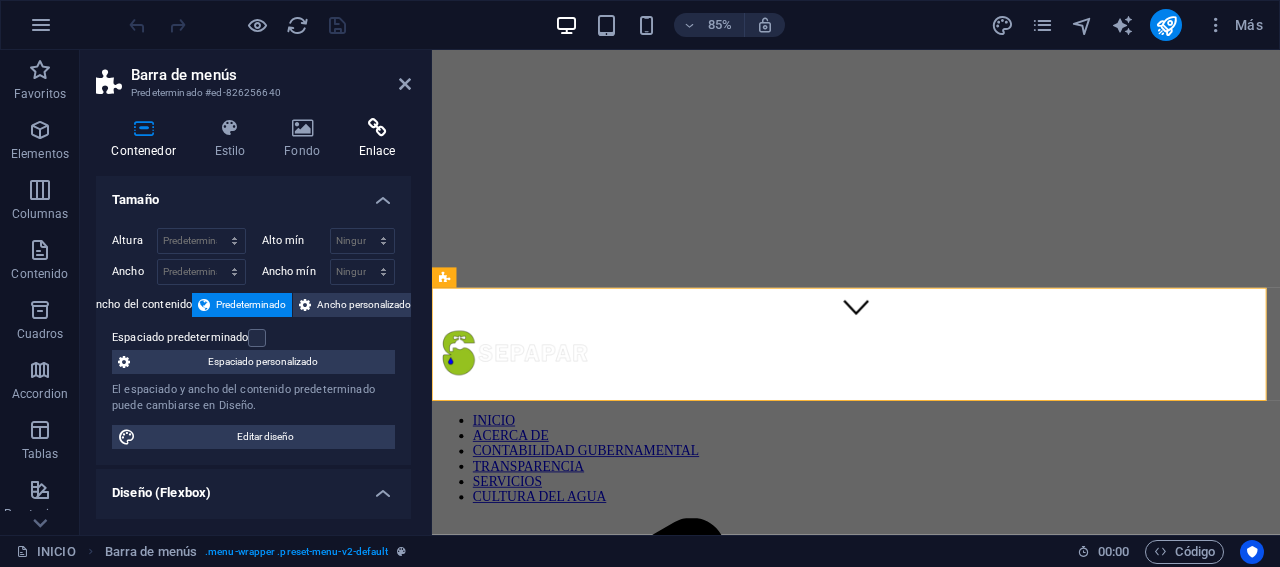 click at bounding box center [377, 128] 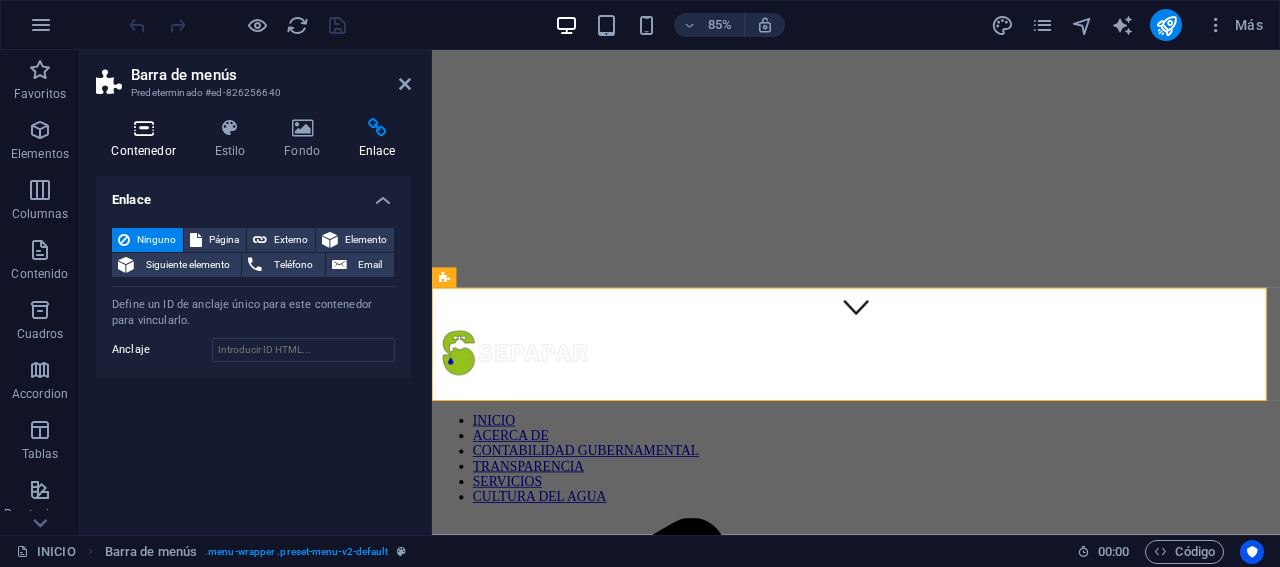 click at bounding box center [143, 128] 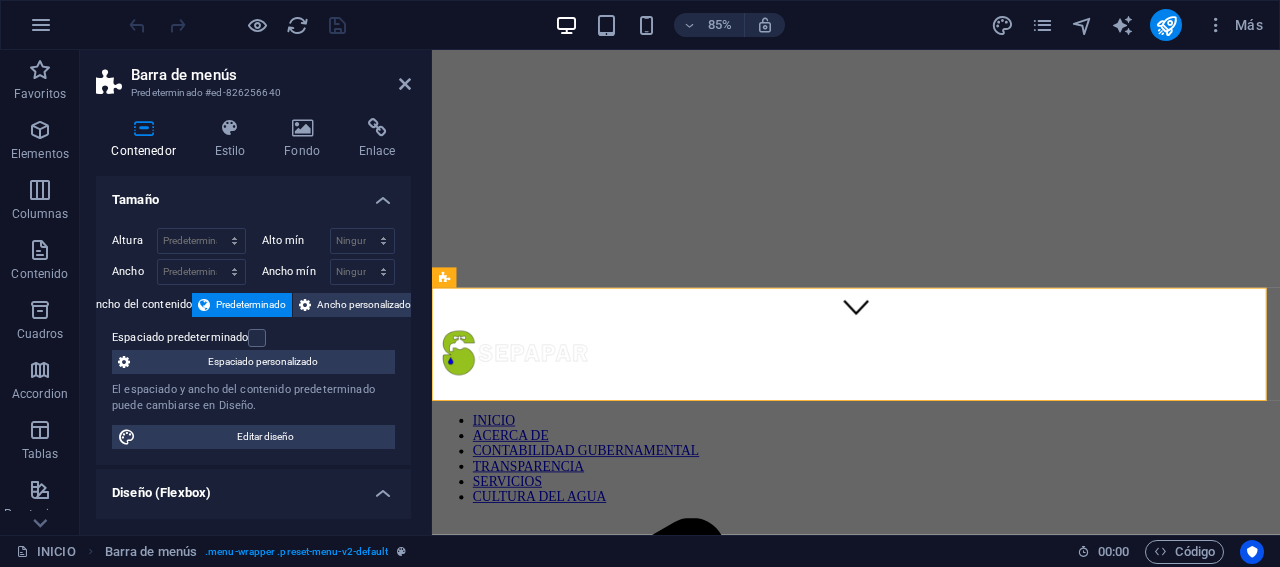 click on "El espaciado y ancho del contenido predeterminado puede cambiarse en Diseño." at bounding box center [253, 398] 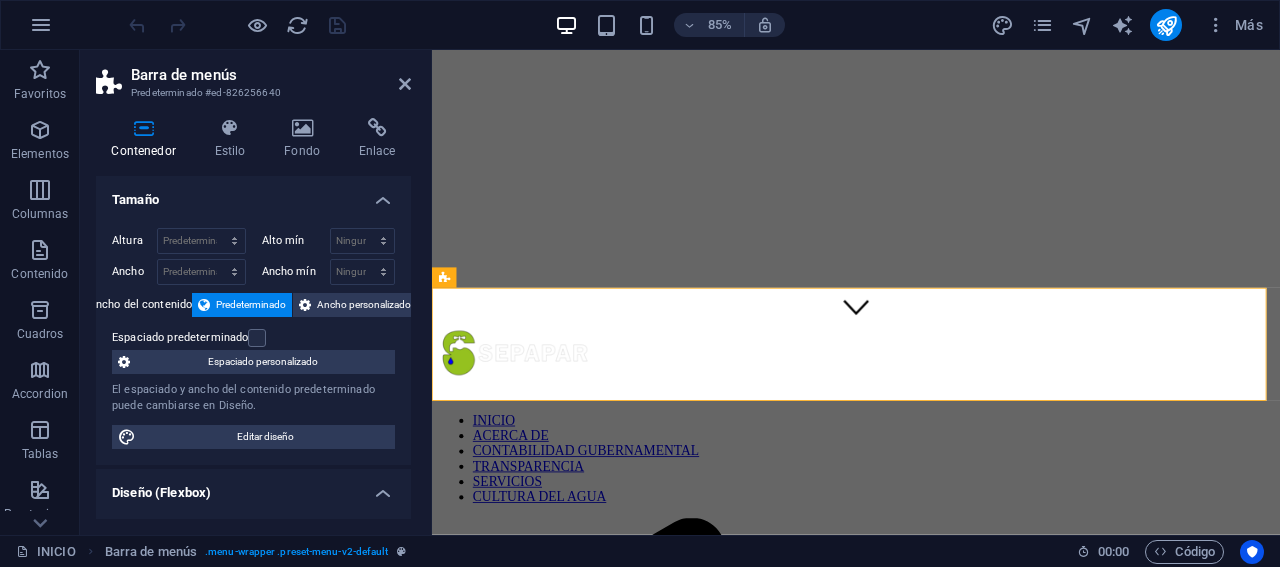 scroll, scrollTop: 100, scrollLeft: 0, axis: vertical 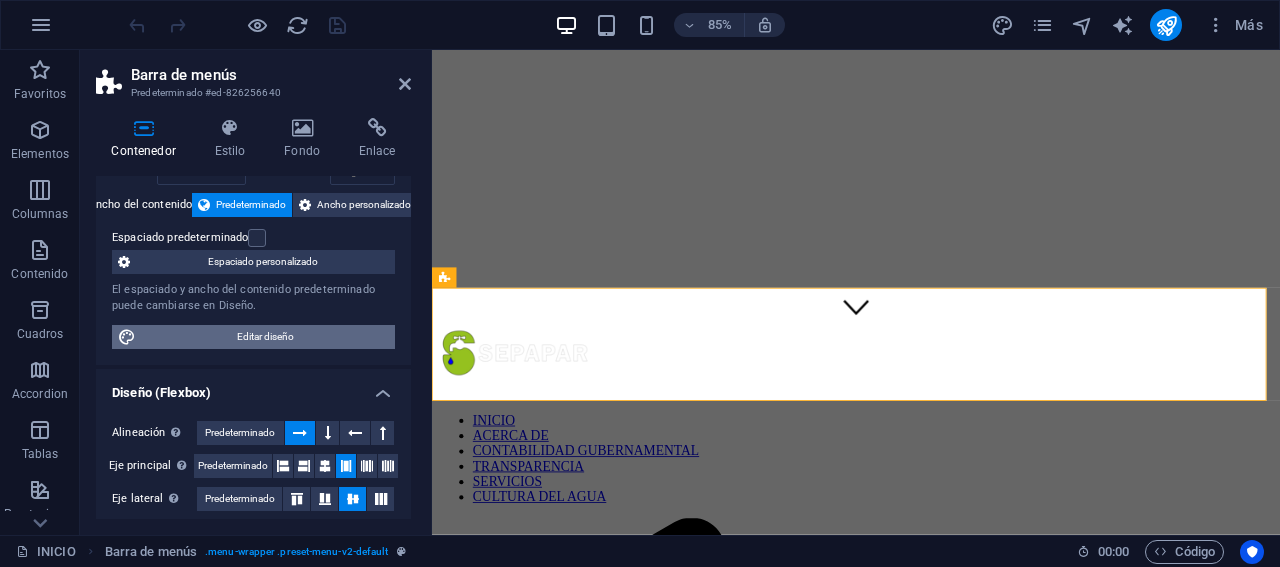 click on "Editar diseño" at bounding box center (265, 337) 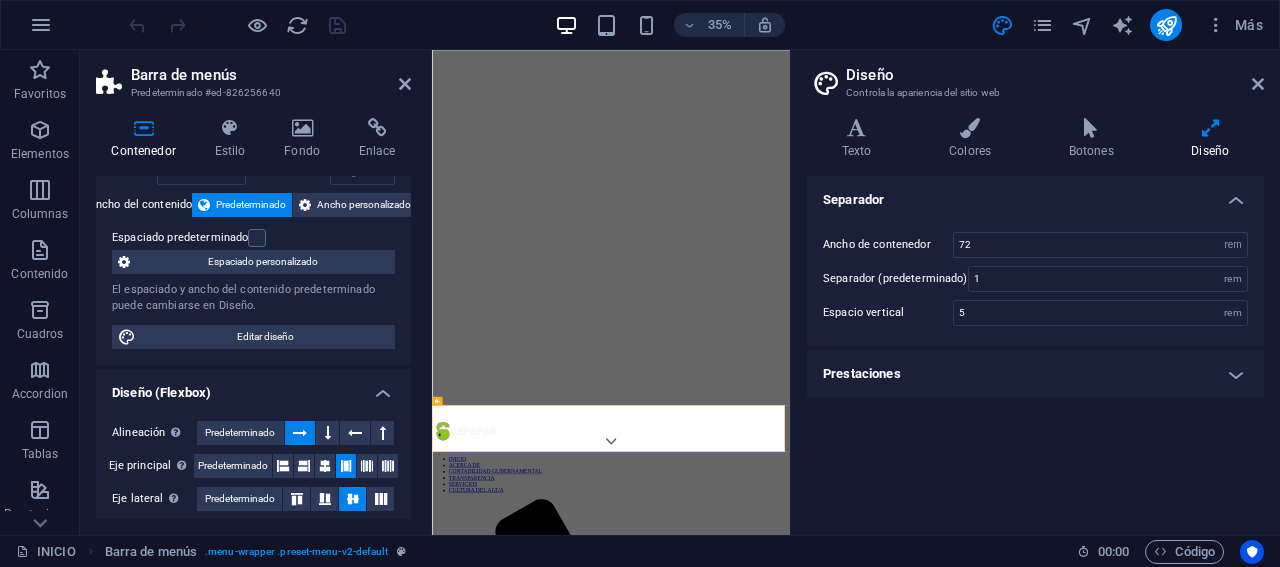 click on "Prestaciones" at bounding box center [1035, 374] 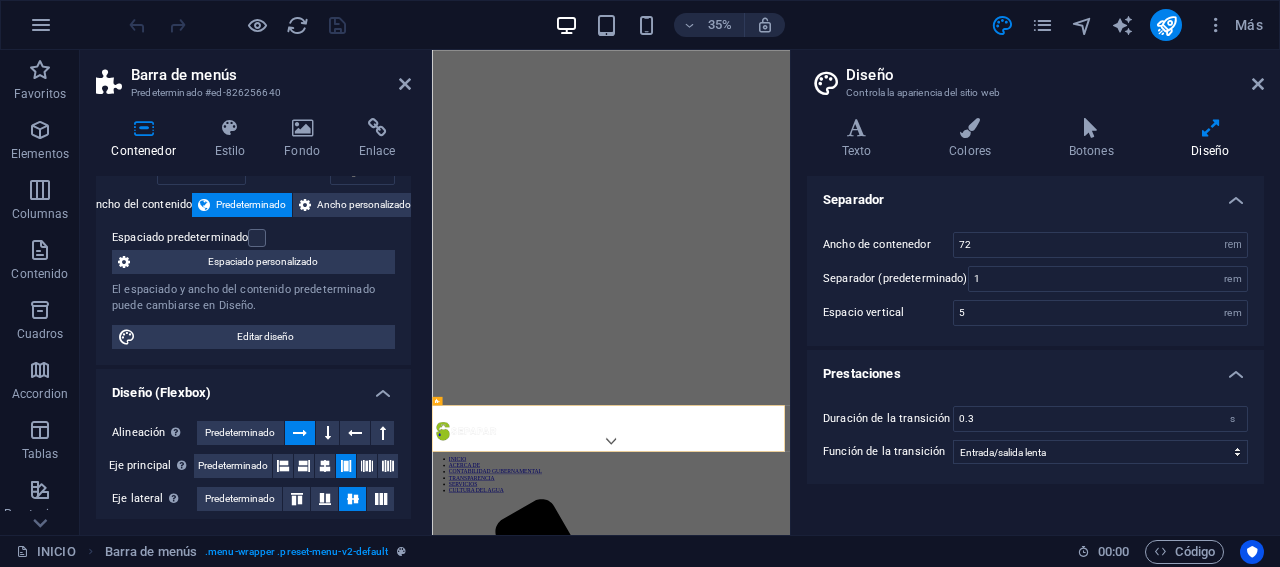 click on "Prestaciones" at bounding box center (1035, 368) 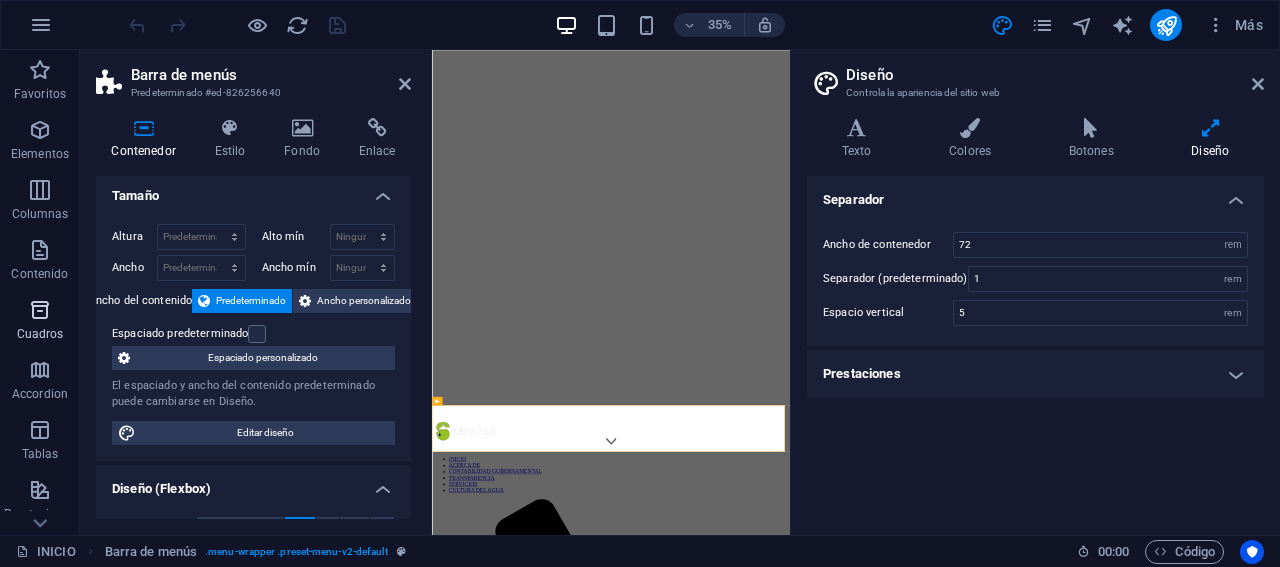 scroll, scrollTop: 0, scrollLeft: 0, axis: both 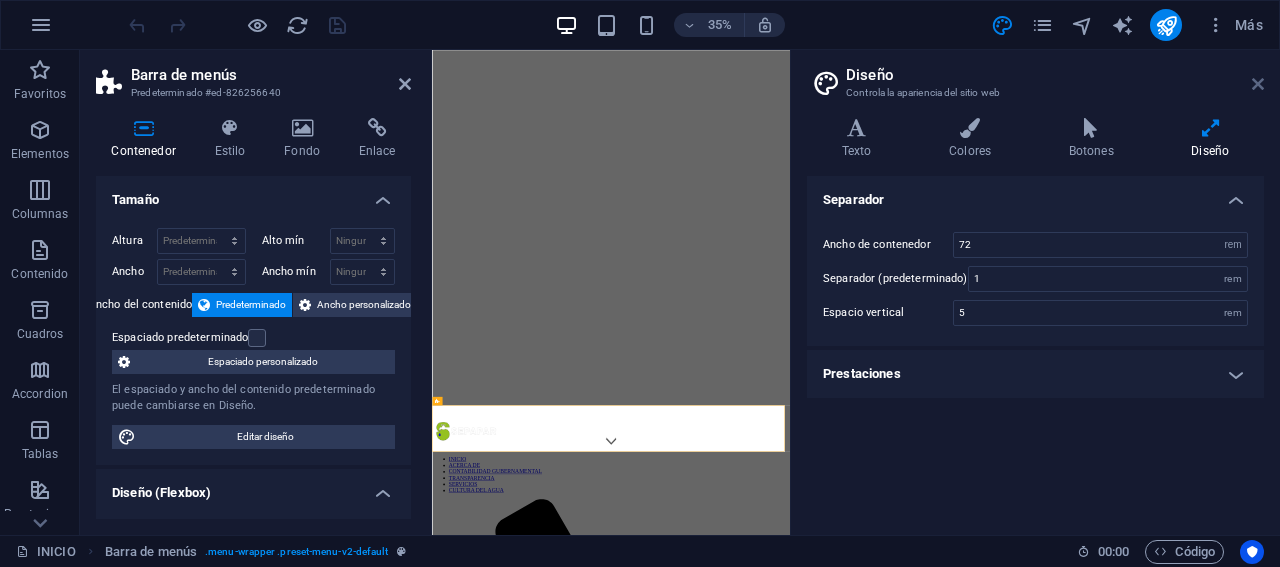 click at bounding box center (1258, 84) 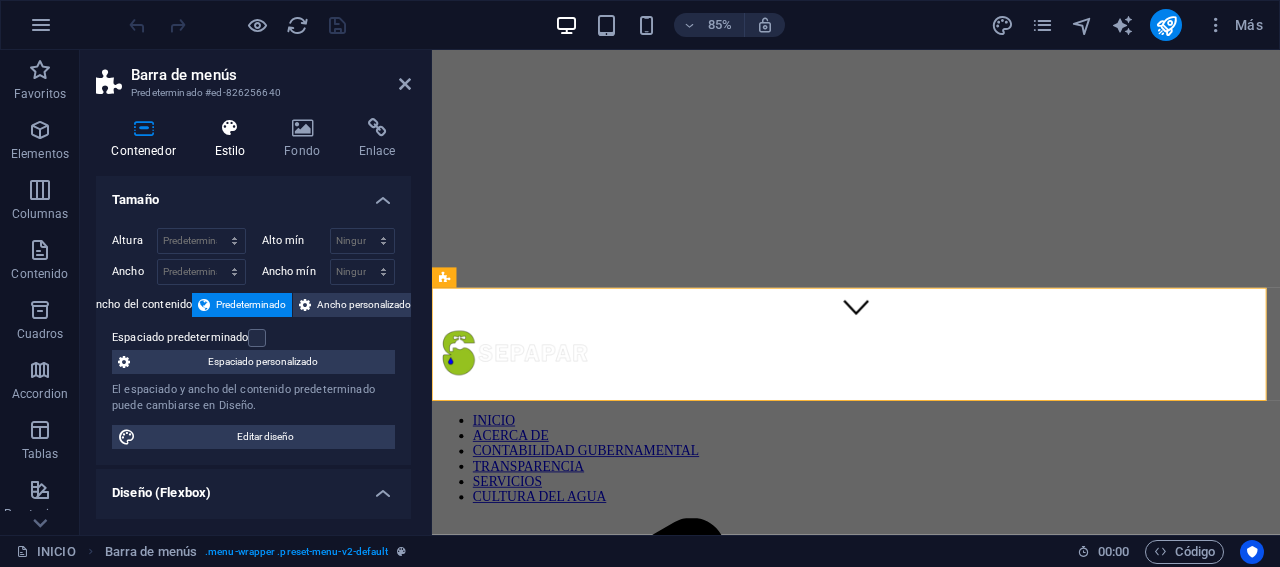 click on "Estilo" at bounding box center [234, 139] 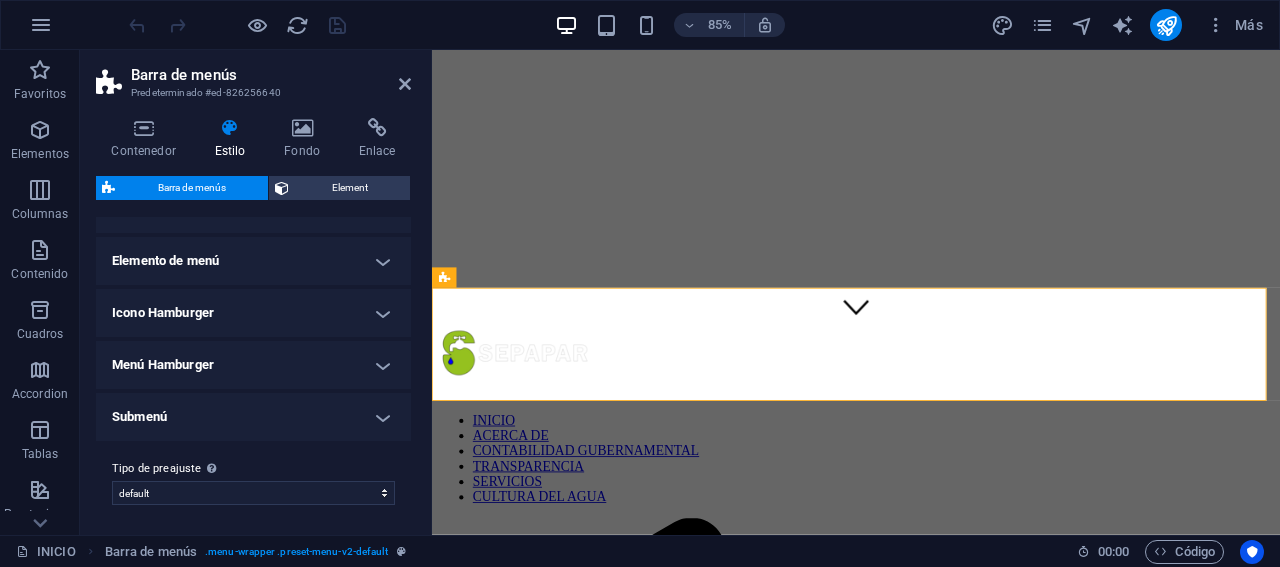 scroll, scrollTop: 602, scrollLeft: 0, axis: vertical 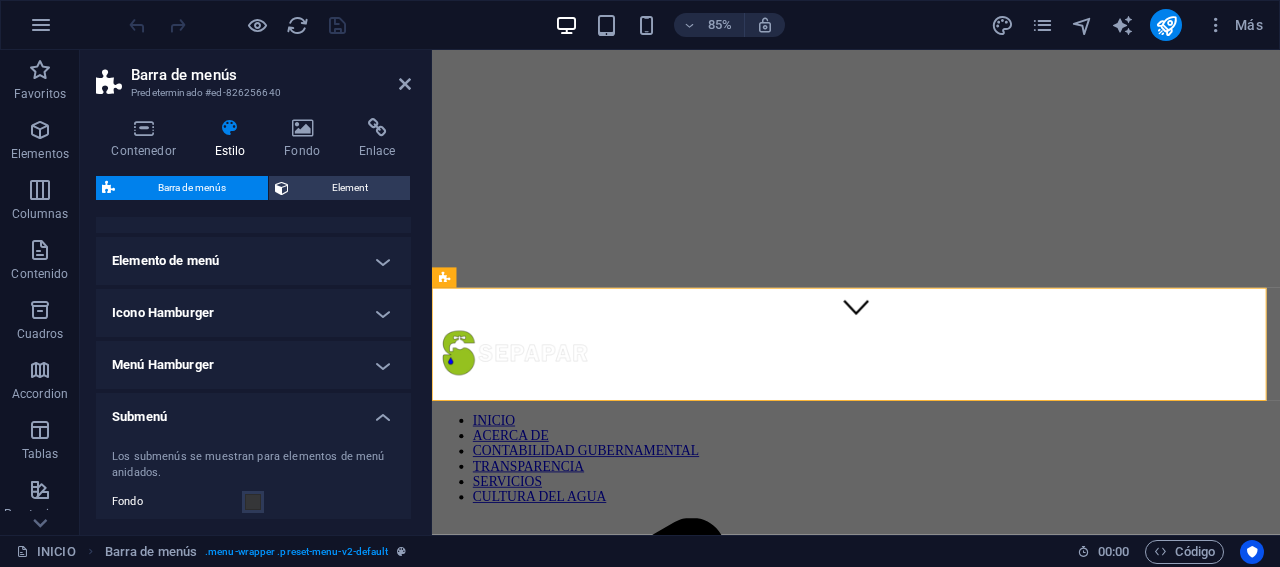click on "Submenú" at bounding box center (253, 411) 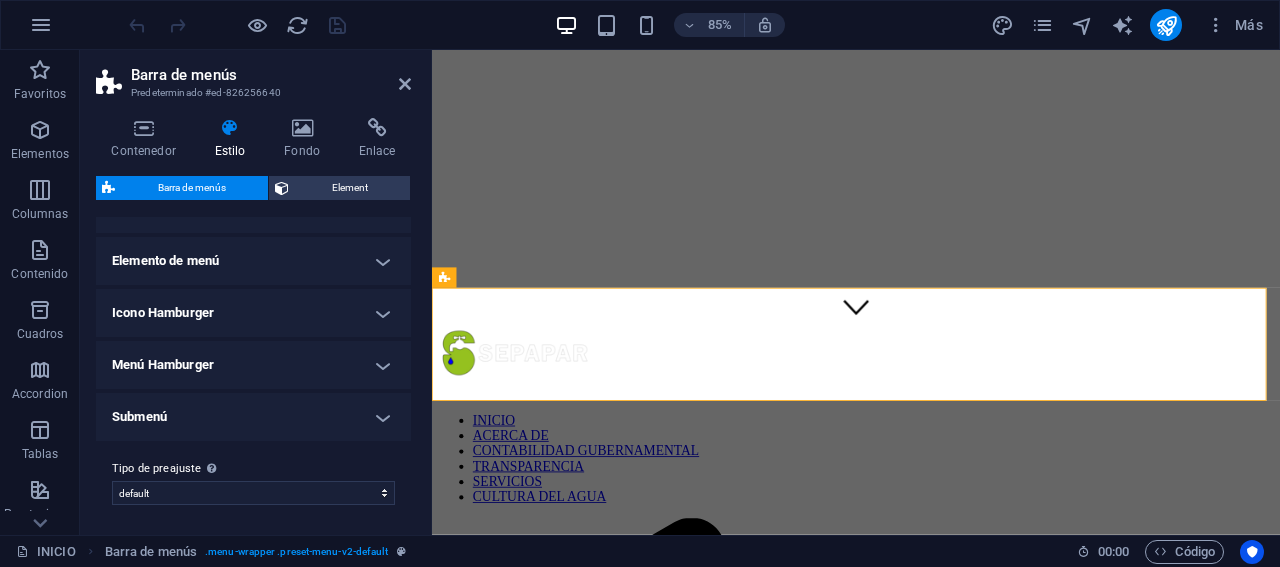 click on "Submenú" at bounding box center [253, 417] 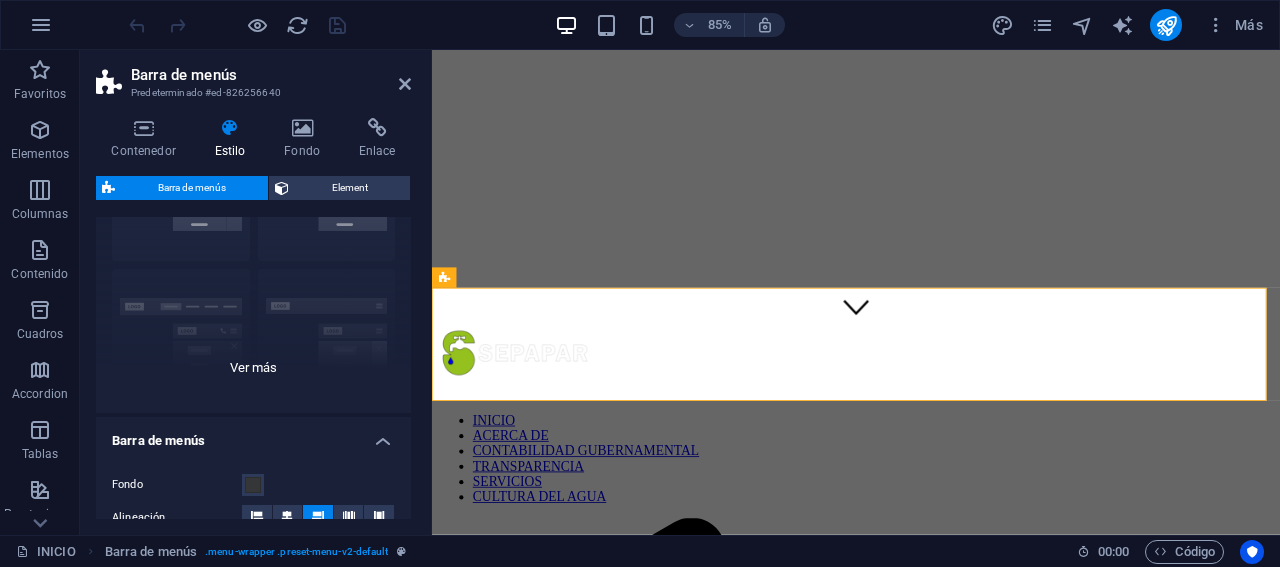 scroll, scrollTop: 0, scrollLeft: 0, axis: both 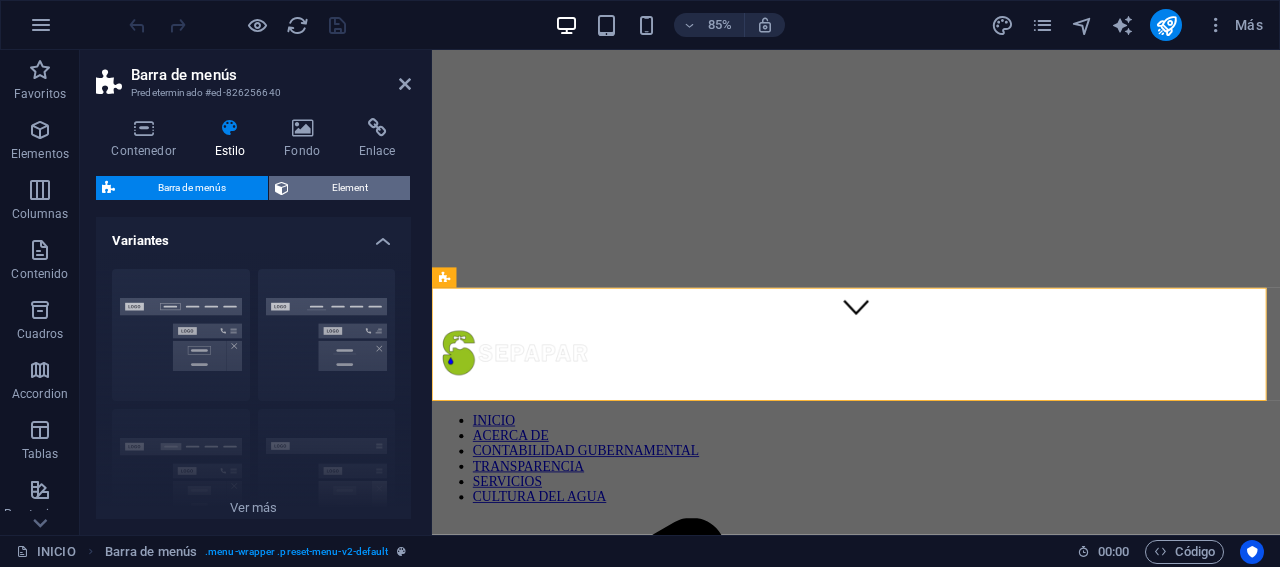 click on "Element" at bounding box center (349, 188) 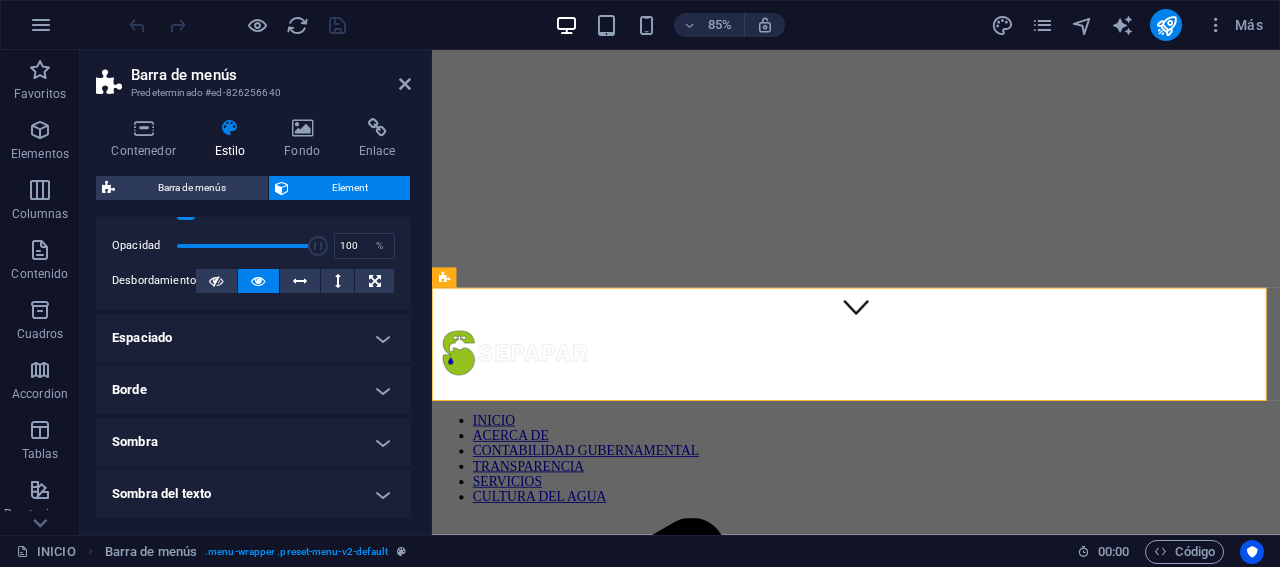 scroll, scrollTop: 100, scrollLeft: 0, axis: vertical 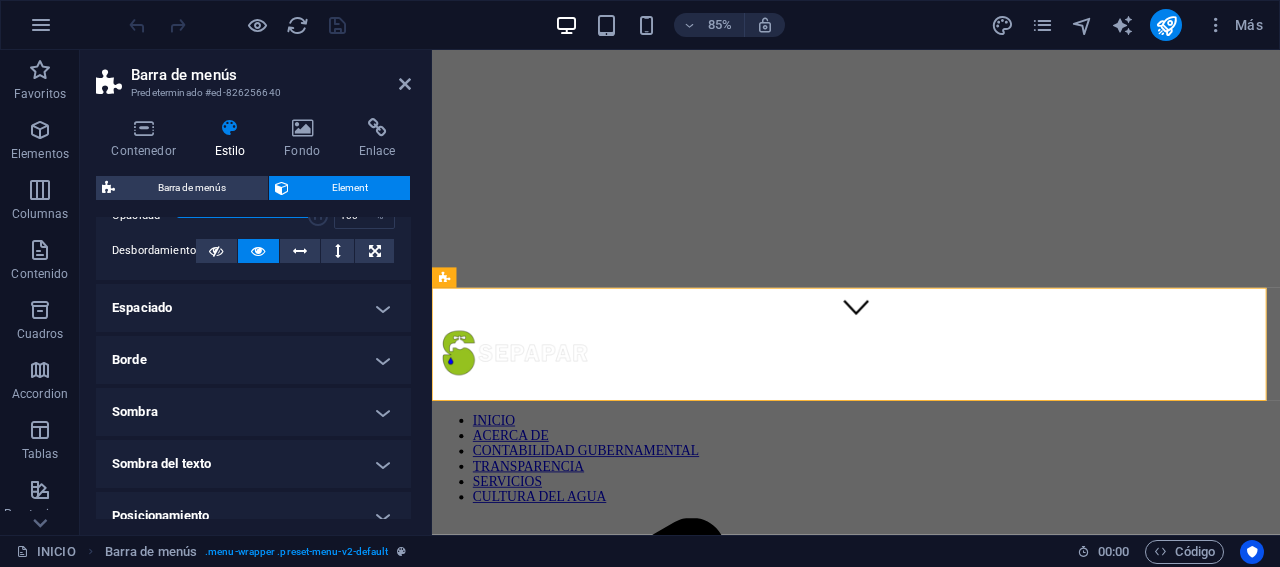 click on "Espaciado" at bounding box center [253, 308] 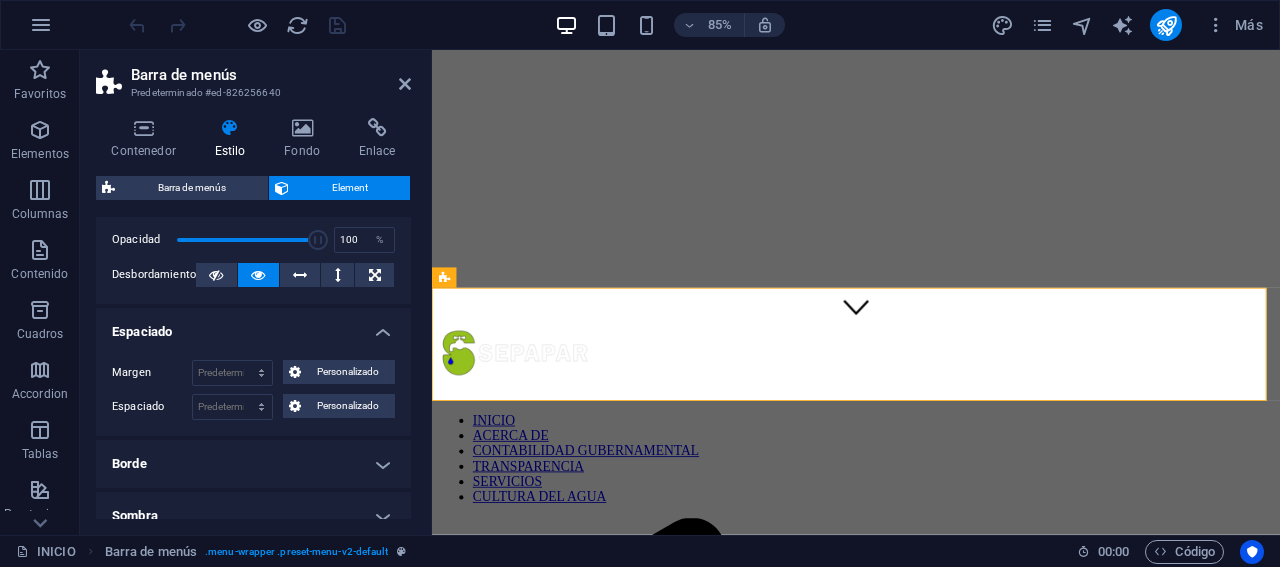 scroll, scrollTop: 0, scrollLeft: 0, axis: both 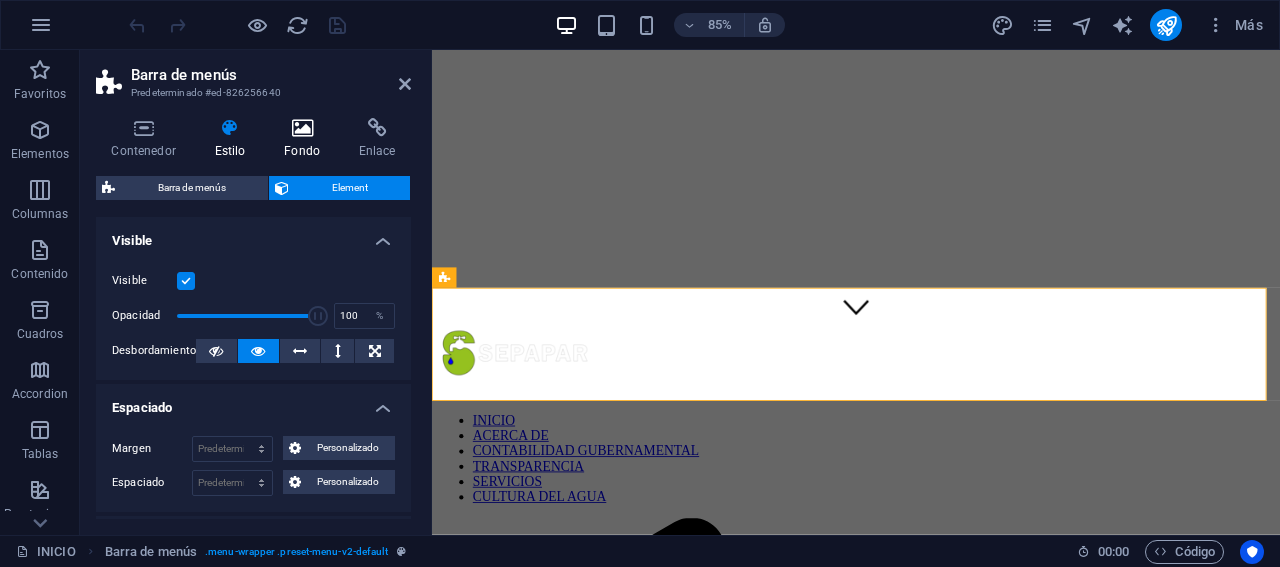 click at bounding box center [302, 128] 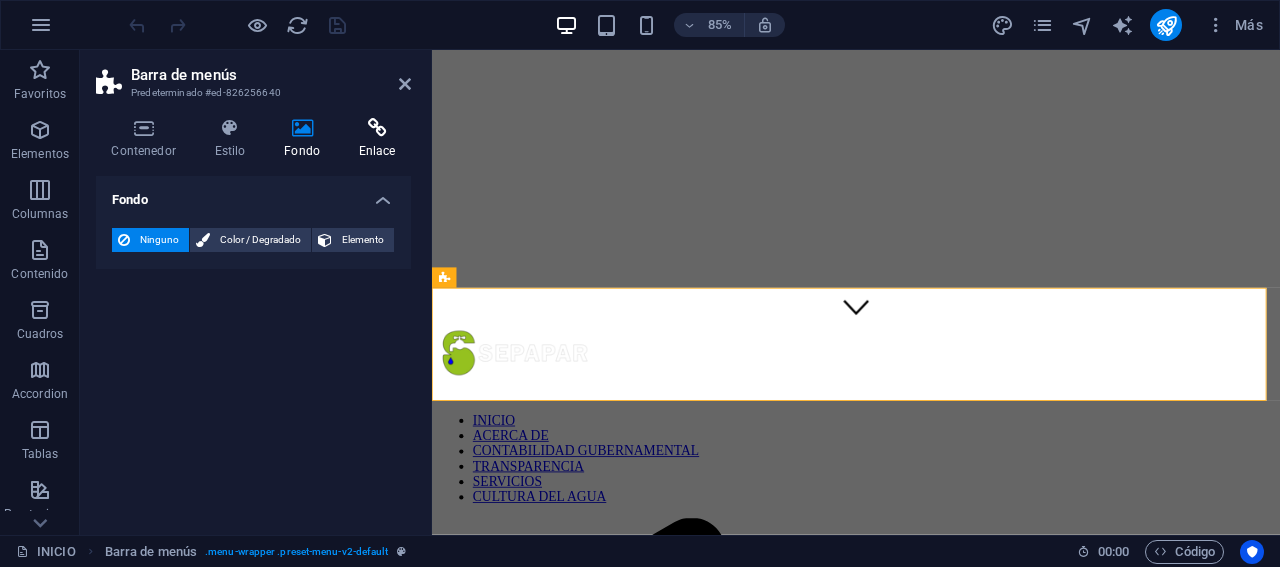 click at bounding box center [377, 128] 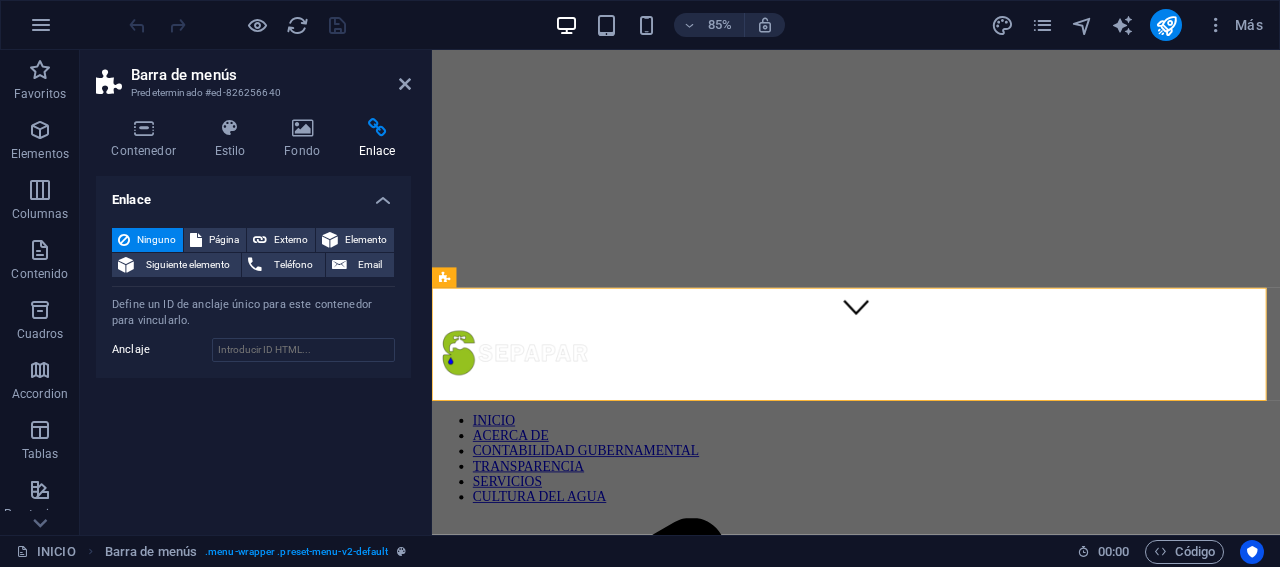 click on "Barra de menús Predeterminado #ed-826256640" at bounding box center (253, 76) 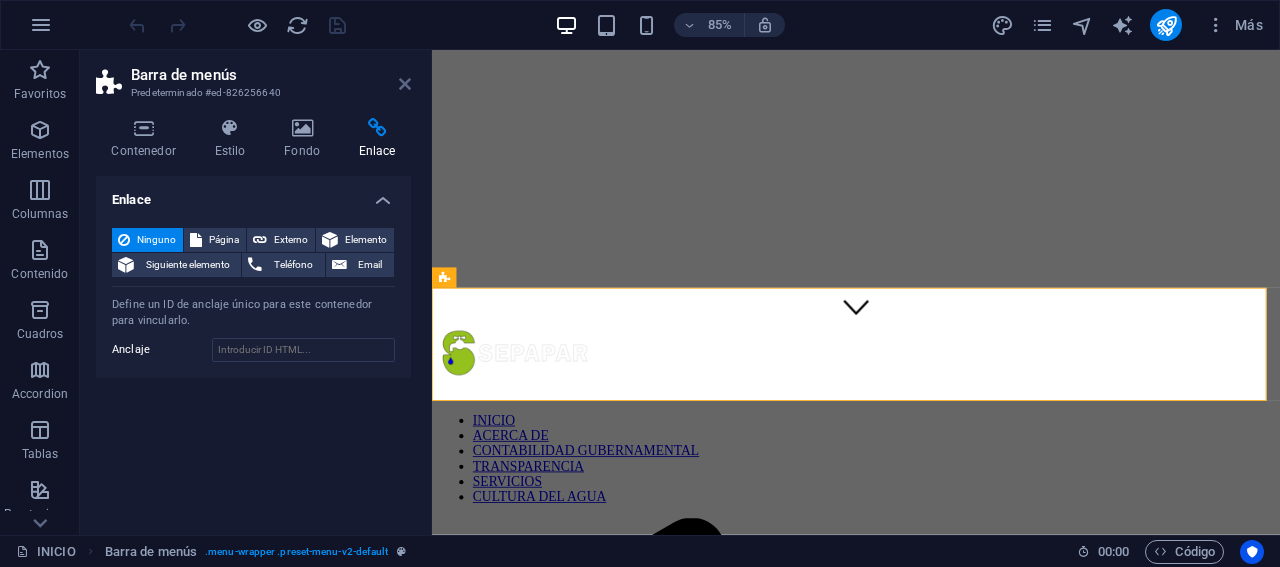 click at bounding box center (405, 84) 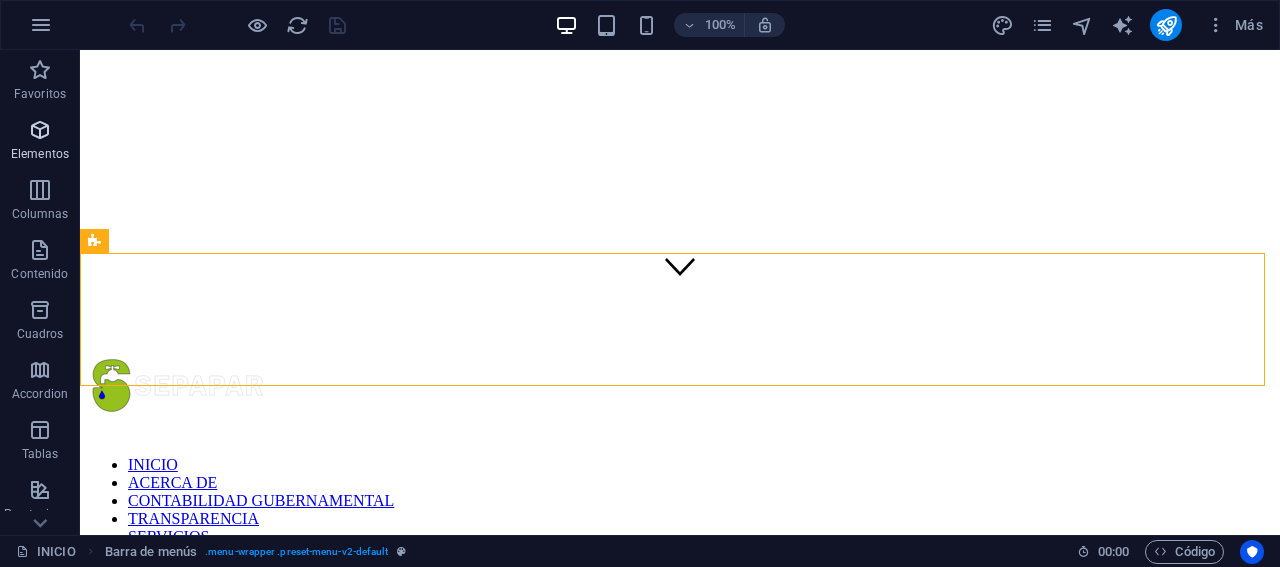 click at bounding box center (40, 130) 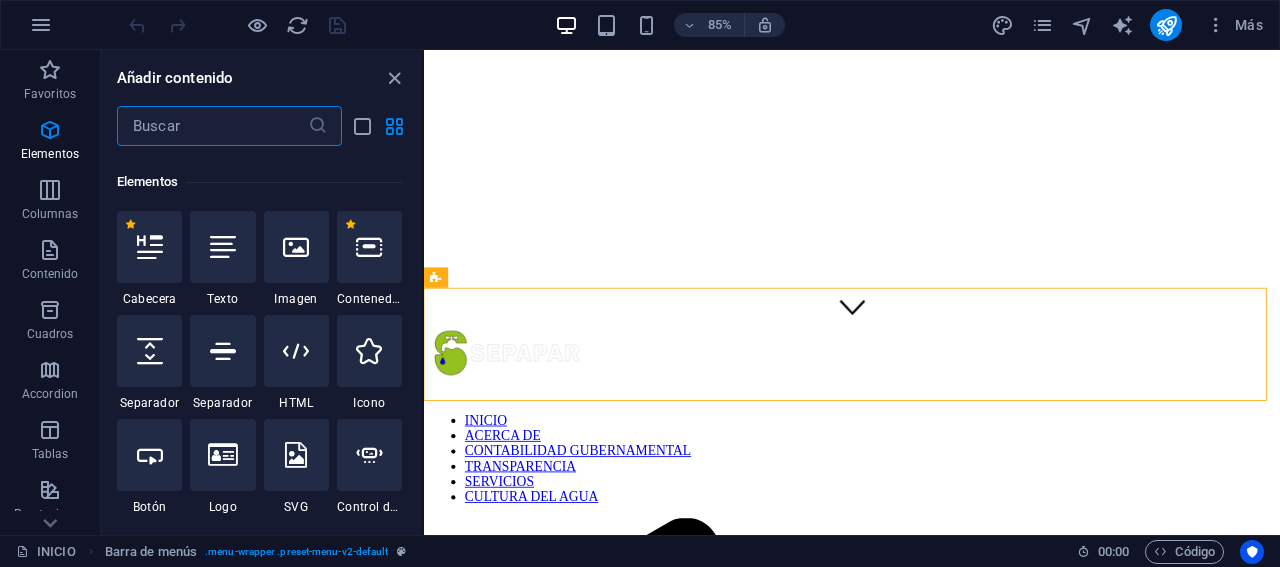 scroll, scrollTop: 377, scrollLeft: 0, axis: vertical 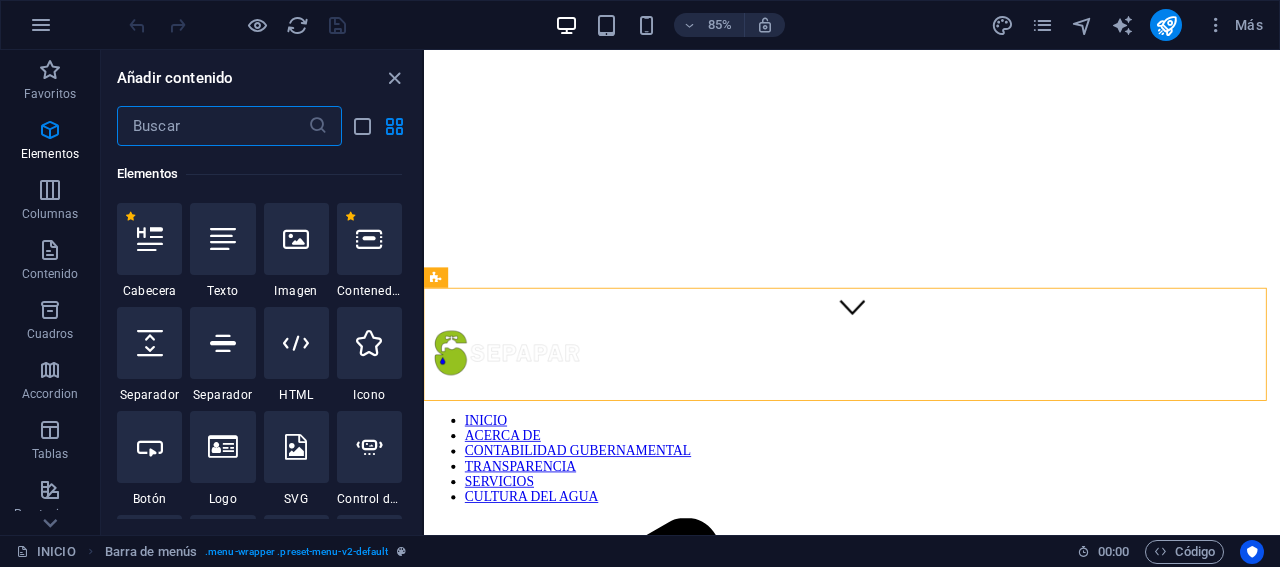 click at bounding box center [212, 126] 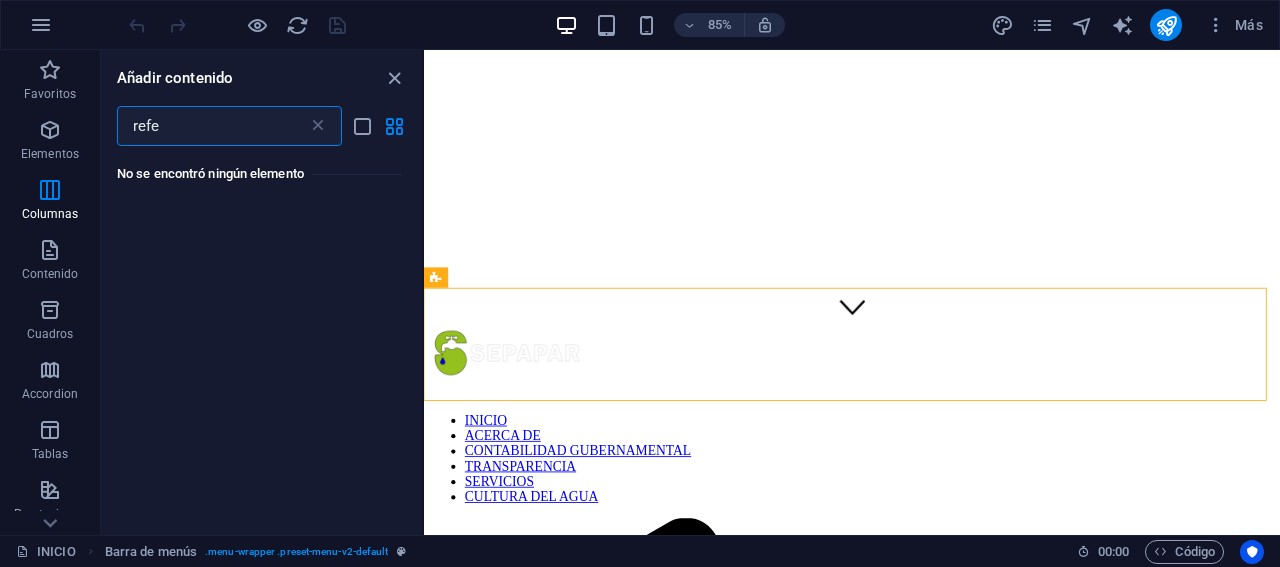scroll, scrollTop: 0, scrollLeft: 0, axis: both 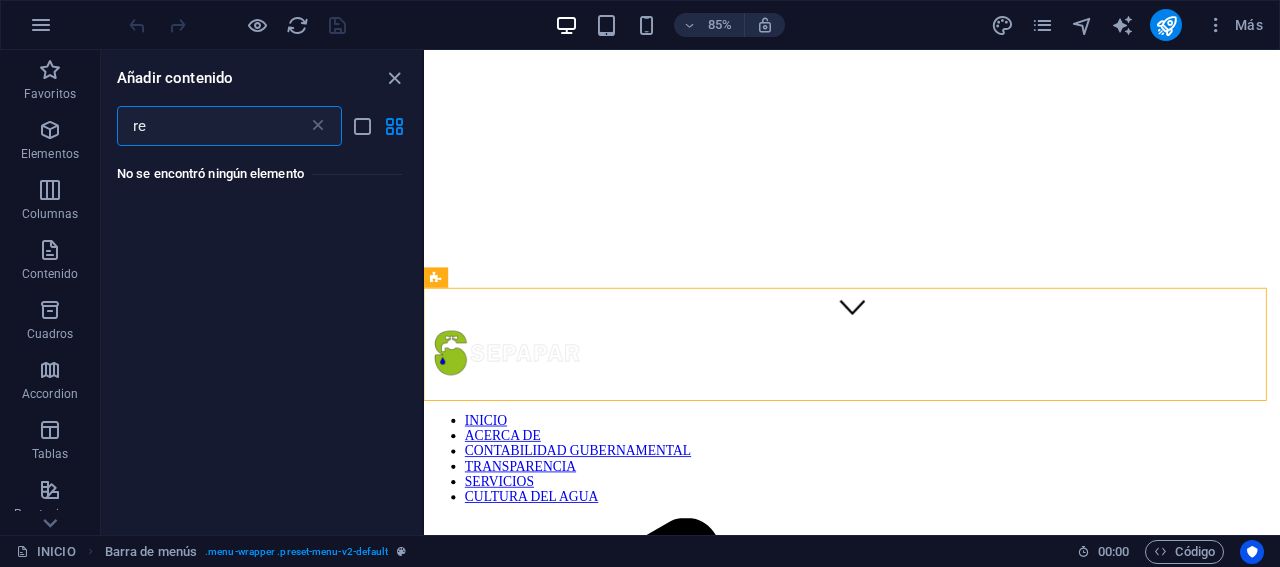 type on "r" 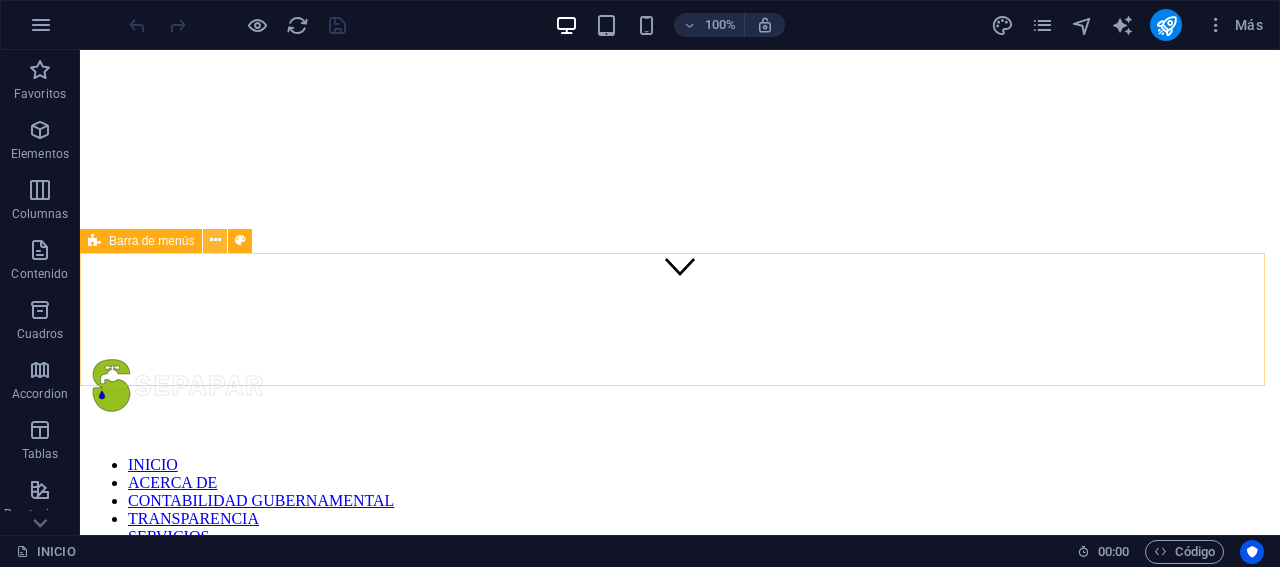click at bounding box center (215, 240) 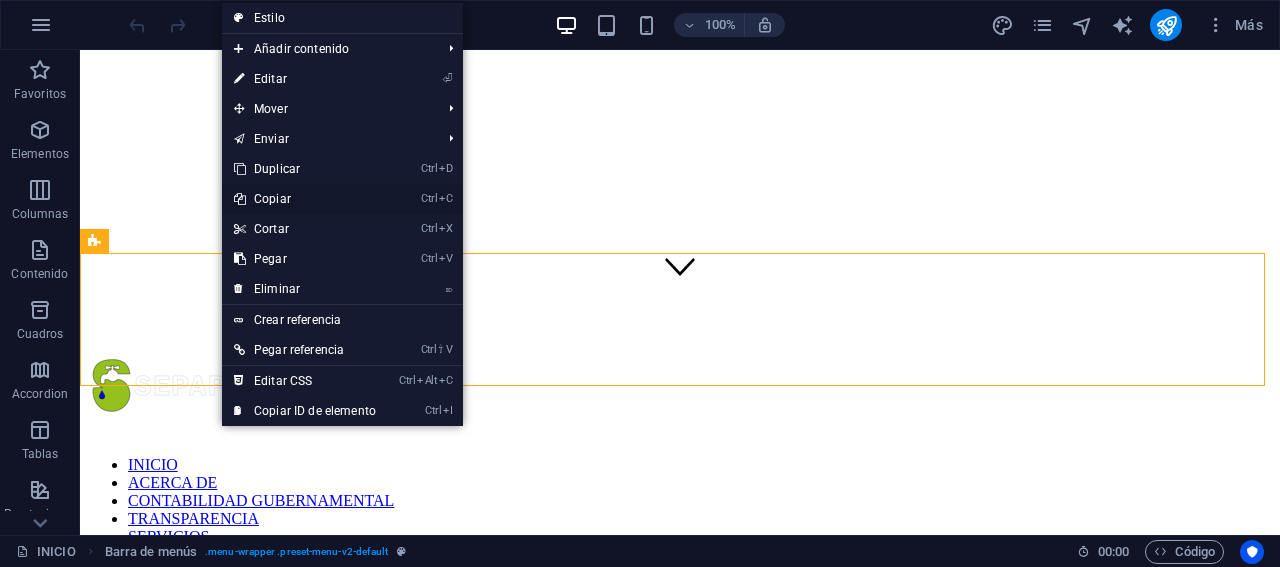 click on "Ctrl C  Copiar" at bounding box center [305, 199] 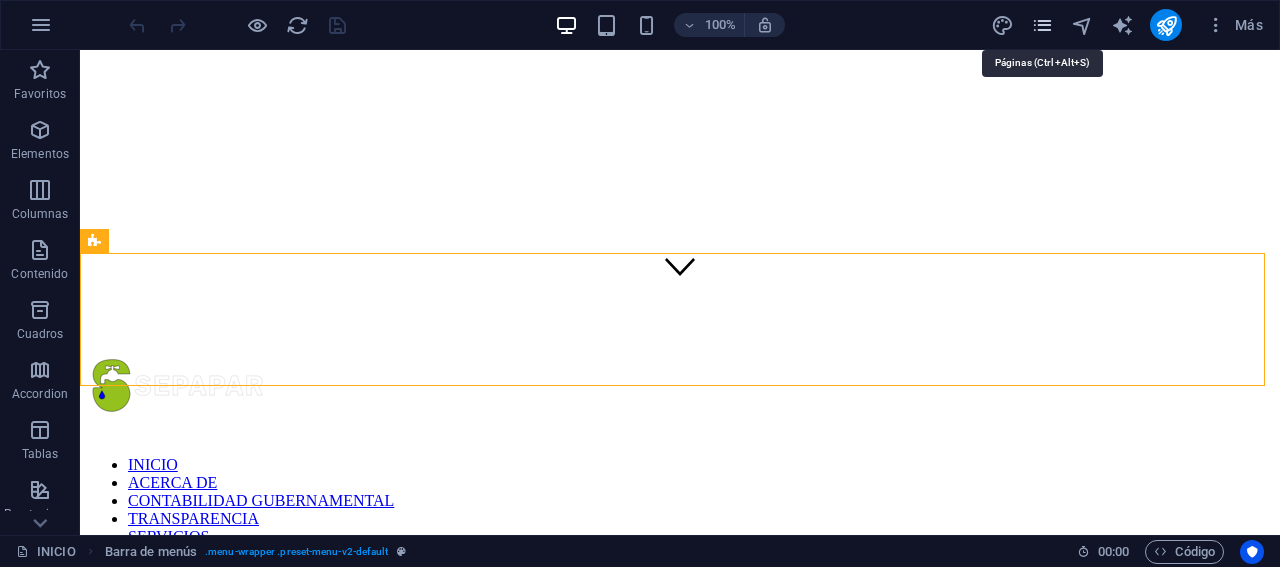 click at bounding box center (1042, 25) 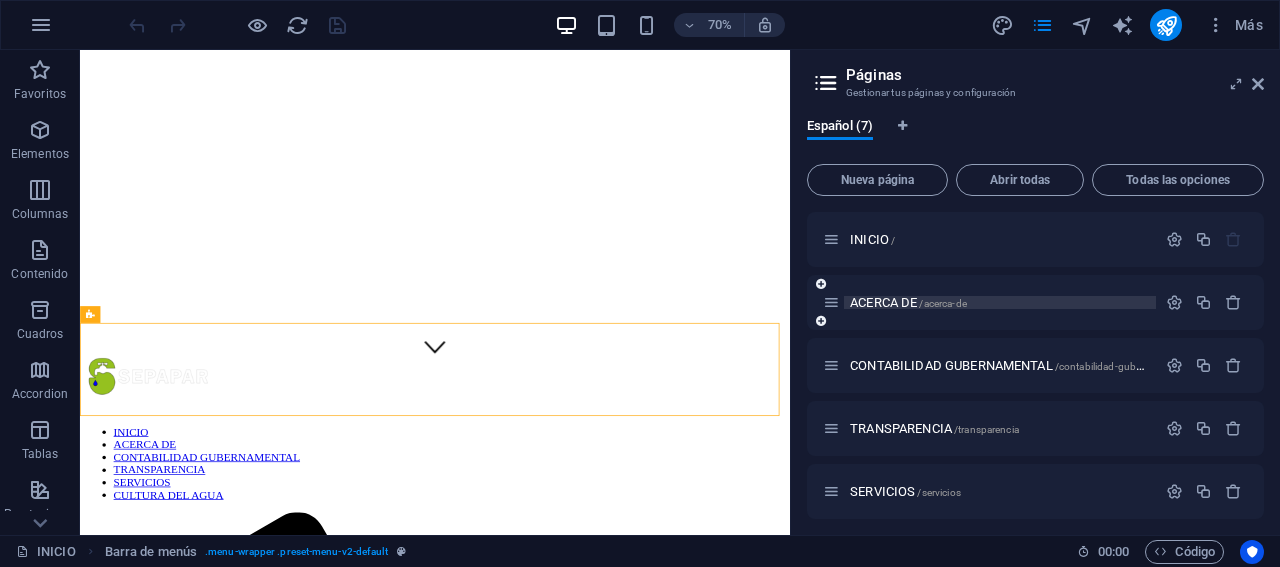 click on "ACERCA DE /acerca-de" at bounding box center (1000, 302) 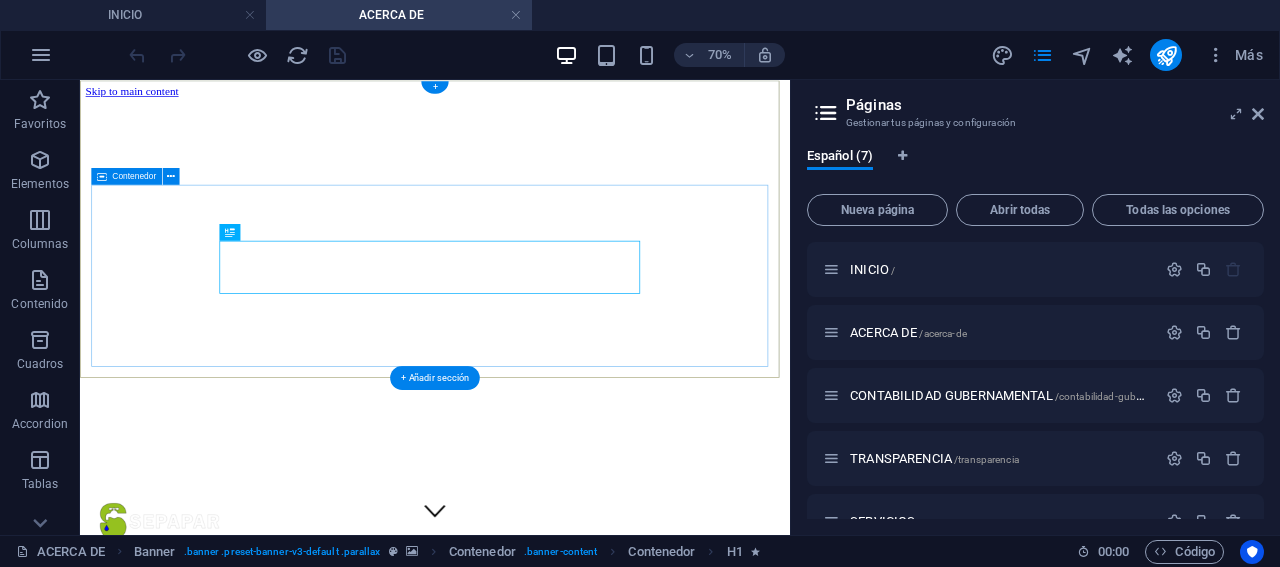 scroll, scrollTop: 0, scrollLeft: 0, axis: both 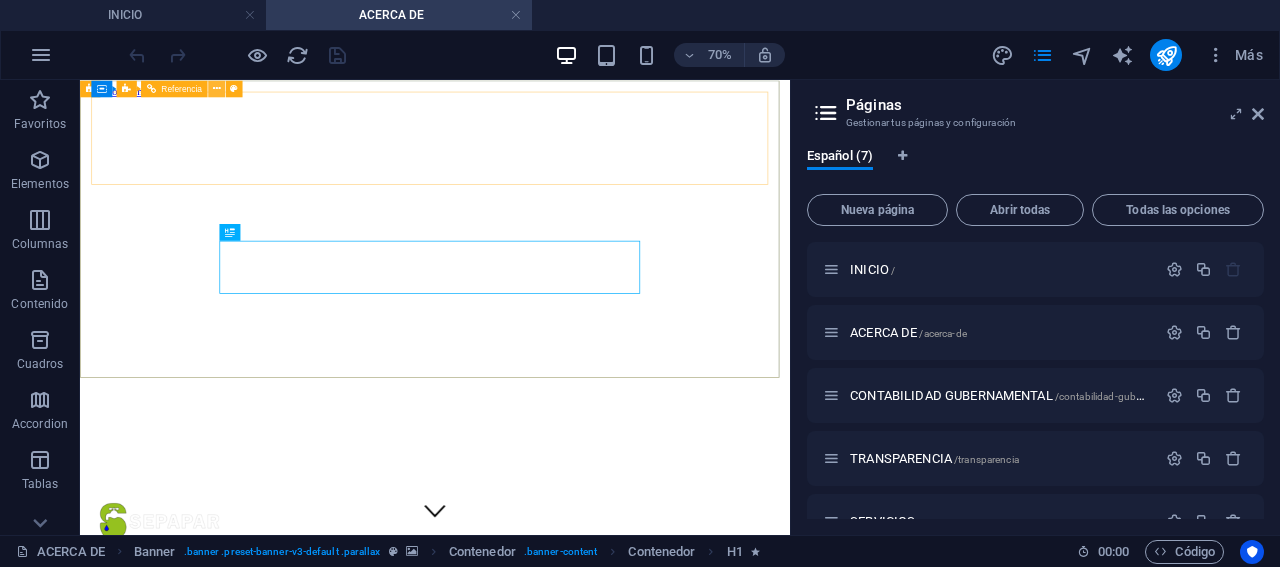 click at bounding box center [217, 88] 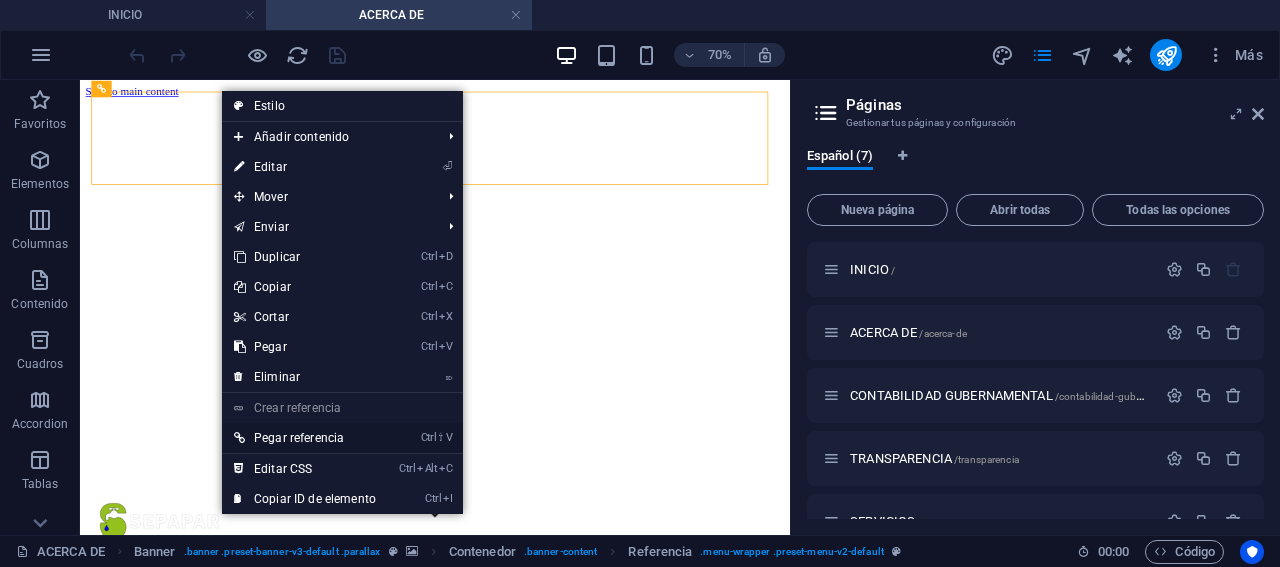 click on "Ctrl ⇧ V  Pegar referencia" at bounding box center [305, 438] 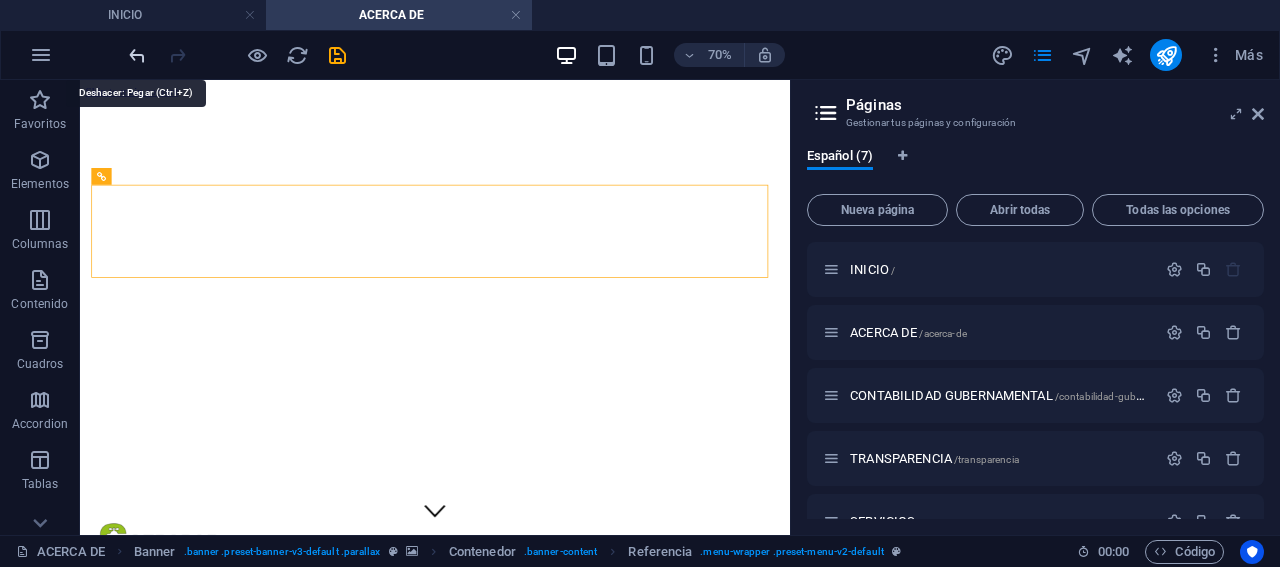 click at bounding box center (137, 55) 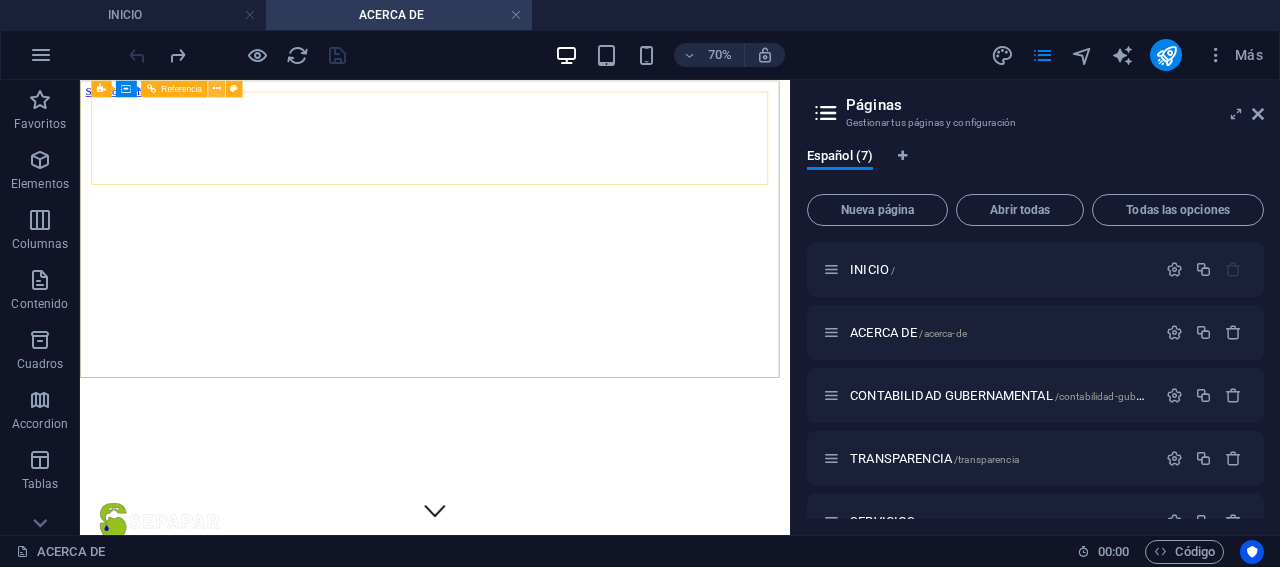 click at bounding box center (217, 88) 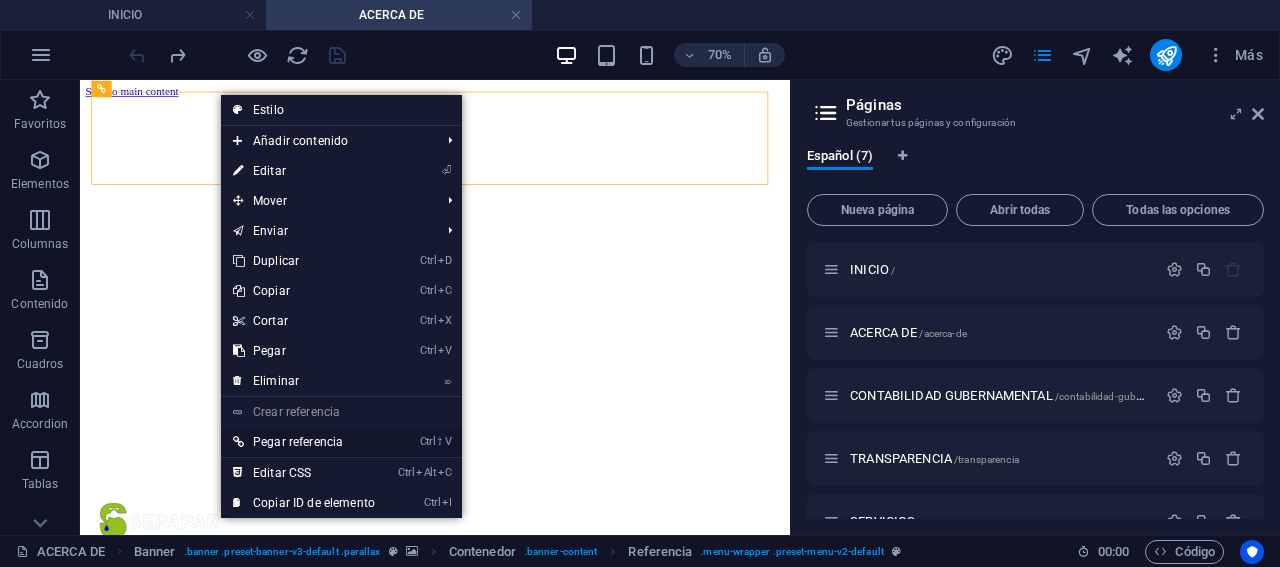 click on "Ctrl ⇧ V  Pegar referencia" at bounding box center (304, 442) 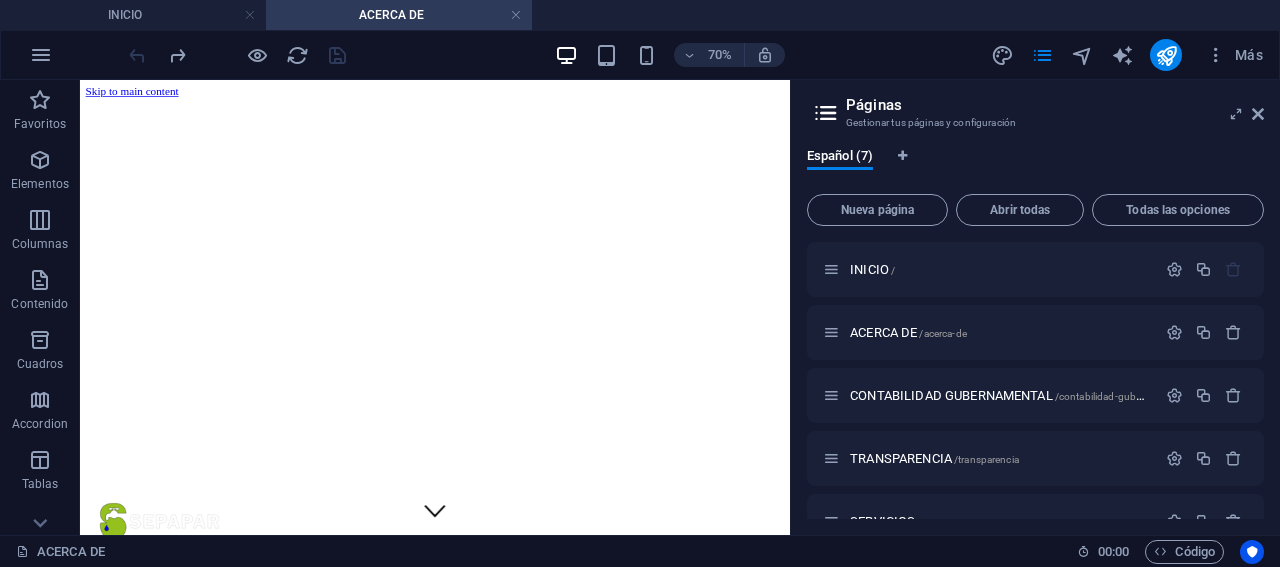 click on "Páginas Gestionar tus páginas y configuración Español (7) Nueva página Abrir todas Todas las opciones INICIO / ACERCA DE /acerca-de CONTABILIDAD GUBERNAMENTAL /contabilidad-gubernamental TRANSPARENCIA /transparencia SERVICIOS /servicios CULTURA DEL AGUA /cultura-del-agua CONTABILIDAD 2024 /contabilidad-2024" at bounding box center (1035, 307) 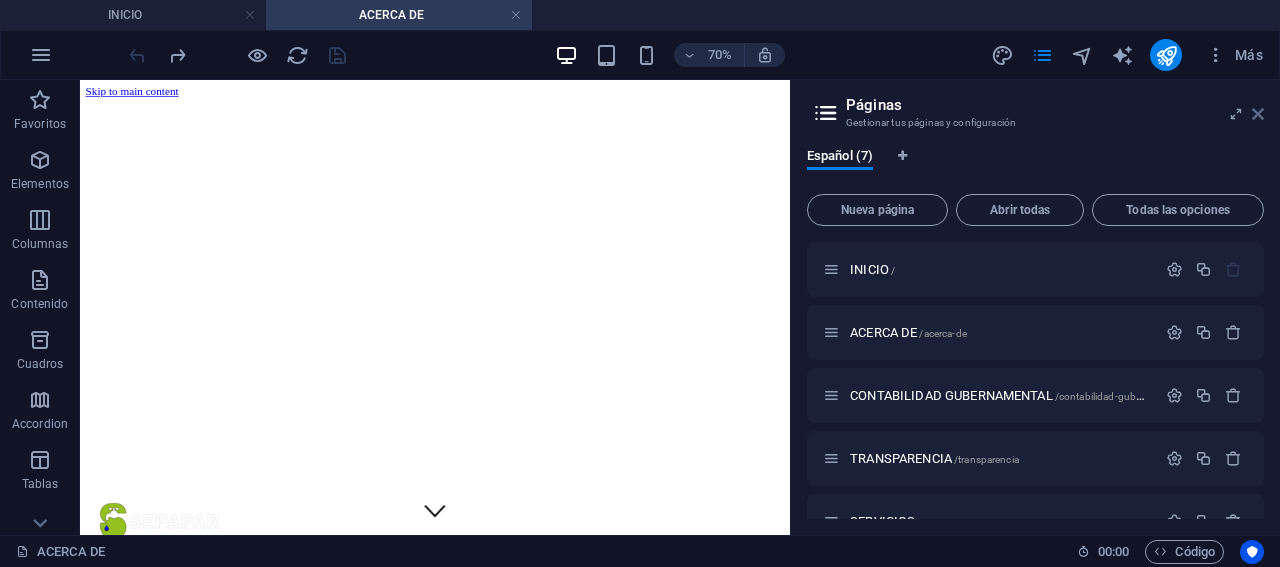 click at bounding box center [1258, 114] 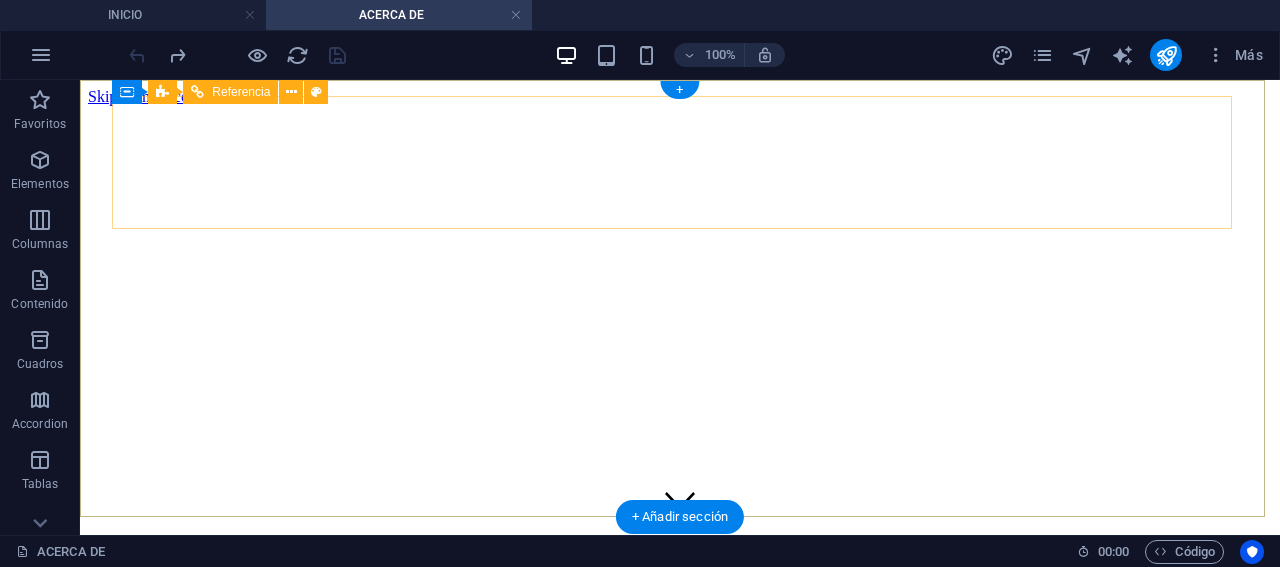 click on "INICIO ACERCA DE CONTABILIDAD GUBERNAMENTAL TRANSPARENCIA SERVICIOS CULTURA DEL AGUA" at bounding box center [680, 835] 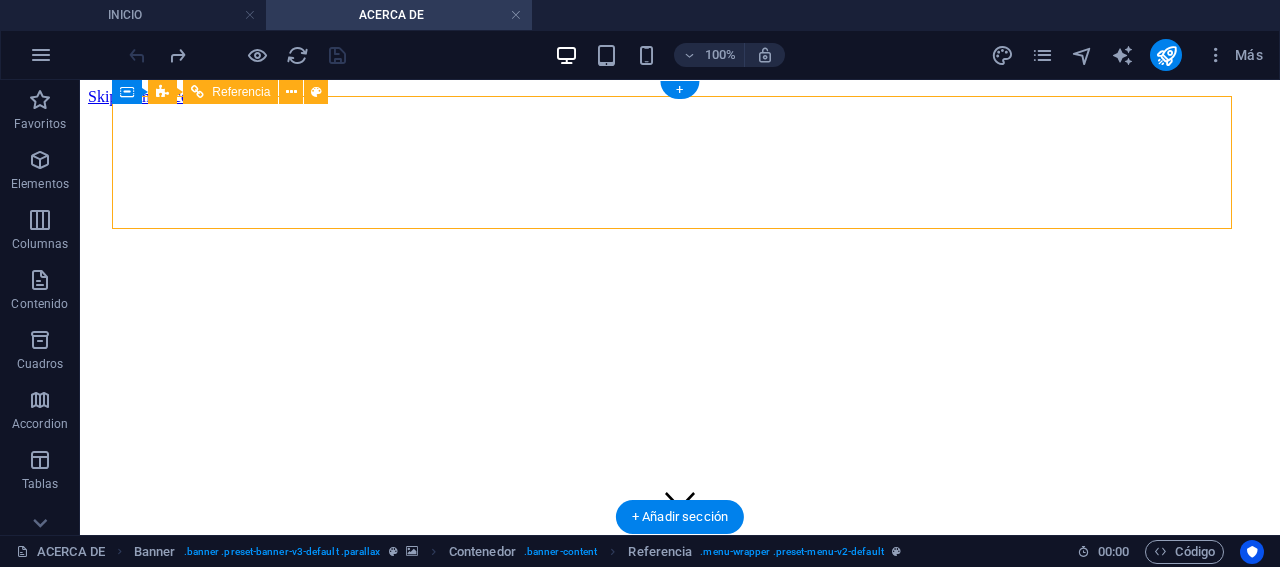 click on "INICIO ACERCA DE CONTABILIDAD GUBERNAMENTAL TRANSPARENCIA SERVICIOS CULTURA DEL AGUA" at bounding box center [680, 835] 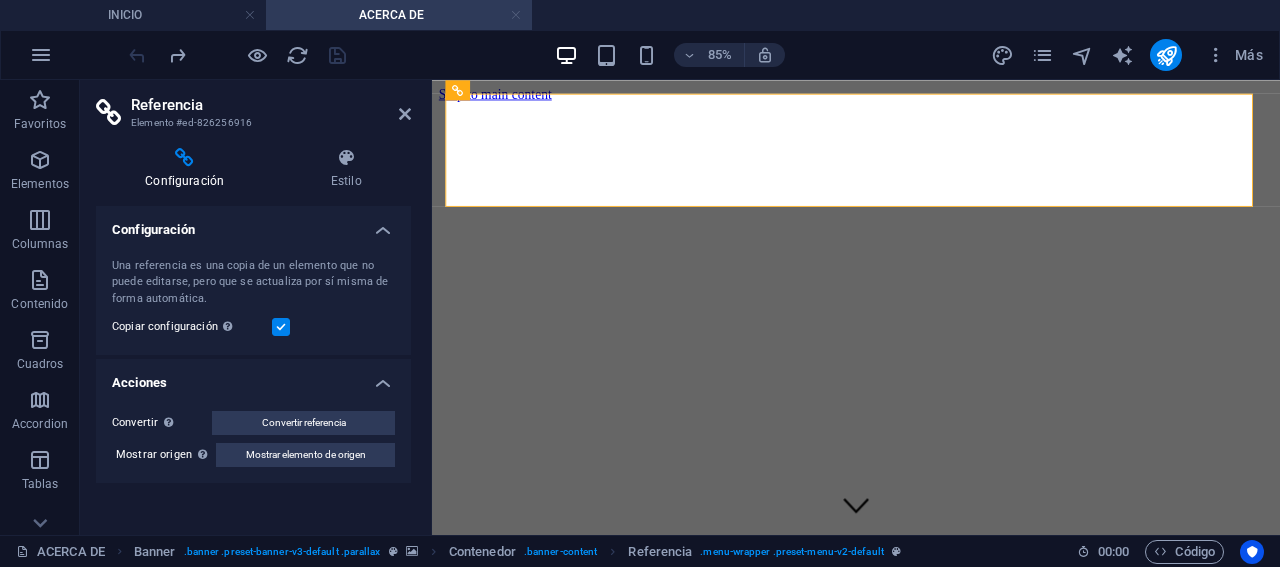click at bounding box center (516, 15) 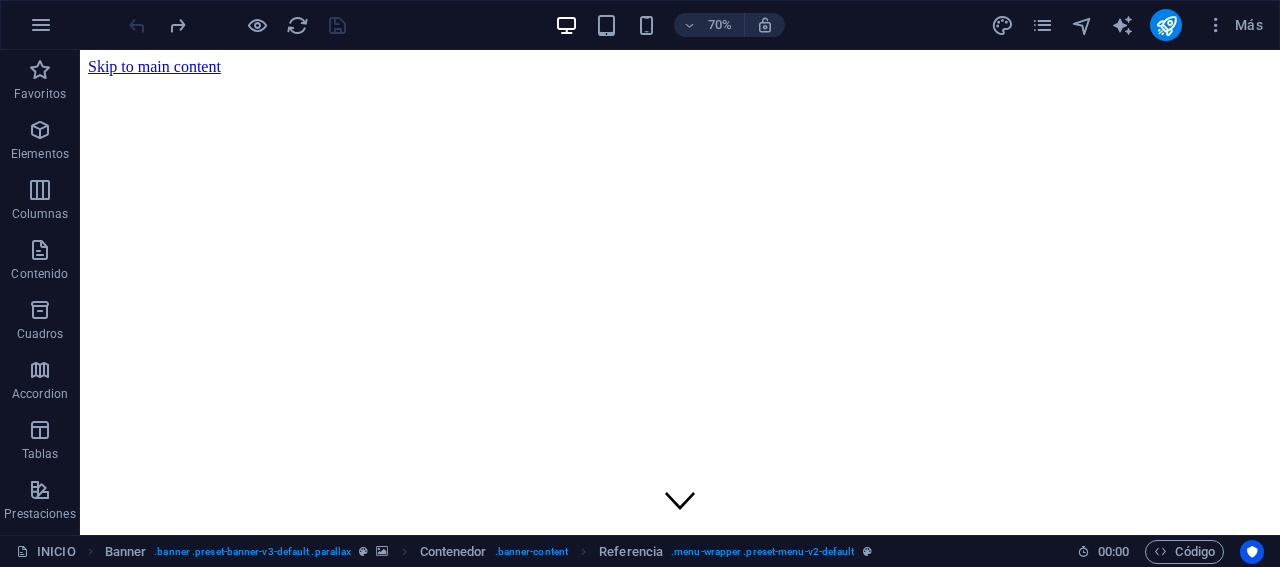 scroll, scrollTop: 234, scrollLeft: 0, axis: vertical 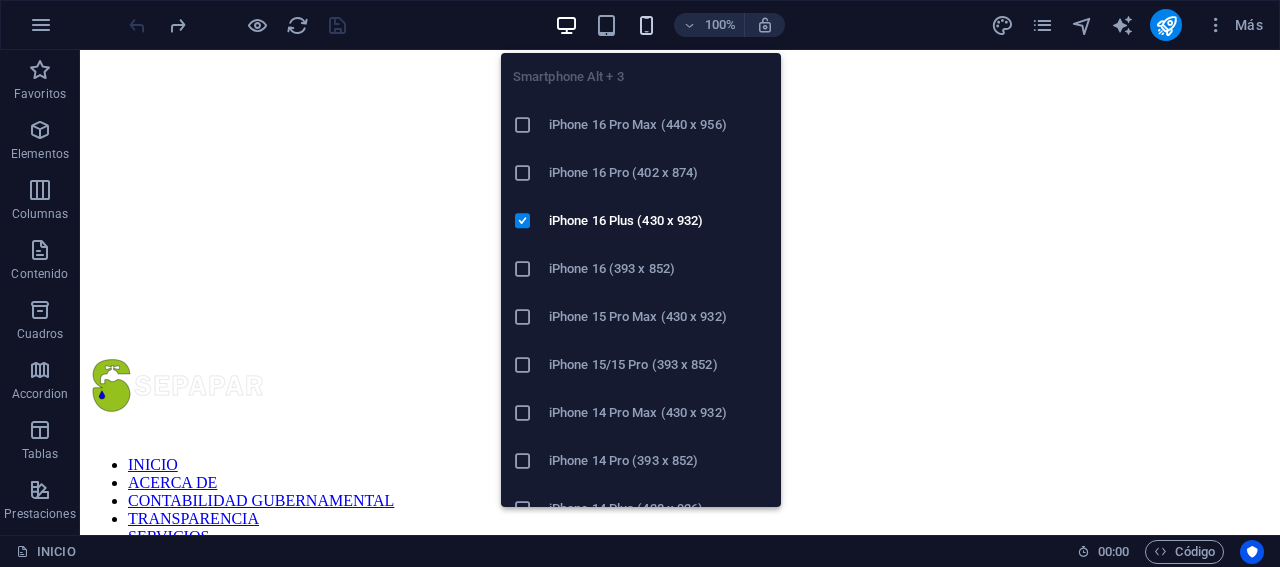 click at bounding box center [646, 25] 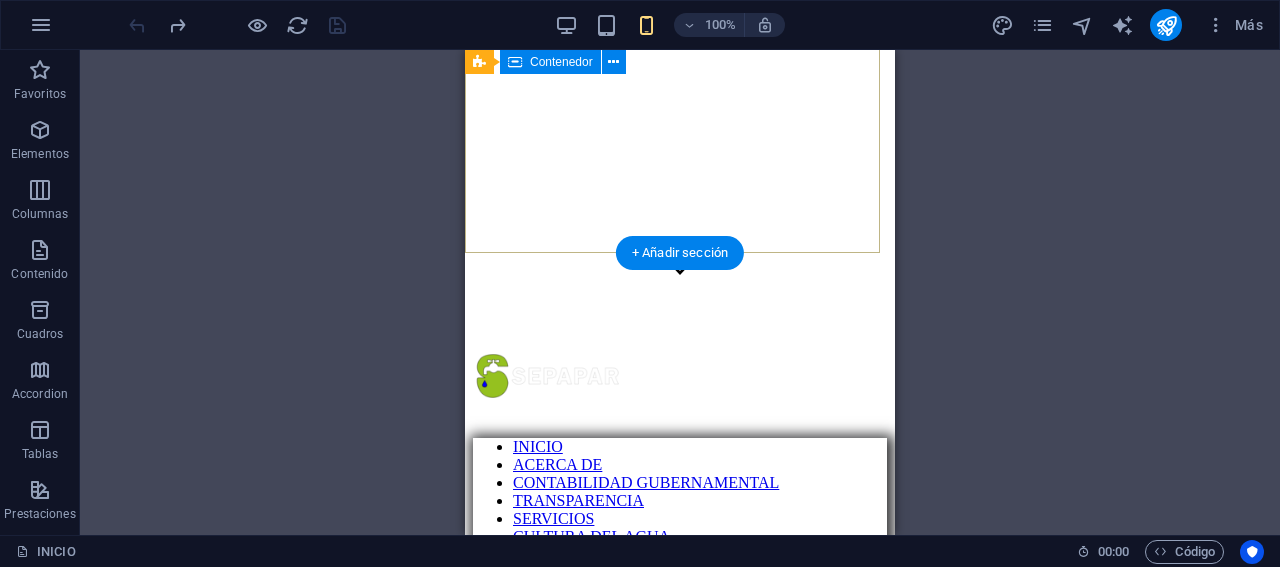 scroll, scrollTop: 234, scrollLeft: 0, axis: vertical 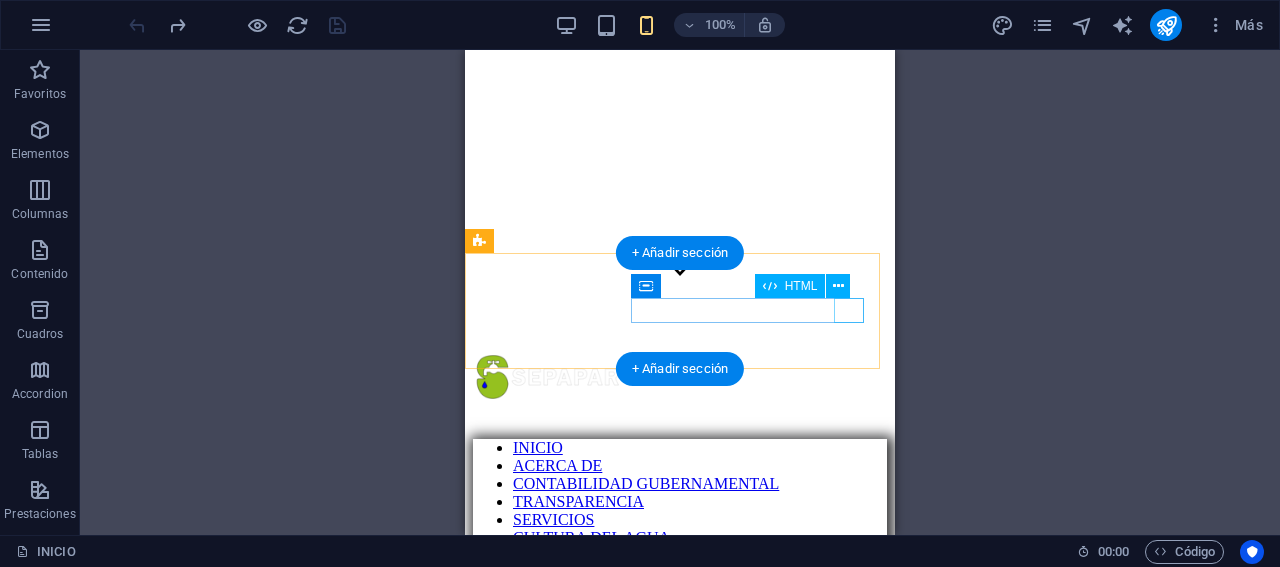 click at bounding box center (680, 1105) 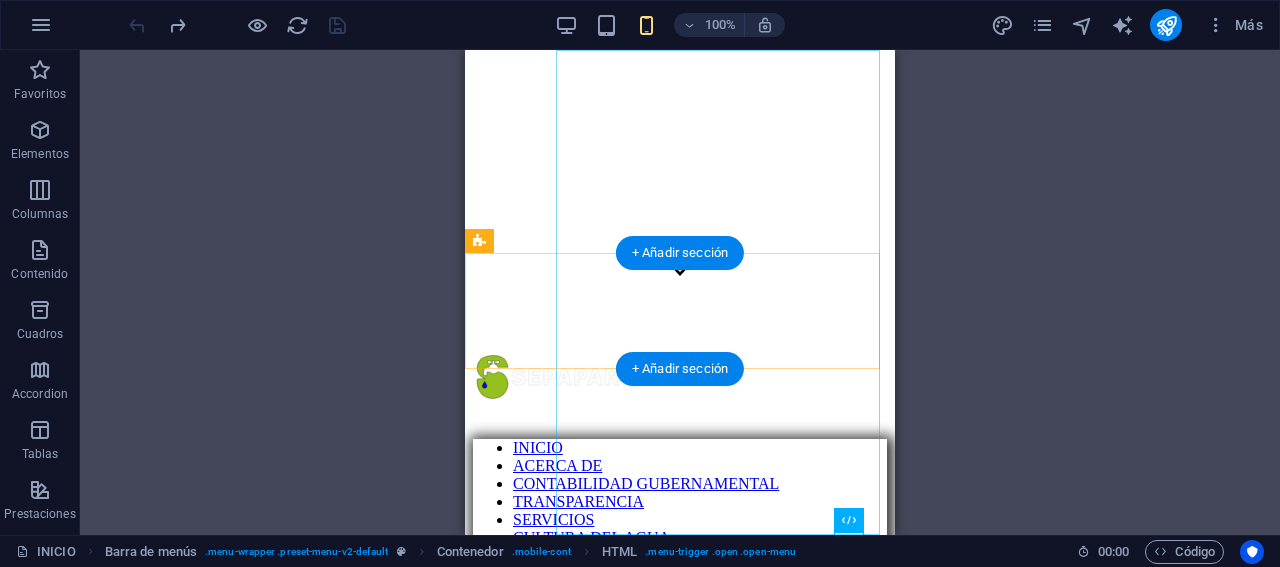 click on "INICIO ACERCA DE CONTABILIDAD GUBERNAMENTAL TRANSPARENCIA SERVICIOS CULTURA DEL AGUA" at bounding box center [680, 493] 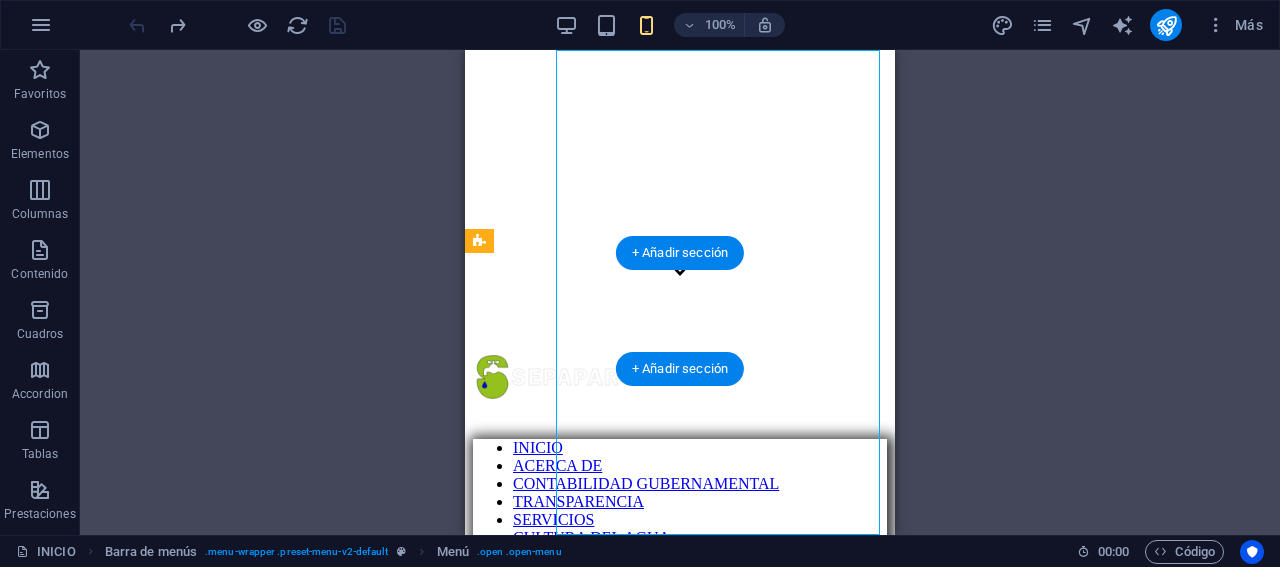 click on "INICIO ACERCA DE CONTABILIDAD GUBERNAMENTAL TRANSPARENCIA SERVICIOS CULTURA DEL AGUA" at bounding box center [680, 493] 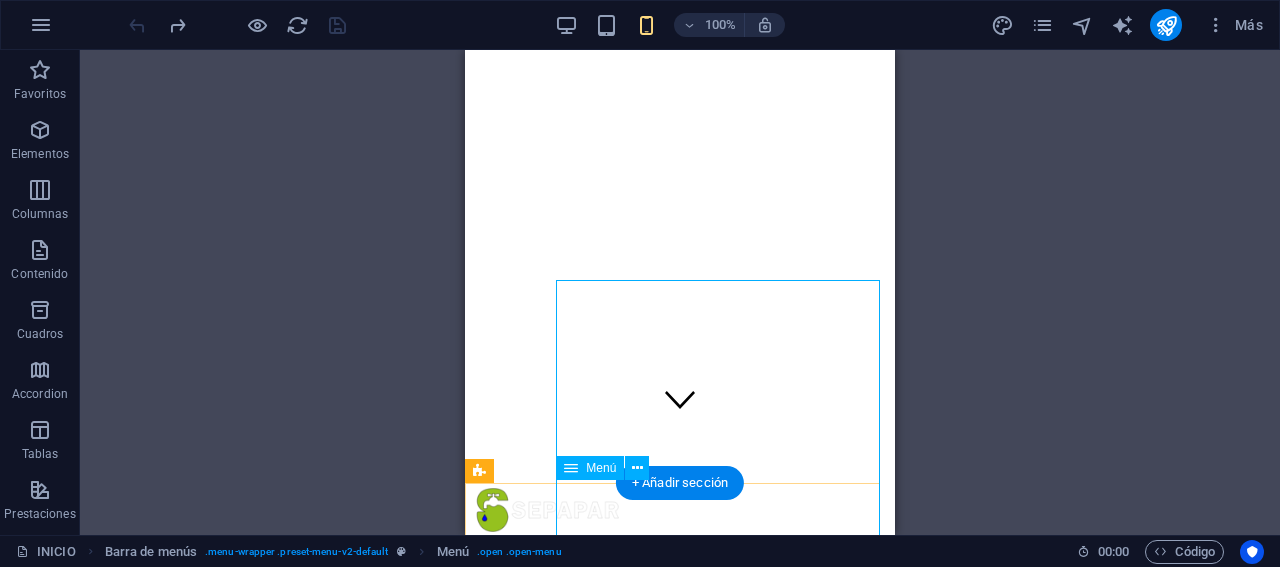 scroll, scrollTop: 0, scrollLeft: 0, axis: both 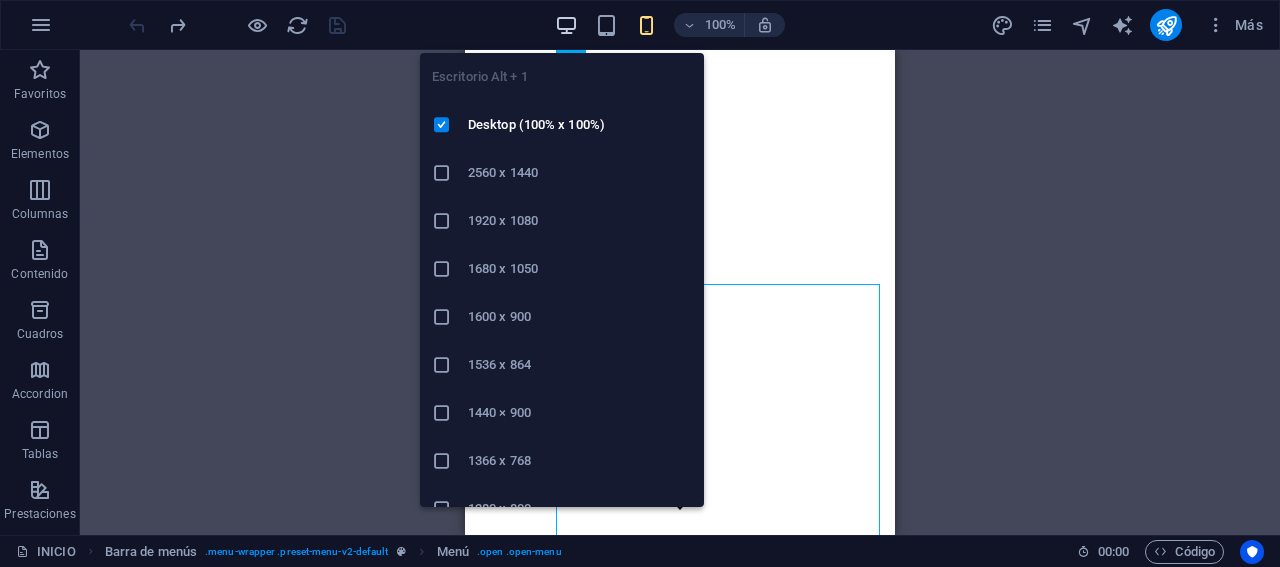click at bounding box center (566, 25) 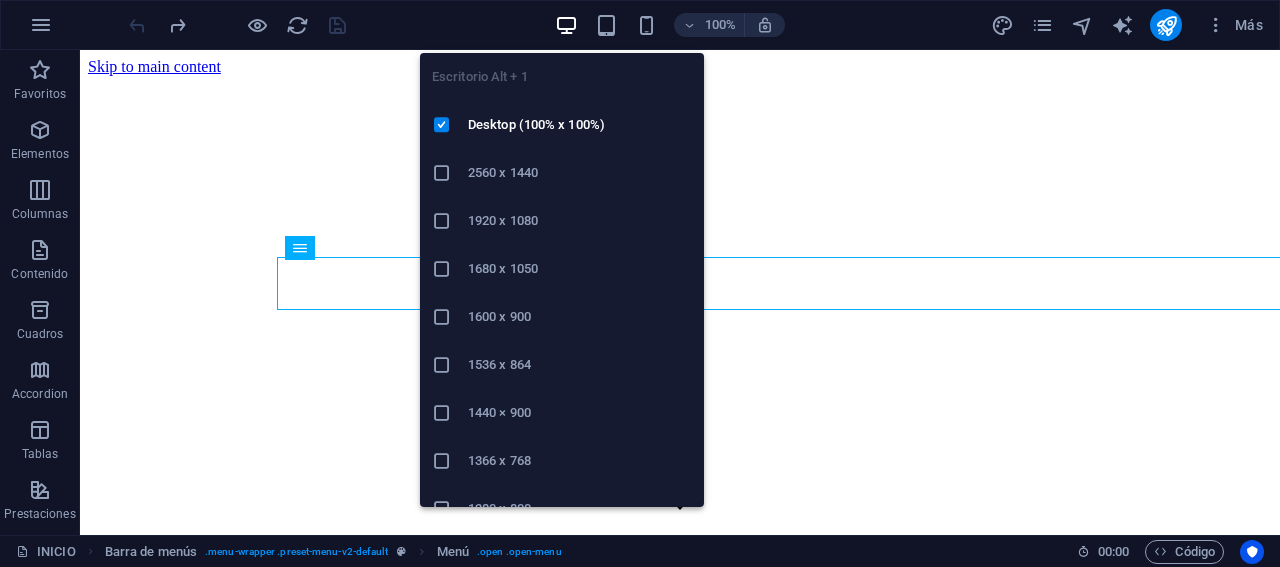 scroll, scrollTop: 266, scrollLeft: 0, axis: vertical 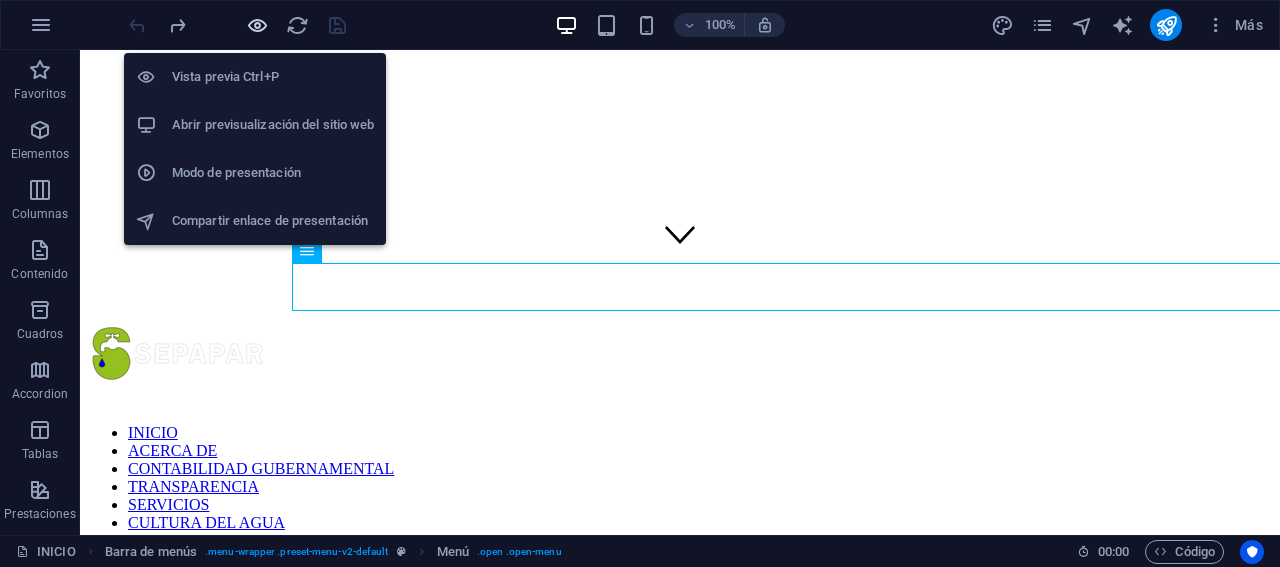 click at bounding box center (257, 25) 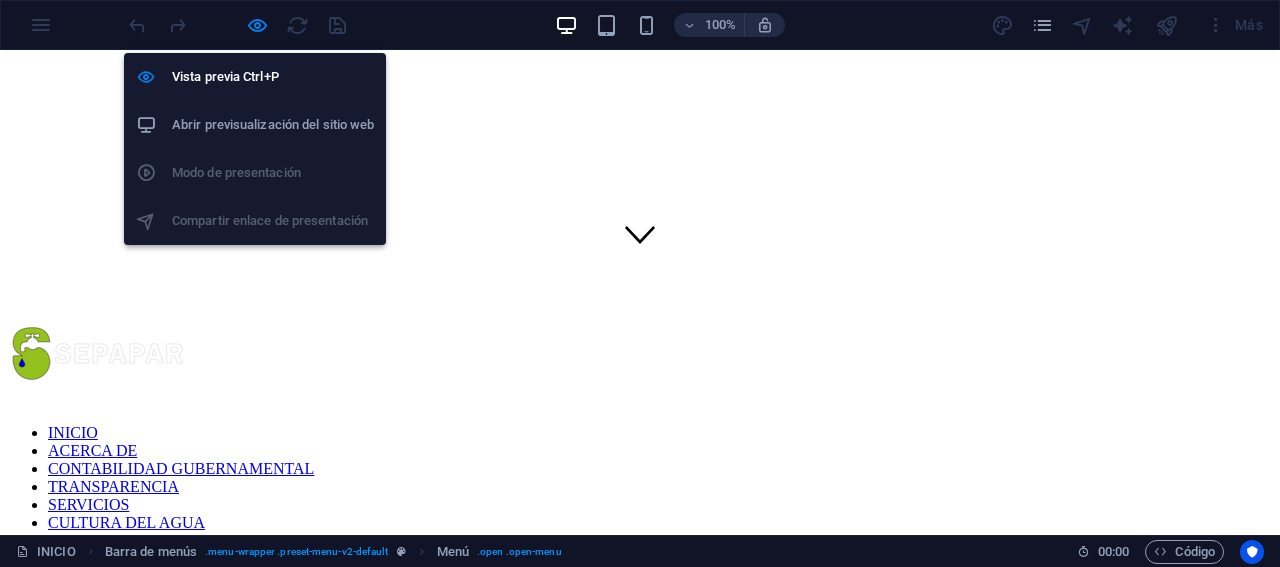 click on "Vista previa Ctrl+P Abrir previsualización del sitio web Modo de presentación Compartir enlace de presentación" at bounding box center (255, 149) 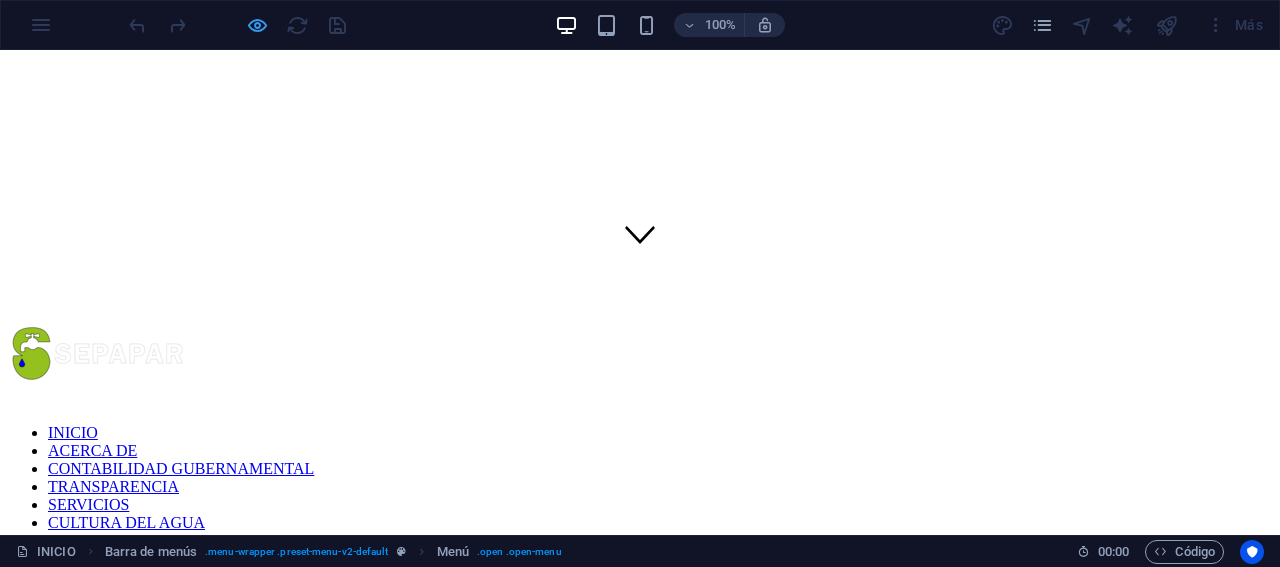 click at bounding box center (257, 25) 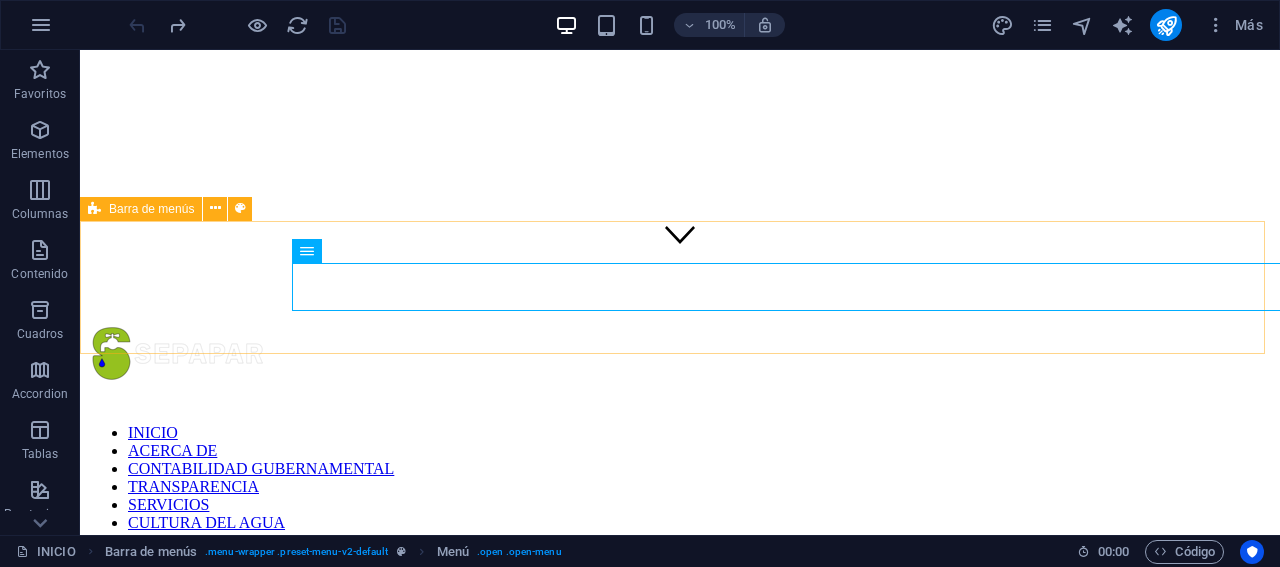 click at bounding box center (94, 209) 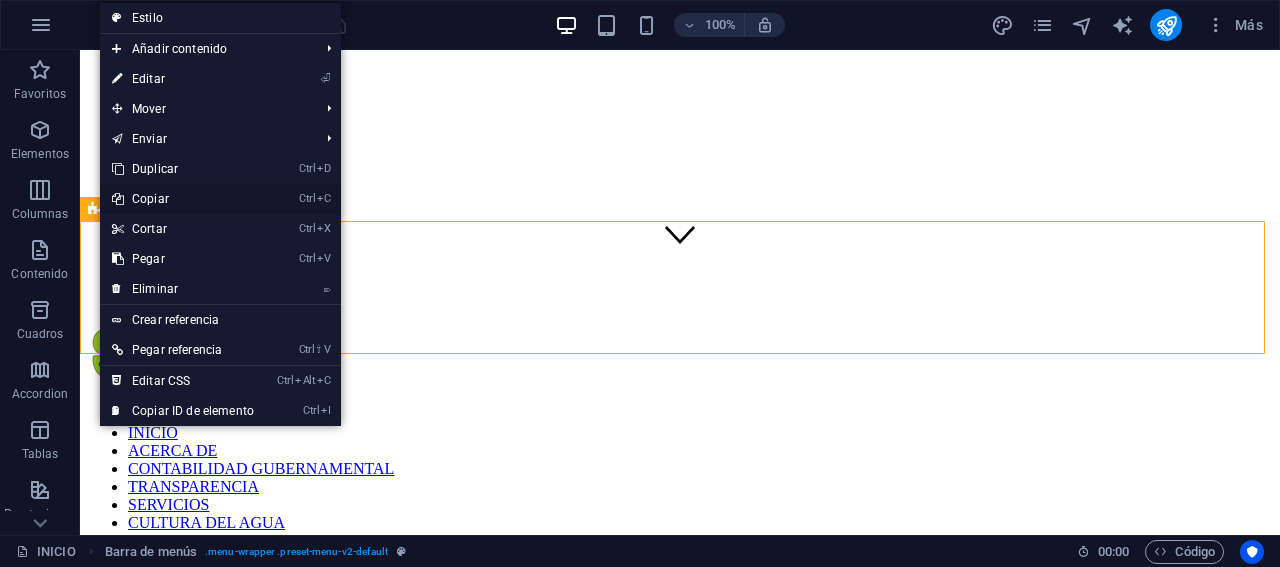 click on "Ctrl C  Copiar" at bounding box center [183, 199] 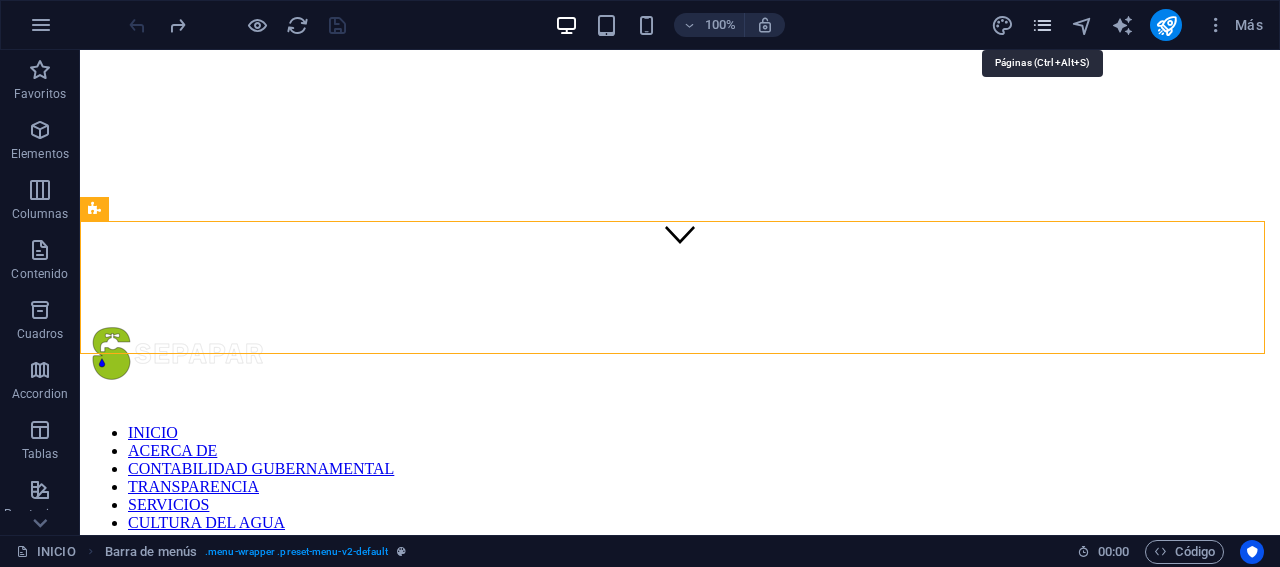 click at bounding box center (1042, 25) 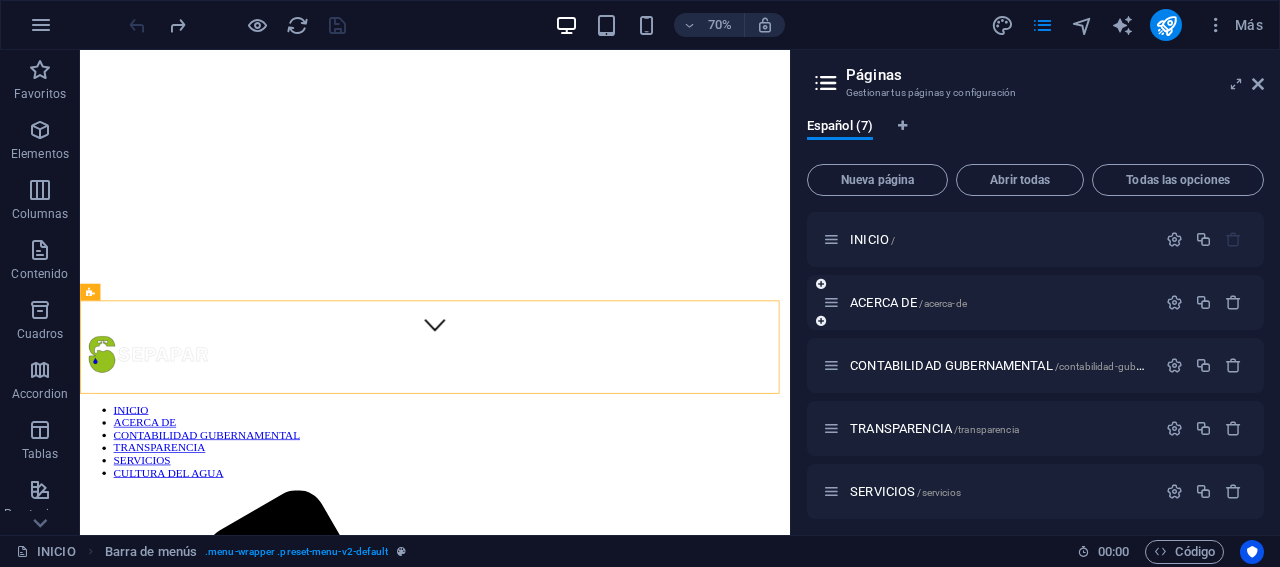 click on "ACERCA DE /acerca-de" at bounding box center [989, 302] 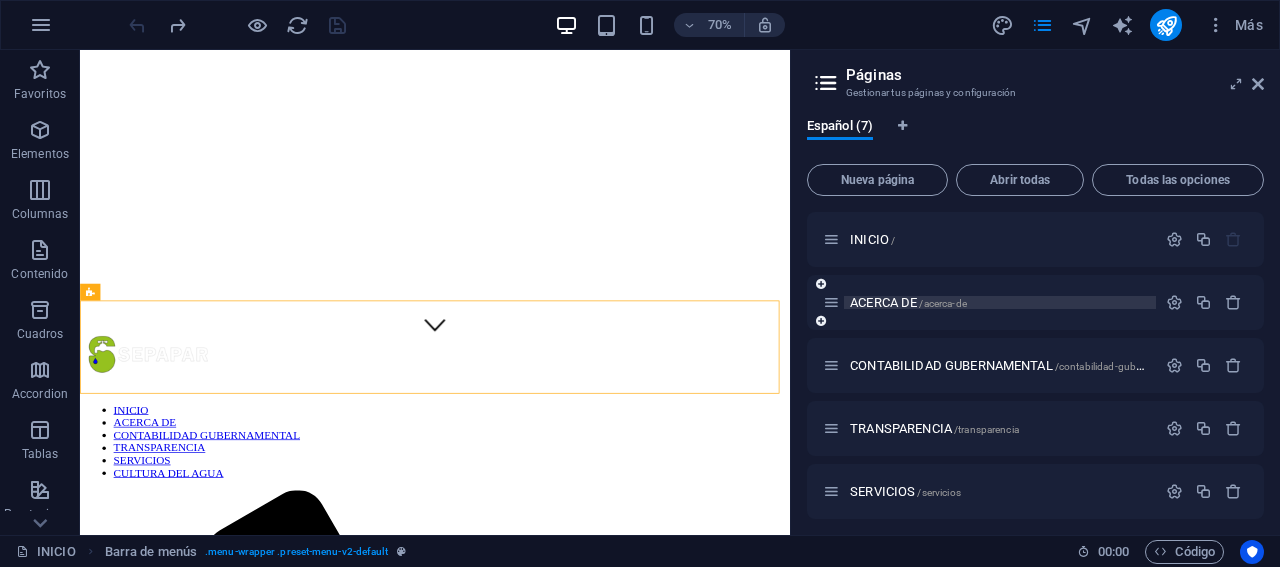 click on "ACERCA DE /acerca-de" at bounding box center [908, 302] 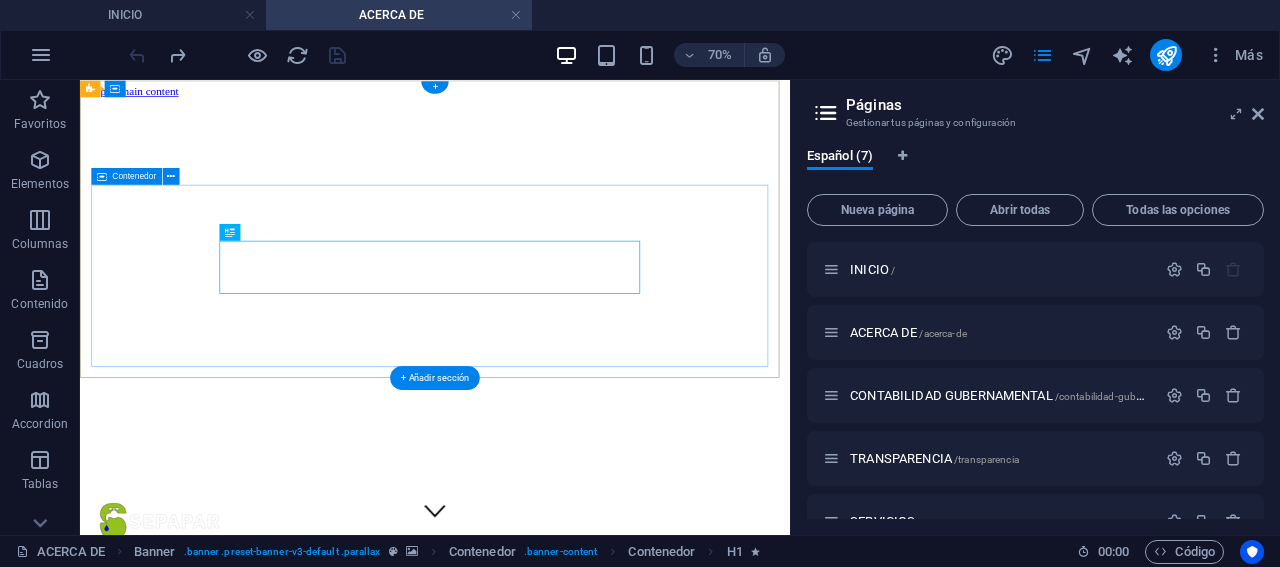 scroll, scrollTop: 0, scrollLeft: 0, axis: both 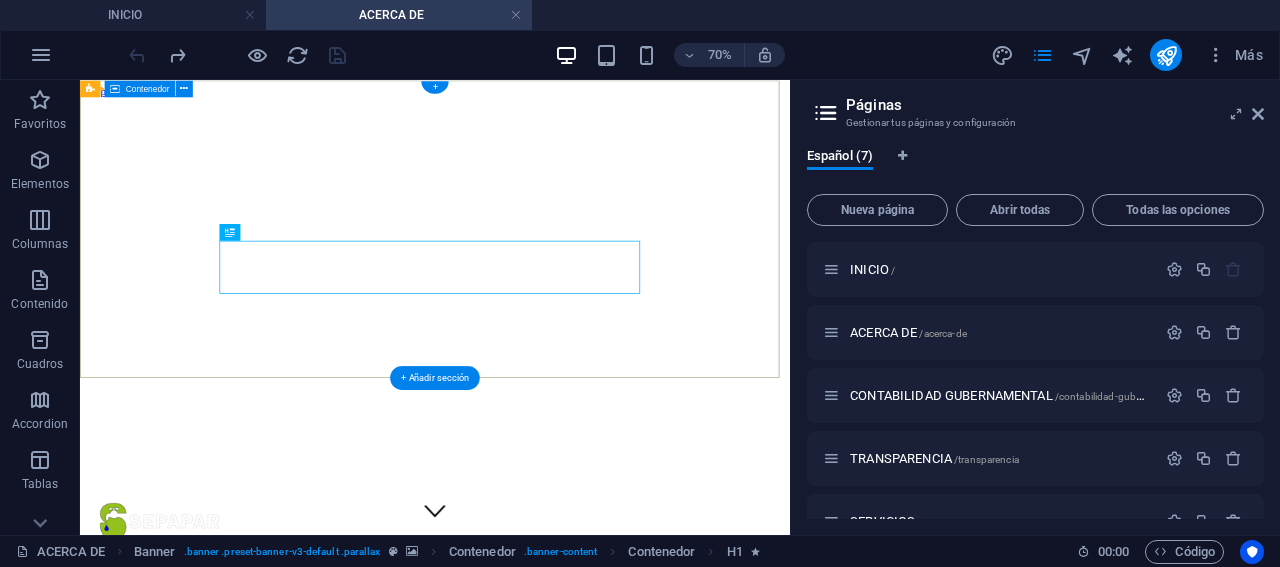 click on "INICIO ACERCA DE CONTABILIDAD GUBERNAMENTAL TRANSPARENCIA SERVICIOS CULTURA DEL AGUA acerca de nosotros conoce tu Organismo" at bounding box center [587, 1481] 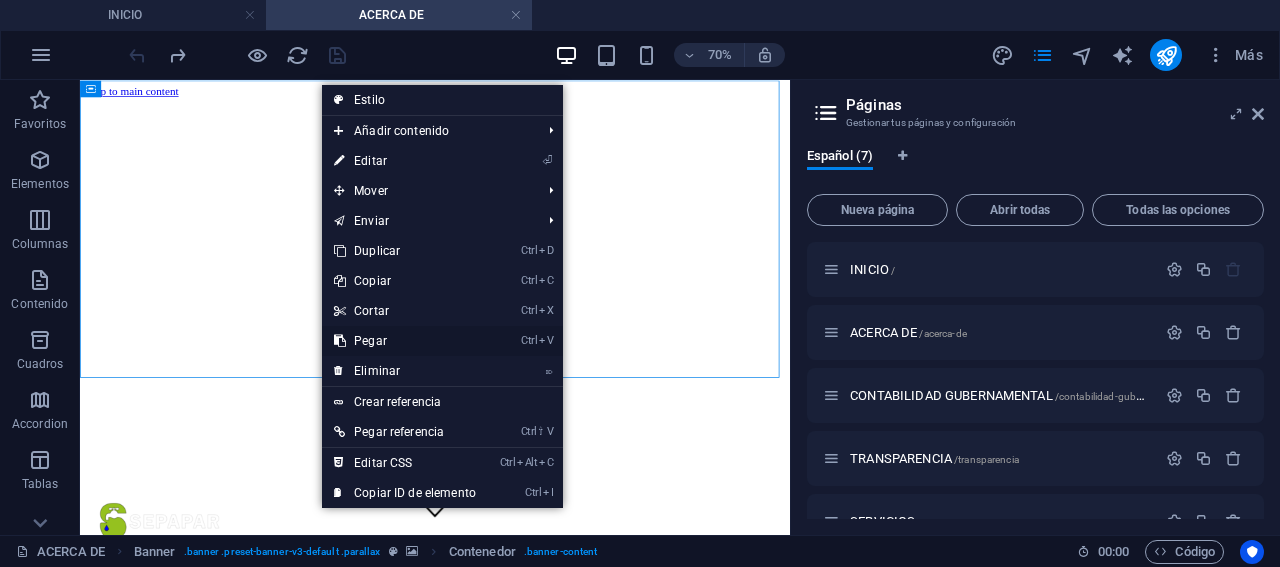 click on "Ctrl V  Pegar" at bounding box center (405, 341) 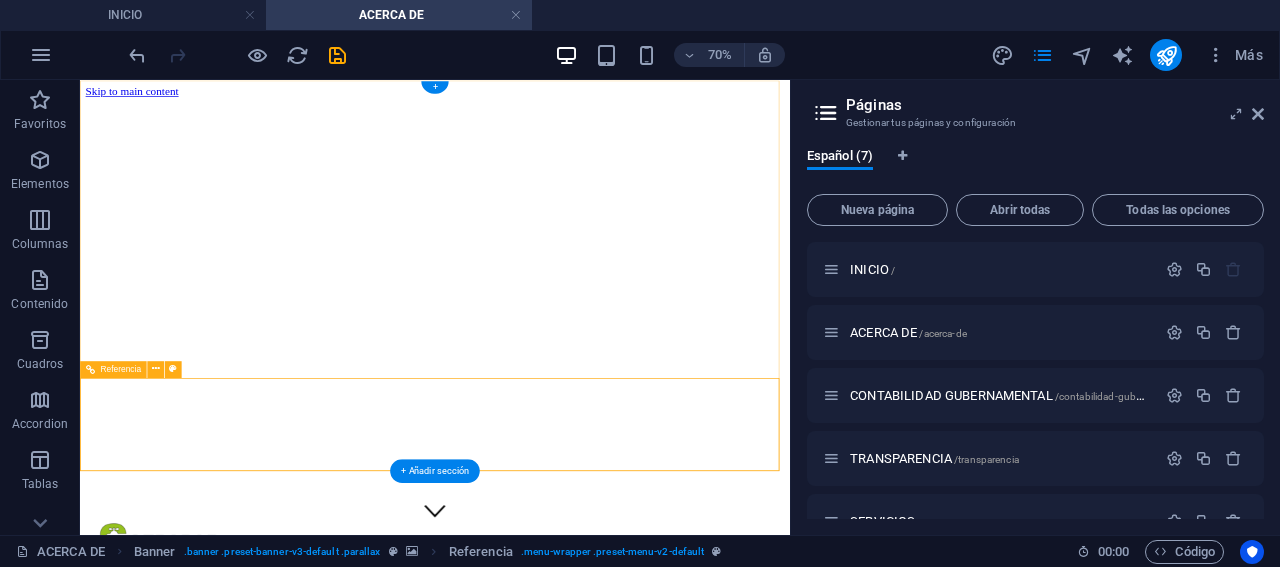click at bounding box center (587, 3909) 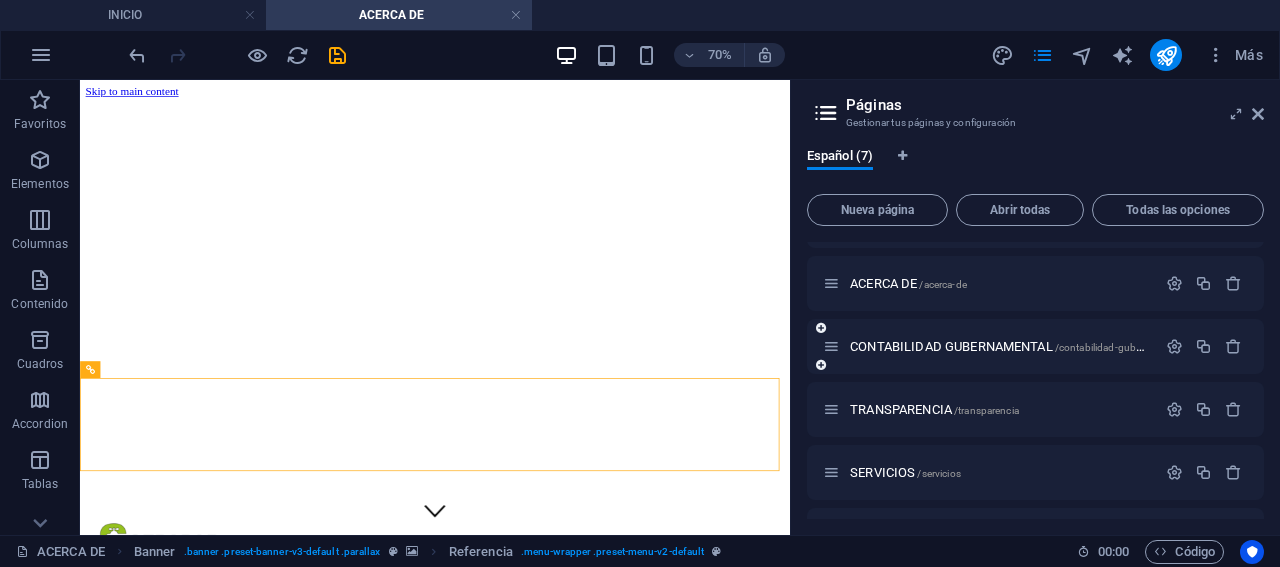 scroll, scrollTop: 0, scrollLeft: 0, axis: both 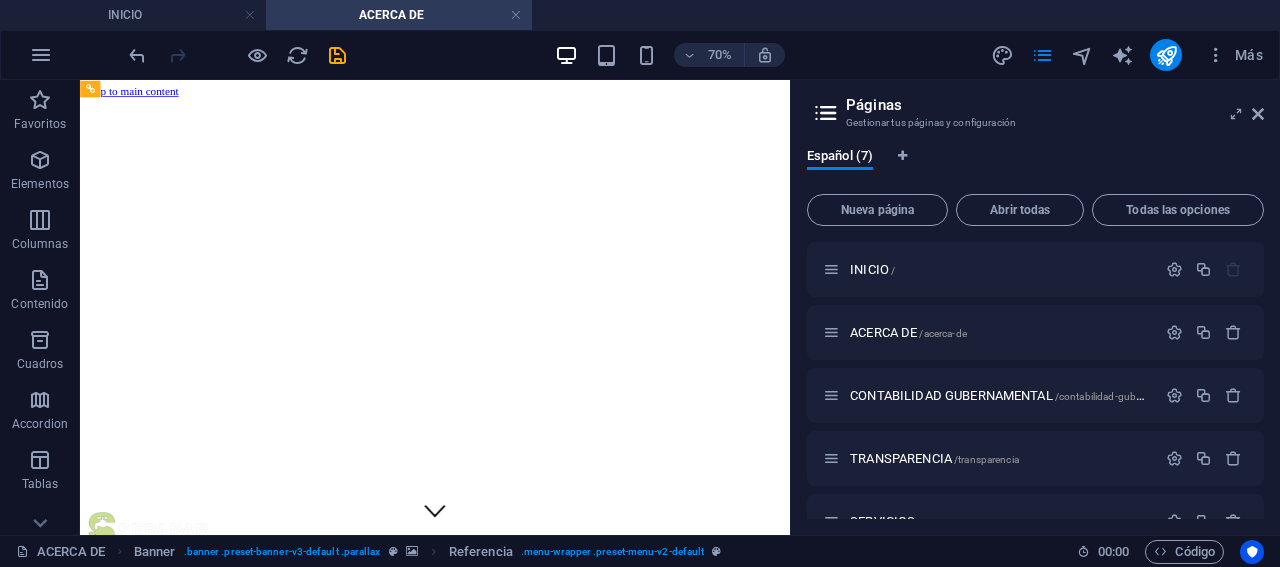 drag, startPoint x: 116, startPoint y: 372, endPoint x: 168, endPoint y: 79, distance: 297.57855 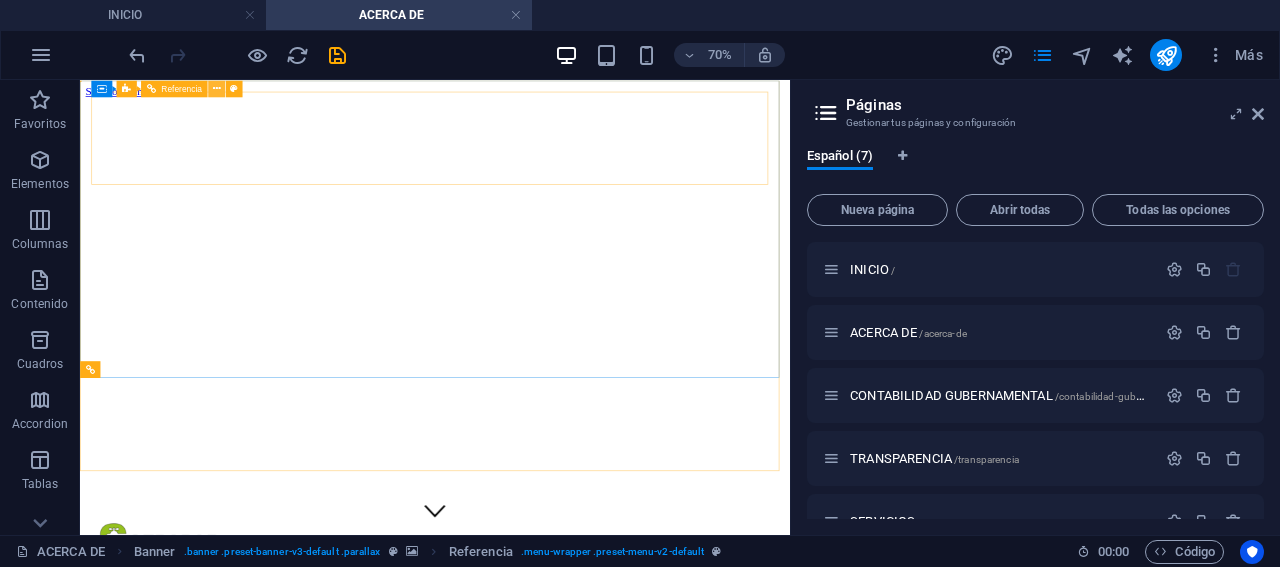 click at bounding box center [217, 88] 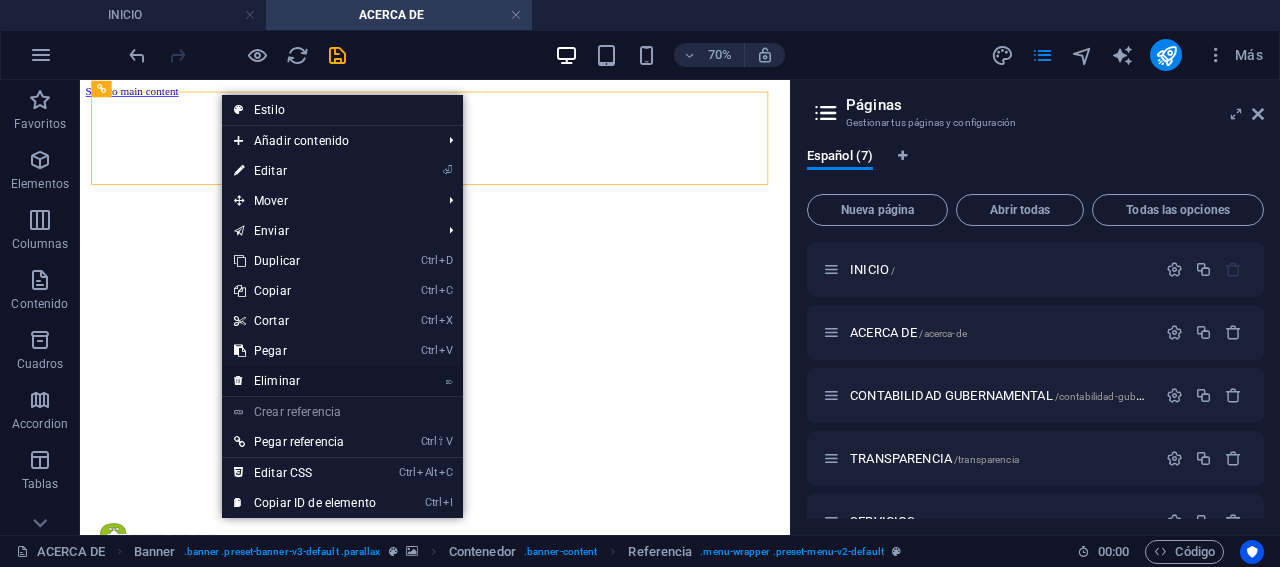 click on "⌦  Eliminar" at bounding box center [305, 381] 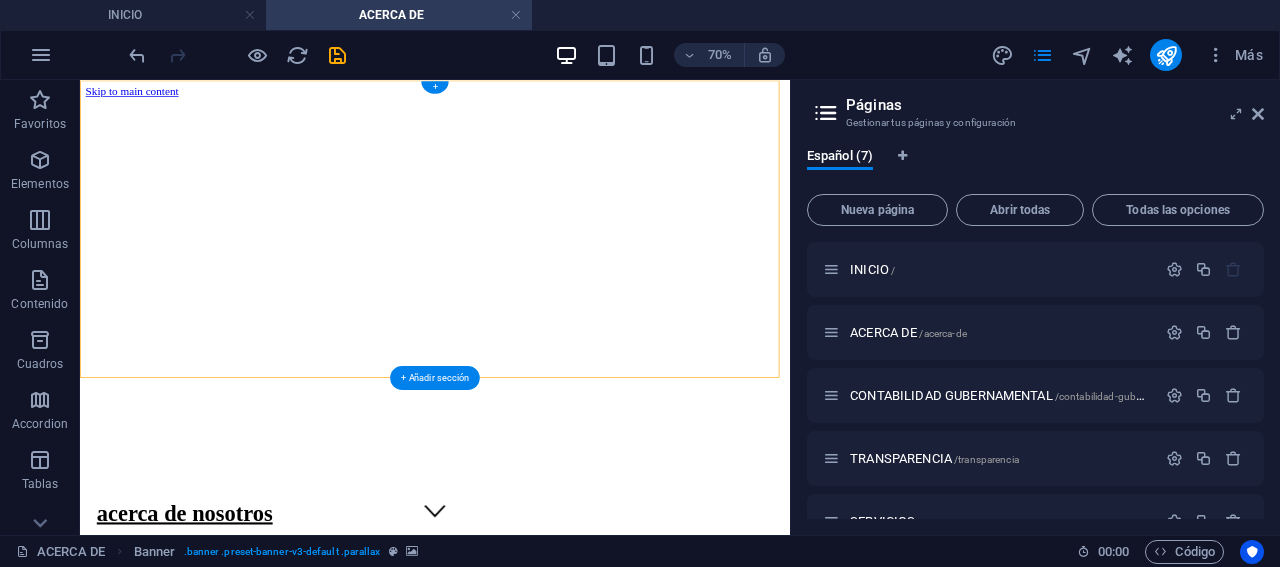 drag, startPoint x: 190, startPoint y: 357, endPoint x: 159, endPoint y: 123, distance: 236.0445 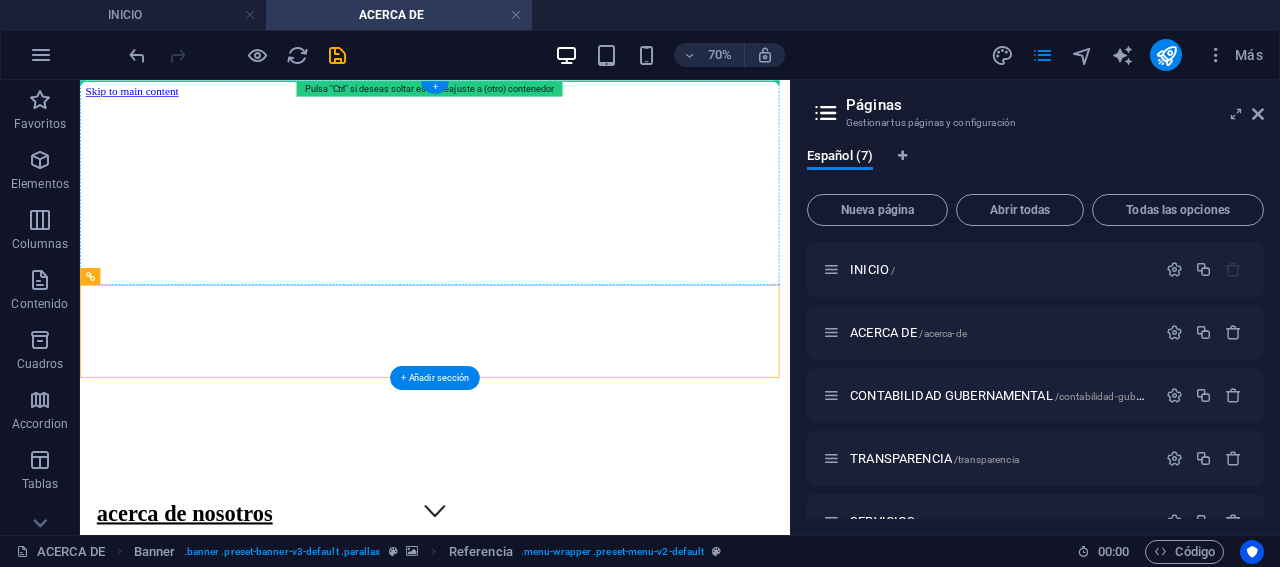 drag, startPoint x: 203, startPoint y: 358, endPoint x: 255, endPoint y: 132, distance: 231.90515 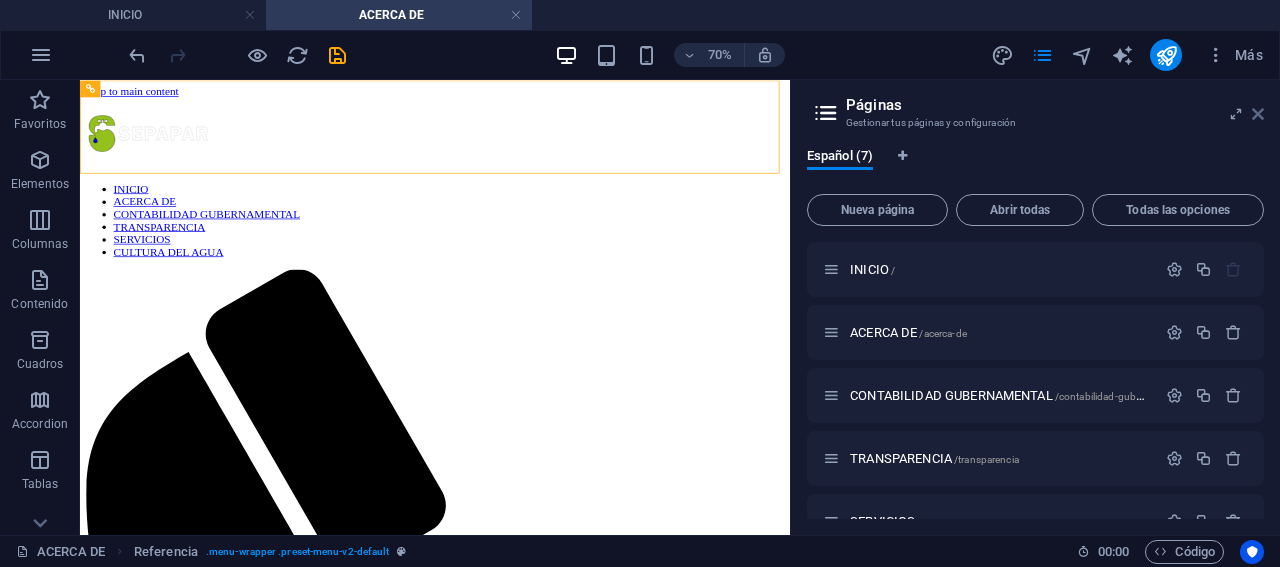 click at bounding box center (1258, 114) 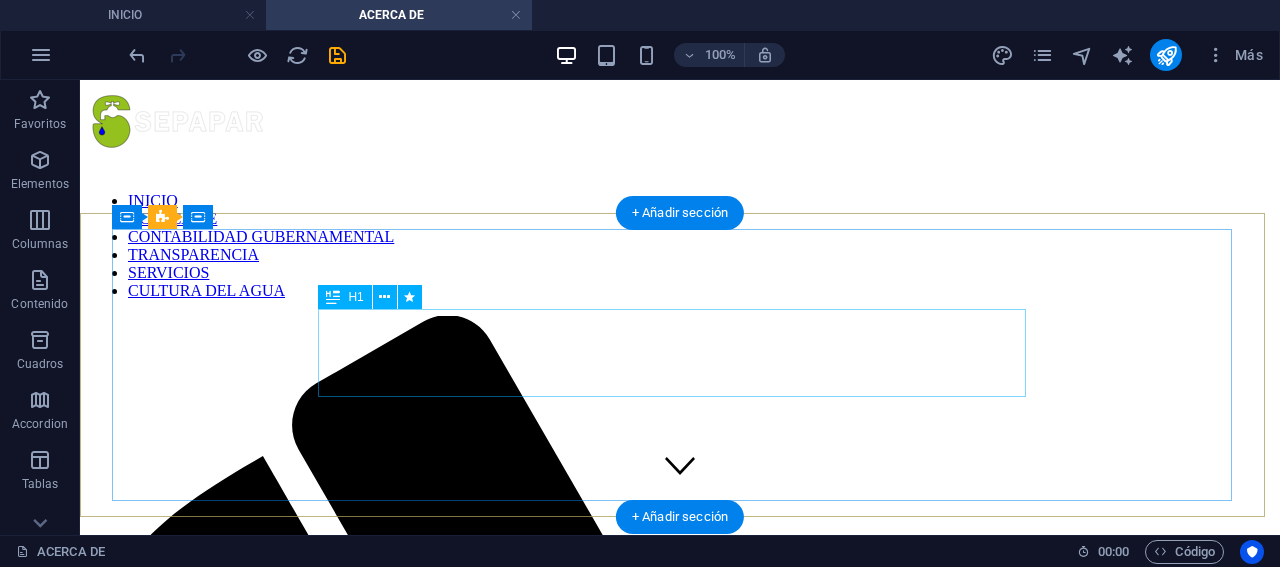 scroll, scrollTop: 0, scrollLeft: 0, axis: both 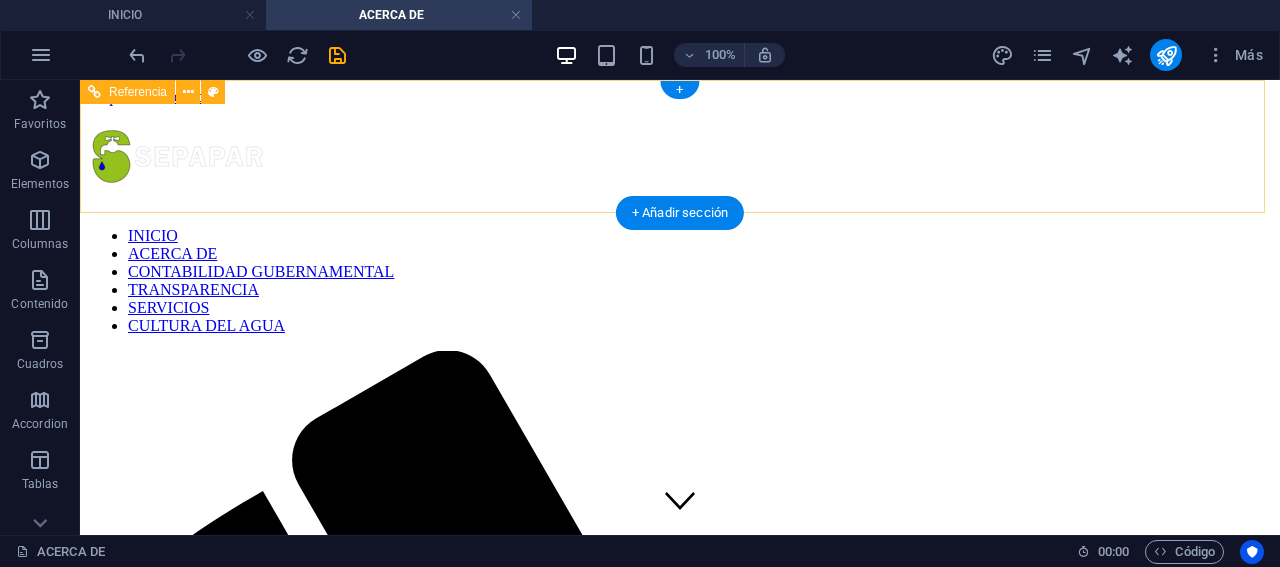 click on "INICIO ACERCA DE CONTABILIDAD GUBERNAMENTAL TRANSPARENCIA SERVICIOS CULTURA DEL AGUA" at bounding box center (680, 281) 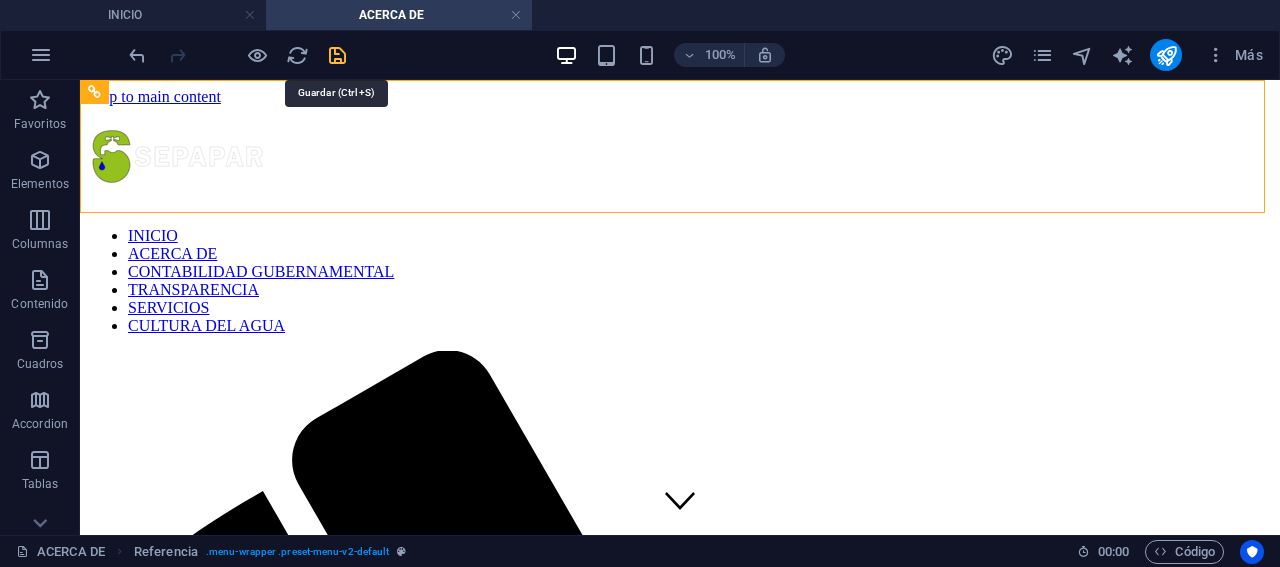 click at bounding box center [337, 55] 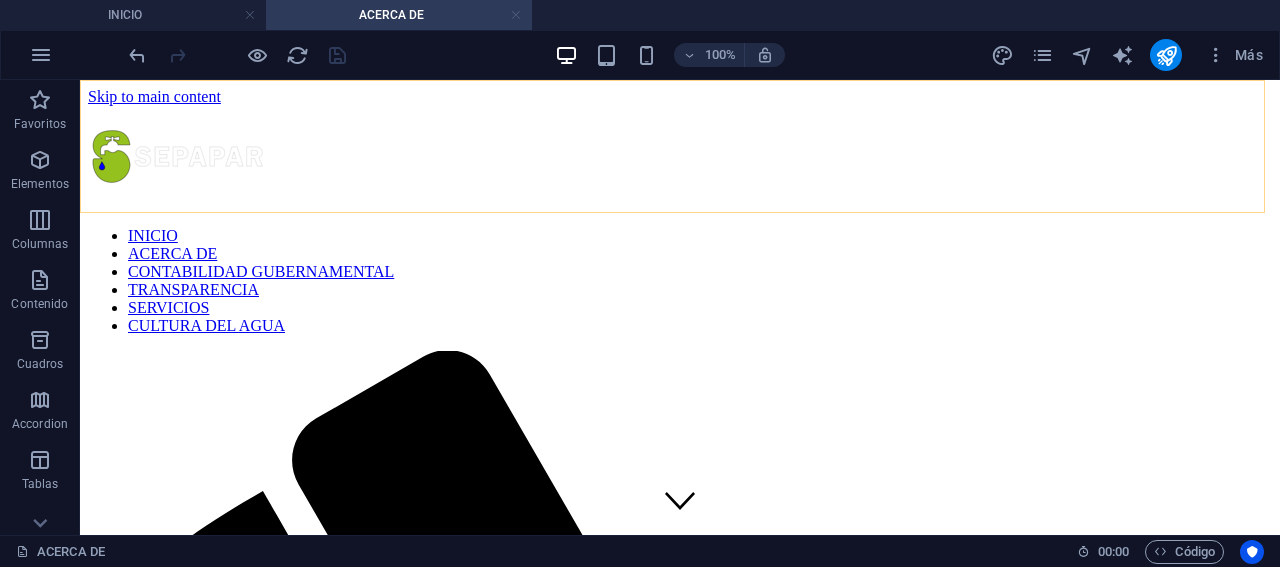 click at bounding box center [516, 15] 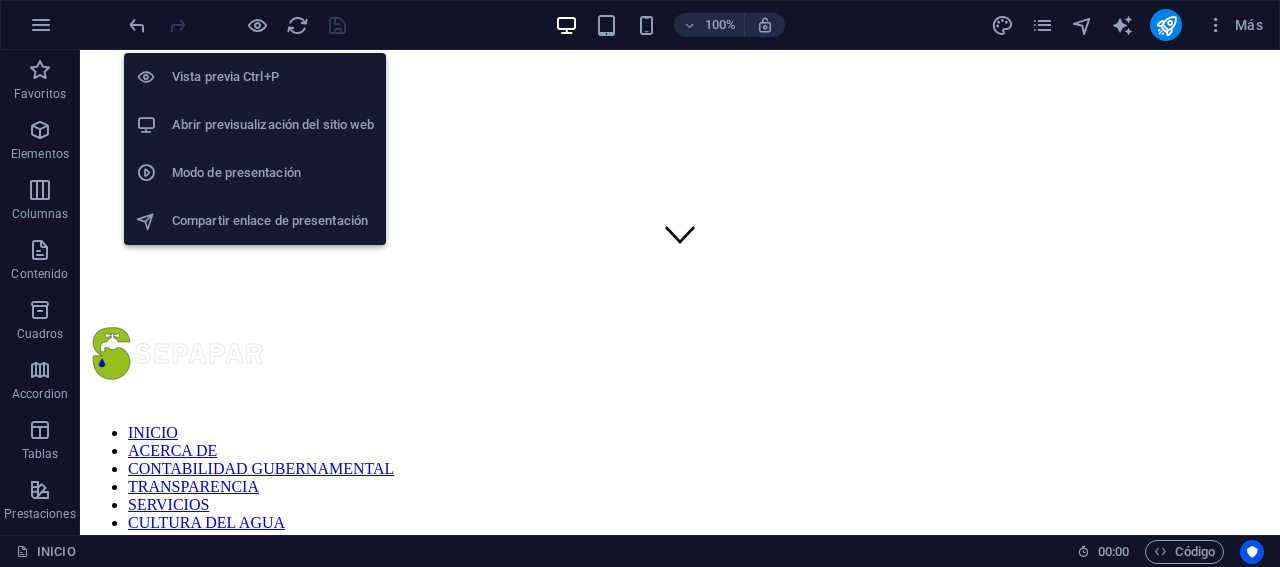 click on "Abrir previsualización del sitio web" at bounding box center (273, 125) 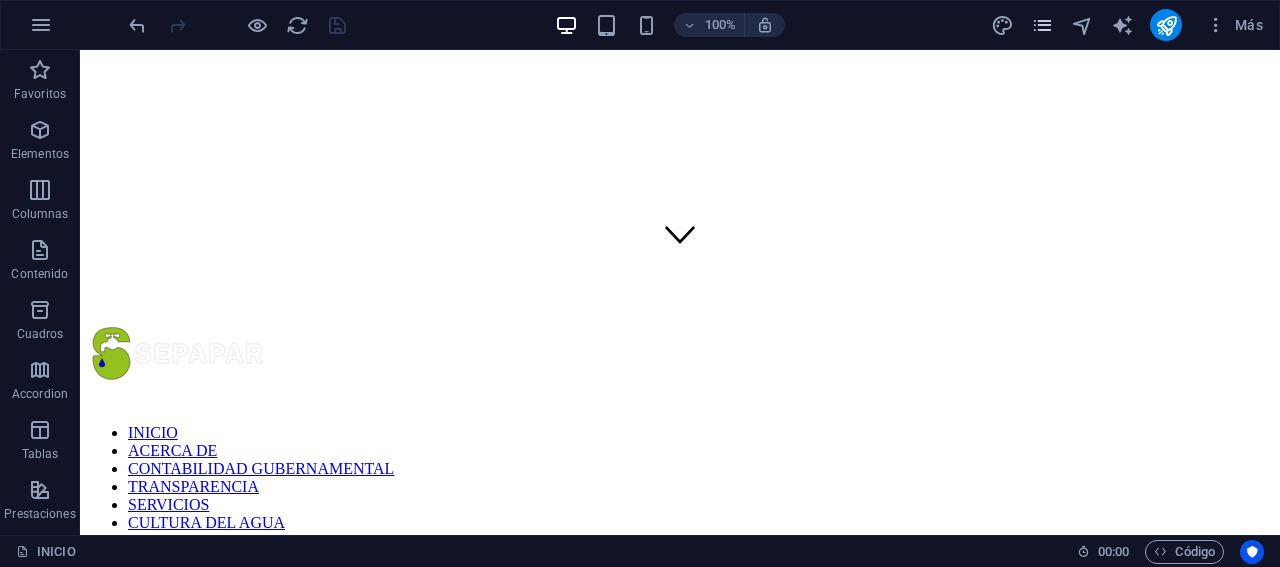 click at bounding box center (1042, 25) 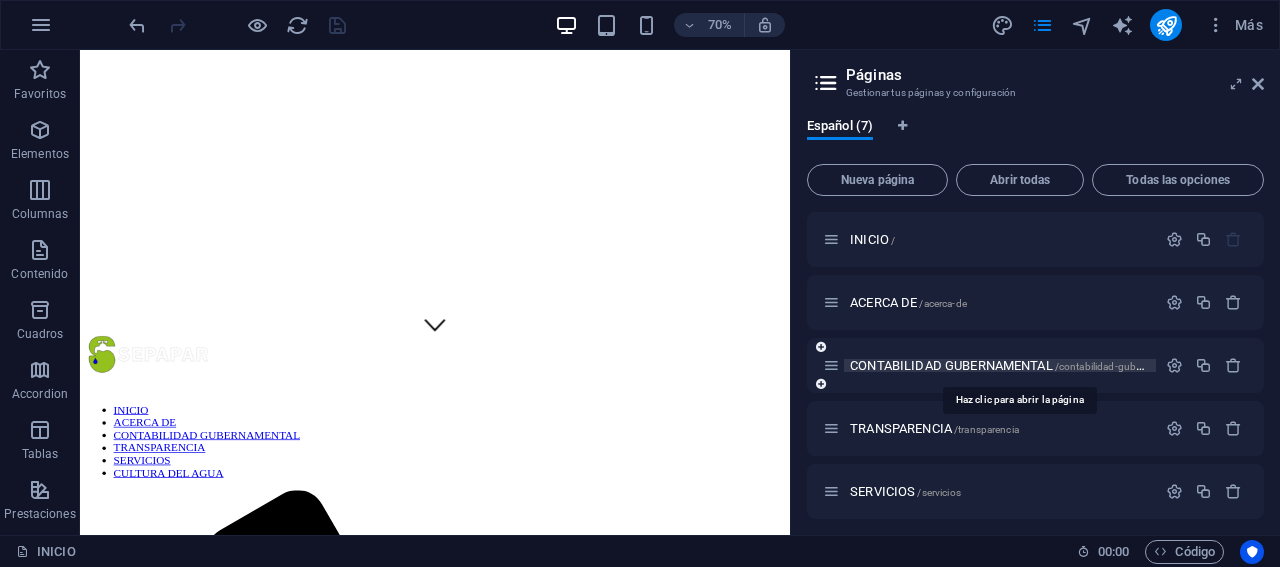 click on "CONTABILIDAD GUBERNAMENTAL /contabilidad-gubernamental" at bounding box center [1018, 365] 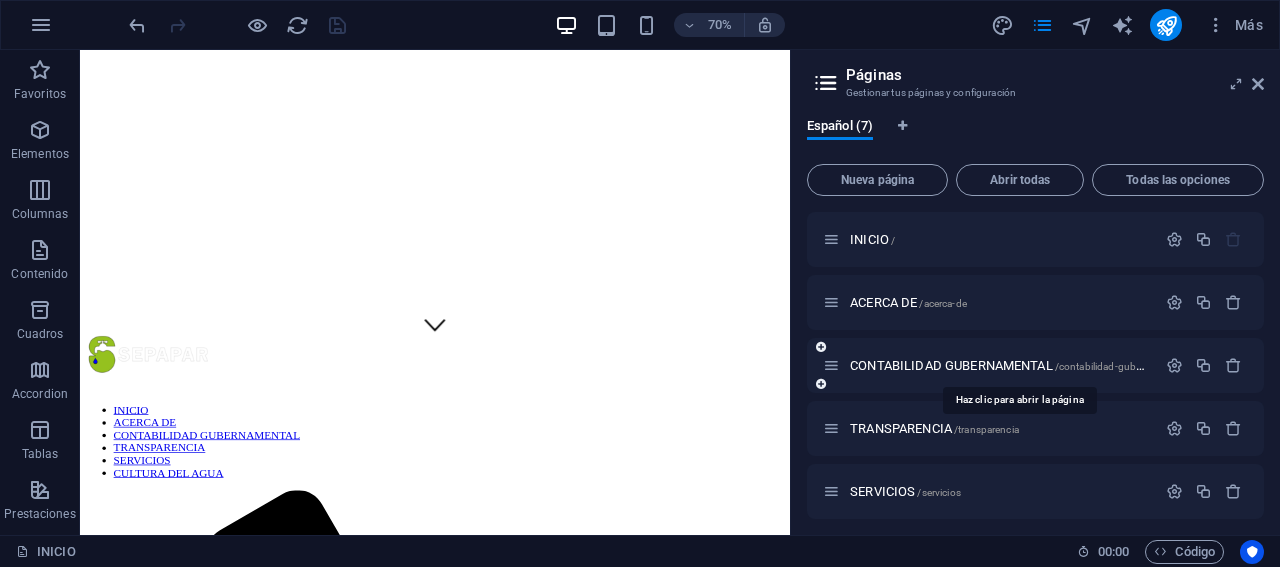 scroll, scrollTop: 0, scrollLeft: 0, axis: both 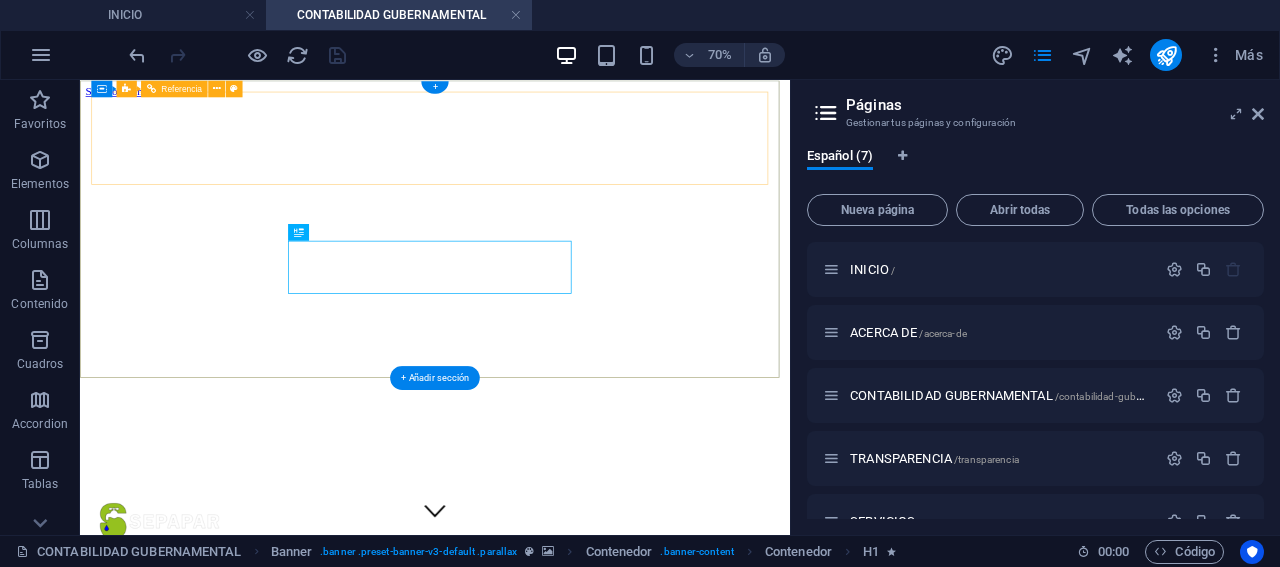click on "INICIO ACERCA DE CONTABILIDAD GUBERNAMENTAL TRANSPARENCIA SERVICIOS CULTURA DEL AGUA" at bounding box center [587, 1424] 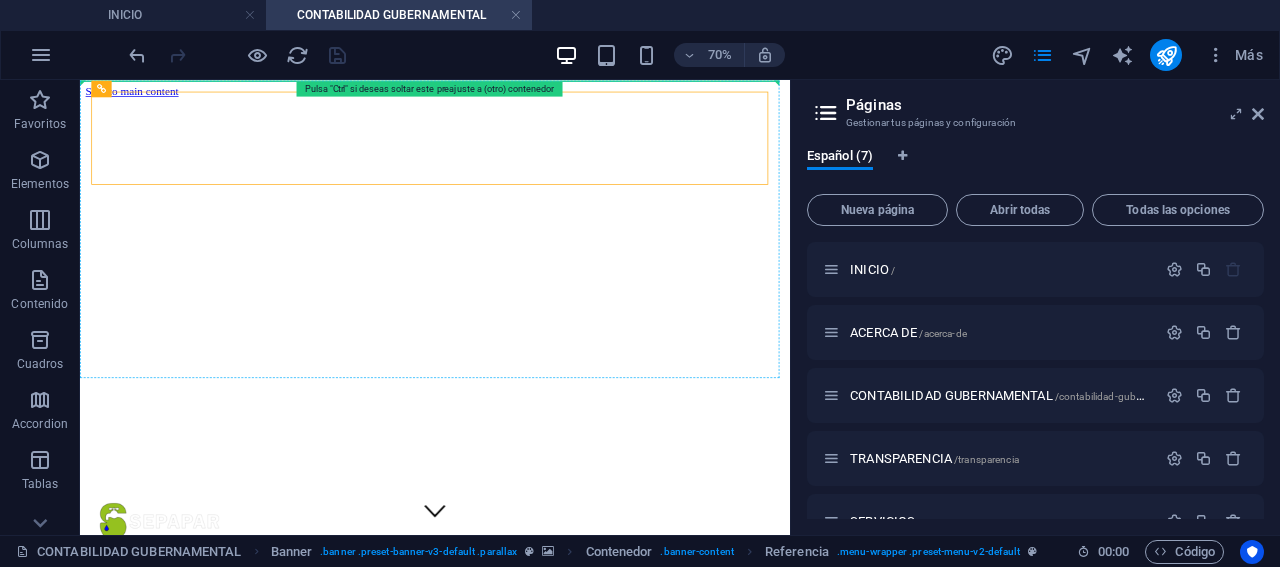 drag, startPoint x: 96, startPoint y: 225, endPoint x: 156, endPoint y: 260, distance: 69.46222 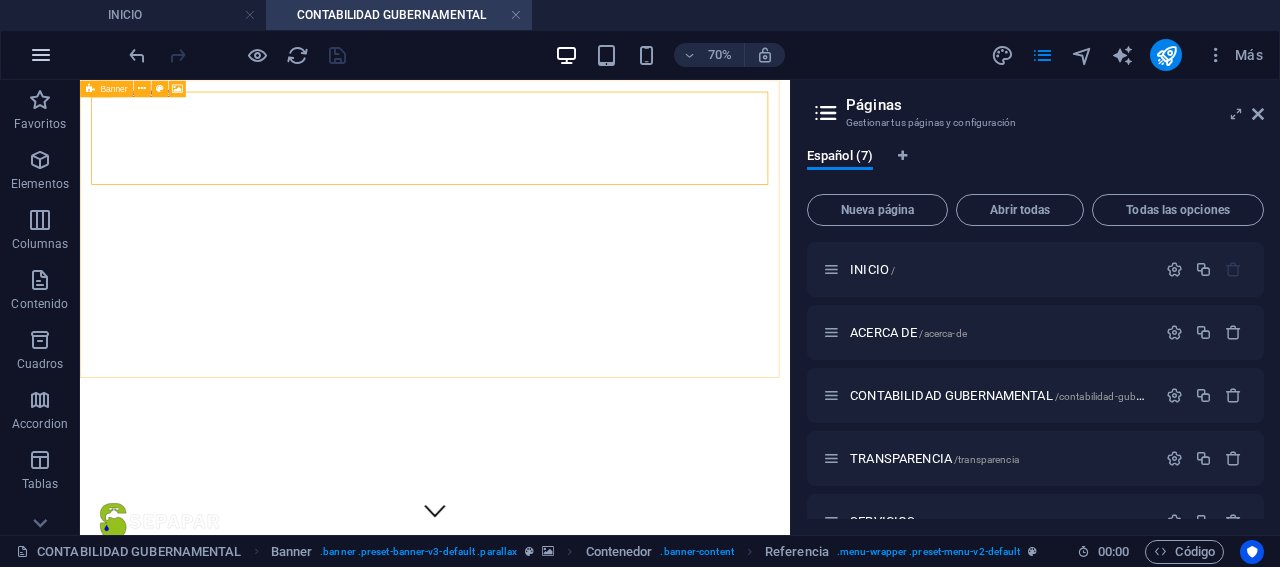 drag, startPoint x: 104, startPoint y: 89, endPoint x: 50, endPoint y: 75, distance: 55.7853 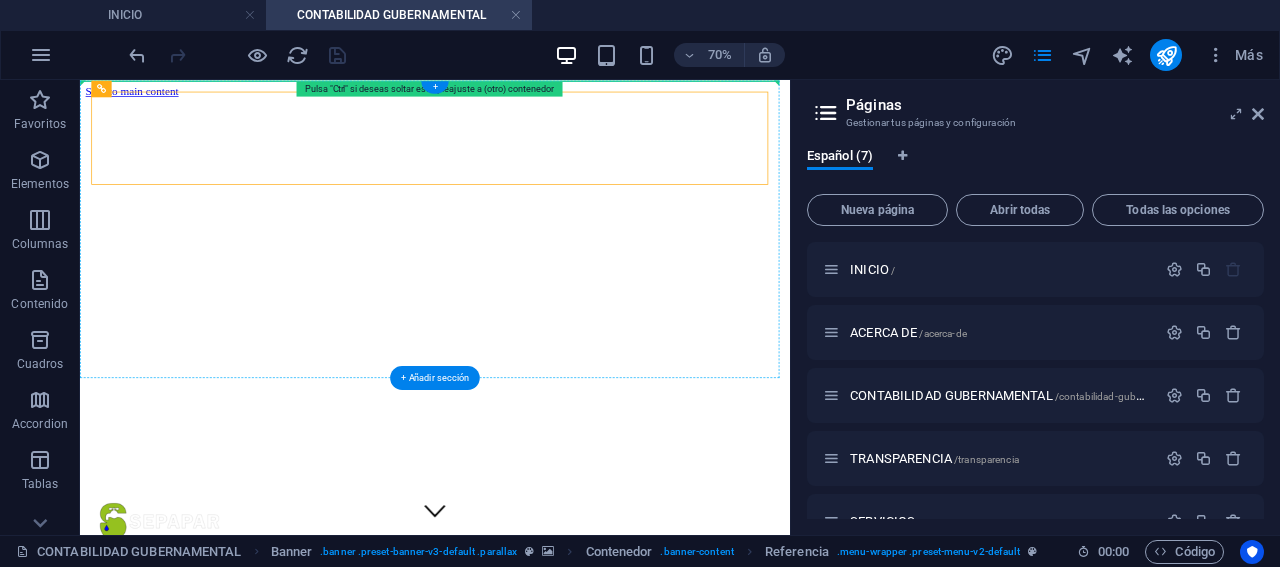 drag, startPoint x: 162, startPoint y: 125, endPoint x: 121, endPoint y: 80, distance: 60.876926 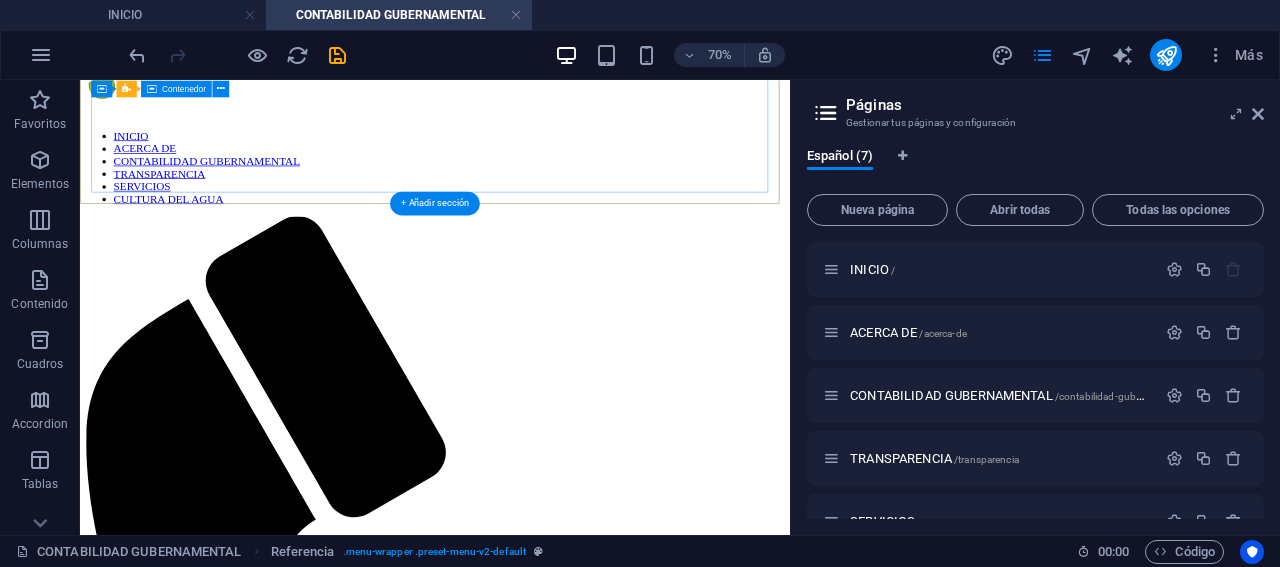 scroll, scrollTop: 0, scrollLeft: 0, axis: both 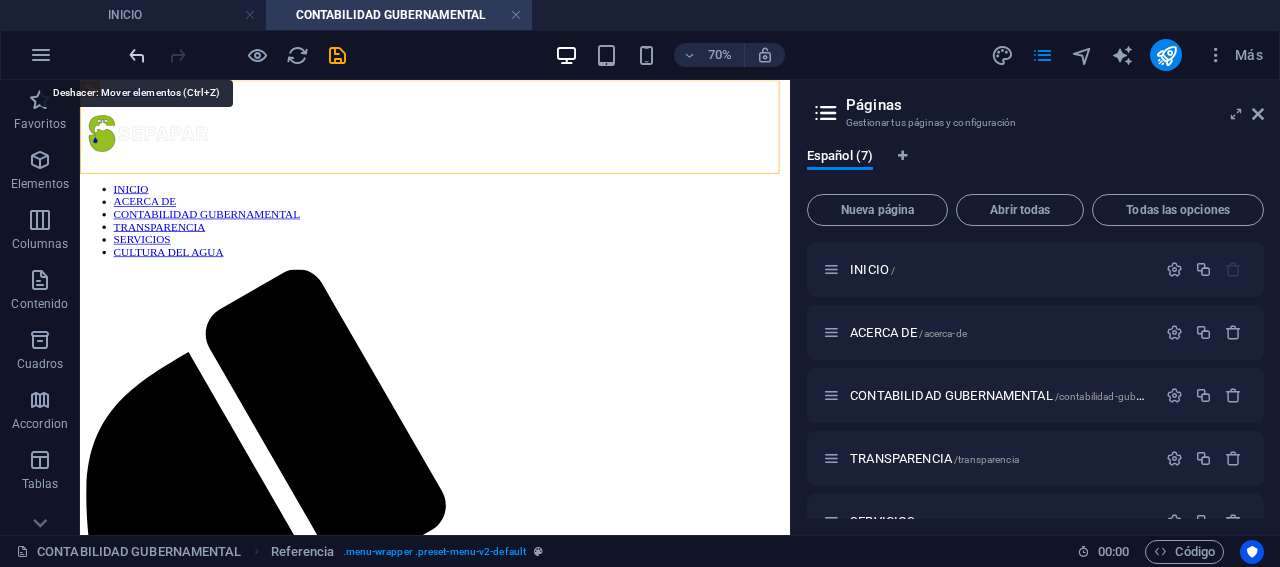 click at bounding box center [137, 55] 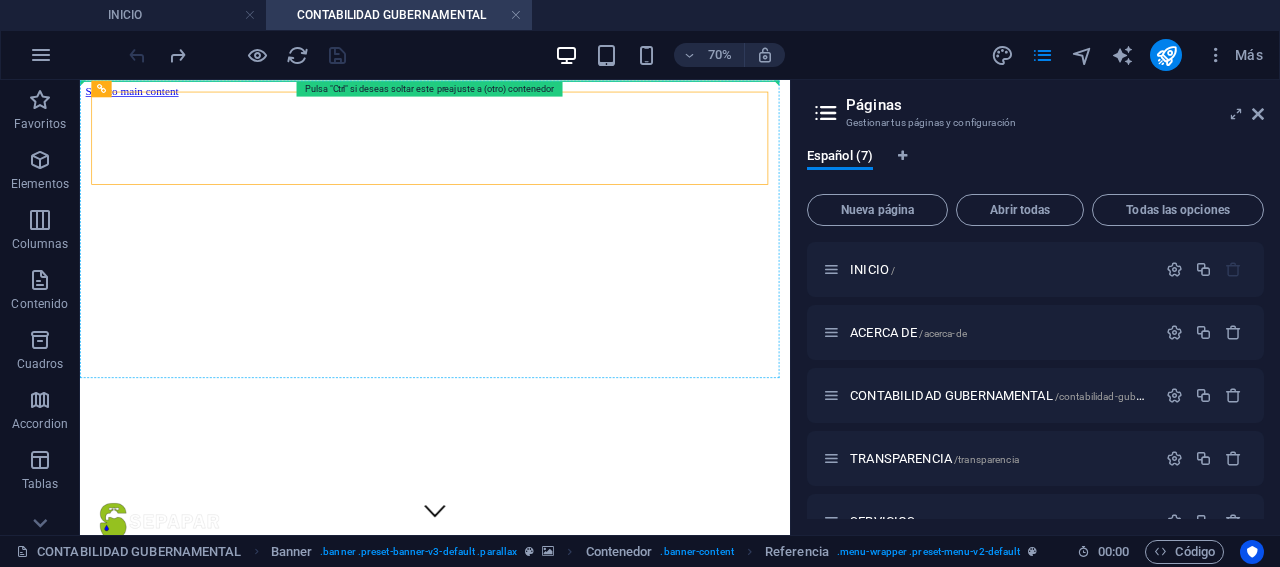 drag, startPoint x: 106, startPoint y: 122, endPoint x: 134, endPoint y: 156, distance: 44.04543 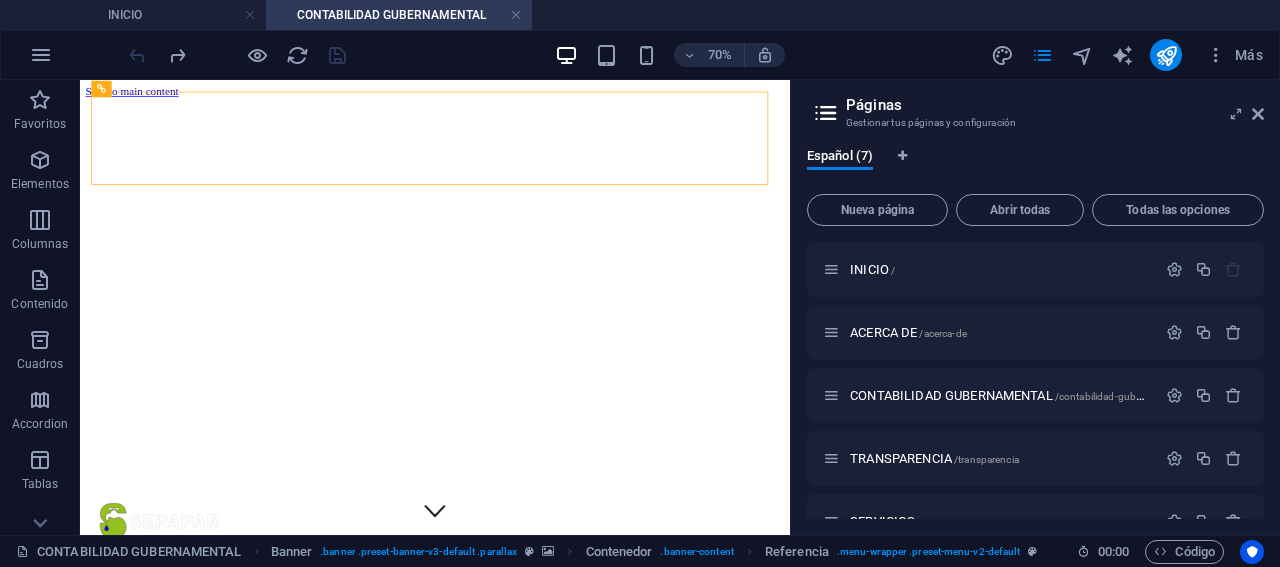 drag, startPoint x: 179, startPoint y: 111, endPoint x: 49, endPoint y: 51, distance: 143.1782 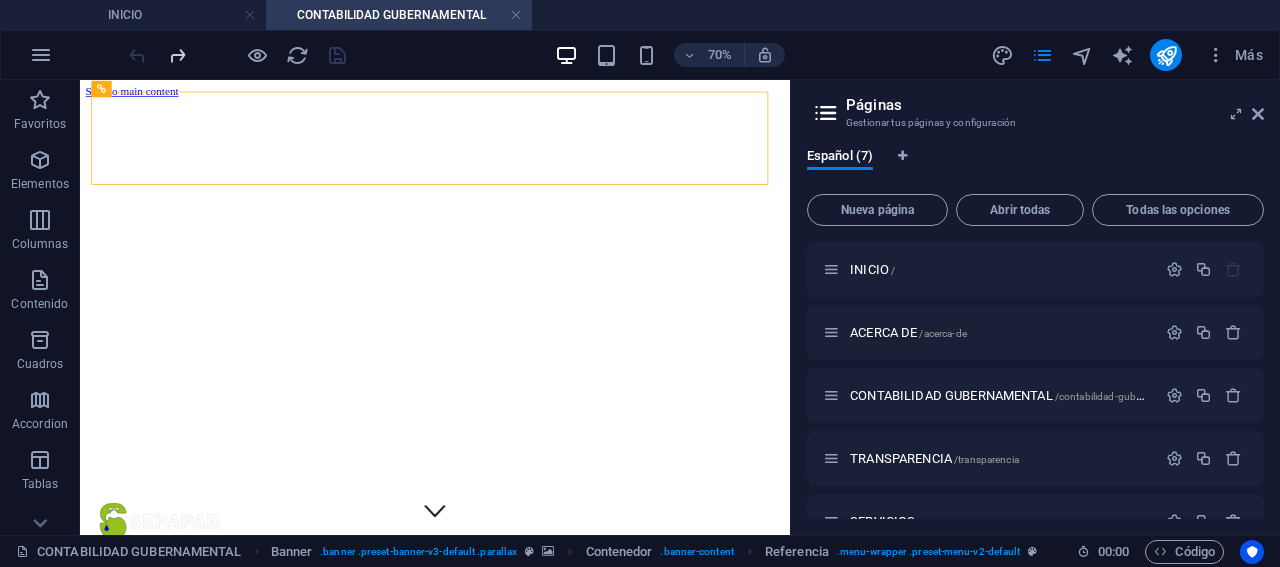 click at bounding box center (177, 55) 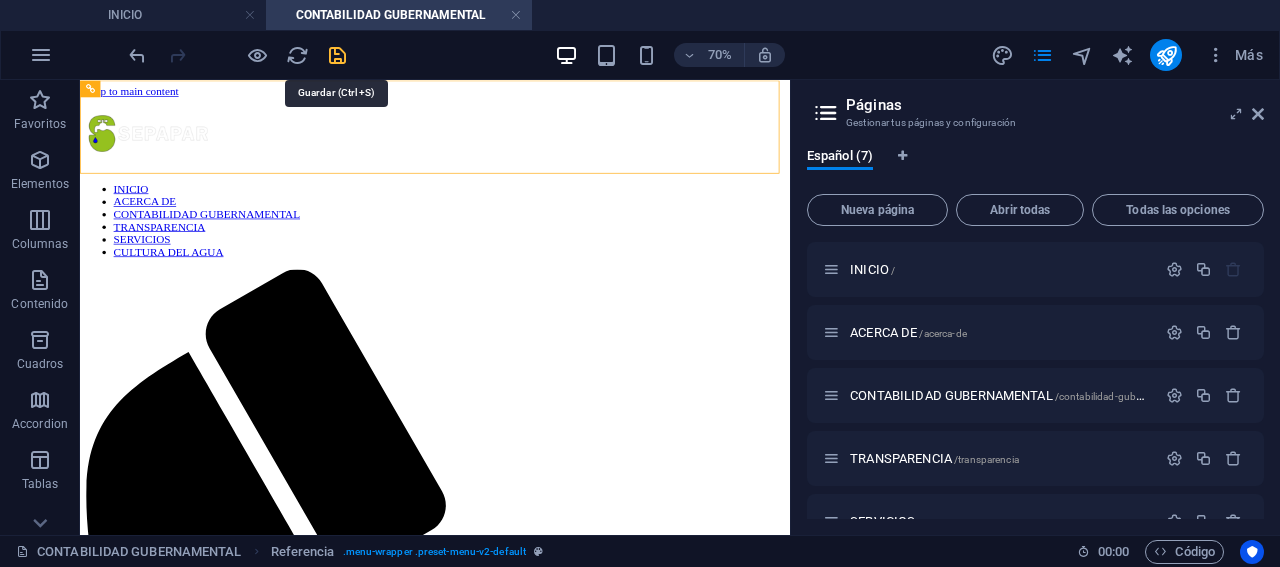 click at bounding box center (337, 55) 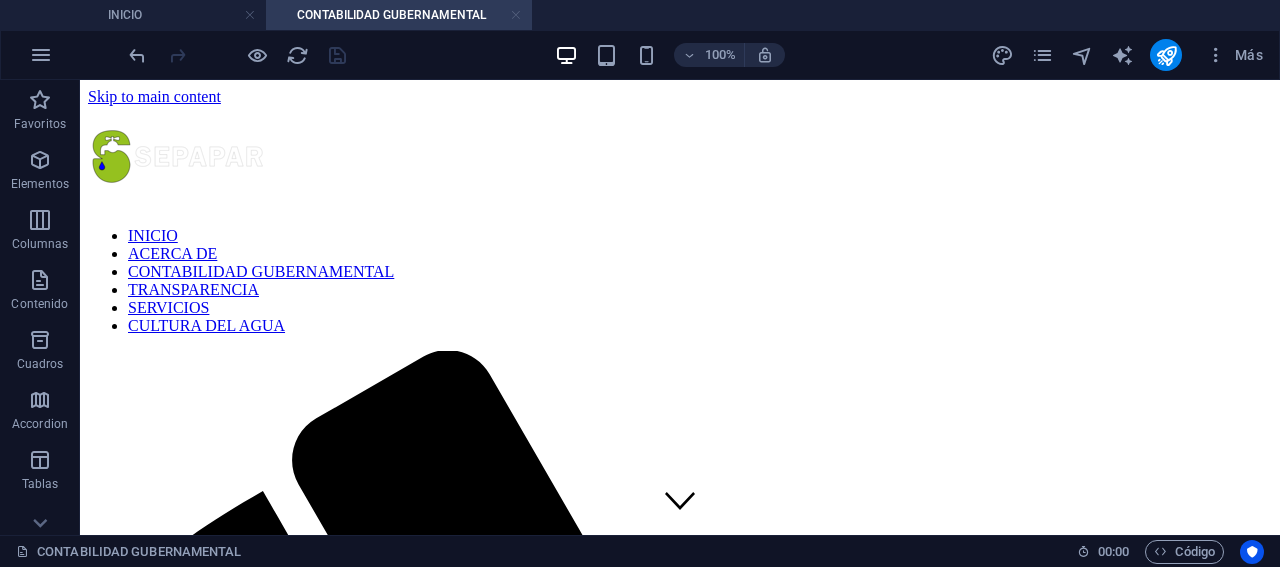 drag, startPoint x: 516, startPoint y: 20, endPoint x: 680, endPoint y: 34, distance: 164.59648 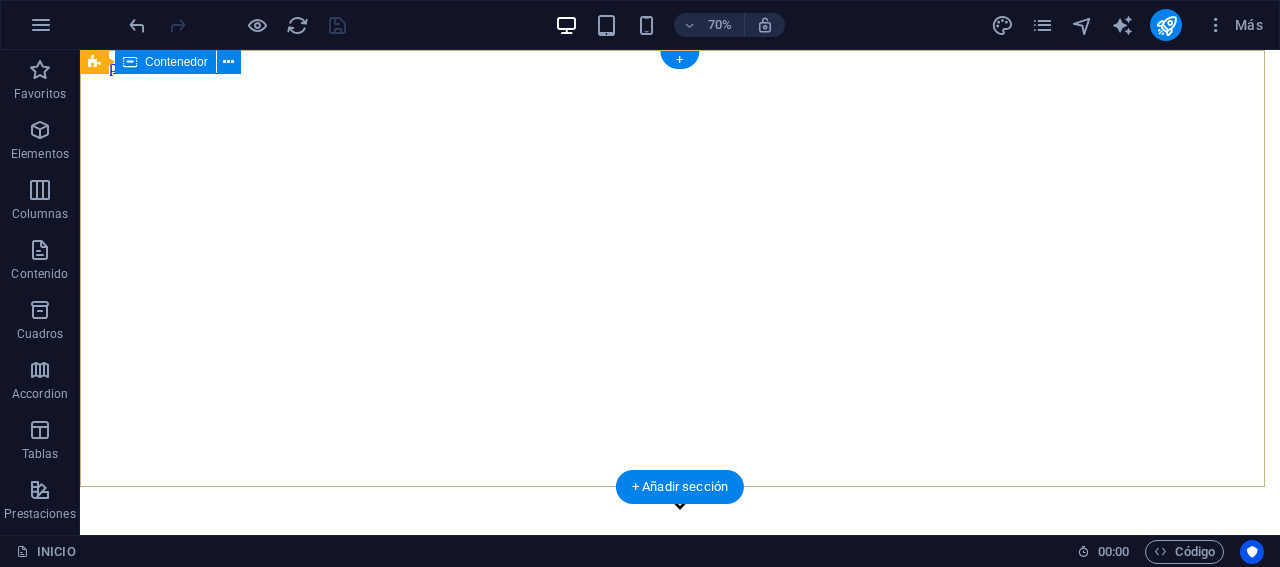 scroll, scrollTop: 266, scrollLeft: 0, axis: vertical 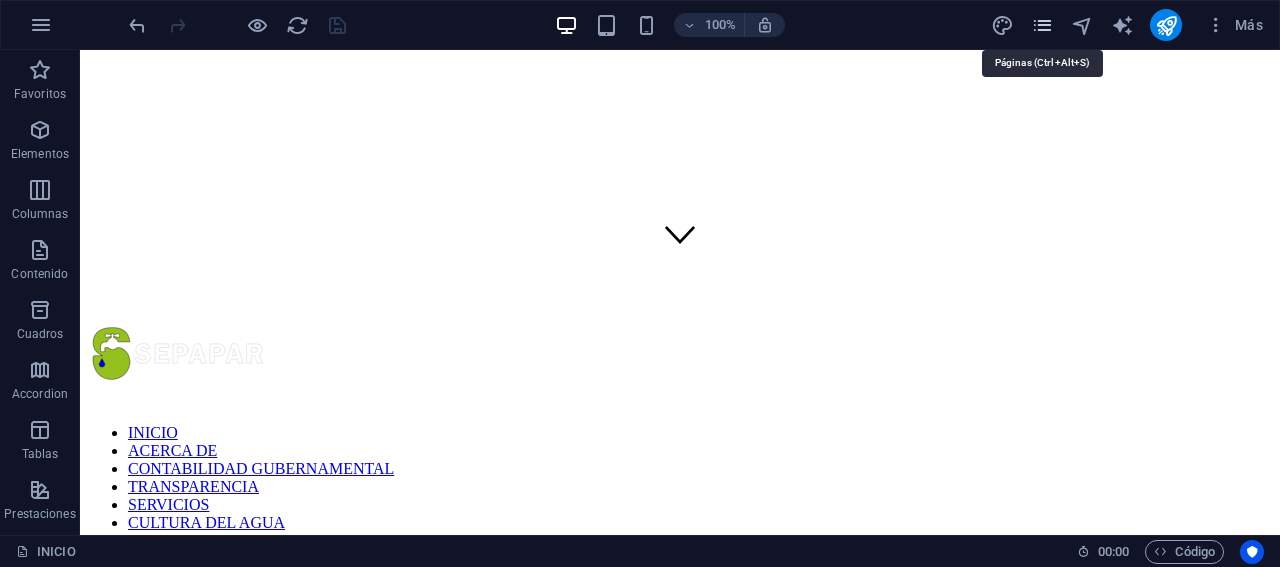 click at bounding box center (1042, 25) 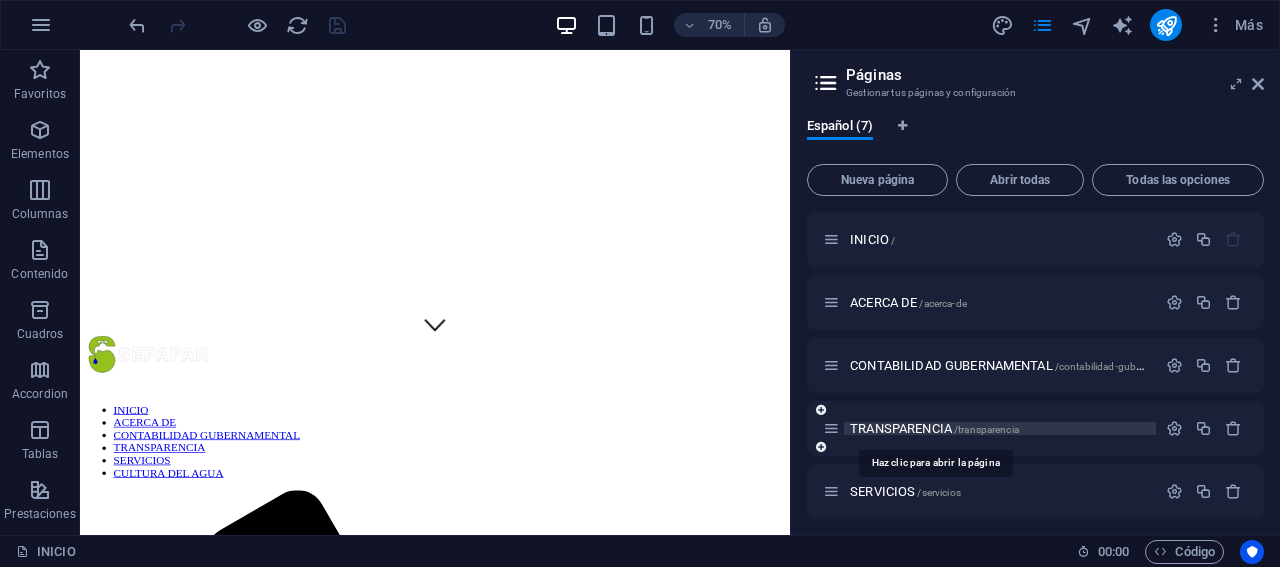 click on "TRANSPARENCIA /transparencia" at bounding box center (934, 428) 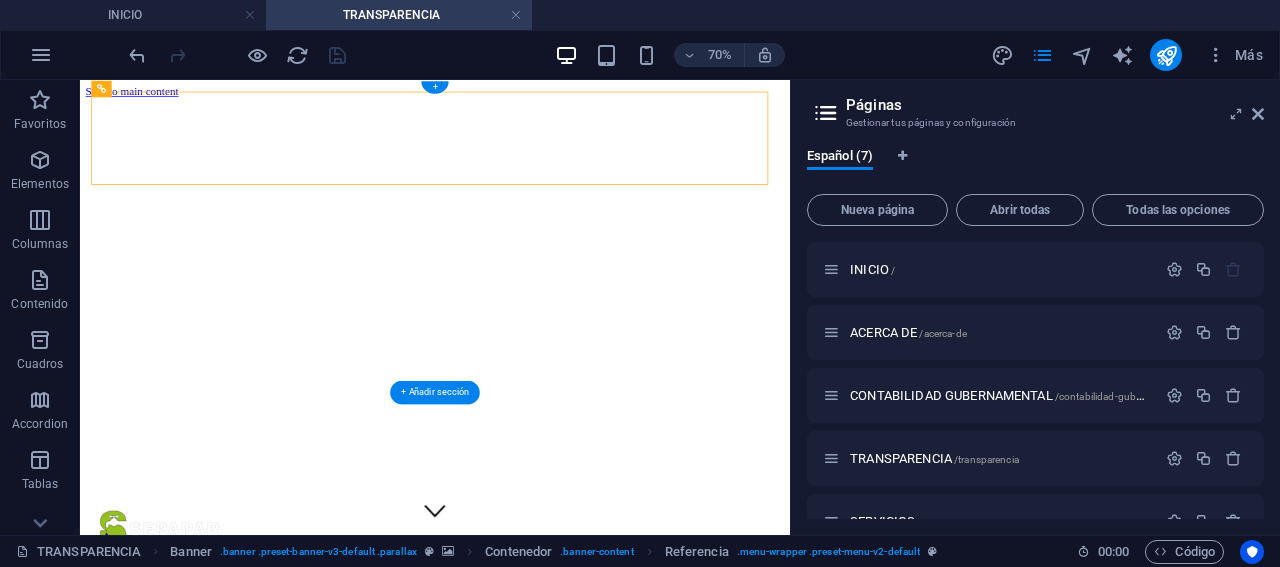 scroll, scrollTop: 0, scrollLeft: 0, axis: both 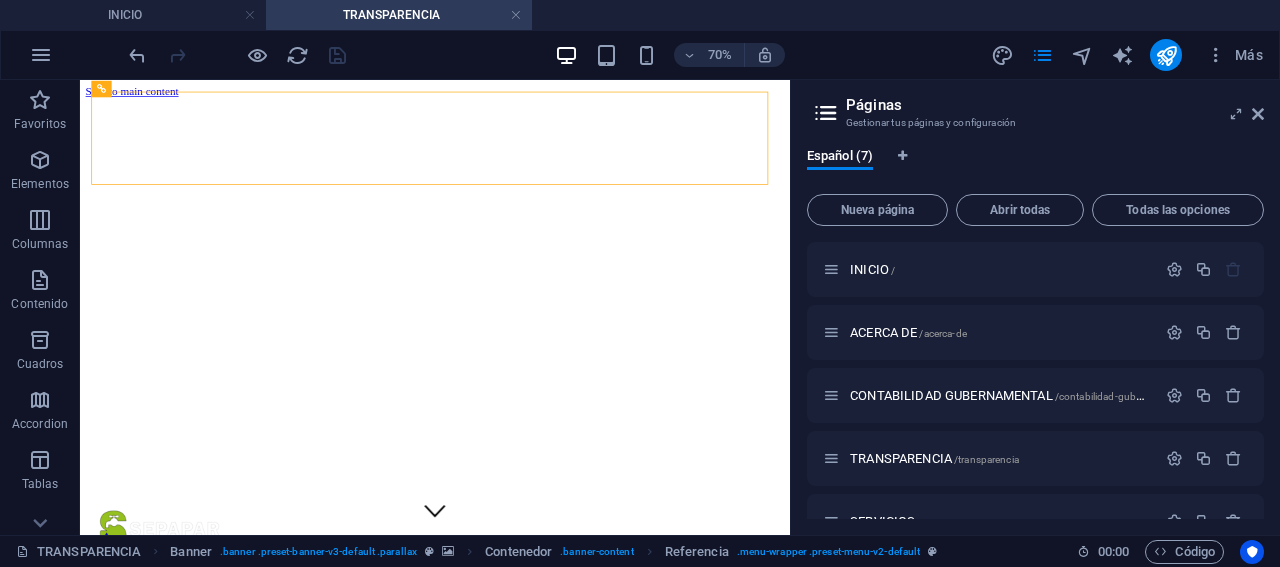 drag, startPoint x: 113, startPoint y: 124, endPoint x: 49, endPoint y: 55, distance: 94.11163 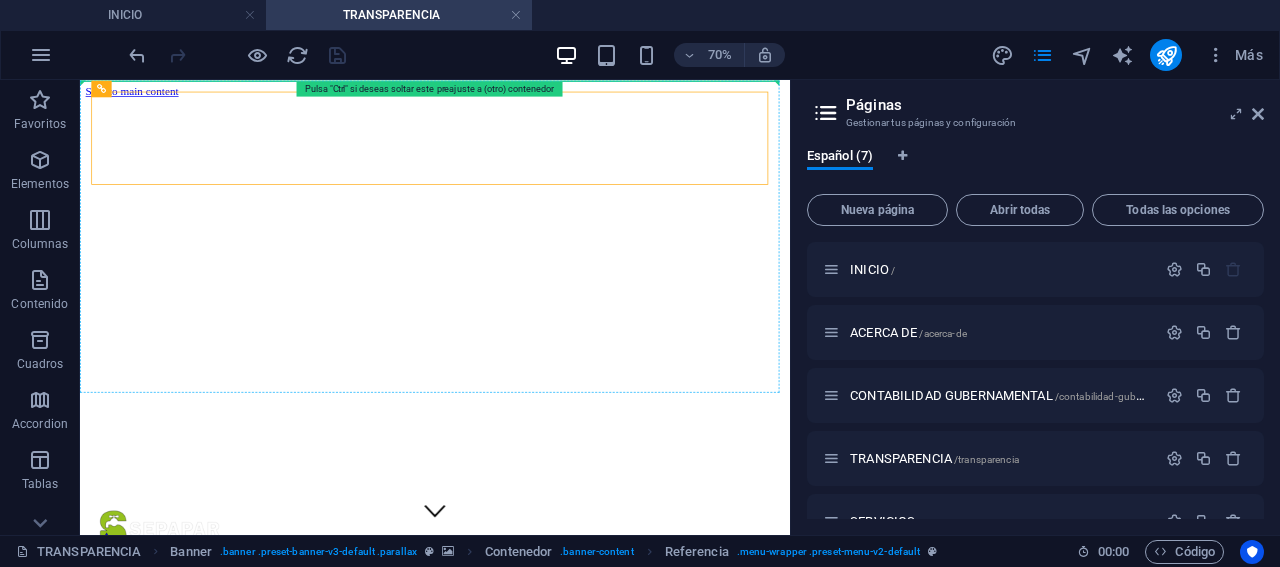drag, startPoint x: 294, startPoint y: 124, endPoint x: 306, endPoint y: 142, distance: 21.633308 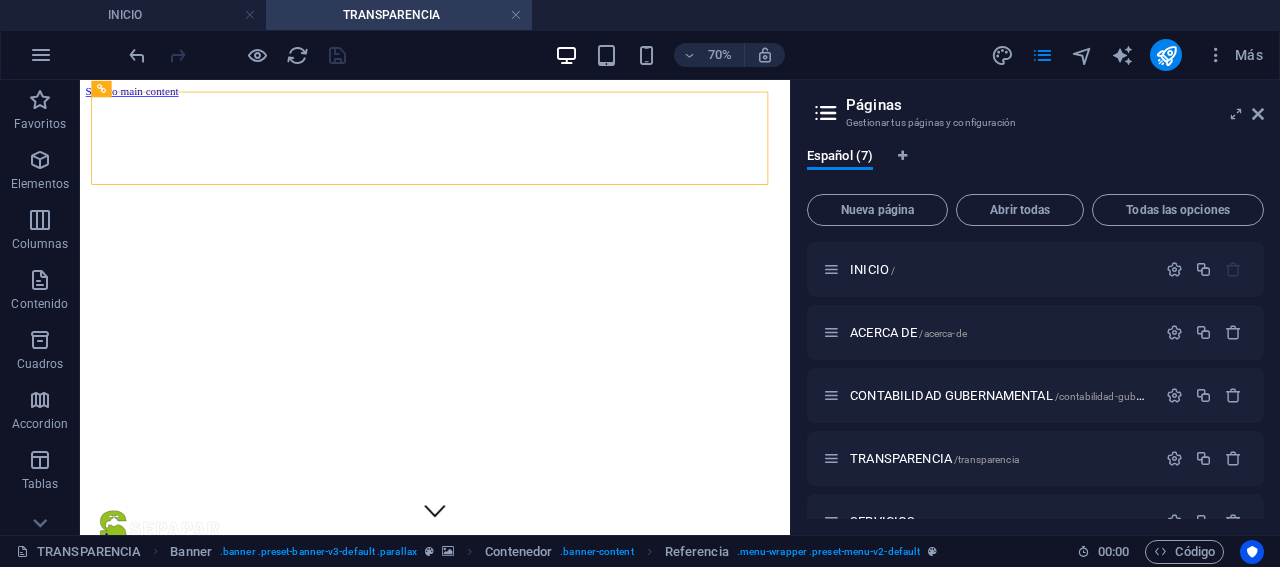 drag, startPoint x: 449, startPoint y: 125, endPoint x: 404, endPoint y: 53, distance: 84.90583 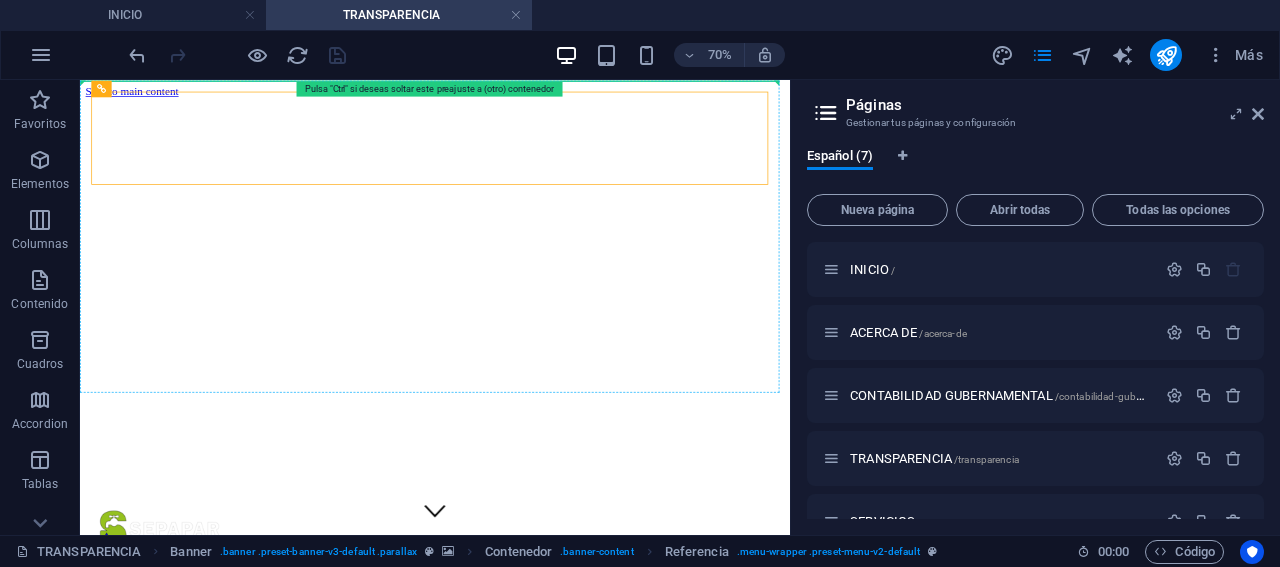 drag, startPoint x: 115, startPoint y: 125, endPoint x: 151, endPoint y: 161, distance: 50.91169 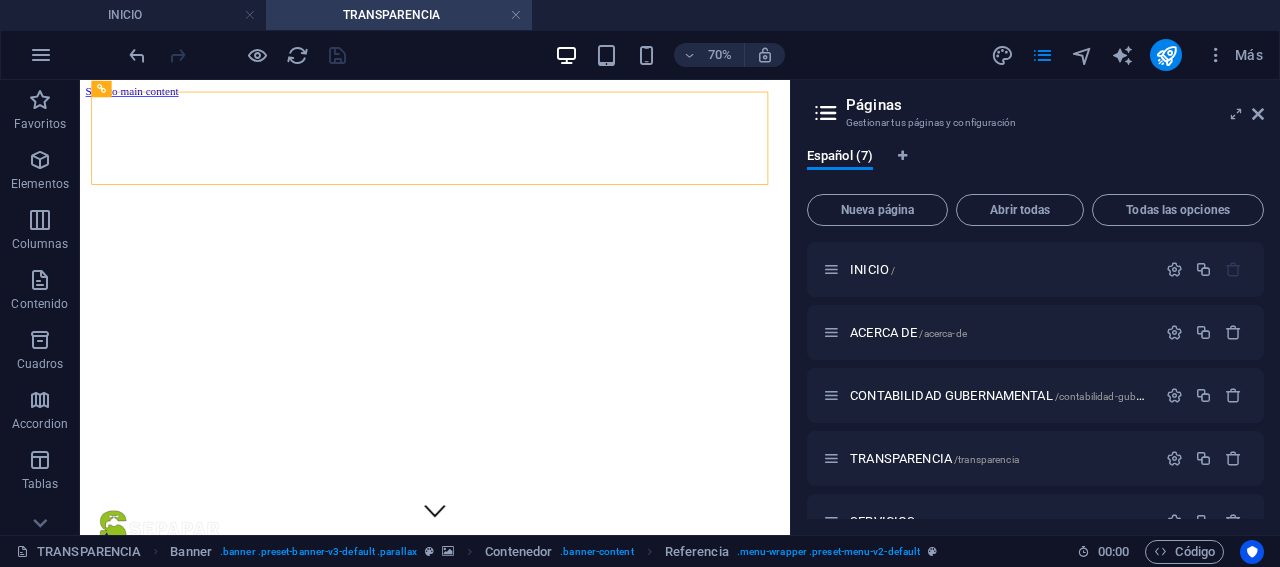 drag, startPoint x: 120, startPoint y: 129, endPoint x: 81, endPoint y: 82, distance: 61.073727 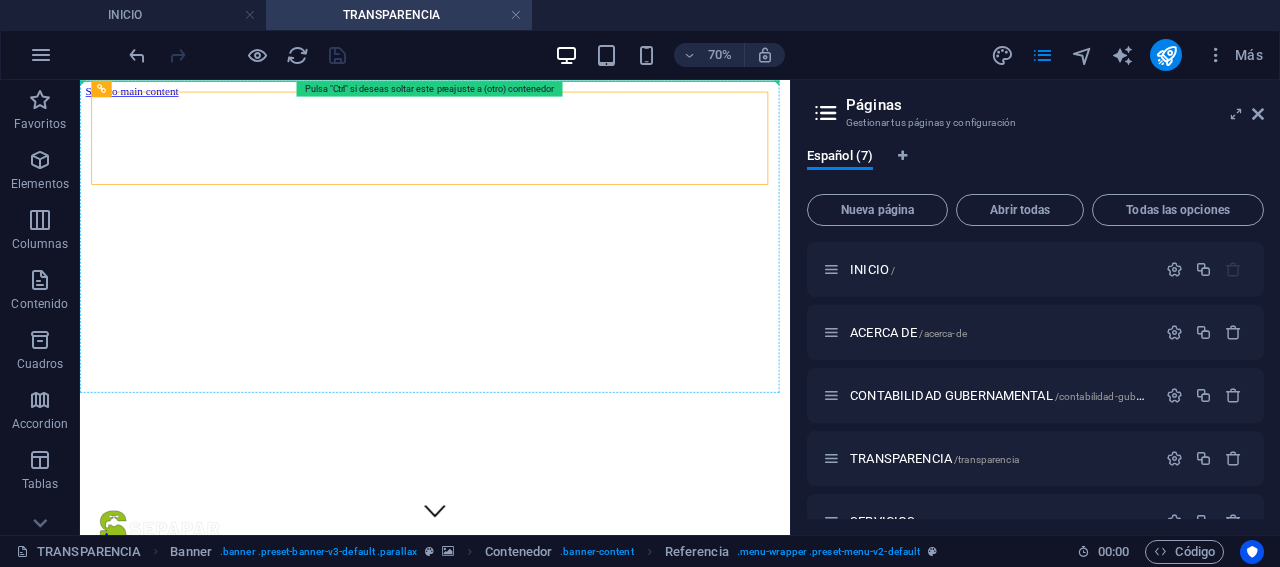 drag, startPoint x: 109, startPoint y: 128, endPoint x: 73, endPoint y: 78, distance: 61.611687 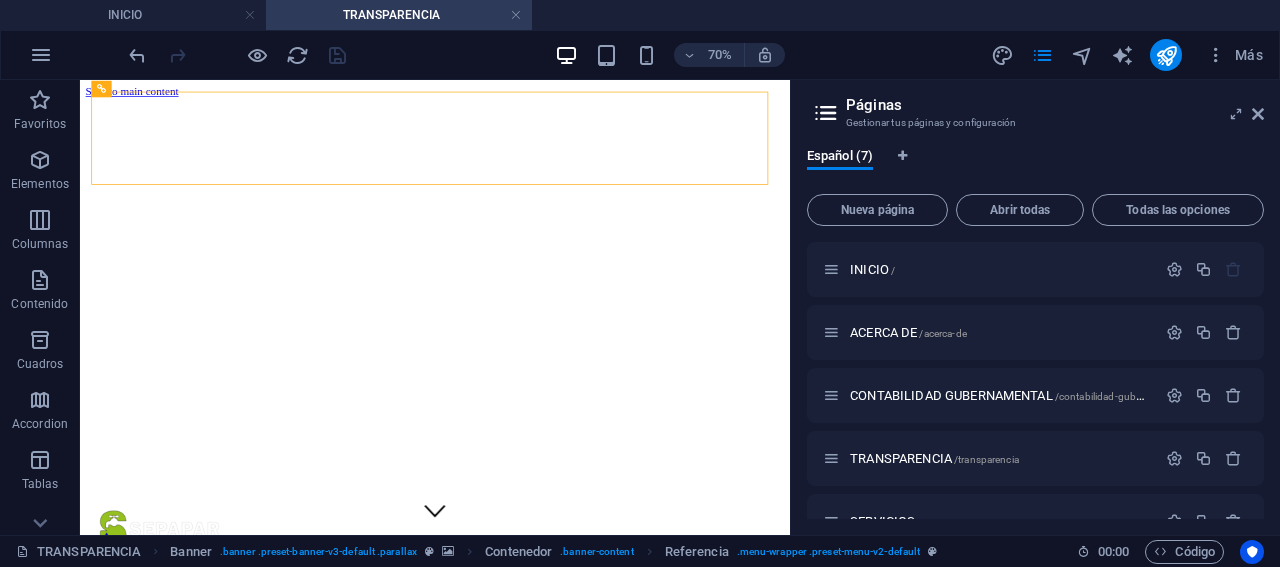 drag, startPoint x: 113, startPoint y: 123, endPoint x: 160, endPoint y: 153, distance: 55.758408 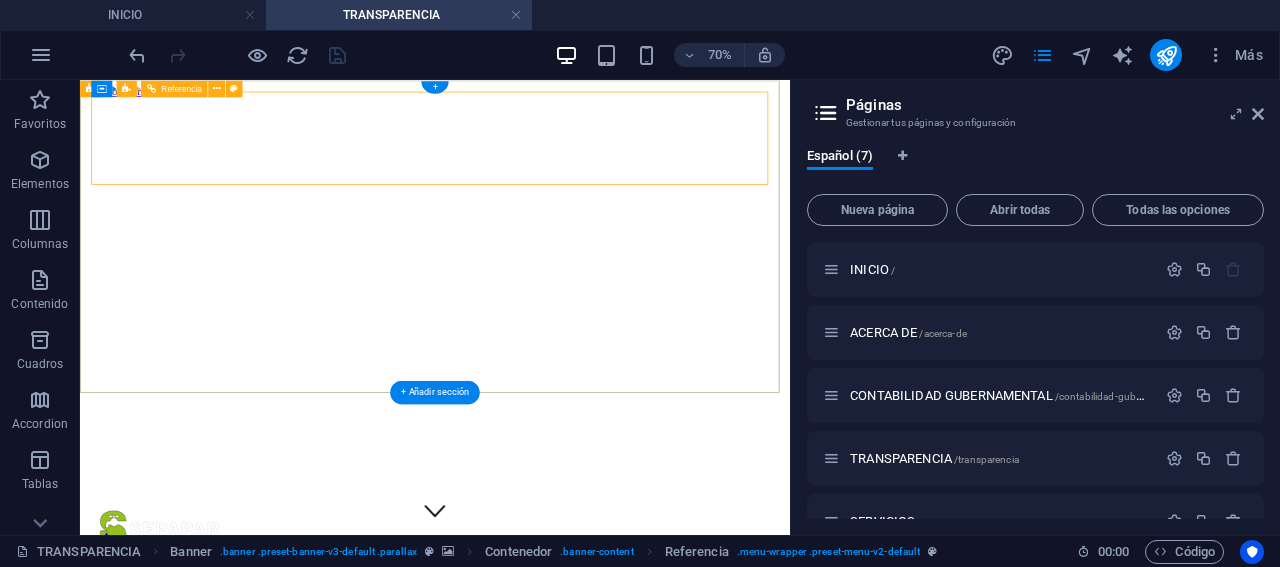 click on "INICIO ACERCA DE CONTABILIDAD GUBERNAMENTAL TRANSPARENCIA SERVICIOS CULTURA DEL AGUA" at bounding box center (587, 1435) 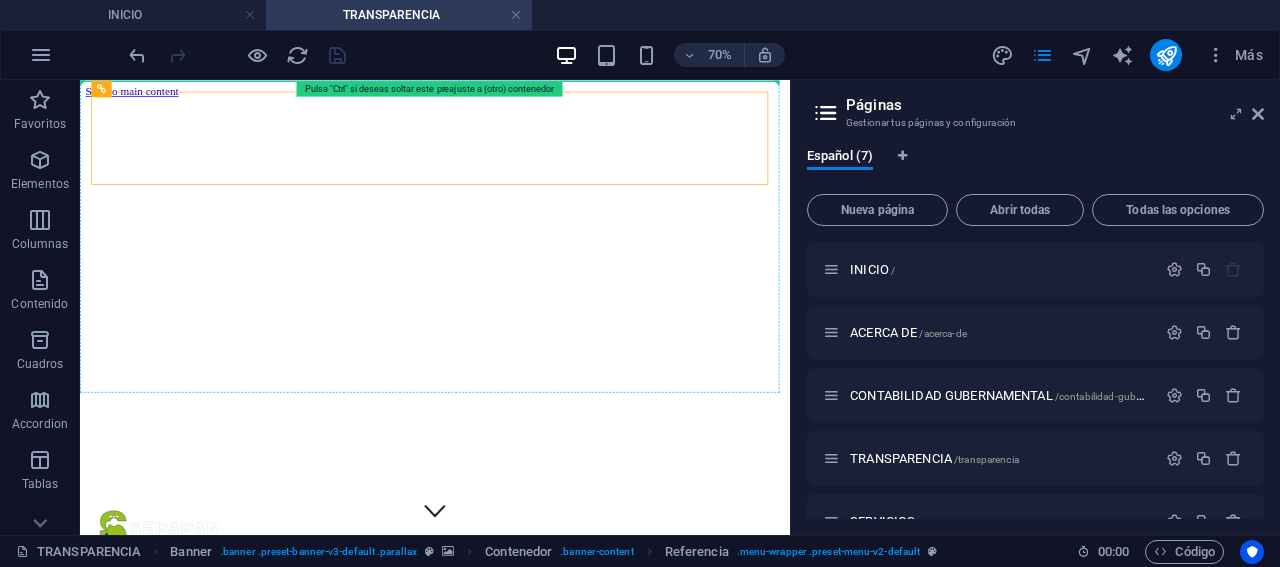 drag, startPoint x: 518, startPoint y: 122, endPoint x: 510, endPoint y: 63, distance: 59.5399 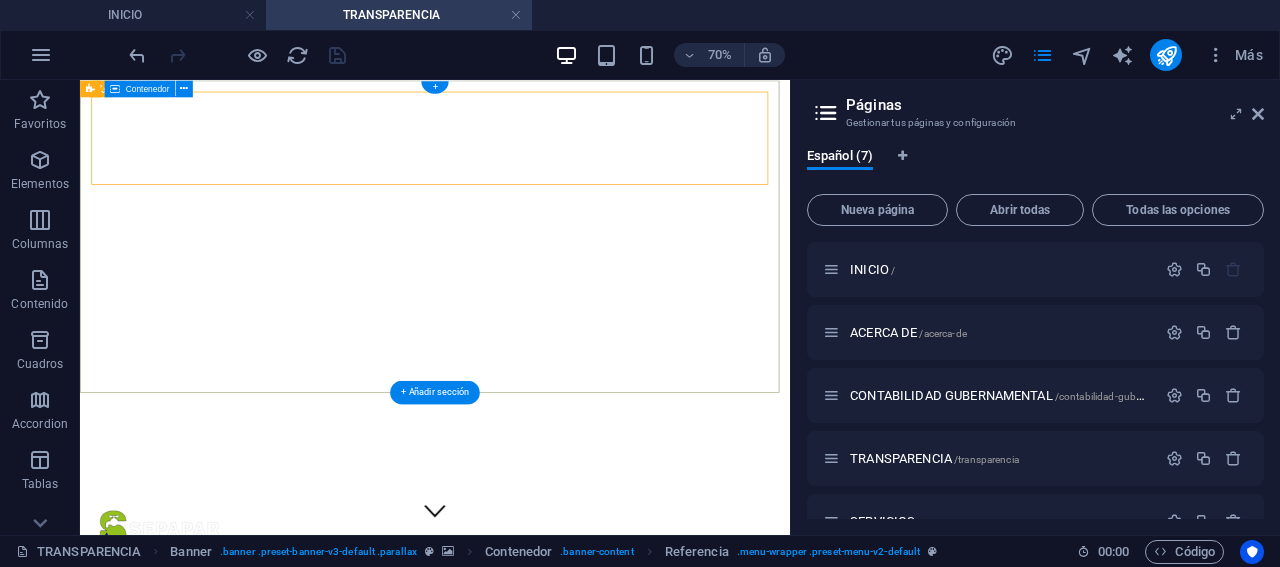 drag, startPoint x: 493, startPoint y: 141, endPoint x: 482, endPoint y: 80, distance: 61.983868 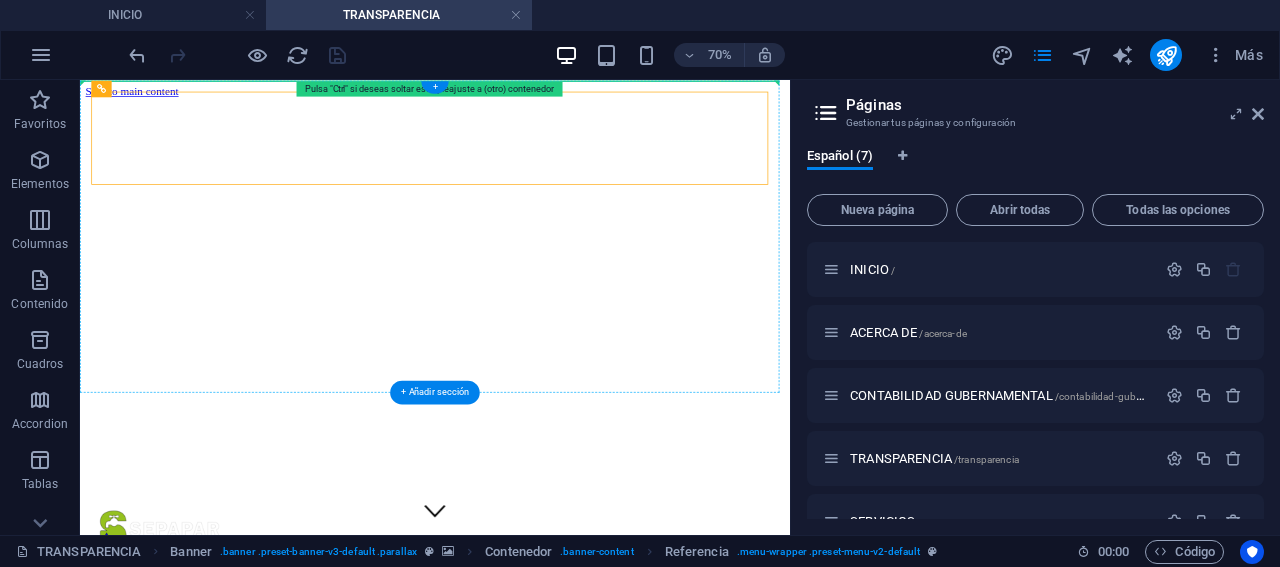 drag, startPoint x: 479, startPoint y: 104, endPoint x: 479, endPoint y: 82, distance: 22 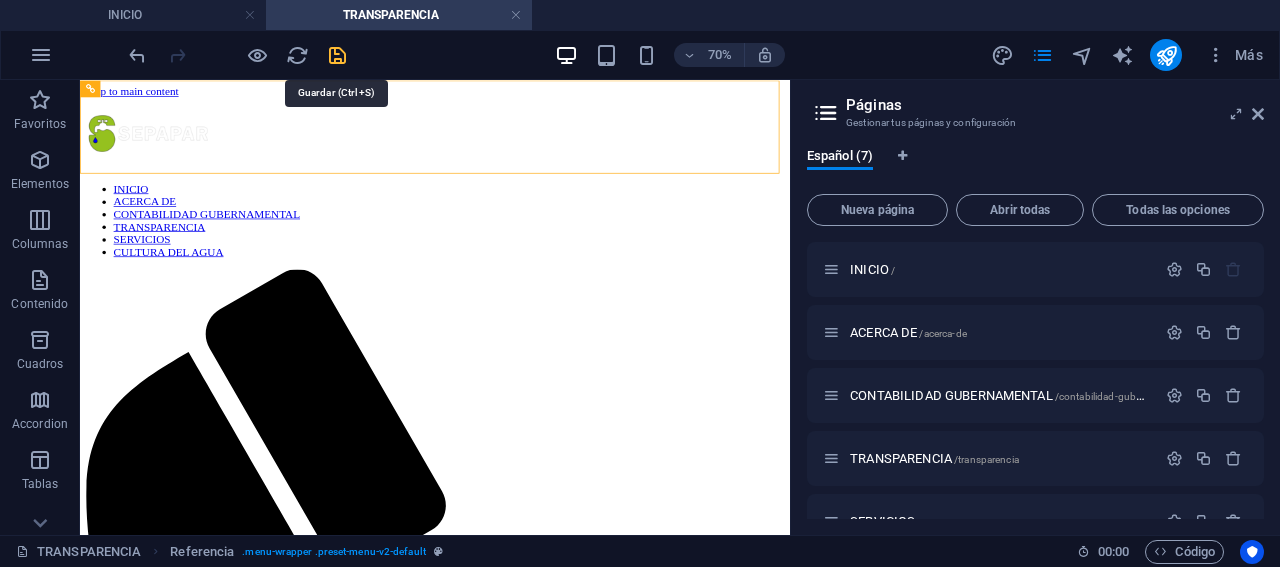click at bounding box center (337, 55) 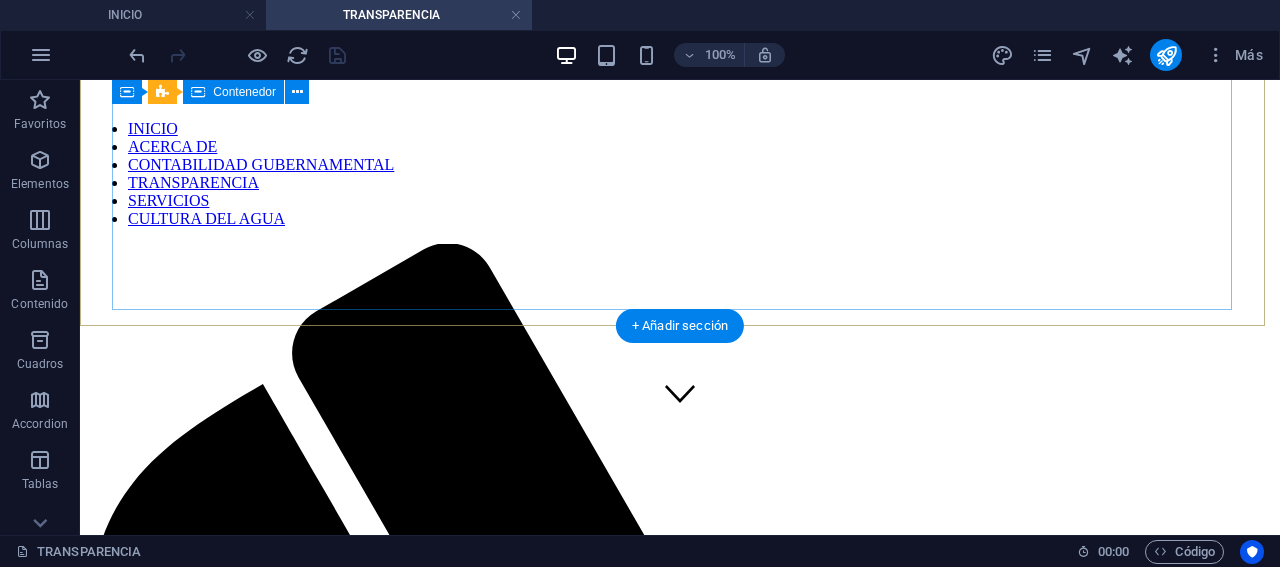 scroll, scrollTop: 0, scrollLeft: 0, axis: both 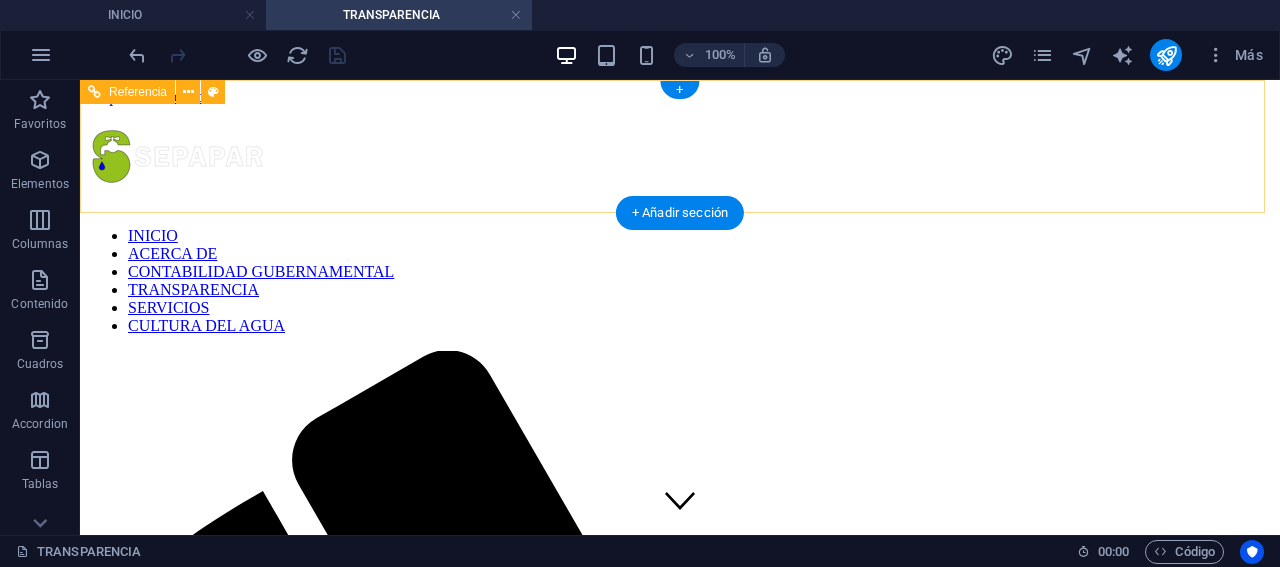 click on "INICIO ACERCA DE CONTABILIDAD GUBERNAMENTAL TRANSPARENCIA SERVICIOS CULTURA DEL AGUA" at bounding box center (680, 281) 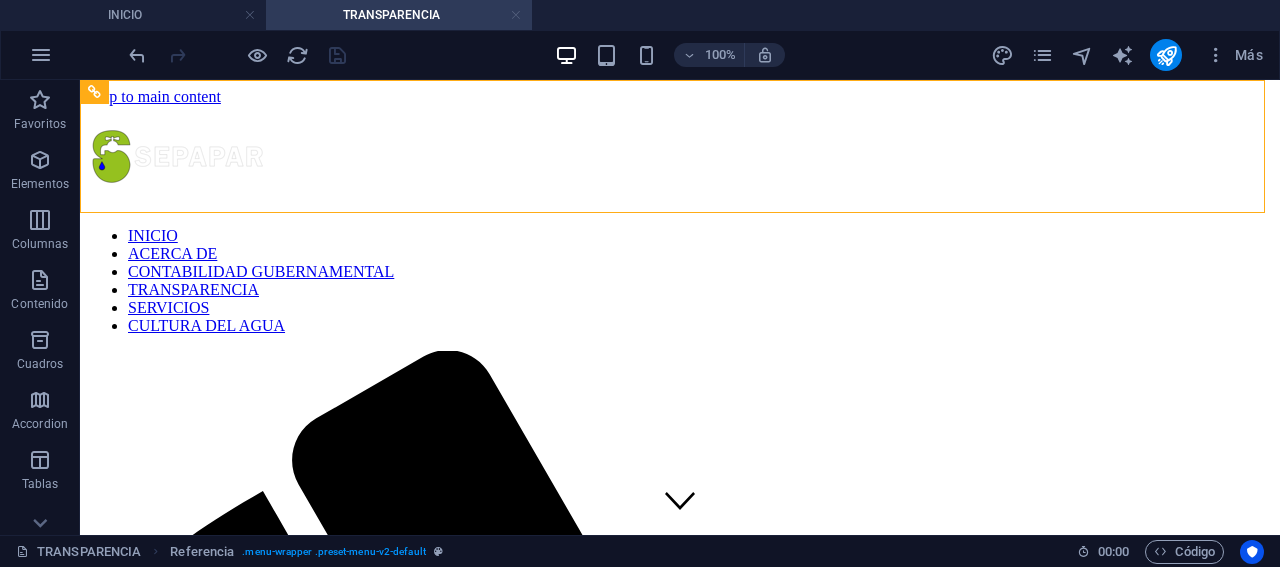 click at bounding box center [516, 15] 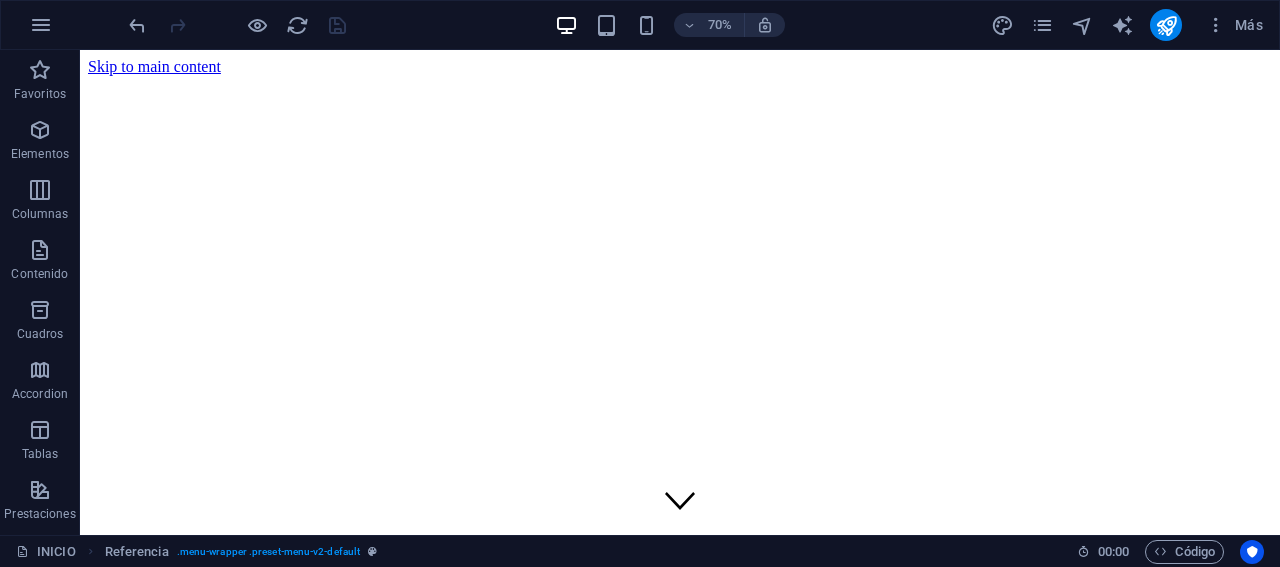 scroll, scrollTop: 266, scrollLeft: 0, axis: vertical 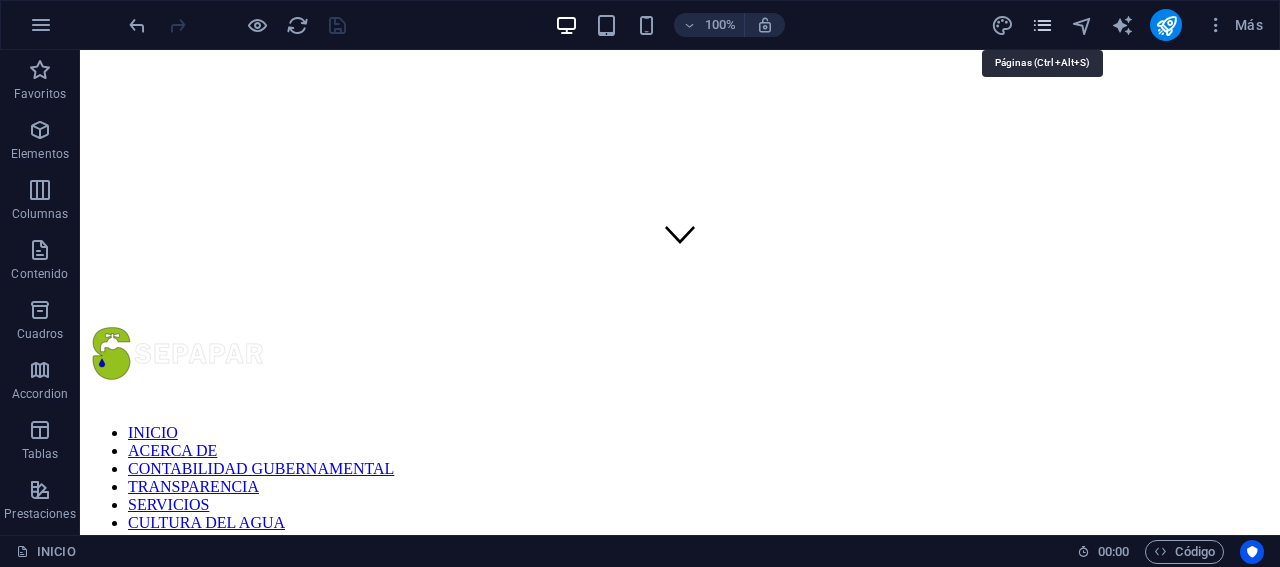 click at bounding box center [1042, 25] 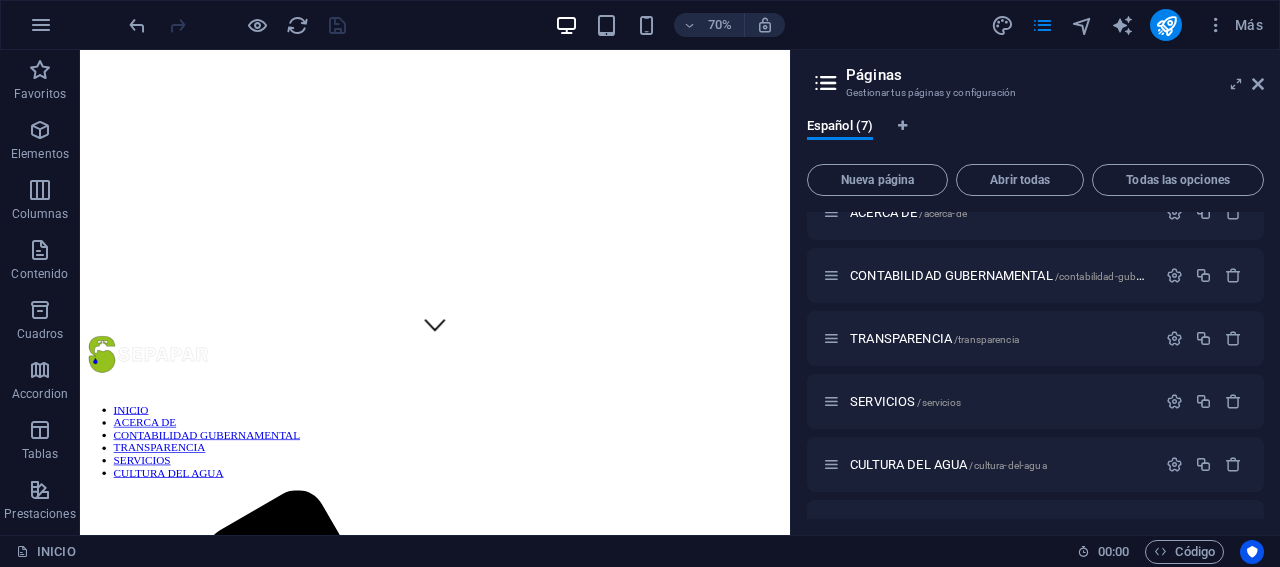 scroll, scrollTop: 134, scrollLeft: 0, axis: vertical 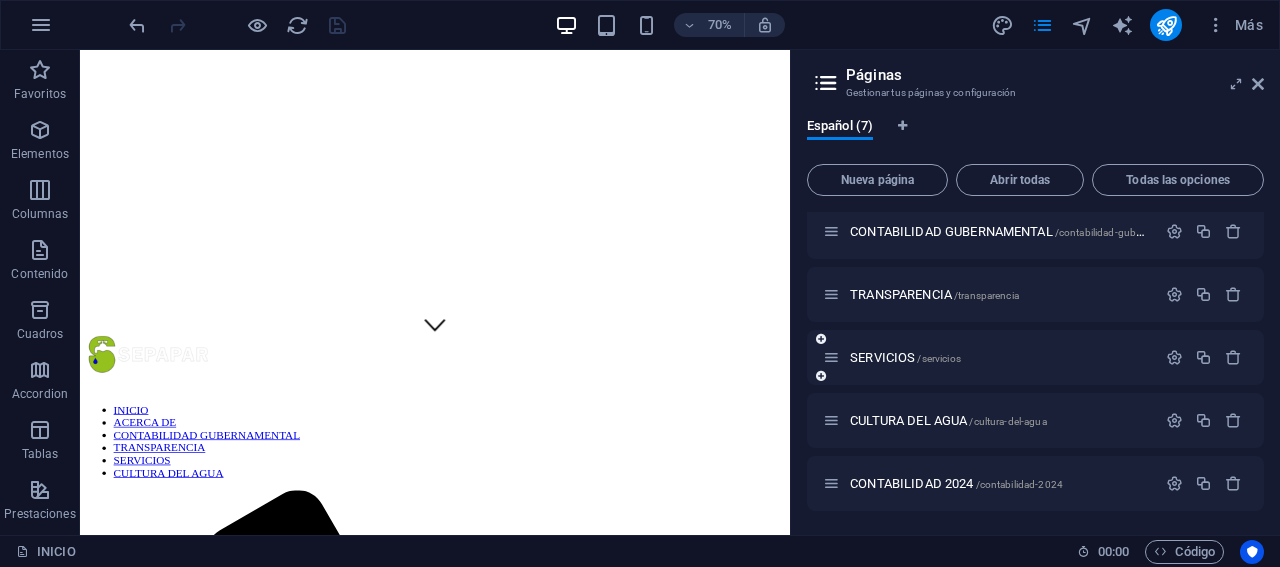 click on "SERVICIOS /servicios" at bounding box center (989, 357) 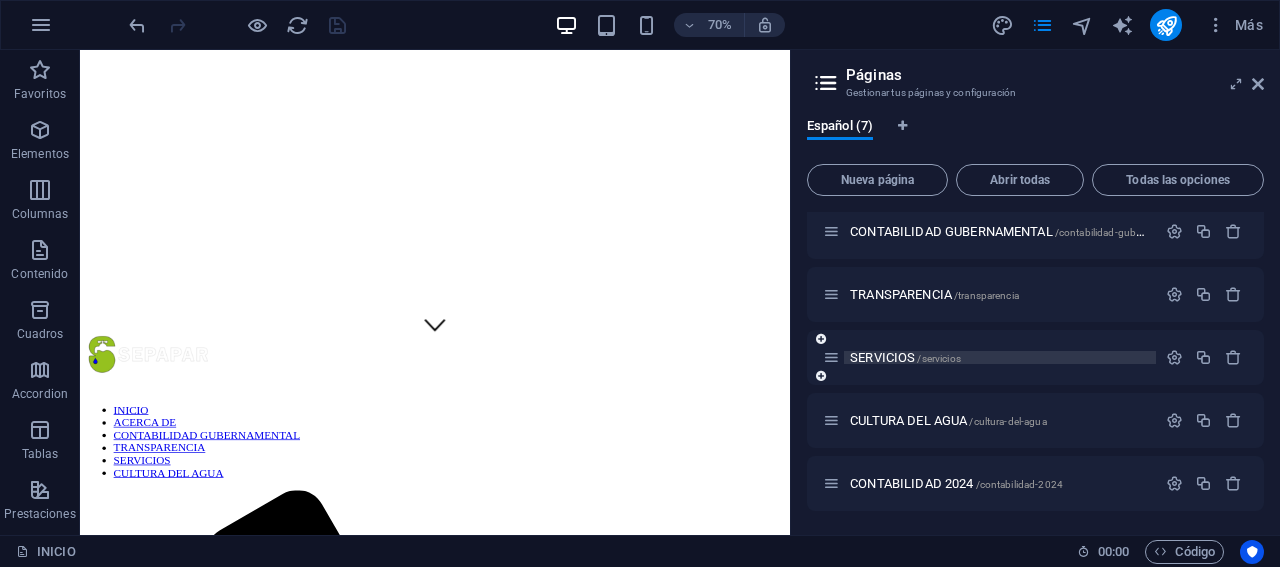 click on "SERVICIOS /servicios" at bounding box center (905, 357) 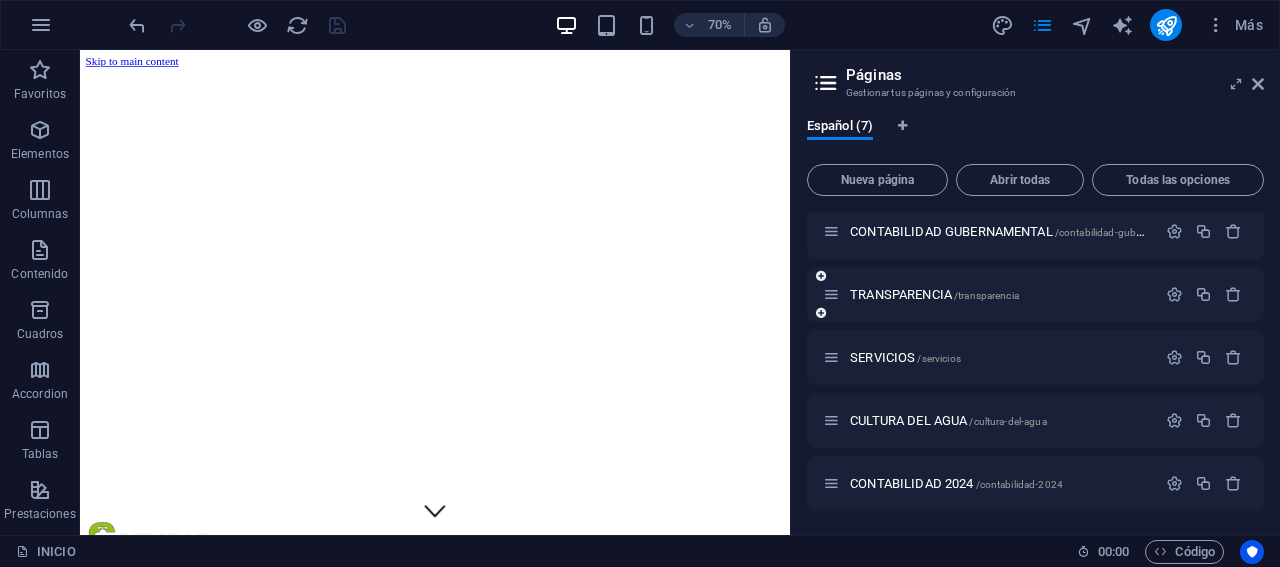 scroll, scrollTop: 82, scrollLeft: 0, axis: vertical 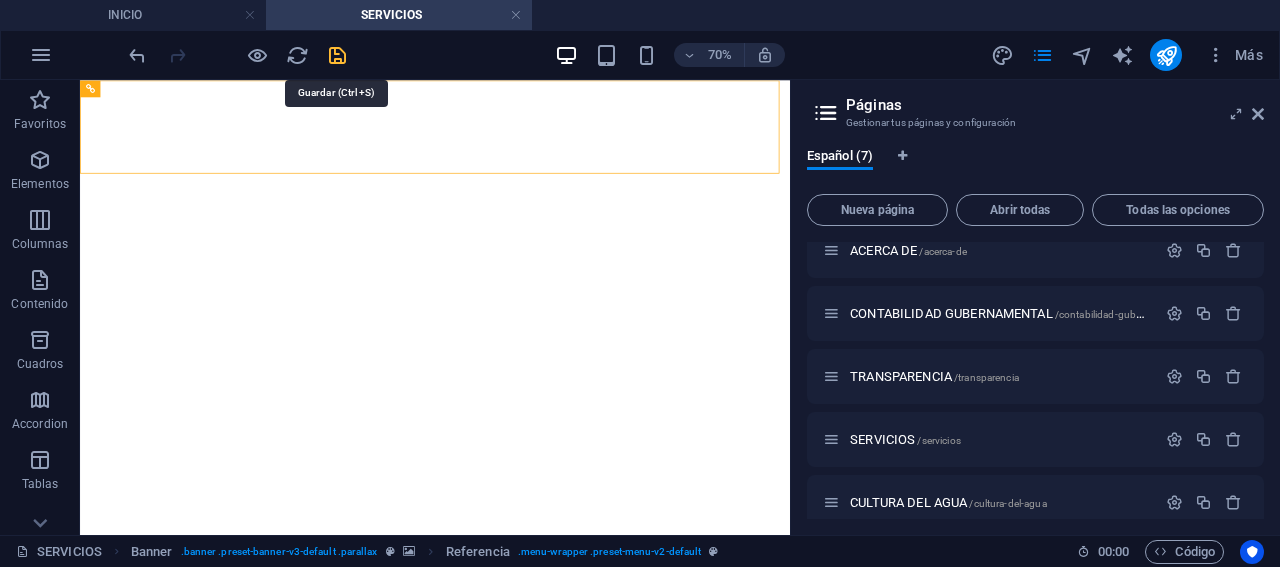 click at bounding box center [337, 55] 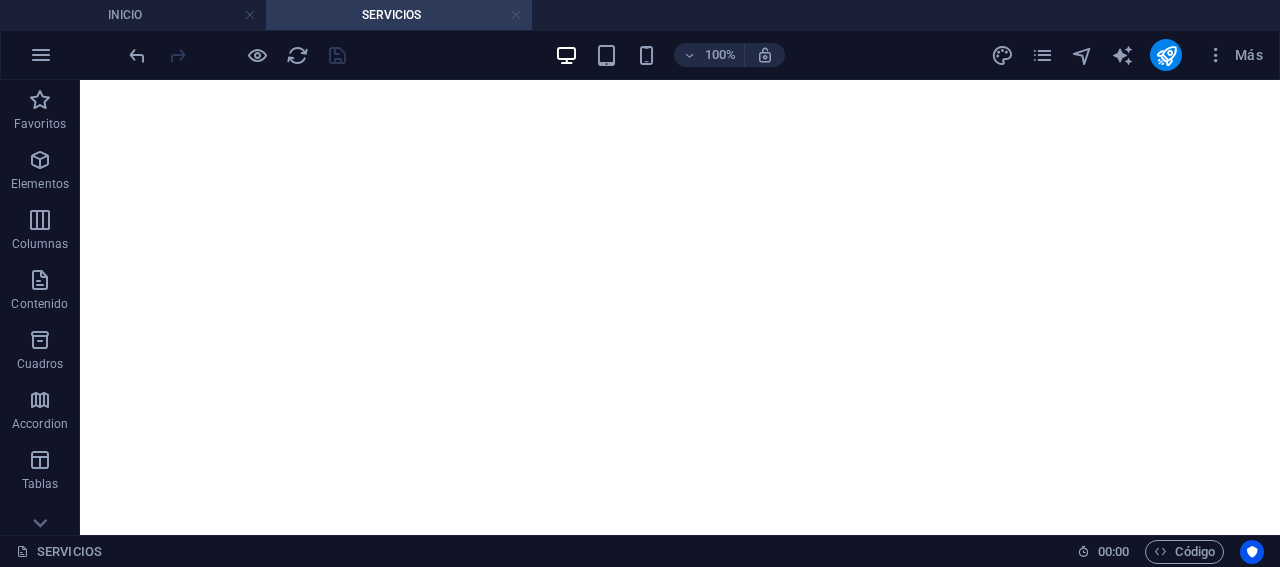 click at bounding box center [516, 15] 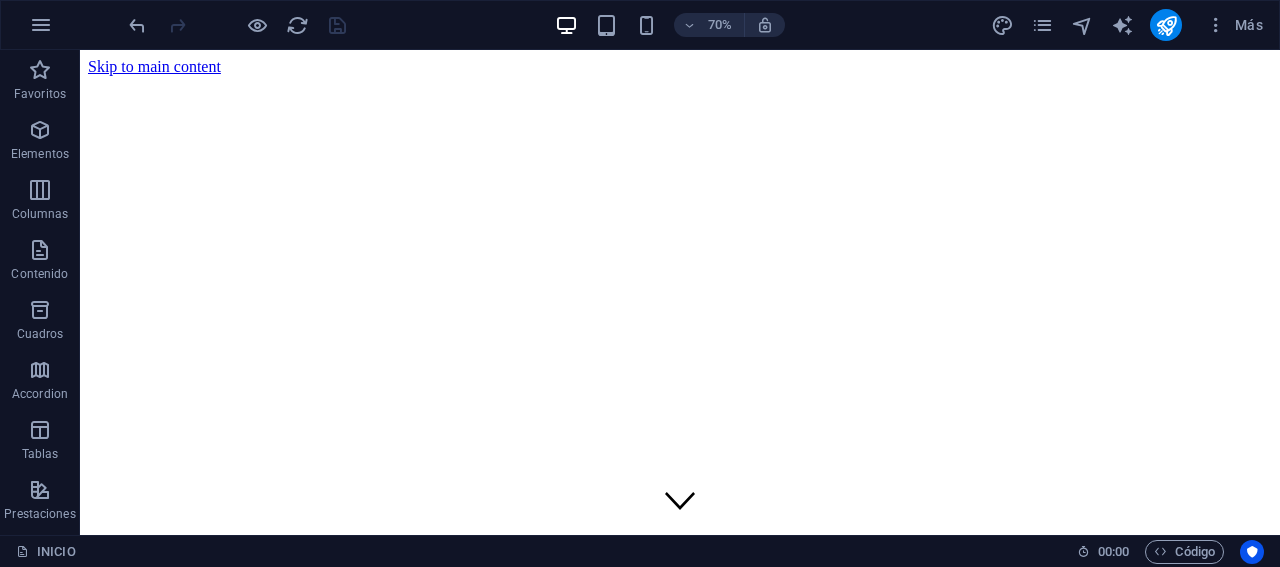 scroll, scrollTop: 266, scrollLeft: 0, axis: vertical 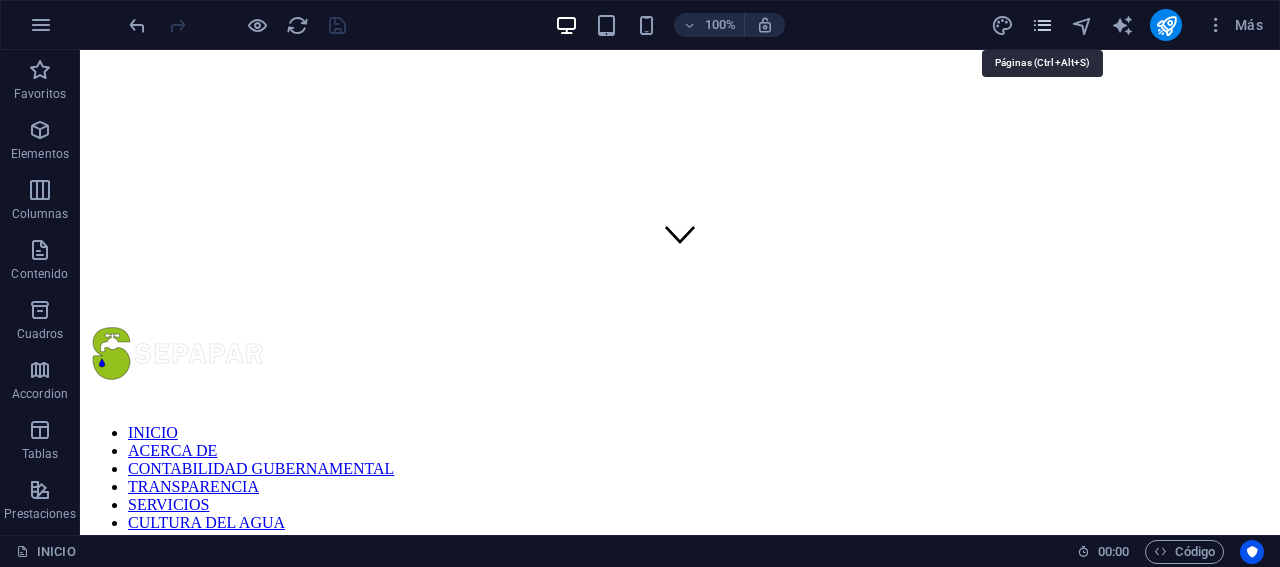 click at bounding box center (1042, 25) 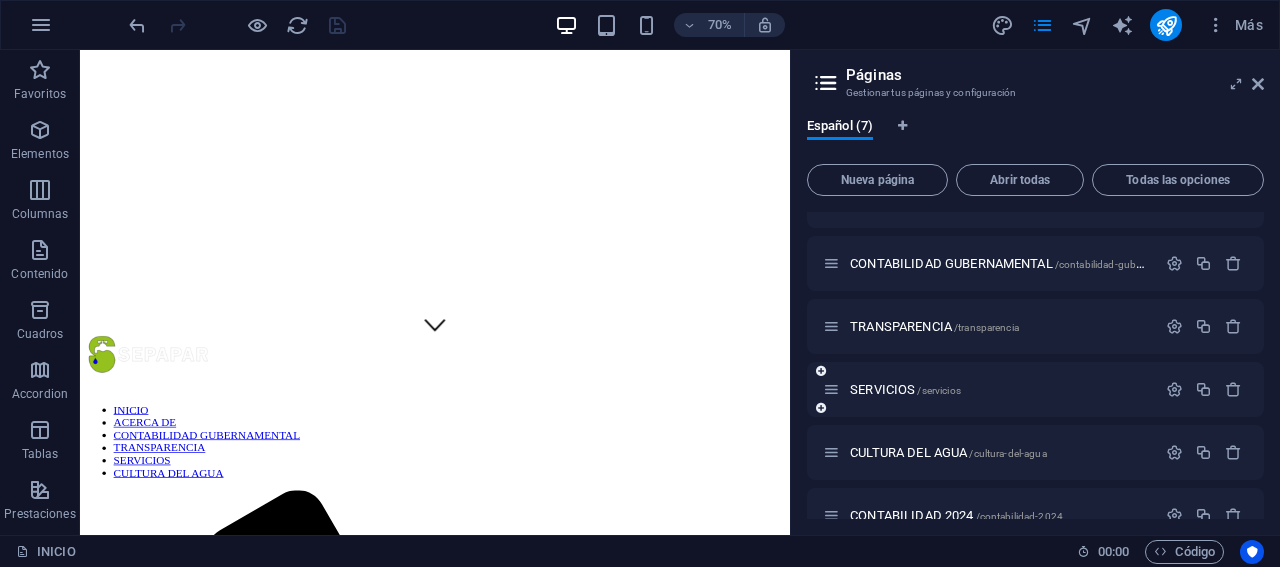scroll, scrollTop: 134, scrollLeft: 0, axis: vertical 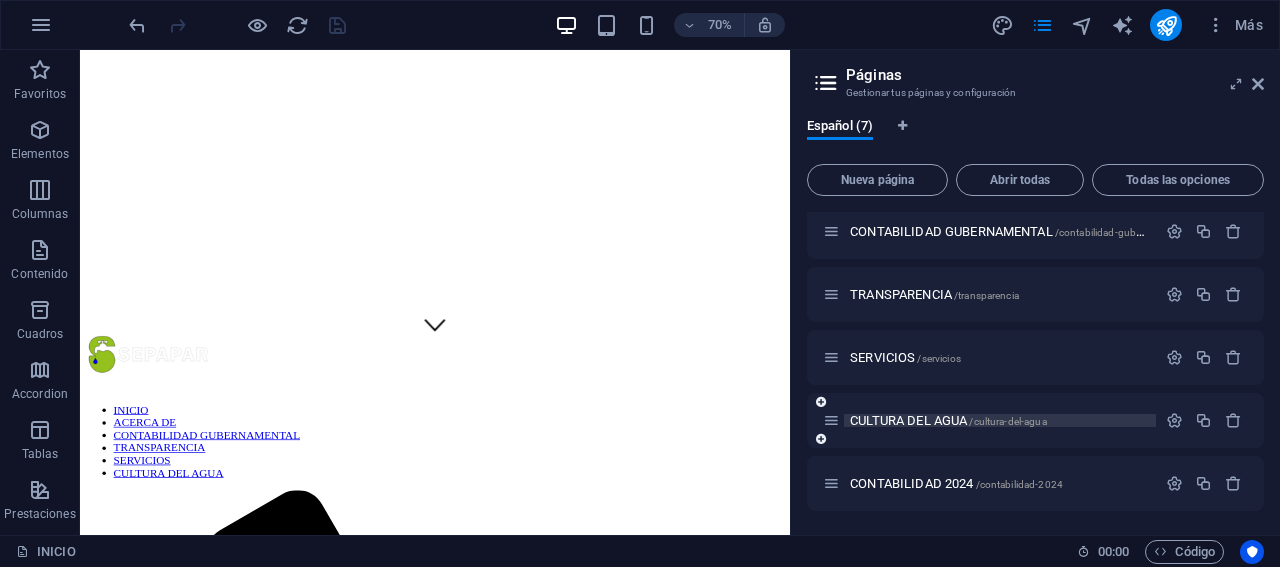 click on "CULTURA DEL AGUA /cultura-del-agua" at bounding box center [948, 420] 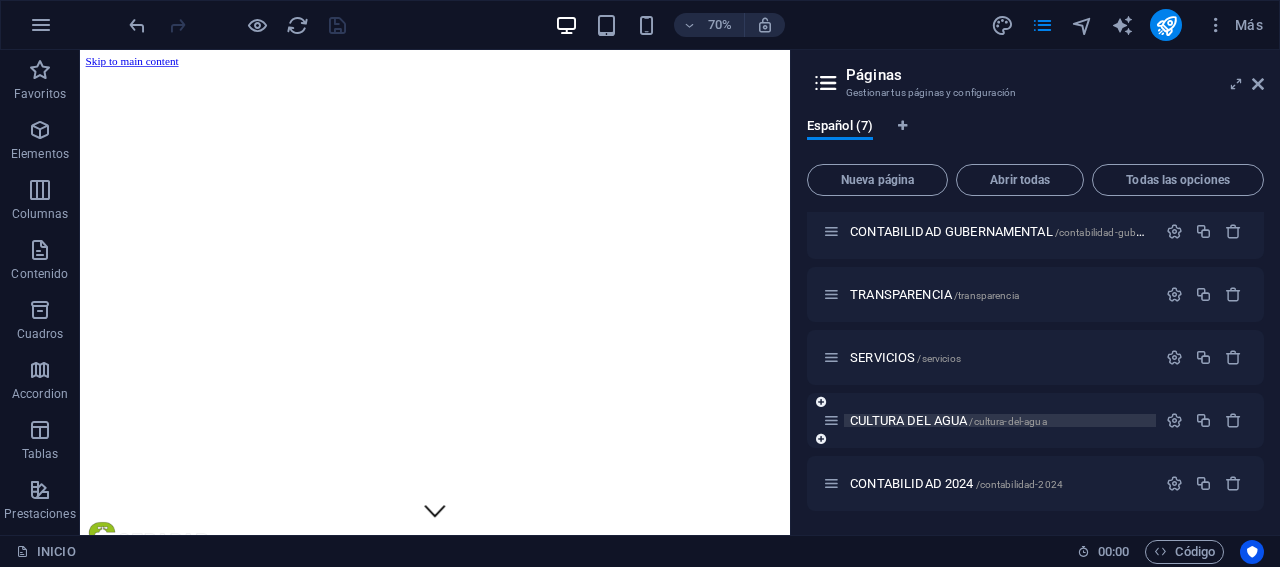 scroll, scrollTop: 82, scrollLeft: 0, axis: vertical 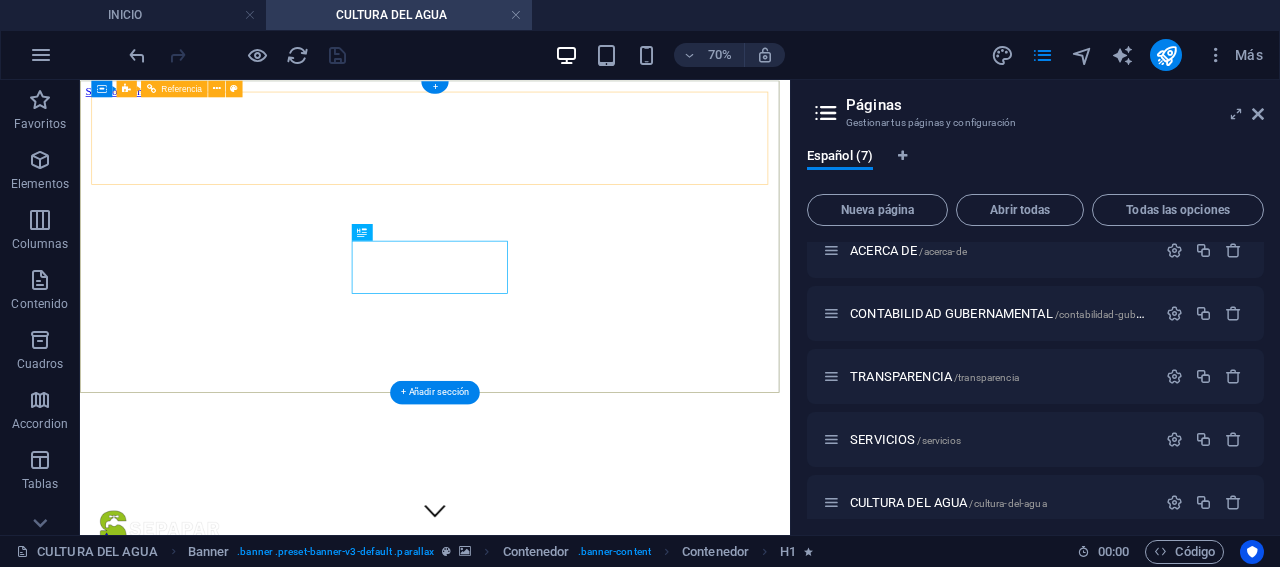 click on "INICIO ACERCA DE CONTABILIDAD GUBERNAMENTAL TRANSPARENCIA SERVICIOS CULTURA DEL AGUA" at bounding box center [587, 1435] 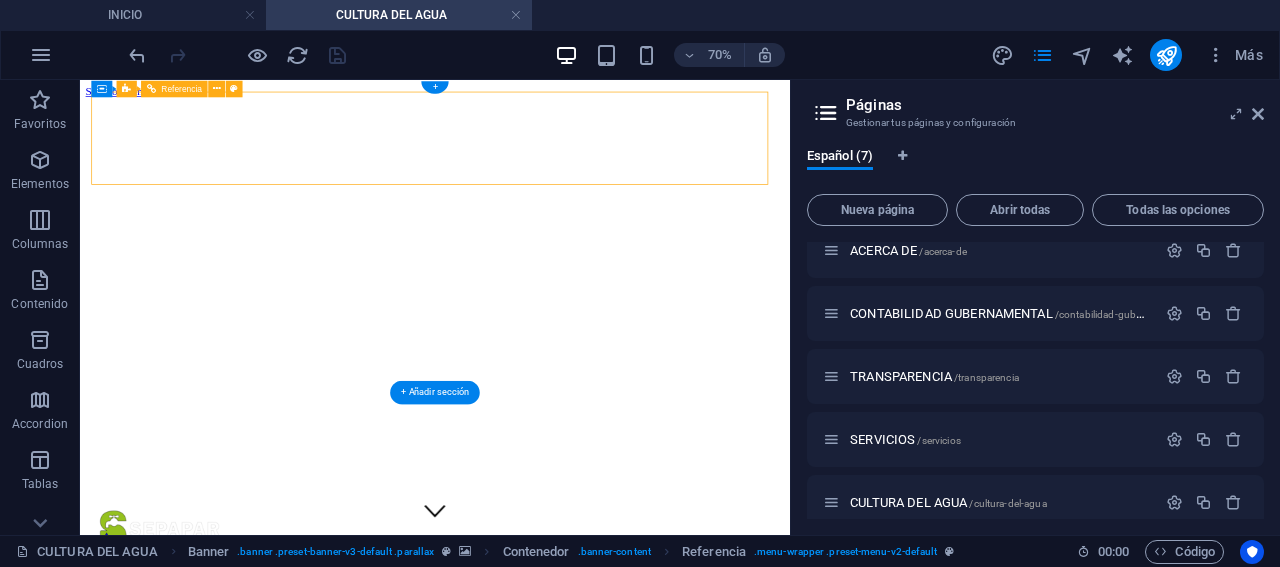 click on "INICIO ACERCA DE CONTABILIDAD GUBERNAMENTAL TRANSPARENCIA SERVICIOS CULTURA DEL AGUA" at bounding box center [587, 1435] 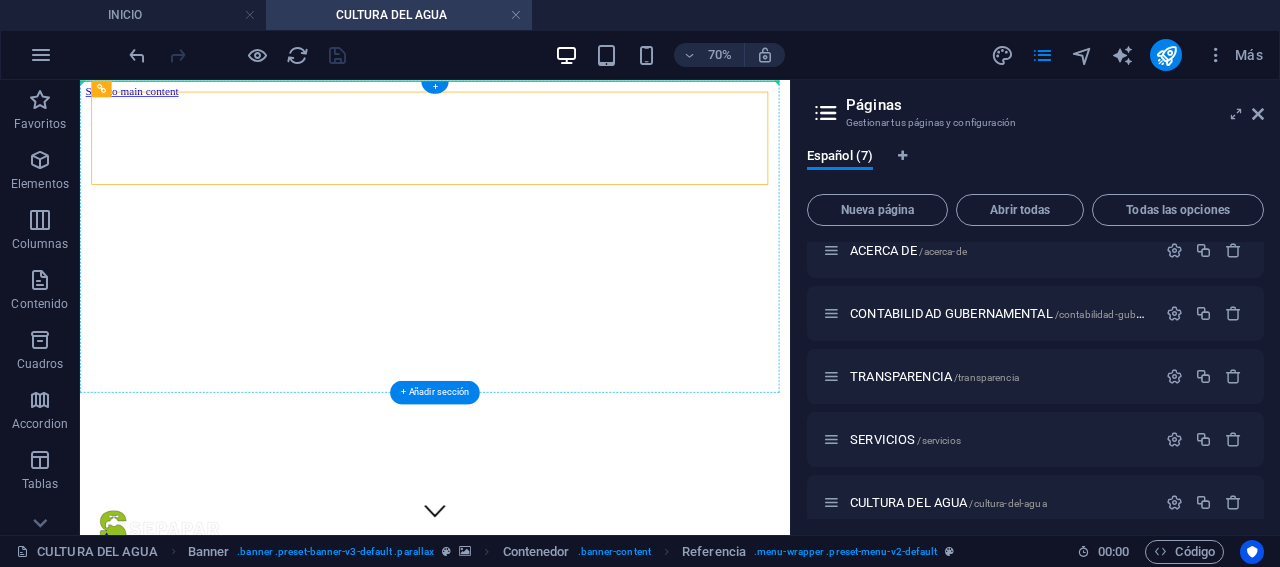 drag, startPoint x: 487, startPoint y: 108, endPoint x: 494, endPoint y: 80, distance: 28.86174 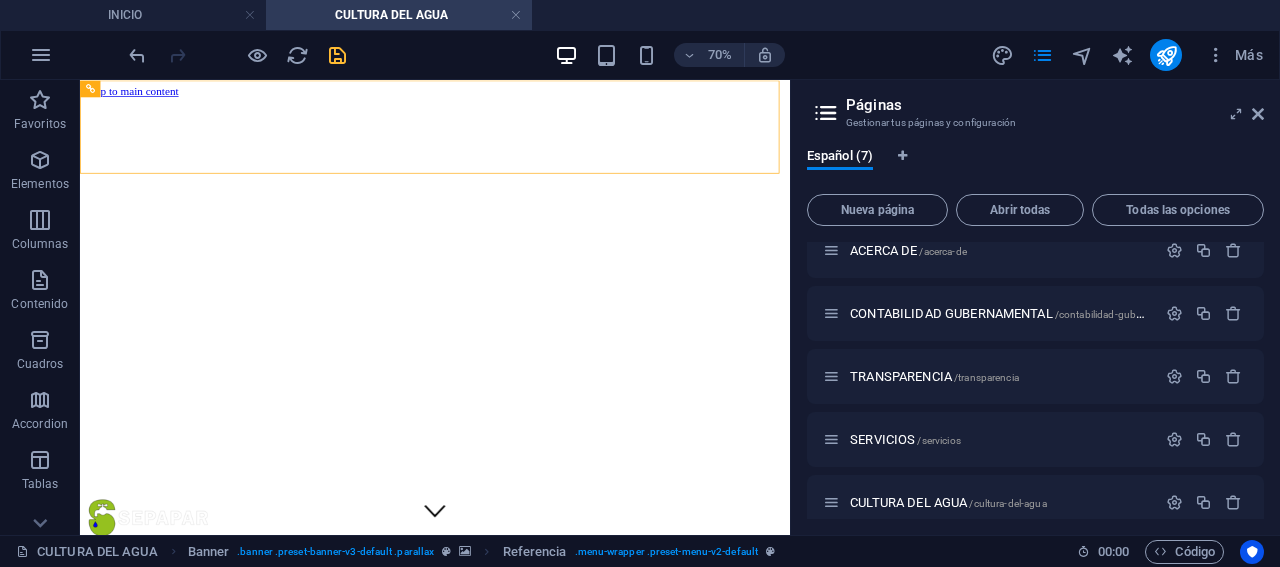 click at bounding box center (337, 55) 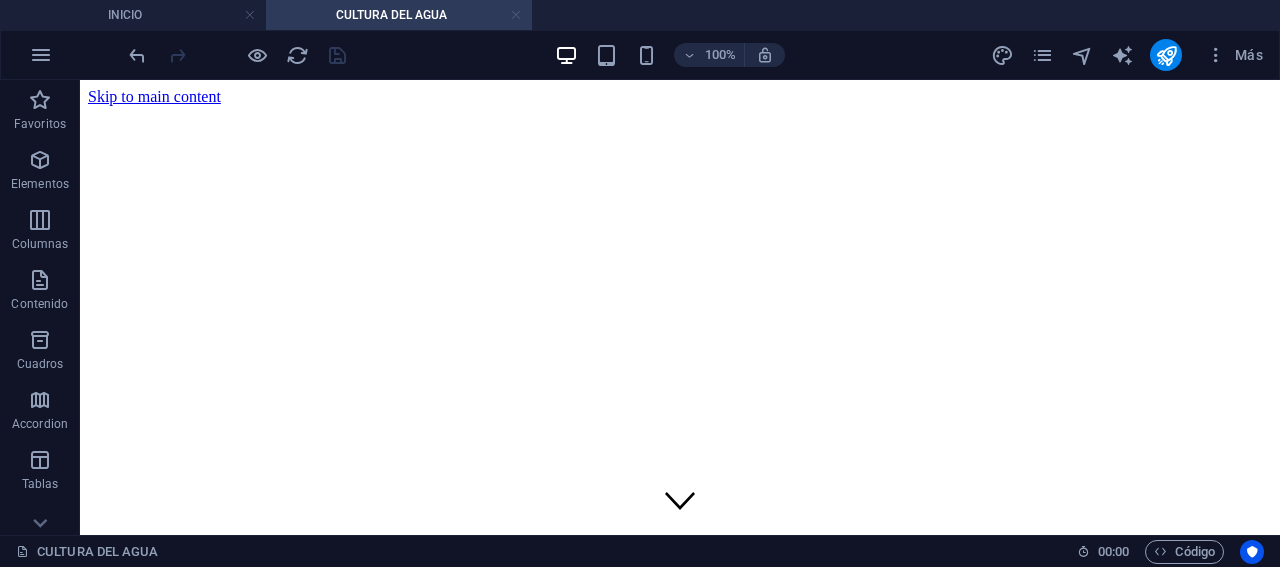 click at bounding box center [516, 15] 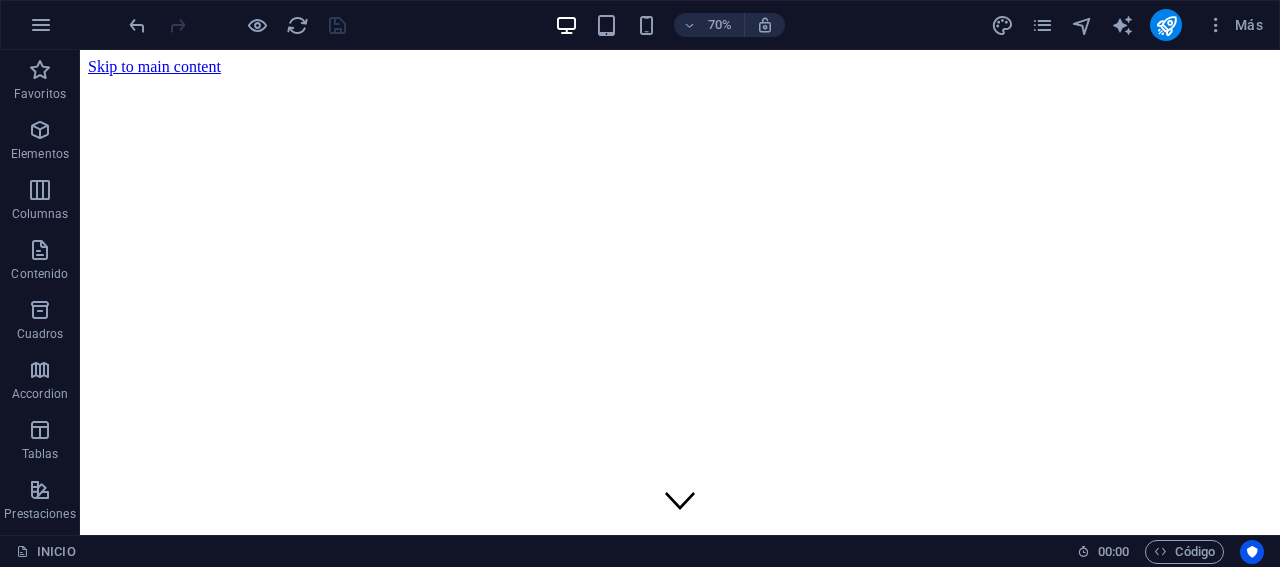 scroll, scrollTop: 266, scrollLeft: 0, axis: vertical 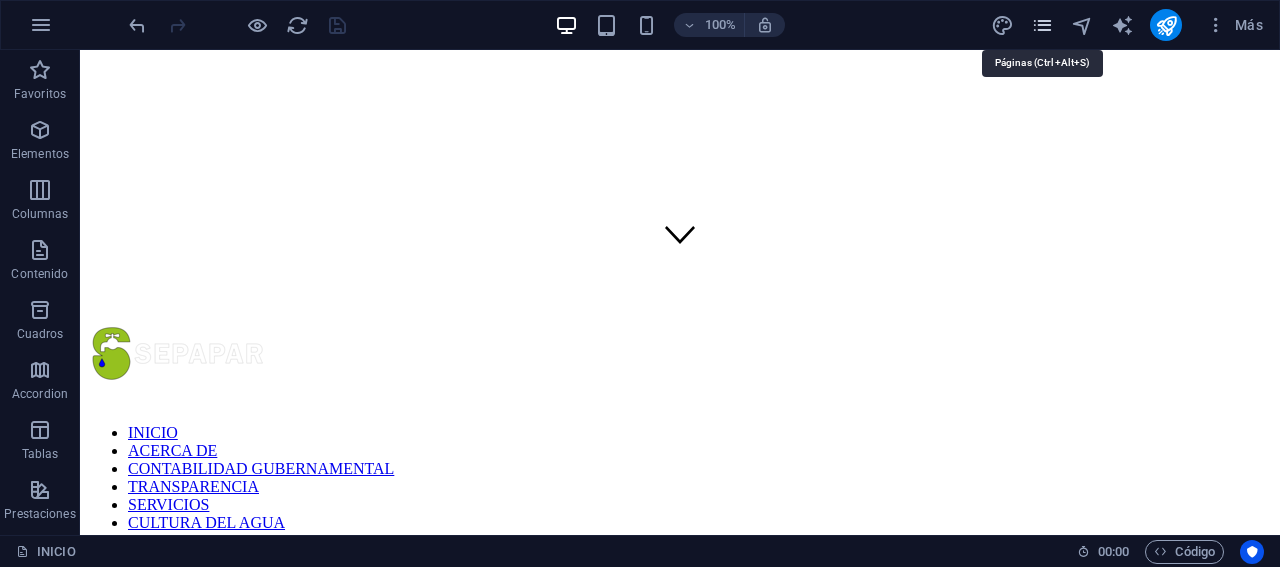 click at bounding box center (1042, 25) 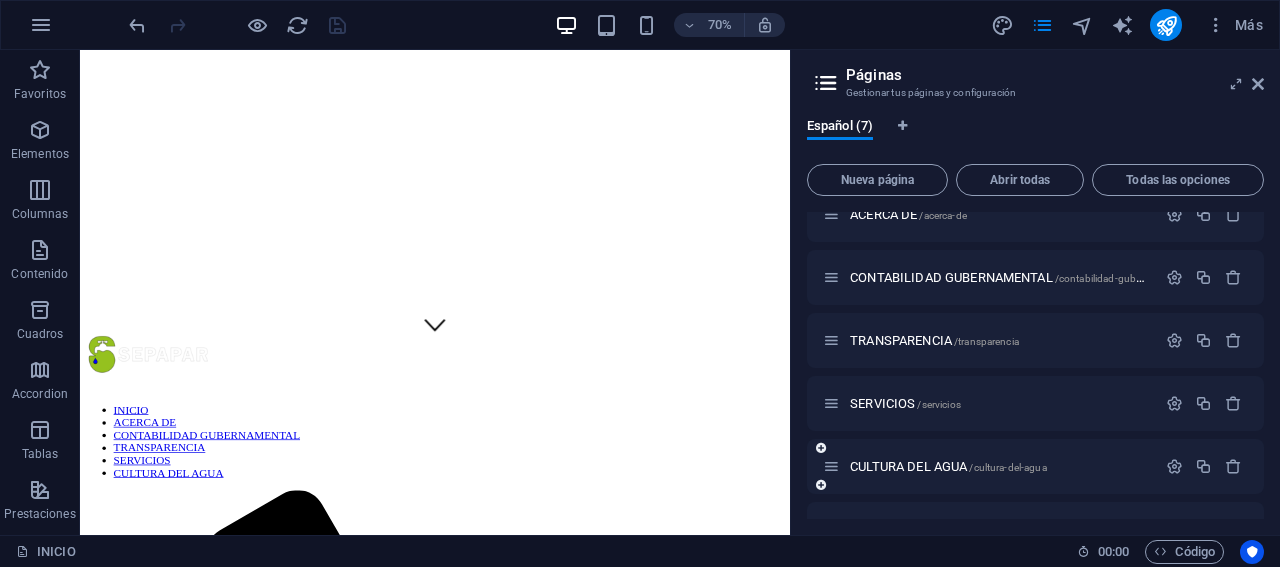 scroll, scrollTop: 134, scrollLeft: 0, axis: vertical 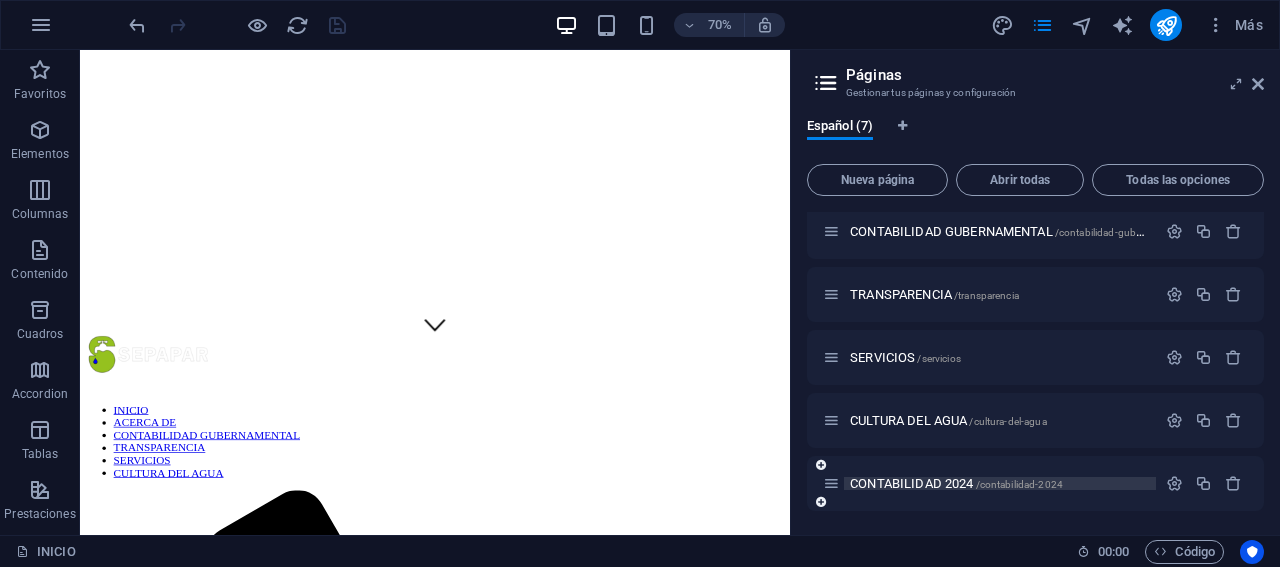 click on "CONTABILIDAD 2024 /contabilidad-2024" at bounding box center [956, 483] 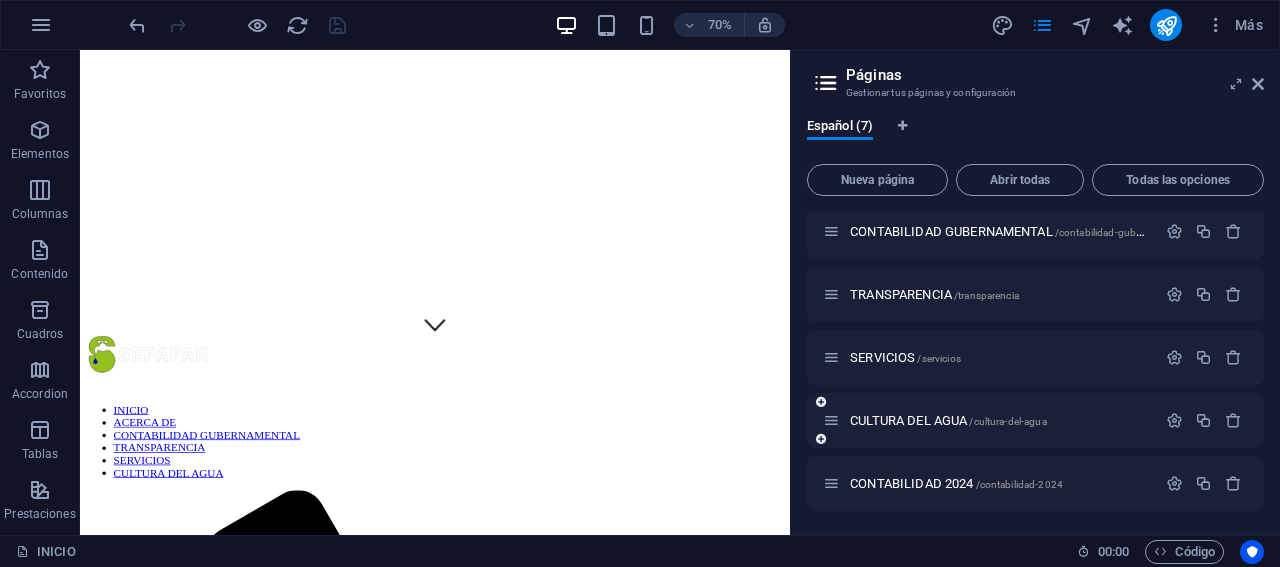 scroll, scrollTop: 0, scrollLeft: 0, axis: both 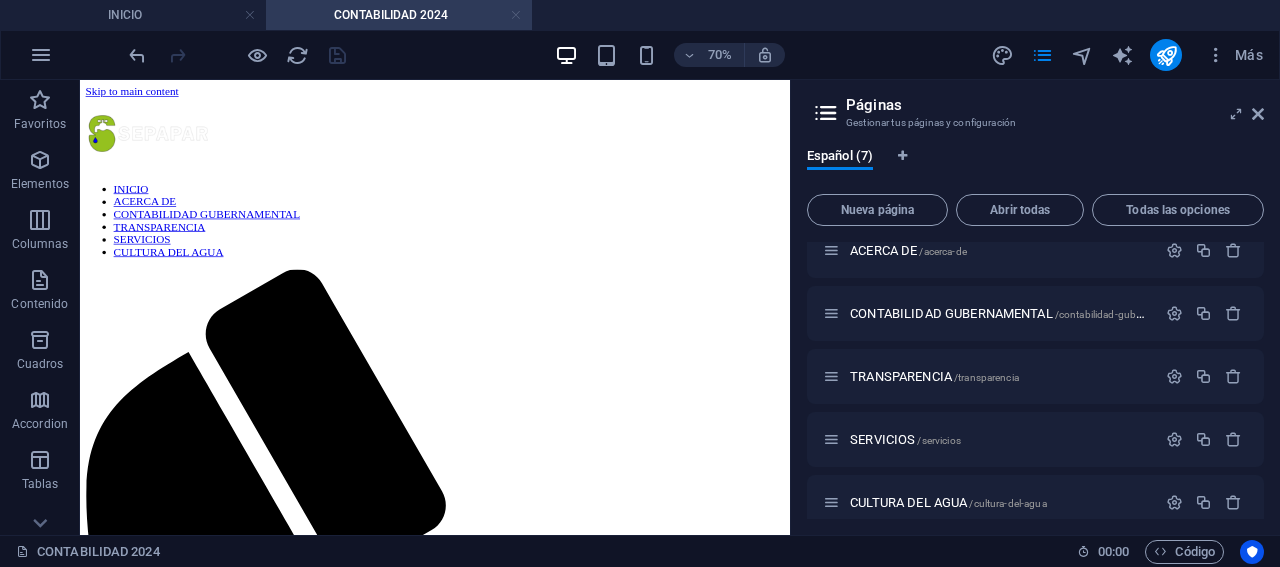 click at bounding box center [516, 15] 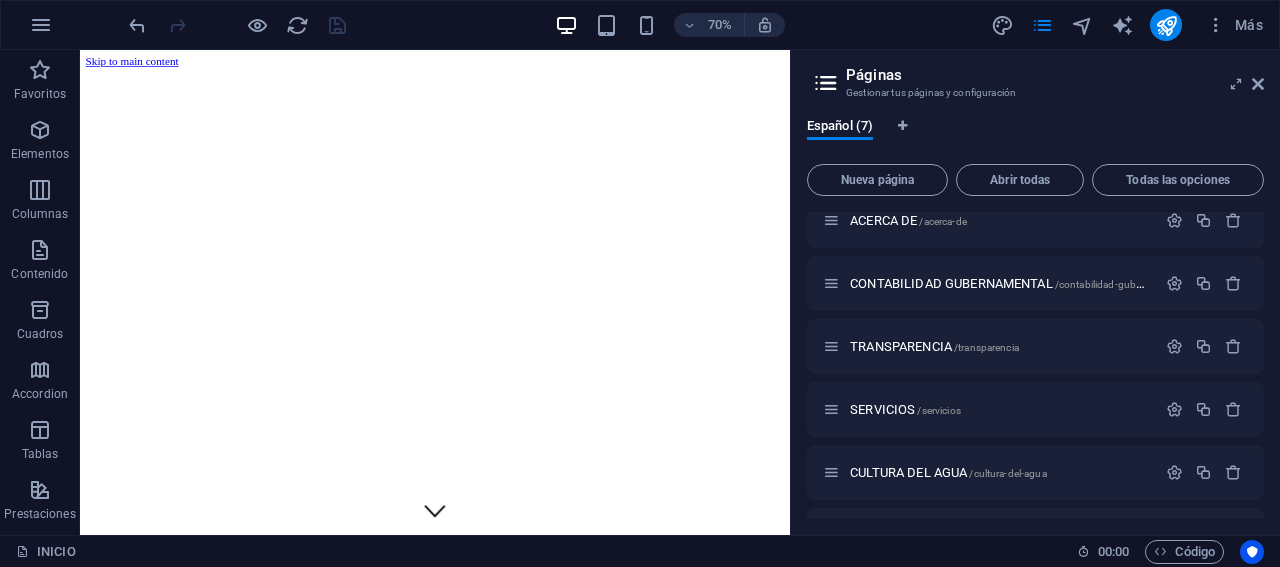 scroll, scrollTop: 266, scrollLeft: 0, axis: vertical 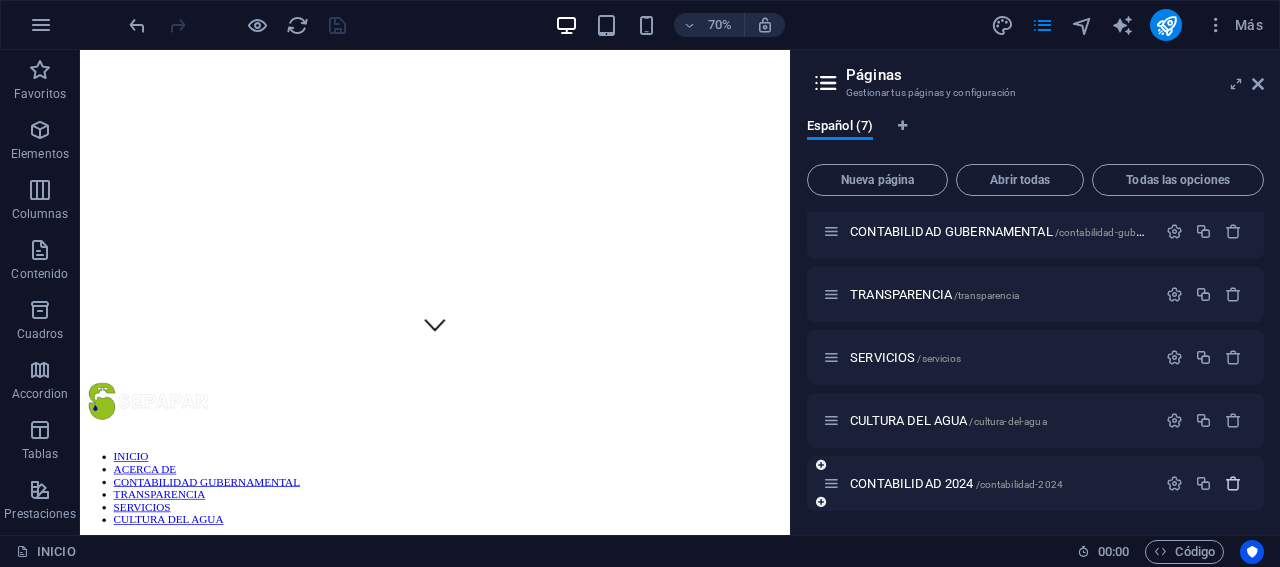 click at bounding box center [1233, 483] 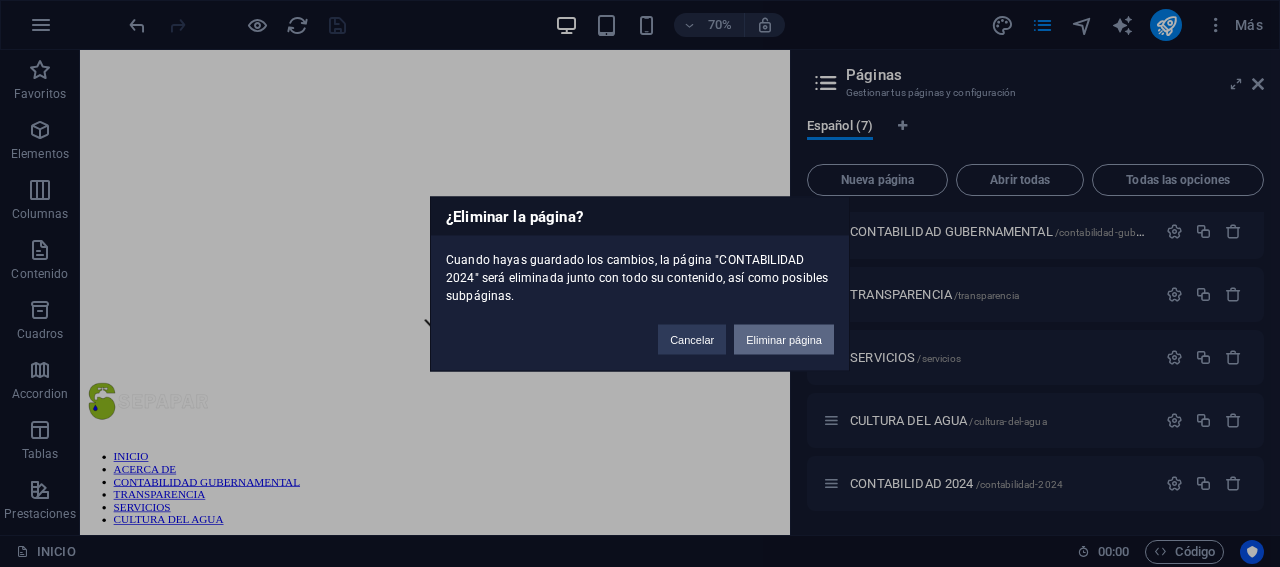 drag, startPoint x: 766, startPoint y: 343, endPoint x: 979, endPoint y: 419, distance: 226.1526 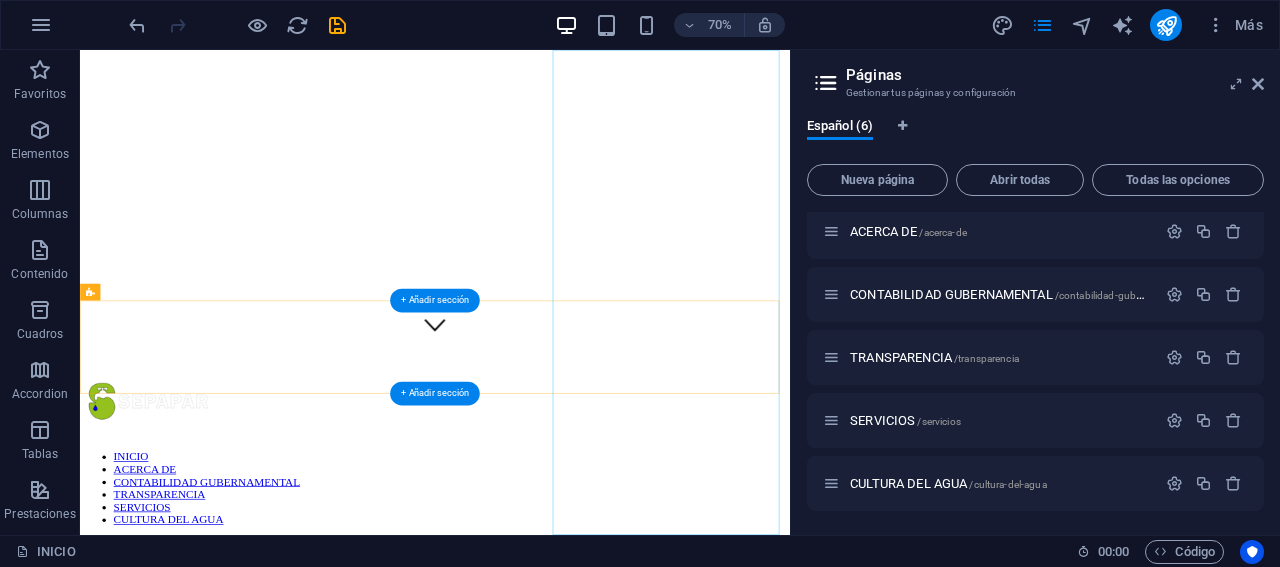 scroll, scrollTop: 70, scrollLeft: 0, axis: vertical 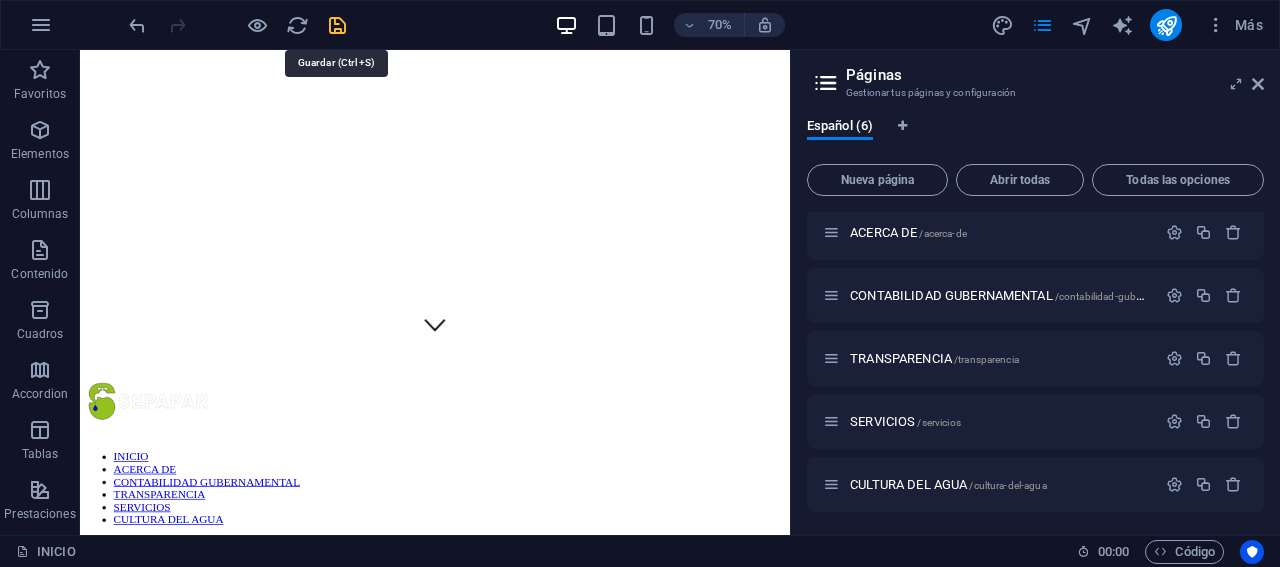 click at bounding box center [337, 25] 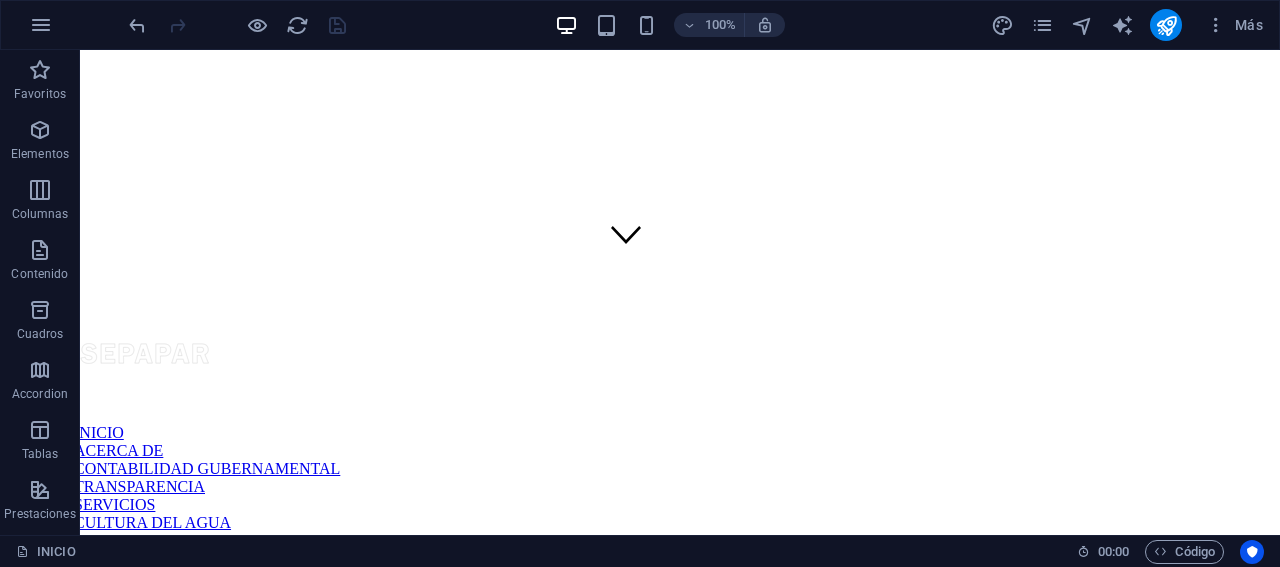 scroll, scrollTop: 266, scrollLeft: 0, axis: vertical 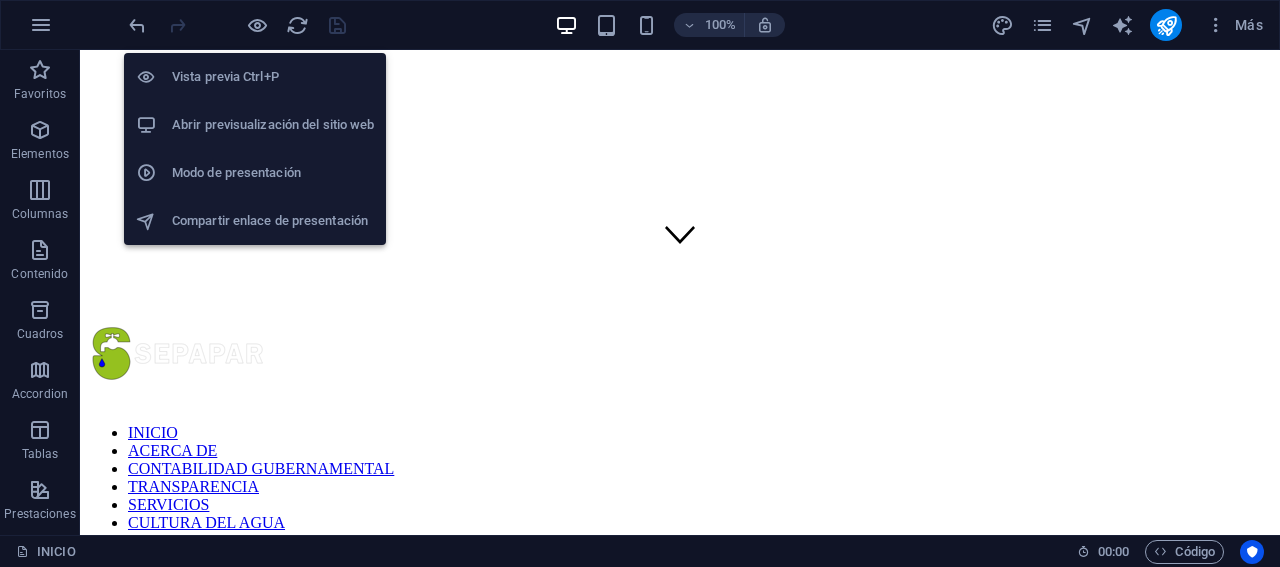 click on "Abrir previsualización del sitio web" at bounding box center (273, 125) 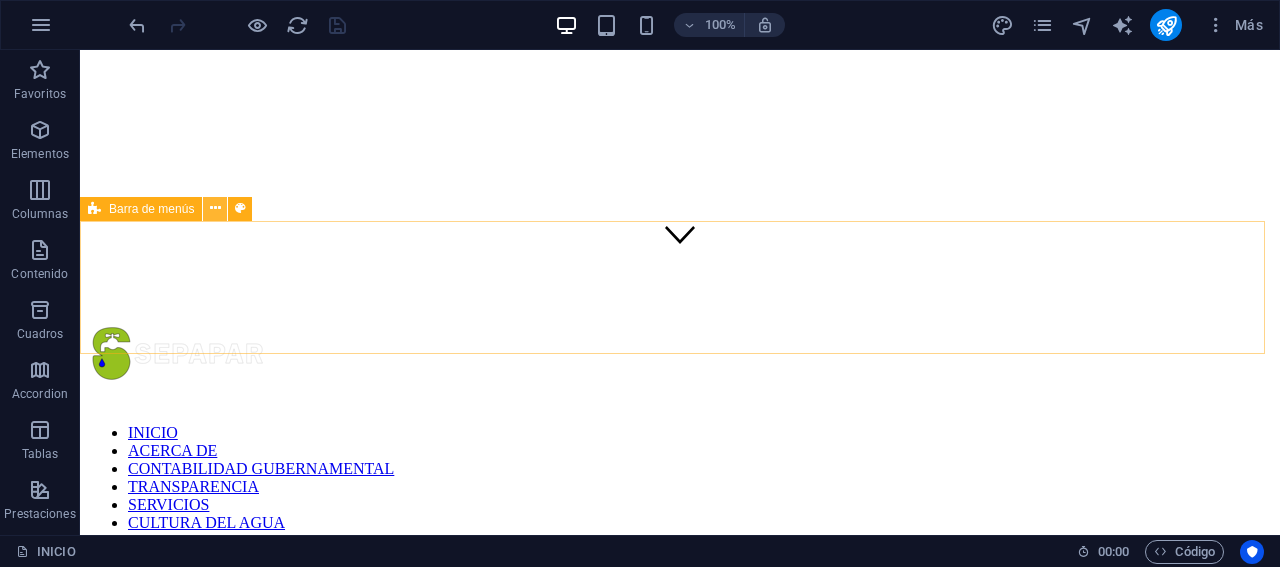 click at bounding box center (215, 208) 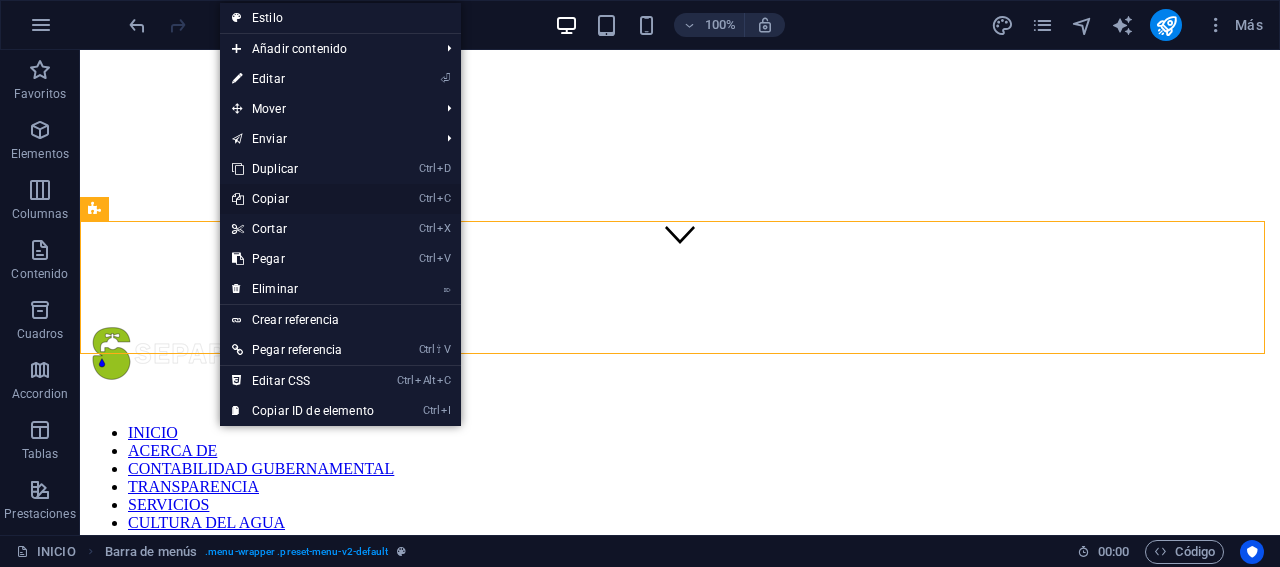 click on "Ctrl C  Copiar" at bounding box center [303, 199] 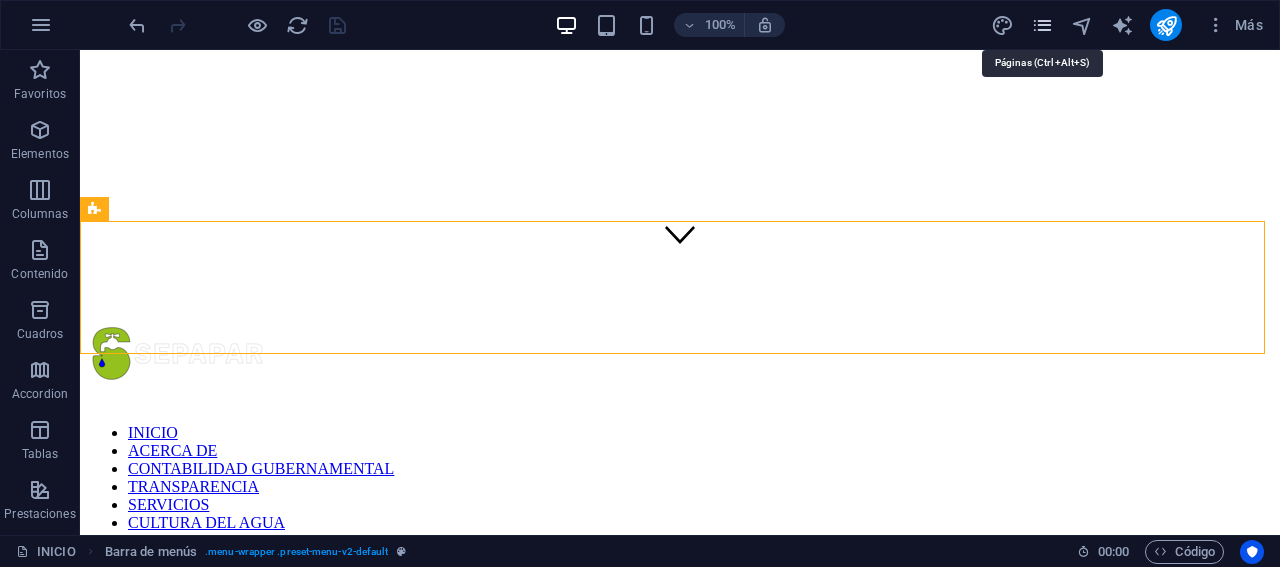 click at bounding box center [1042, 25] 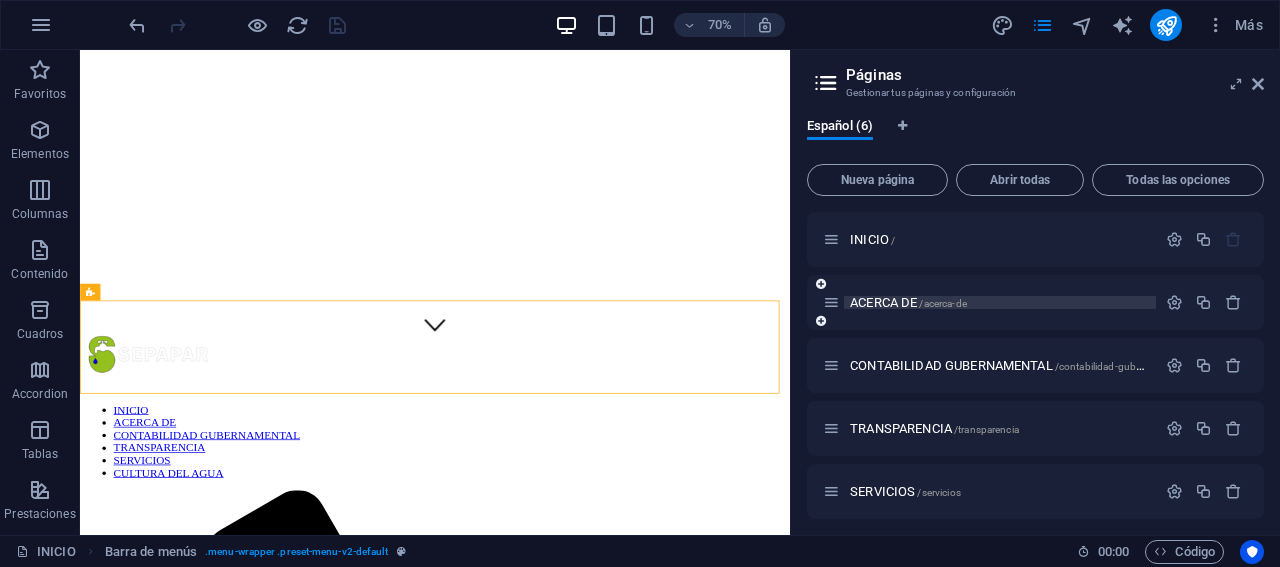 click on "ACERCA DE /acerca-de" at bounding box center [908, 302] 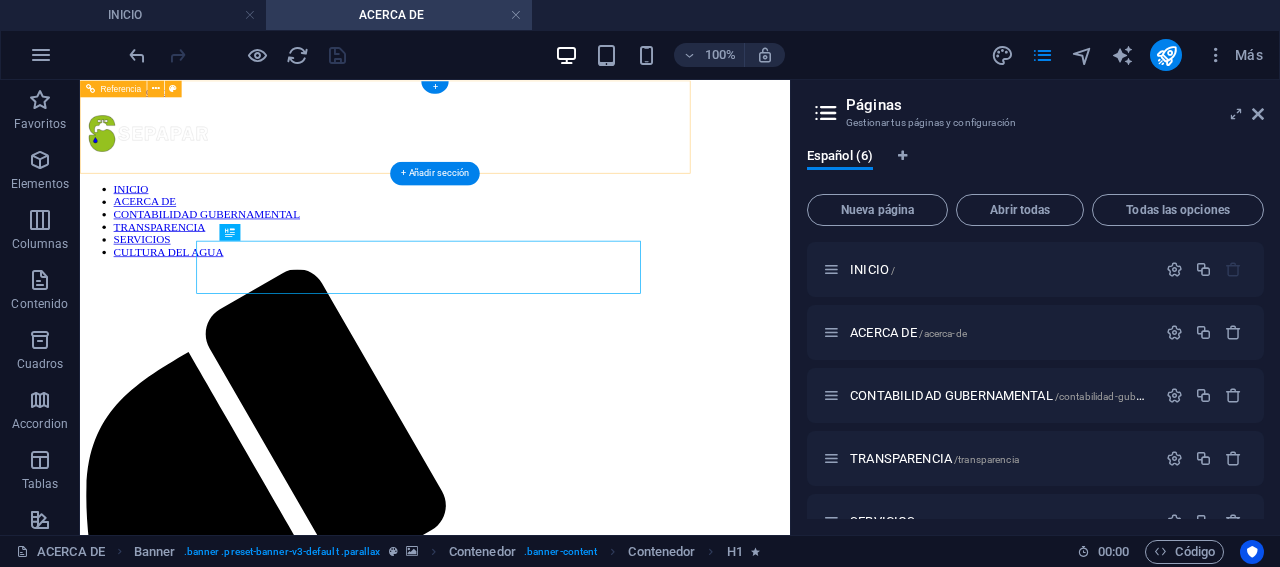 scroll, scrollTop: 0, scrollLeft: 0, axis: both 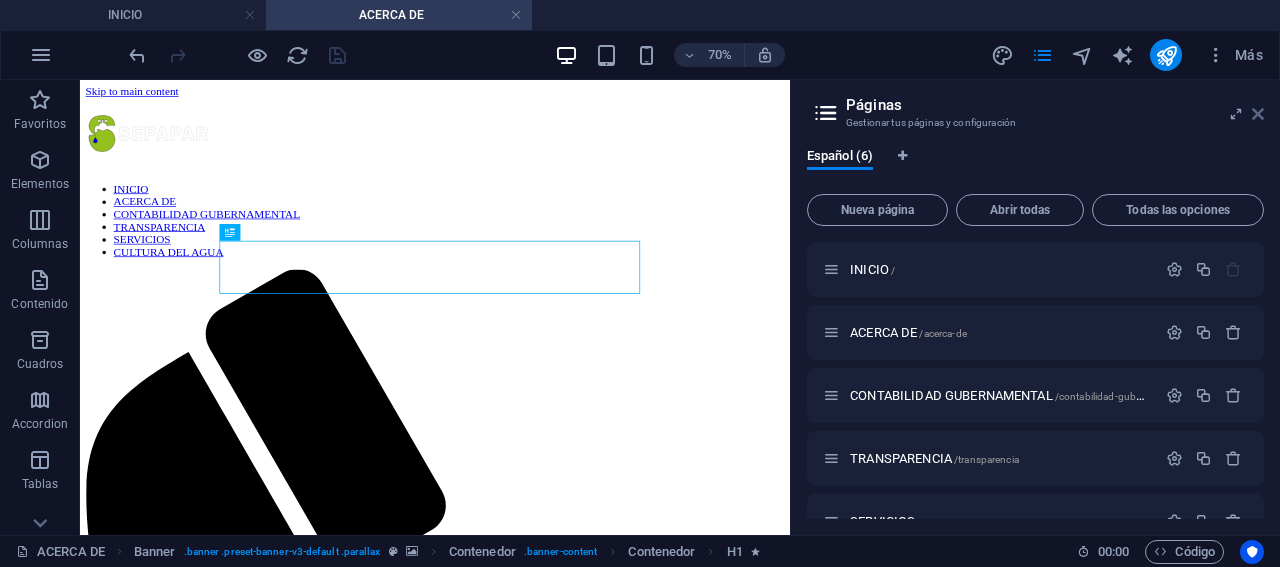 click at bounding box center (1258, 114) 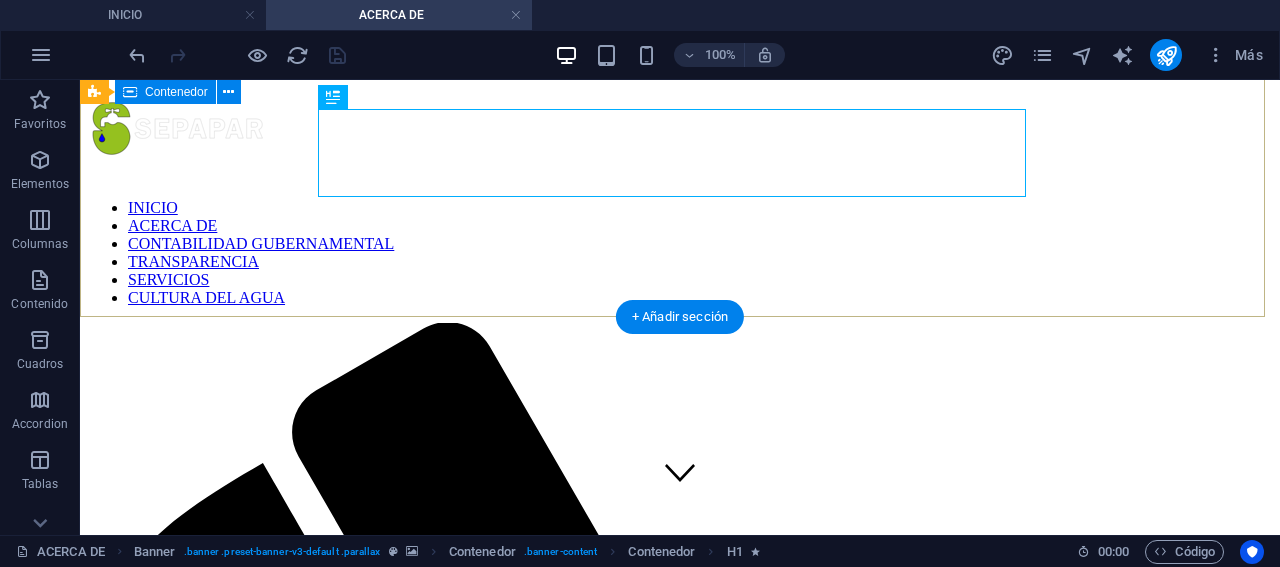 scroll, scrollTop: 0, scrollLeft: 0, axis: both 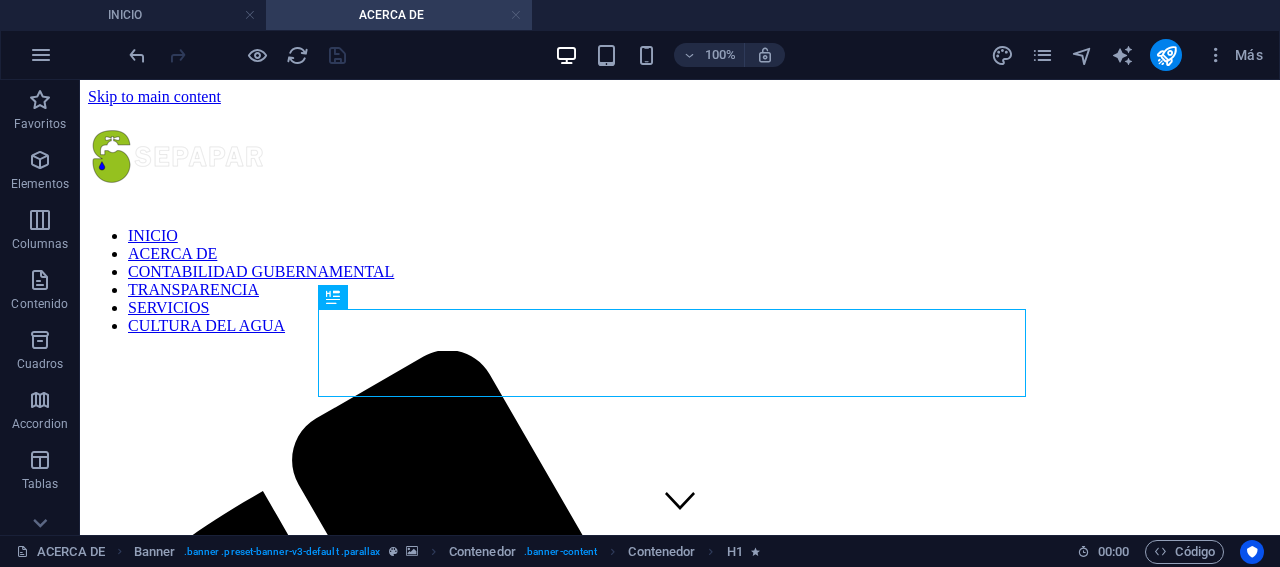 click at bounding box center [516, 15] 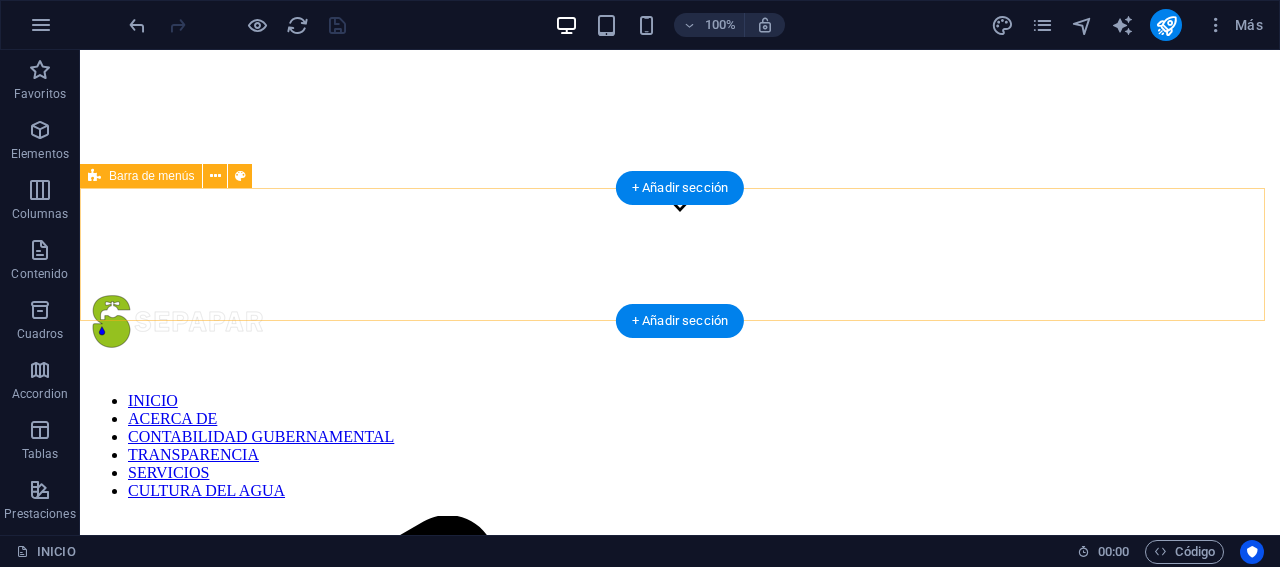 scroll, scrollTop: 300, scrollLeft: 0, axis: vertical 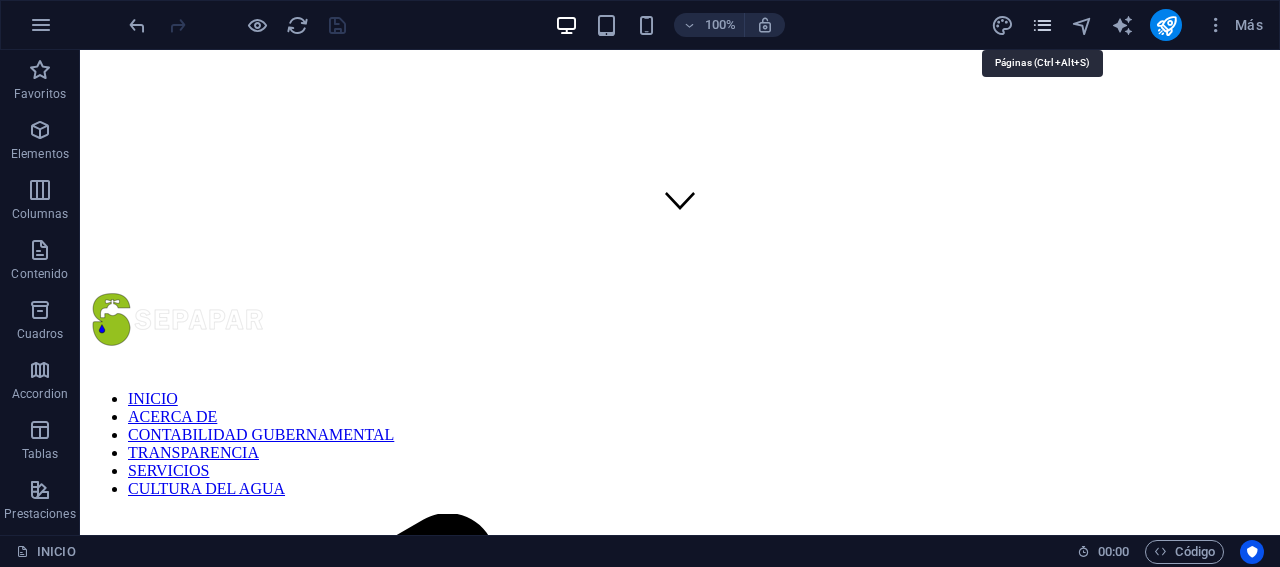 click at bounding box center (1042, 25) 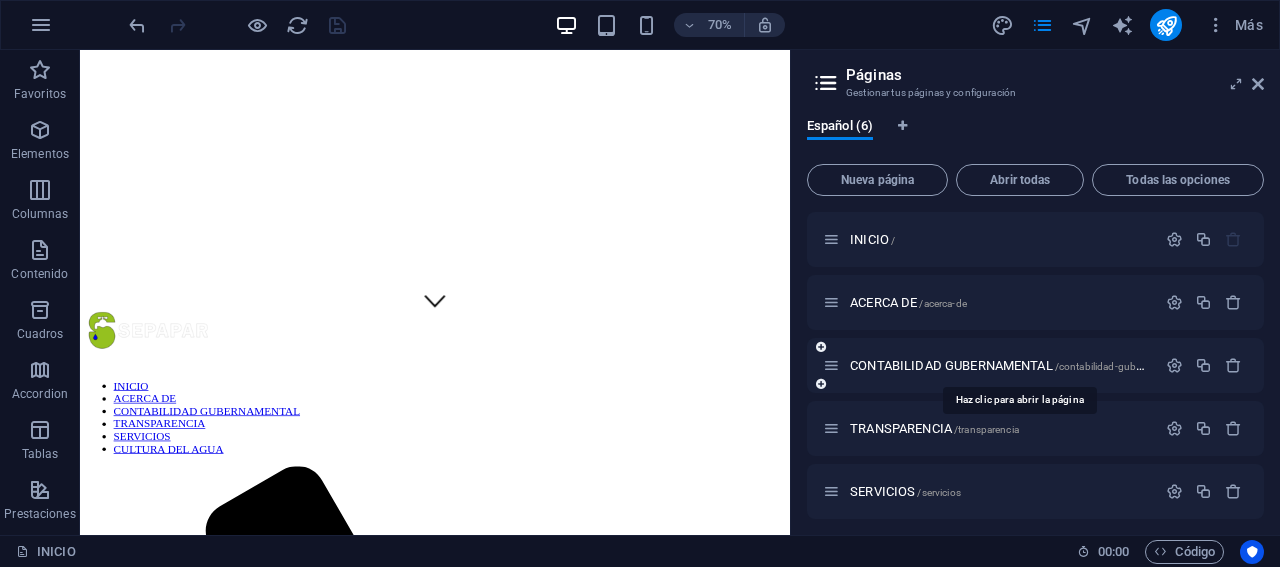click on "CONTABILIDAD GUBERNAMENTAL /contabilidad-gubernamental" at bounding box center (1018, 365) 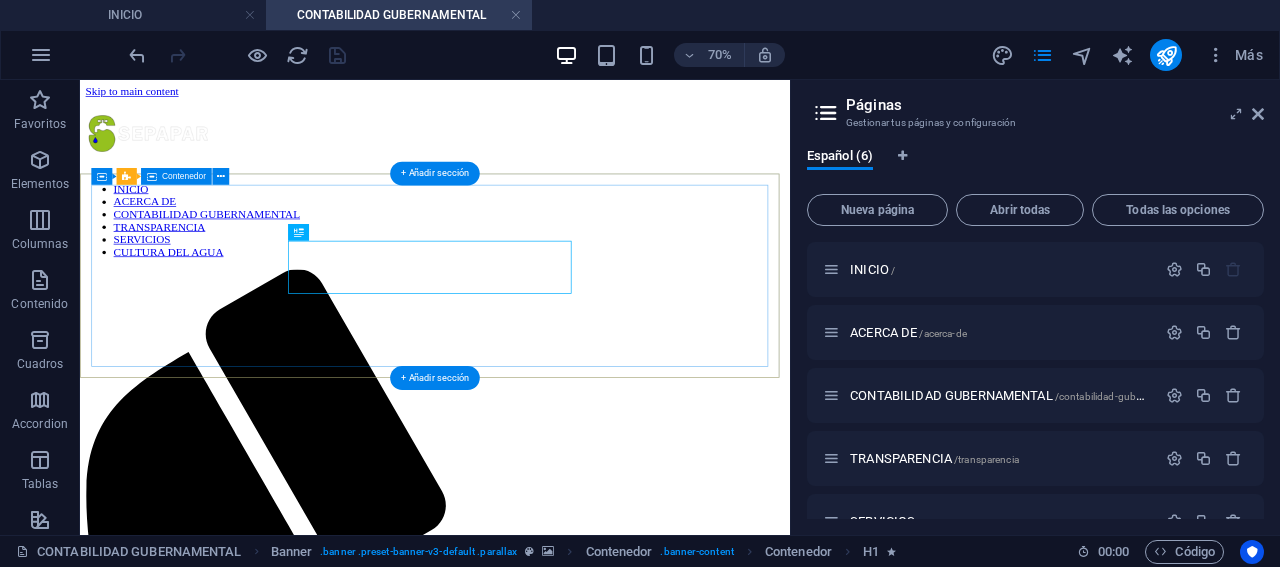 scroll, scrollTop: 0, scrollLeft: 0, axis: both 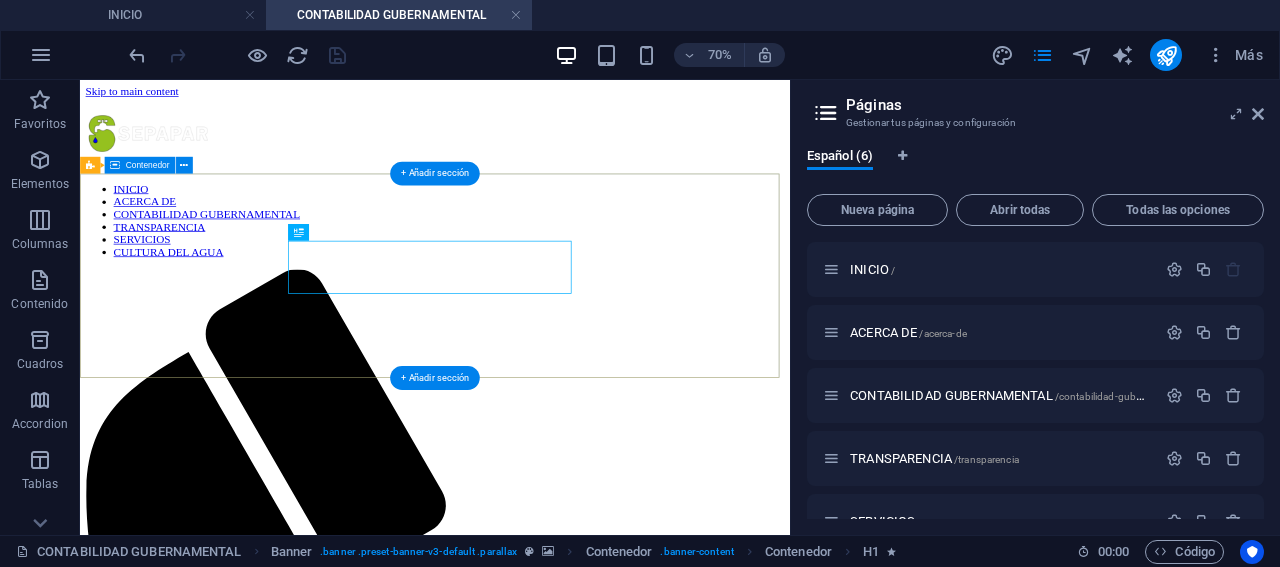 click on "CON TABILIDAD SEPAPAR" at bounding box center (587, 2222) 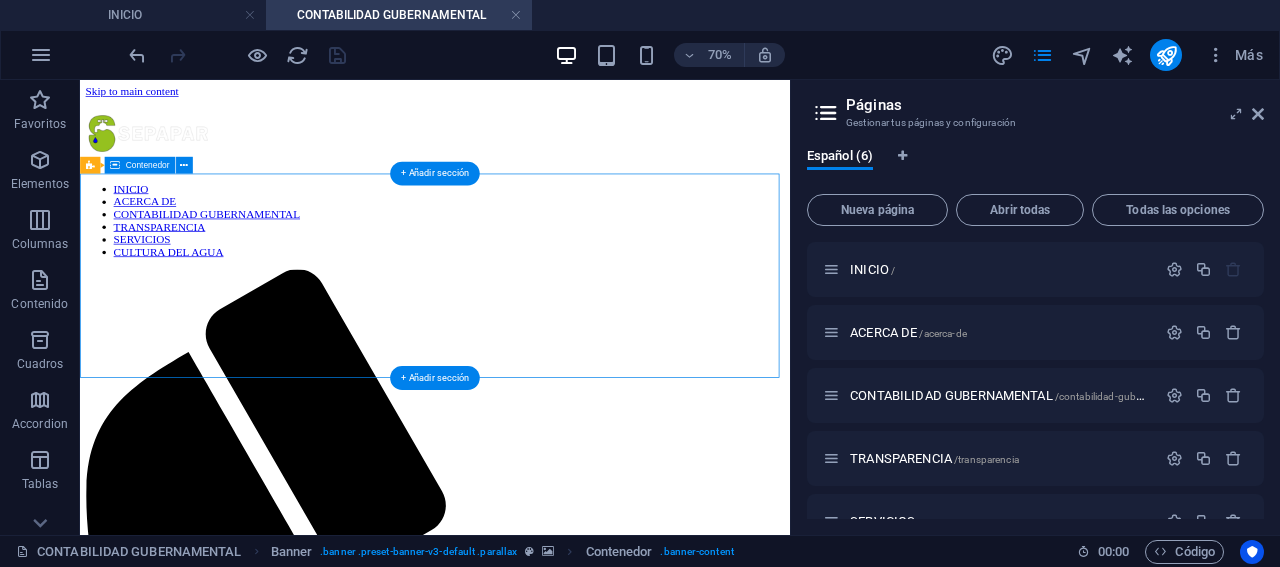 click on "CON TABILIDAD SEPAPAR" at bounding box center [587, 2222] 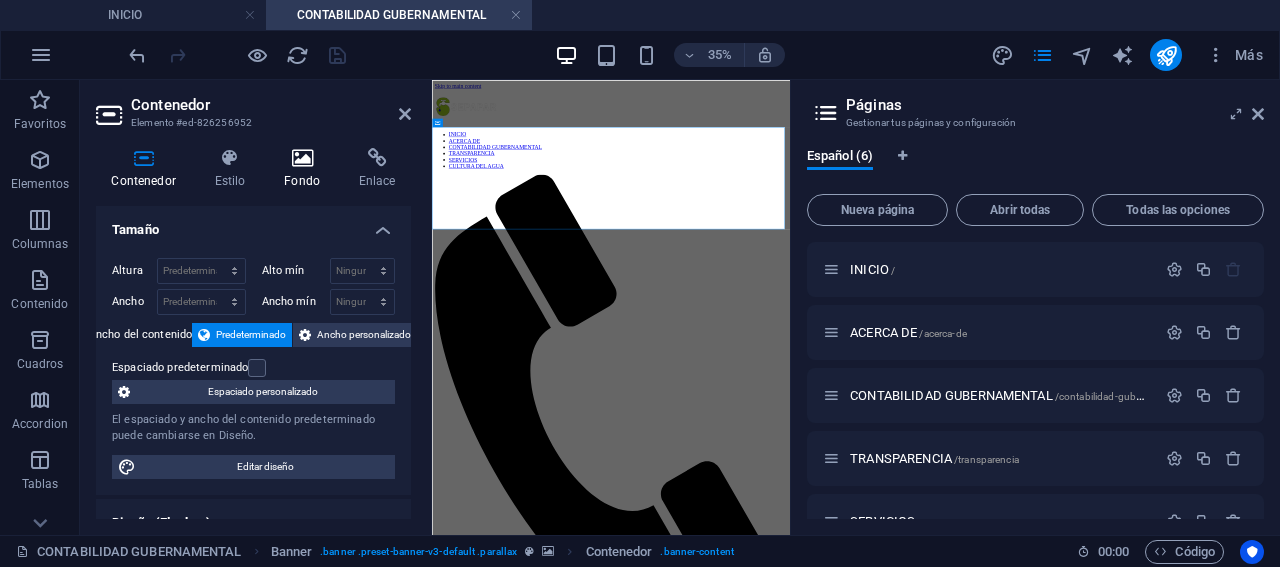 click at bounding box center [302, 158] 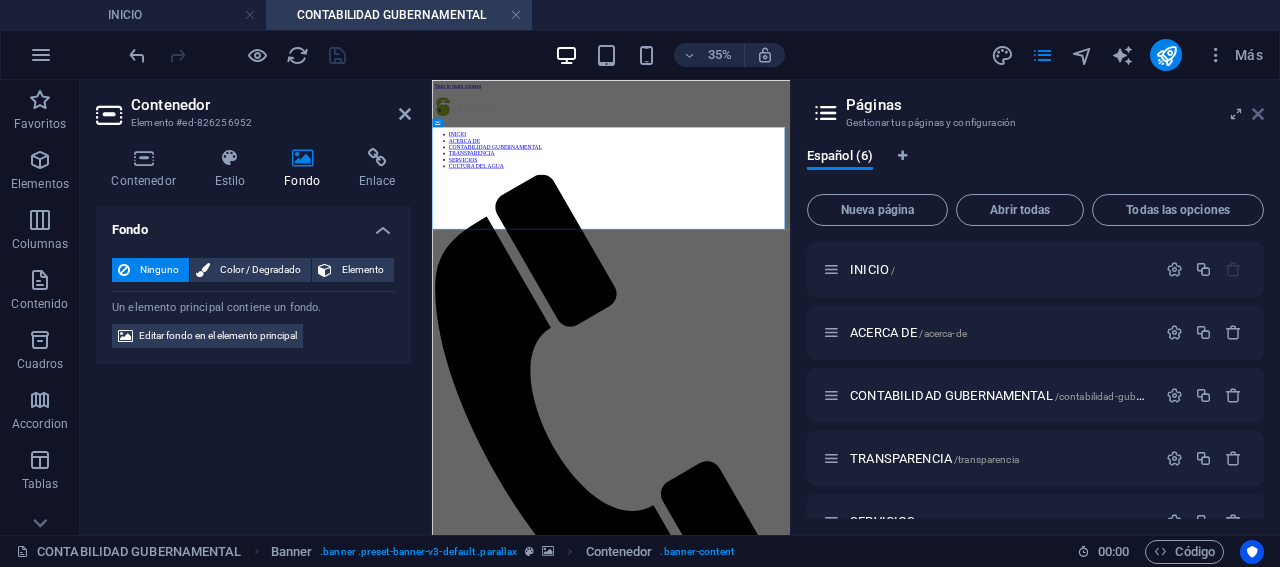 drag, startPoint x: 1260, startPoint y: 110, endPoint x: 934, endPoint y: 36, distance: 334.29327 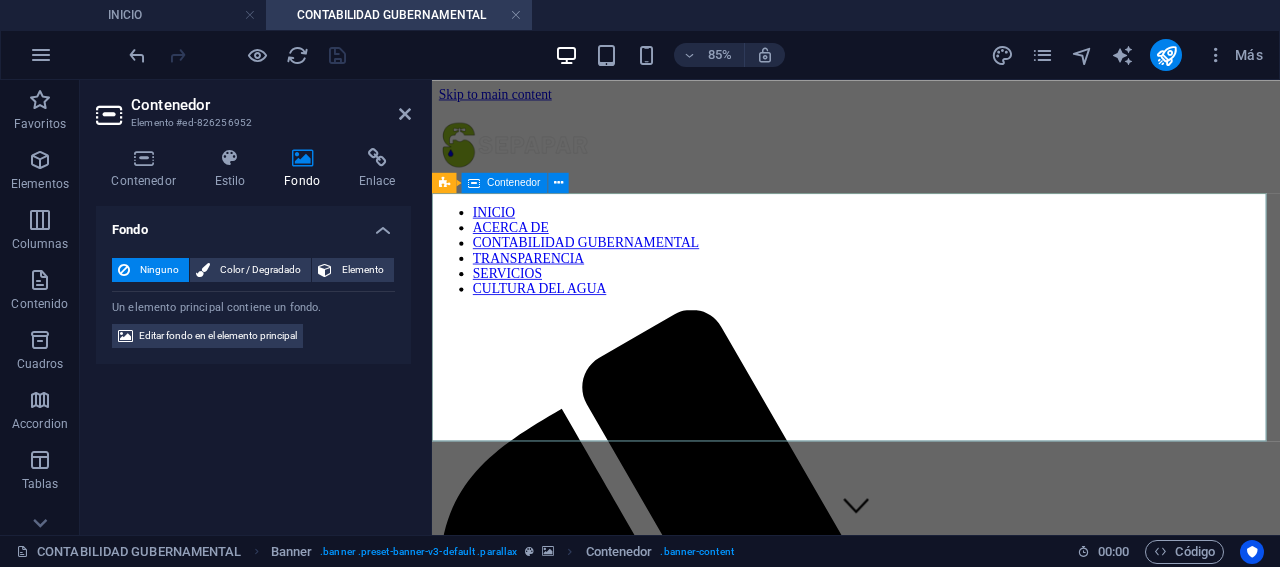 click on "CON TABILIDAD SEPAPAR" at bounding box center (931, 2201) 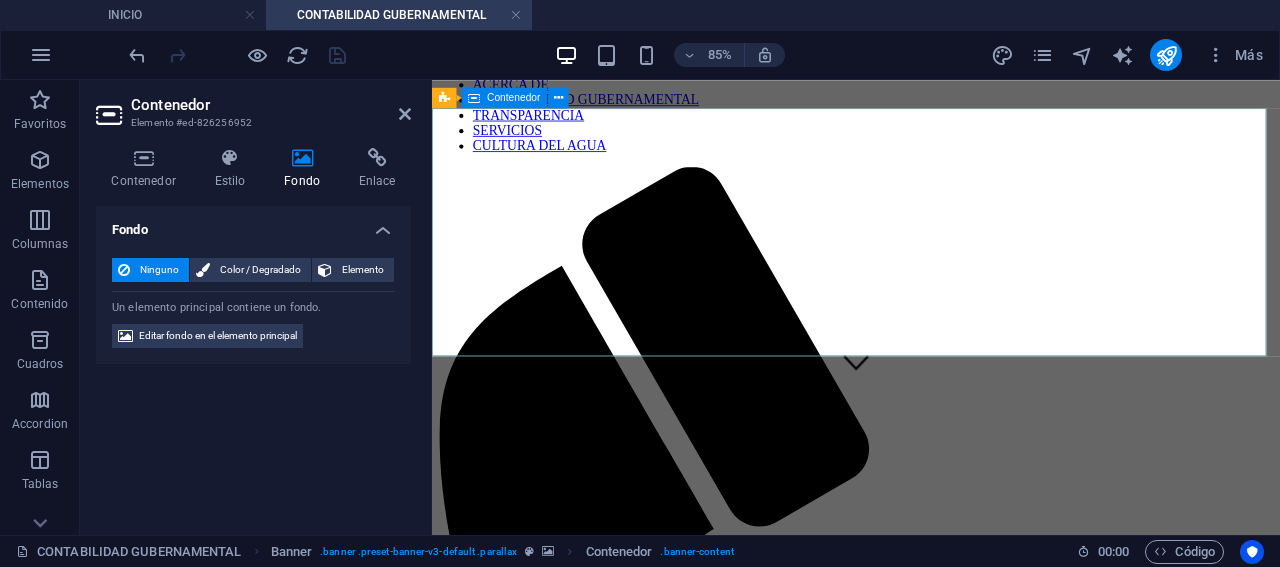 scroll, scrollTop: 200, scrollLeft: 0, axis: vertical 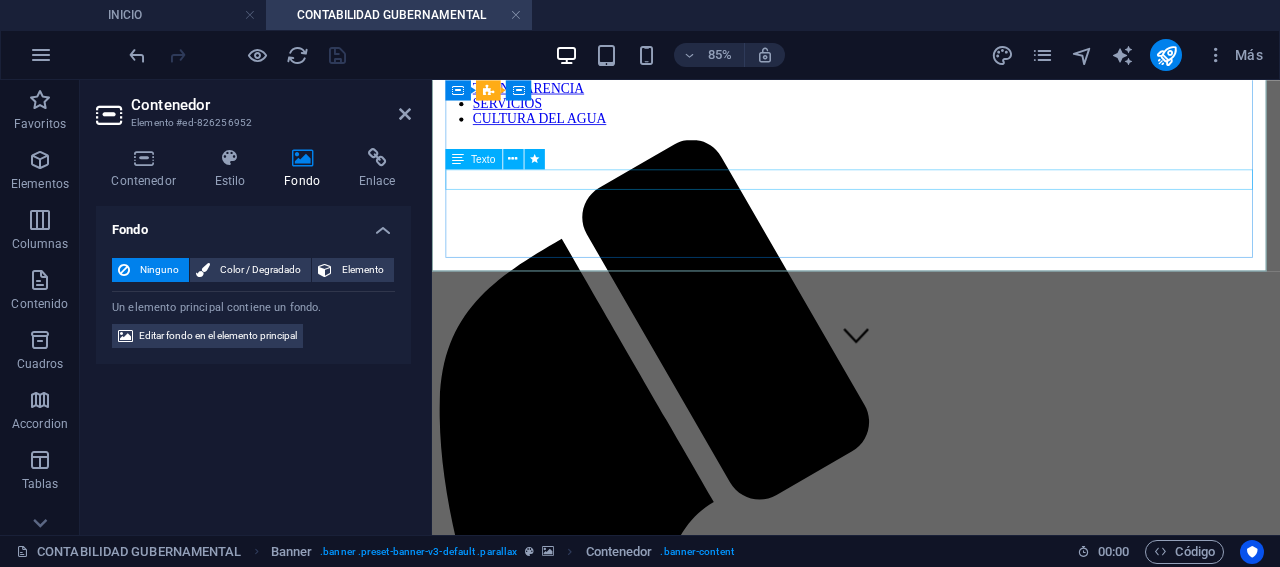 click on "SEPAPAR" at bounding box center [931, 1975] 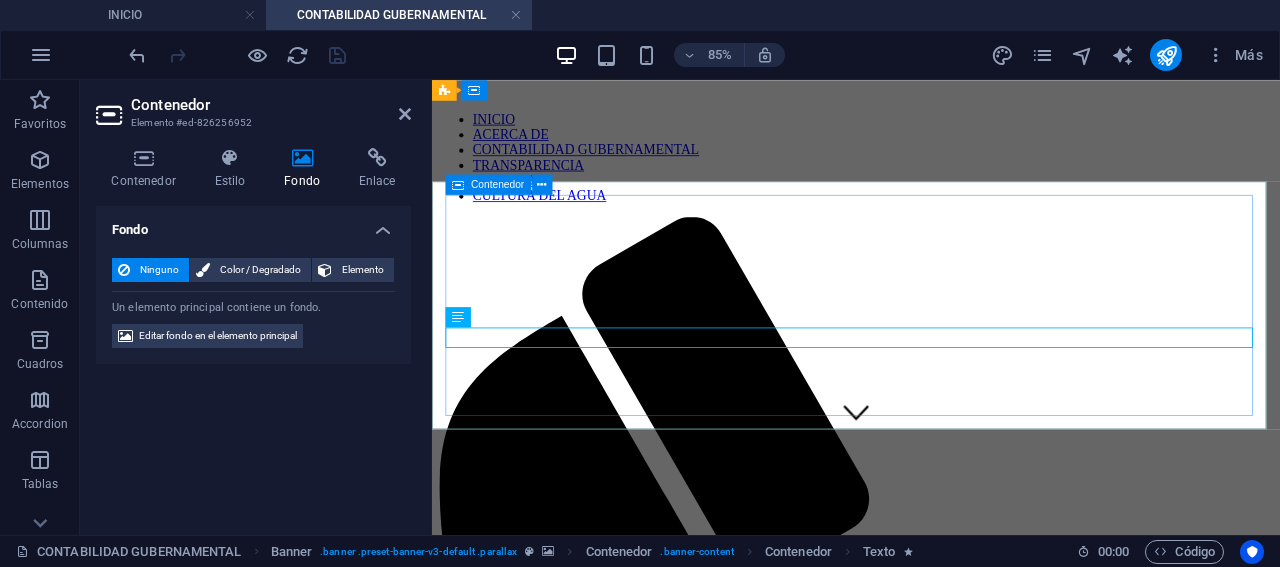 scroll, scrollTop: 0, scrollLeft: 0, axis: both 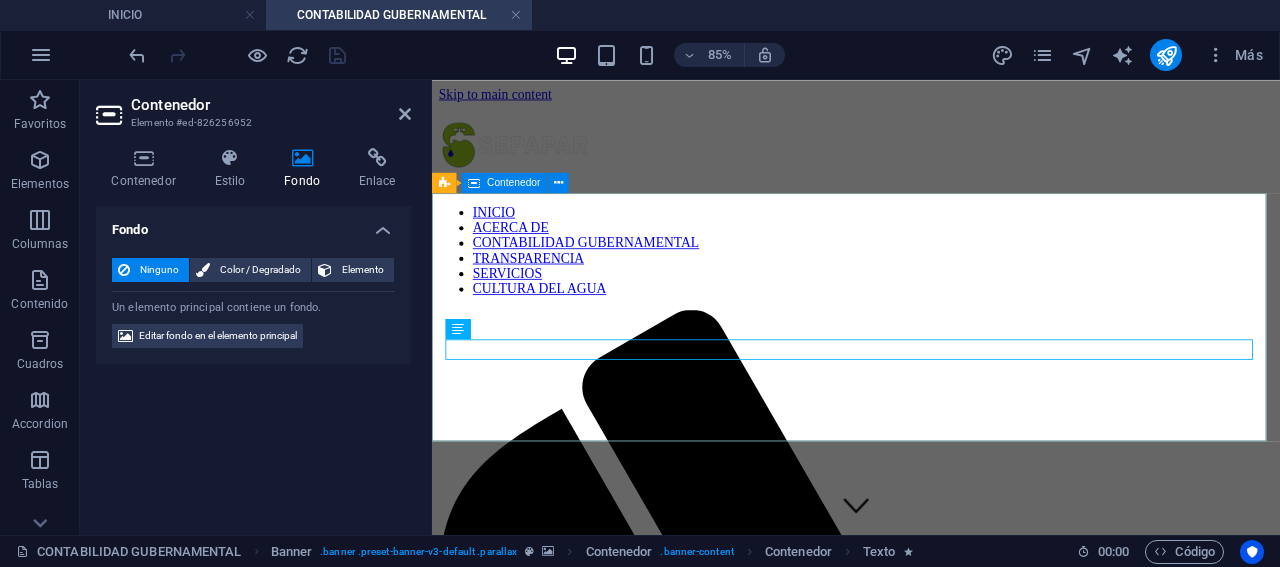 click on "CON TABILIDAD SEPAPAR" at bounding box center [931, 2143] 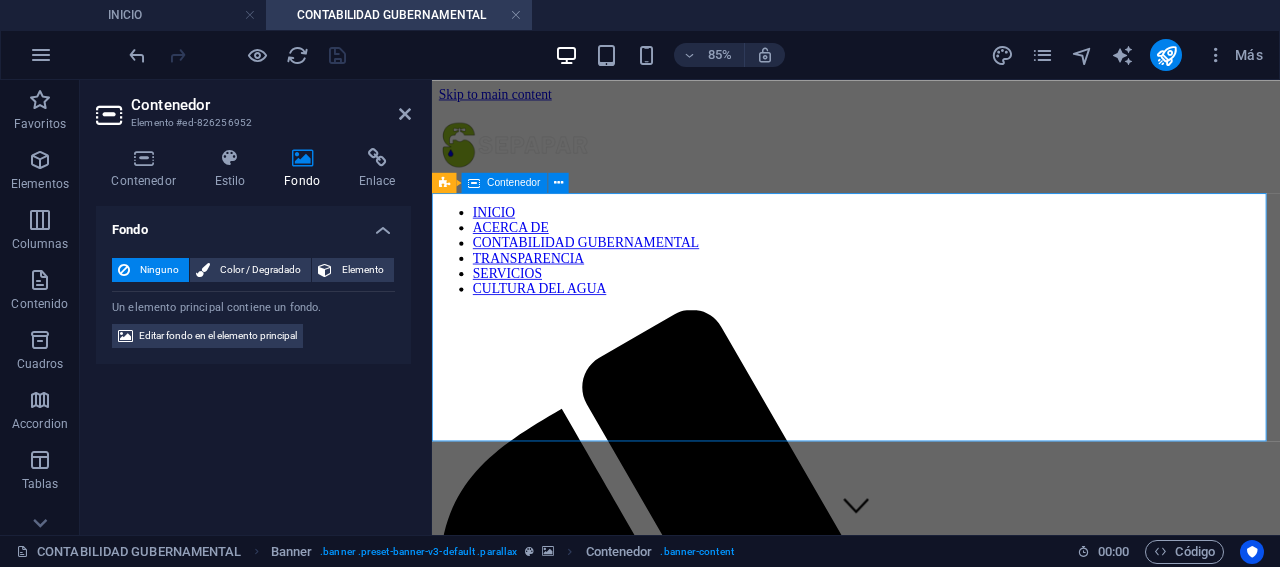 click on "CON TABILIDAD SEPAPAR" at bounding box center [931, 2143] 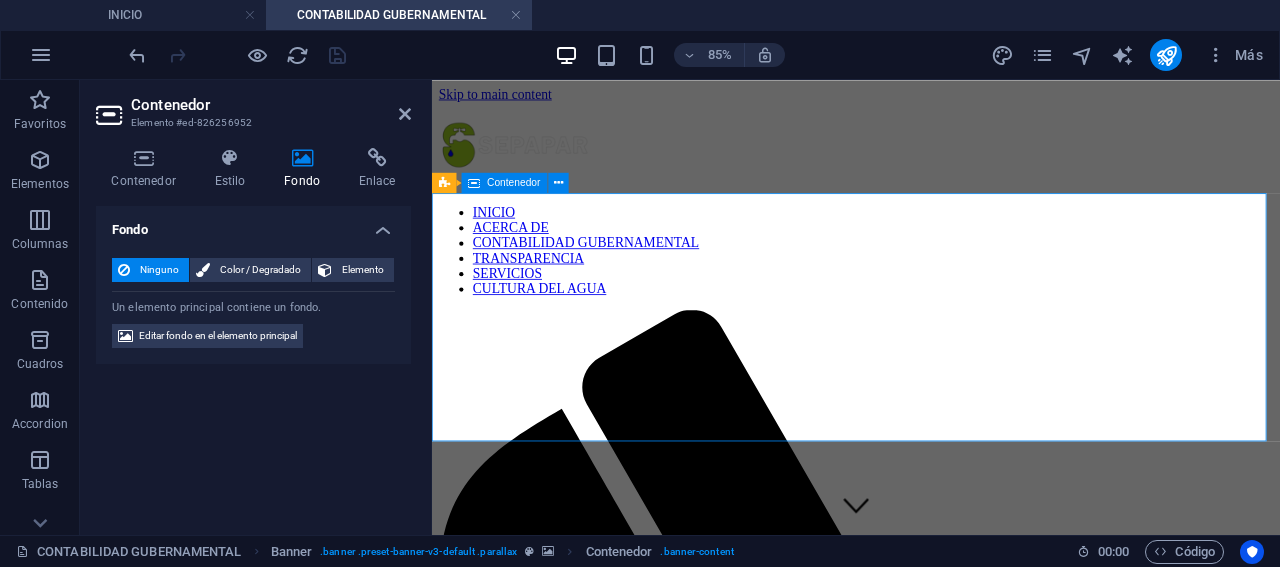 click on "CON TABILIDAD SEPAPAR" at bounding box center (931, 2143) 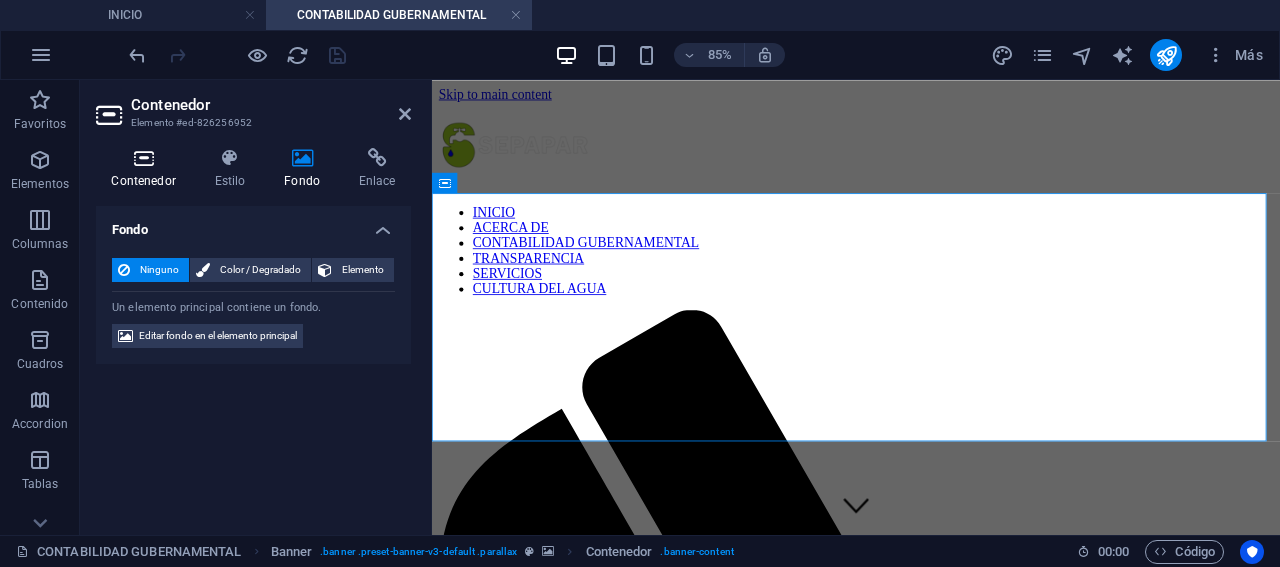click on "Contenedor" at bounding box center [147, 169] 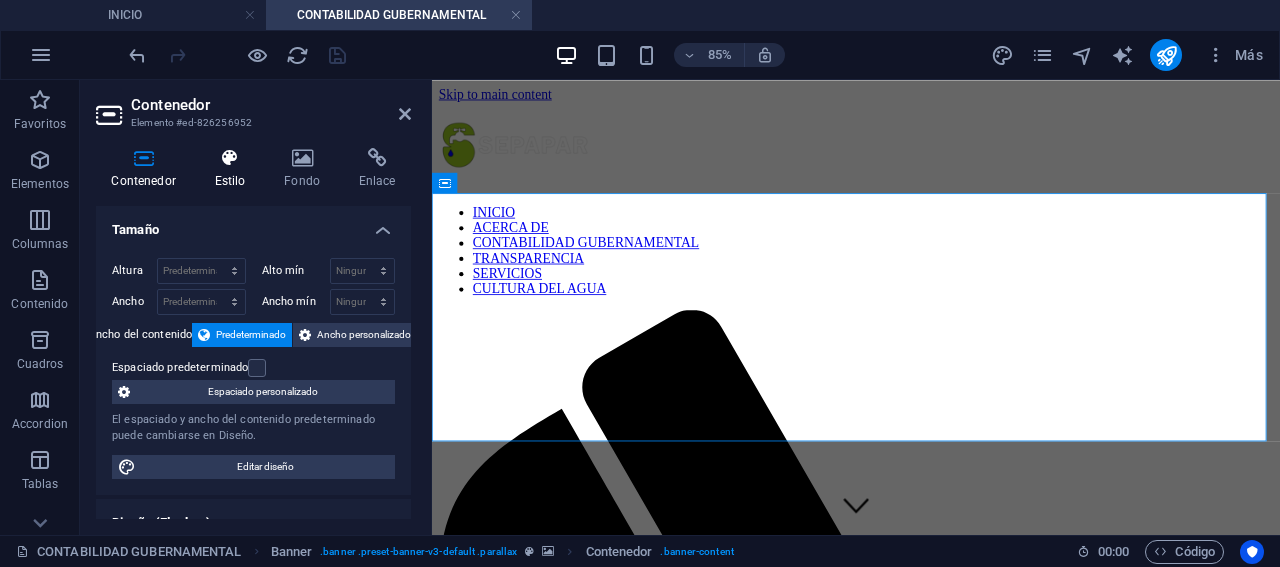 click at bounding box center (230, 158) 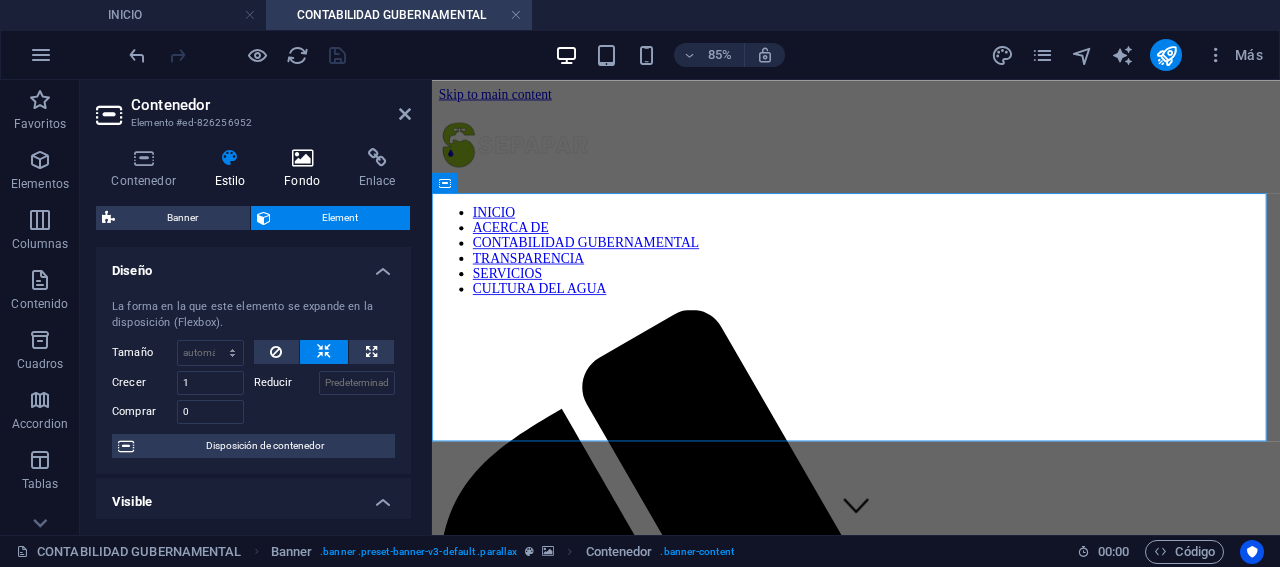 click on "Fondo" at bounding box center [306, 169] 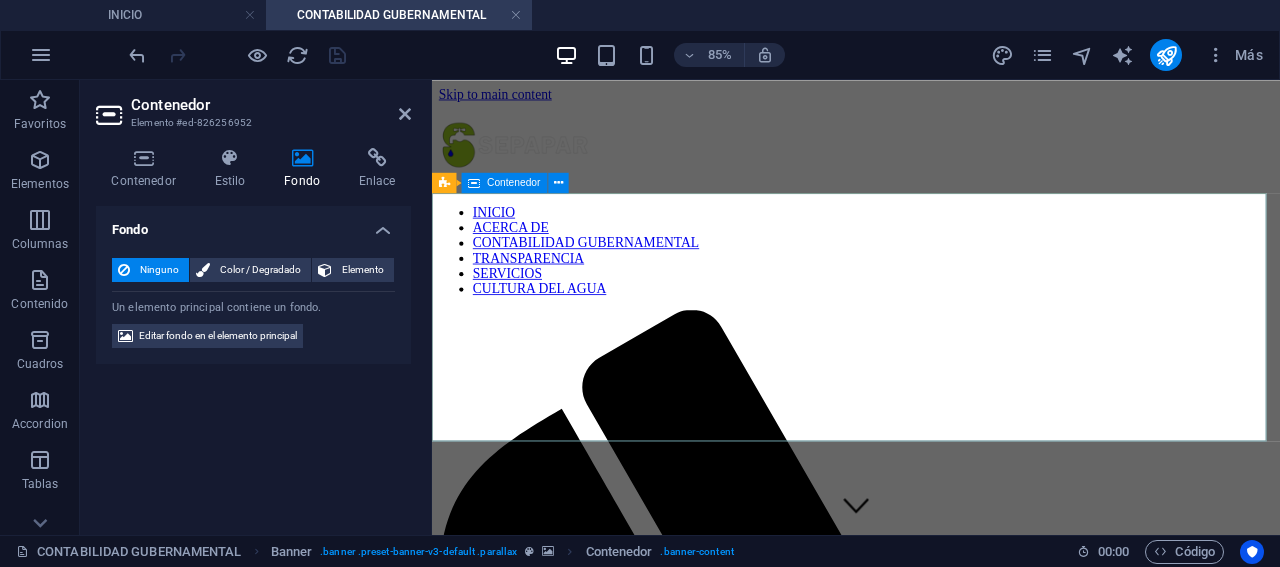 click on "CON TABILIDAD SEPAPAR" at bounding box center (931, 2143) 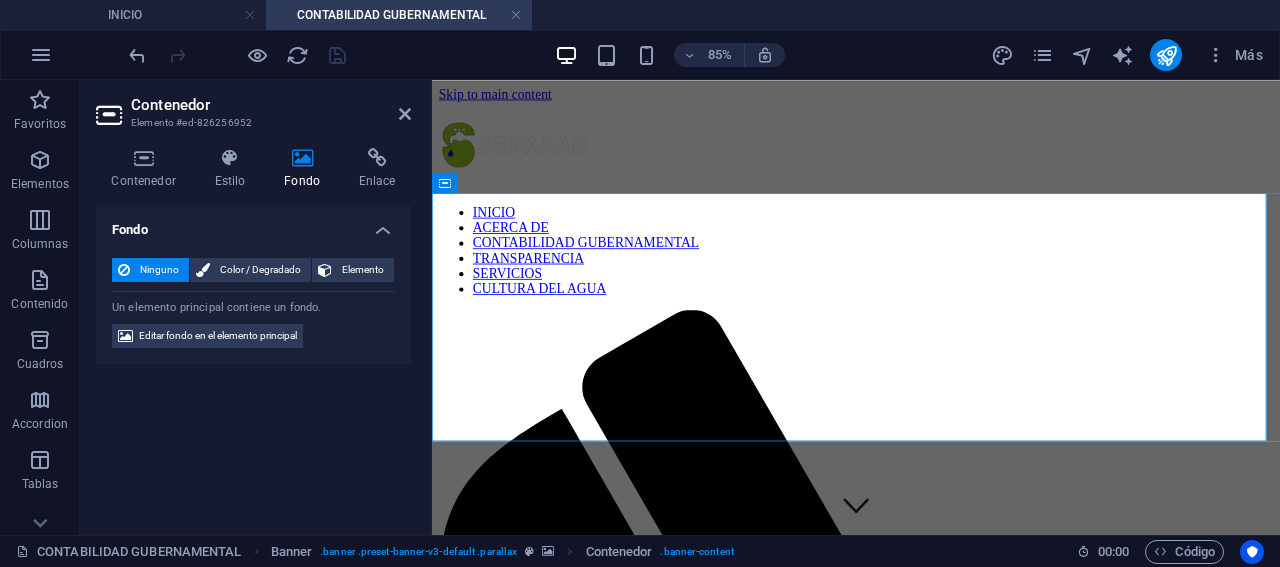 click on "Contenedor" at bounding box center [271, 105] 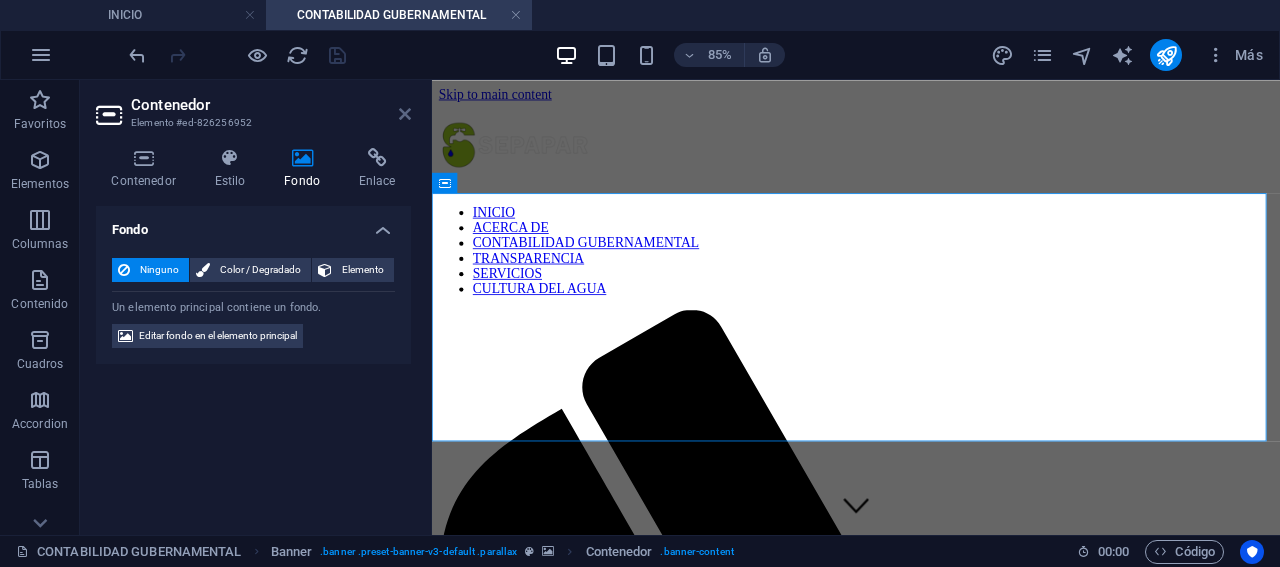 click at bounding box center [405, 114] 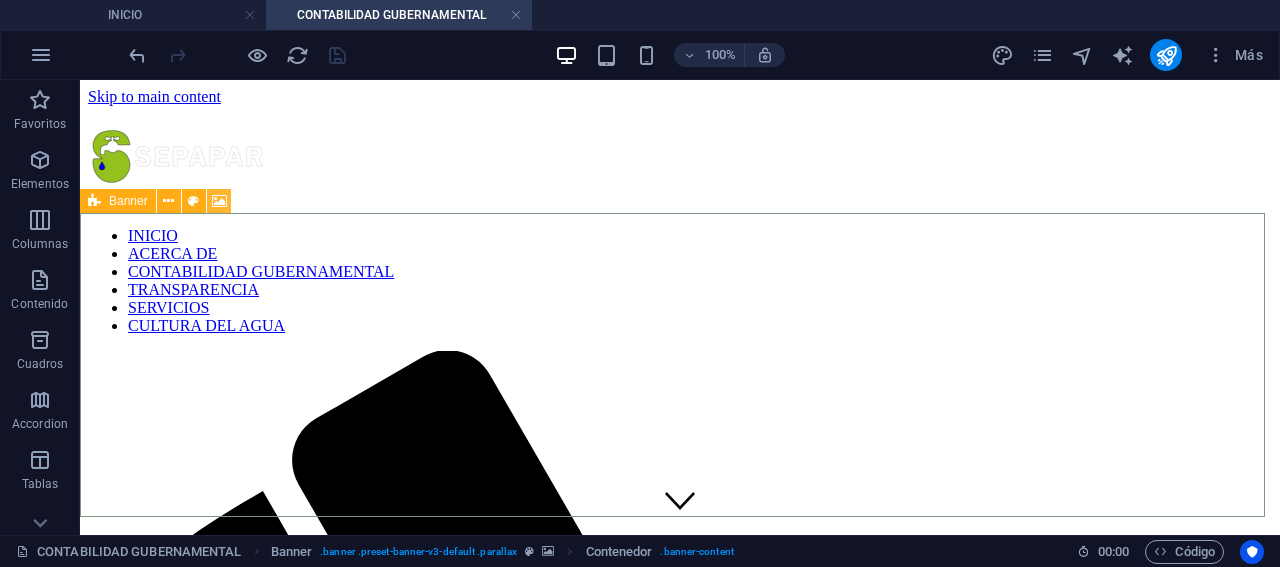 click at bounding box center [219, 201] 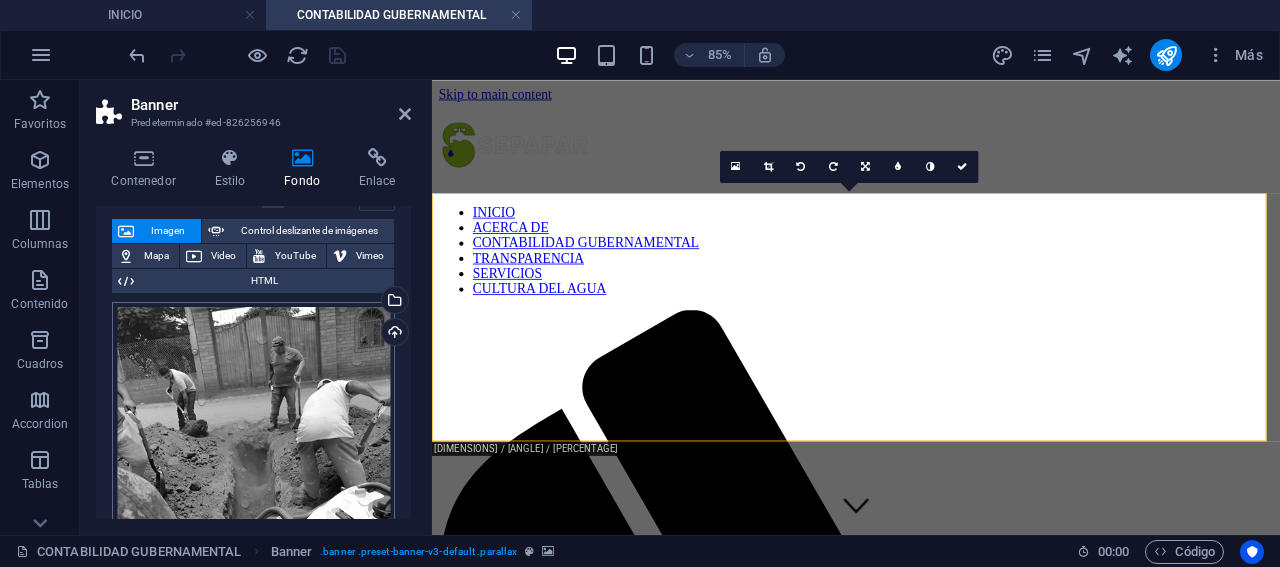 scroll, scrollTop: 200, scrollLeft: 0, axis: vertical 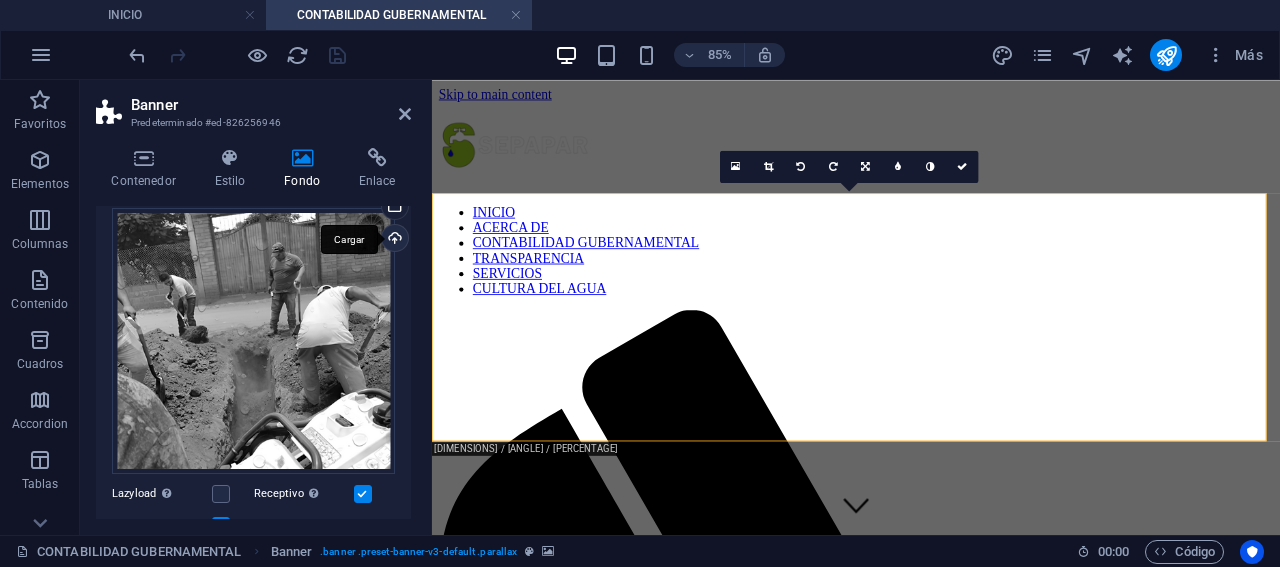 click on "Cargar" at bounding box center (393, 240) 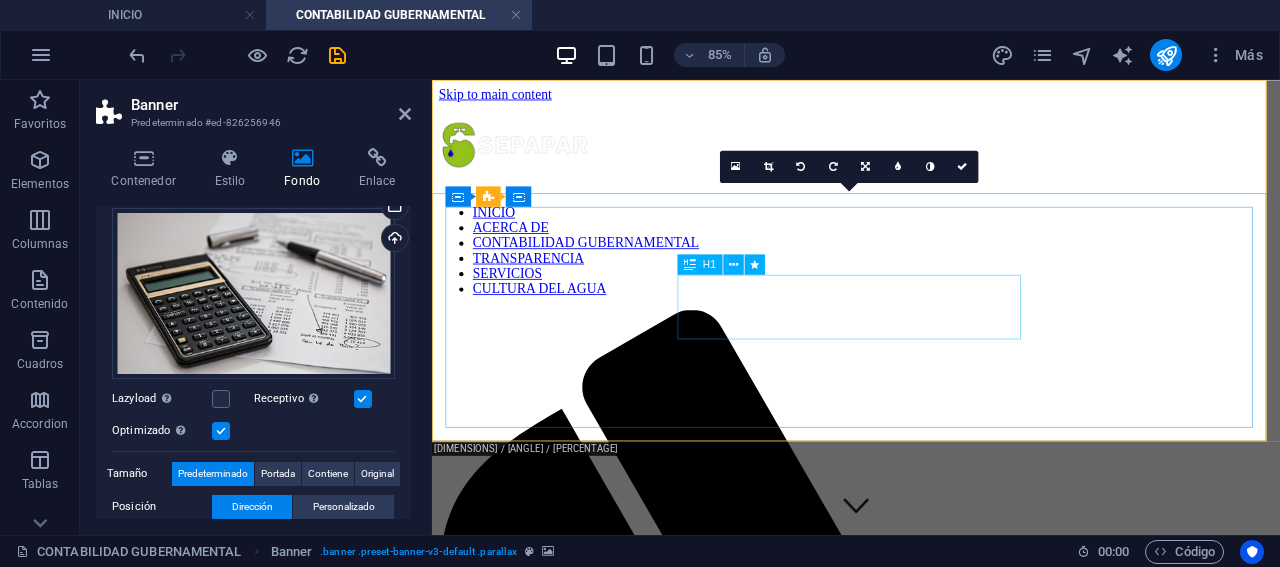 scroll, scrollTop: 0, scrollLeft: 0, axis: both 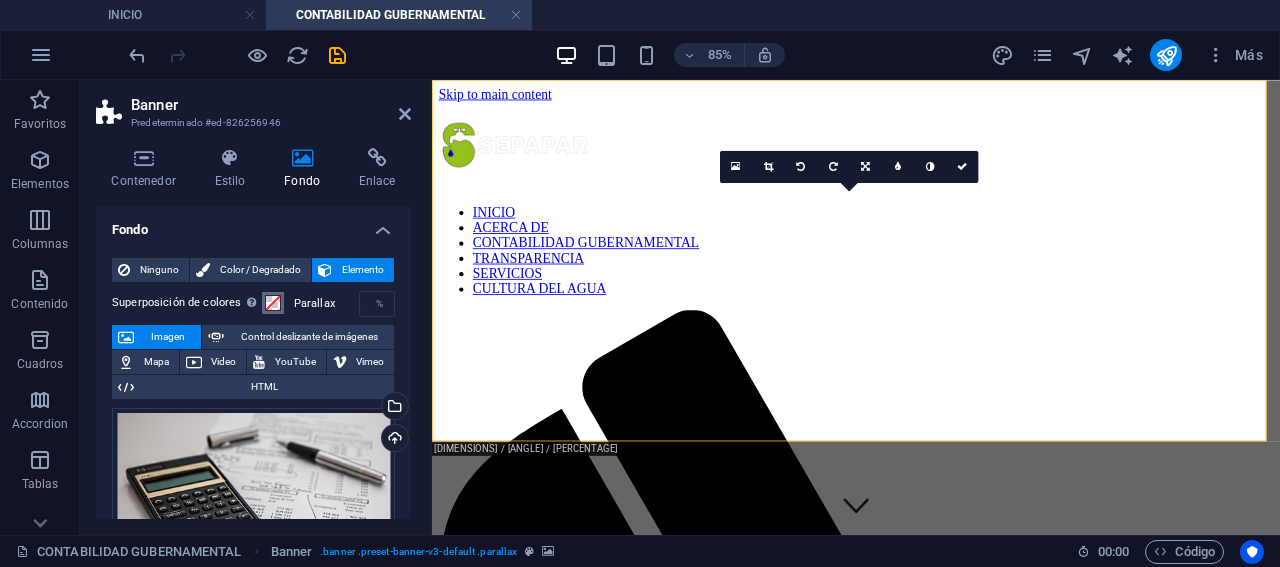 click at bounding box center (273, 303) 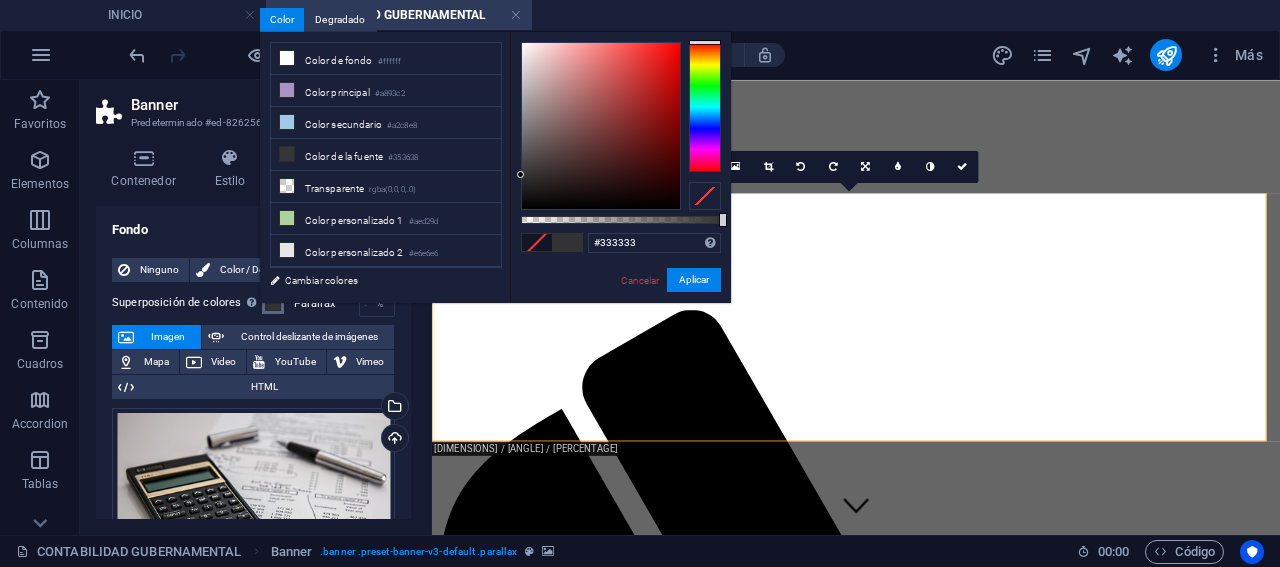 drag, startPoint x: 561, startPoint y: 173, endPoint x: 506, endPoint y: 175, distance: 55.03635 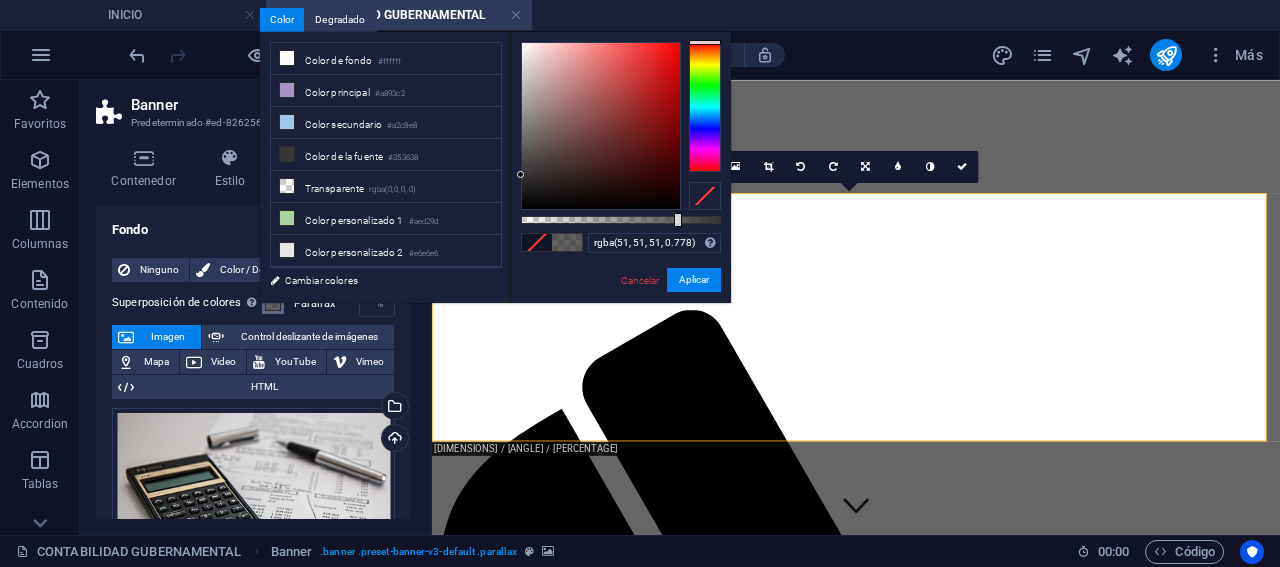 drag, startPoint x: 718, startPoint y: 220, endPoint x: 676, endPoint y: 217, distance: 42.107006 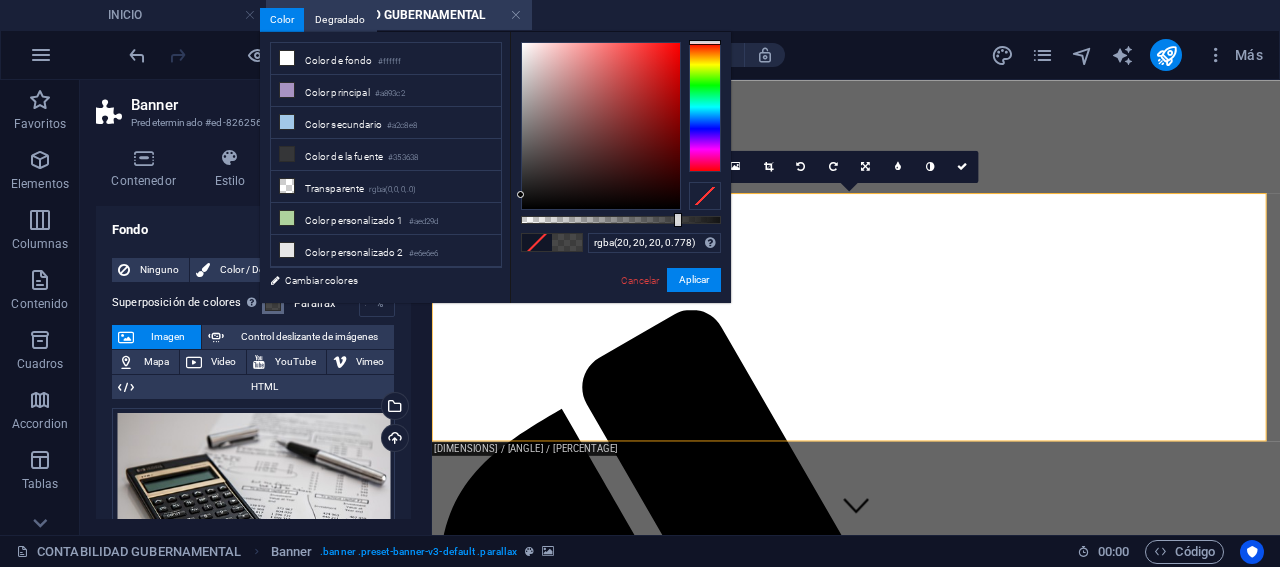 drag, startPoint x: 518, startPoint y: 174, endPoint x: 512, endPoint y: 195, distance: 21.84033 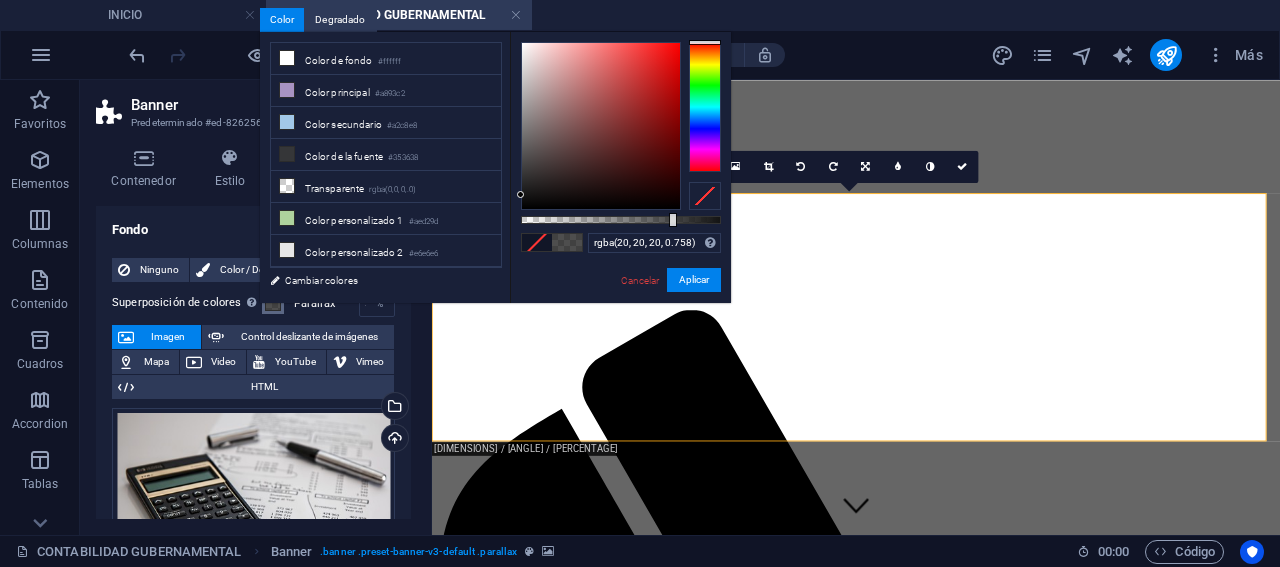 type on "rgba(20, 20, 20, 0.763)" 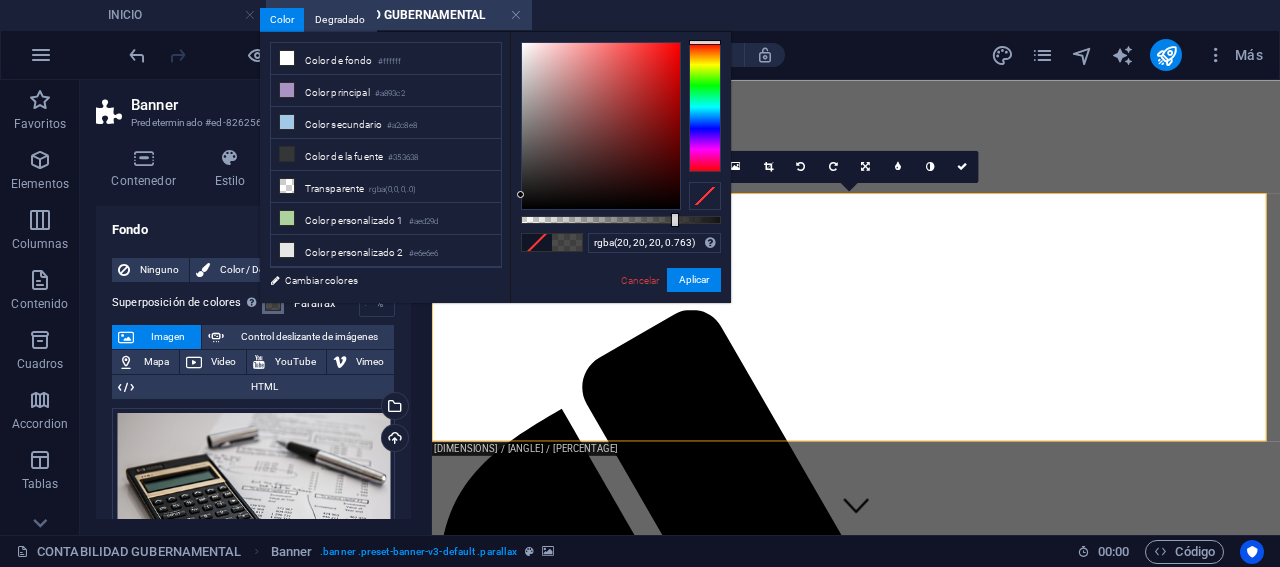 click at bounding box center (675, 220) 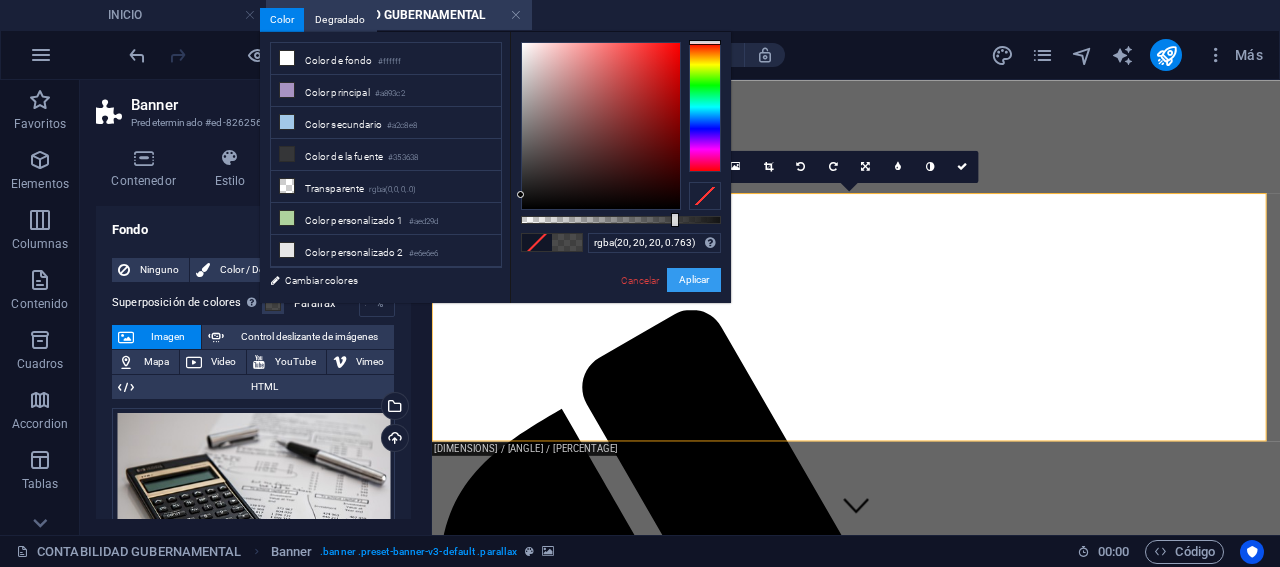 click on "Aplicar" at bounding box center [694, 280] 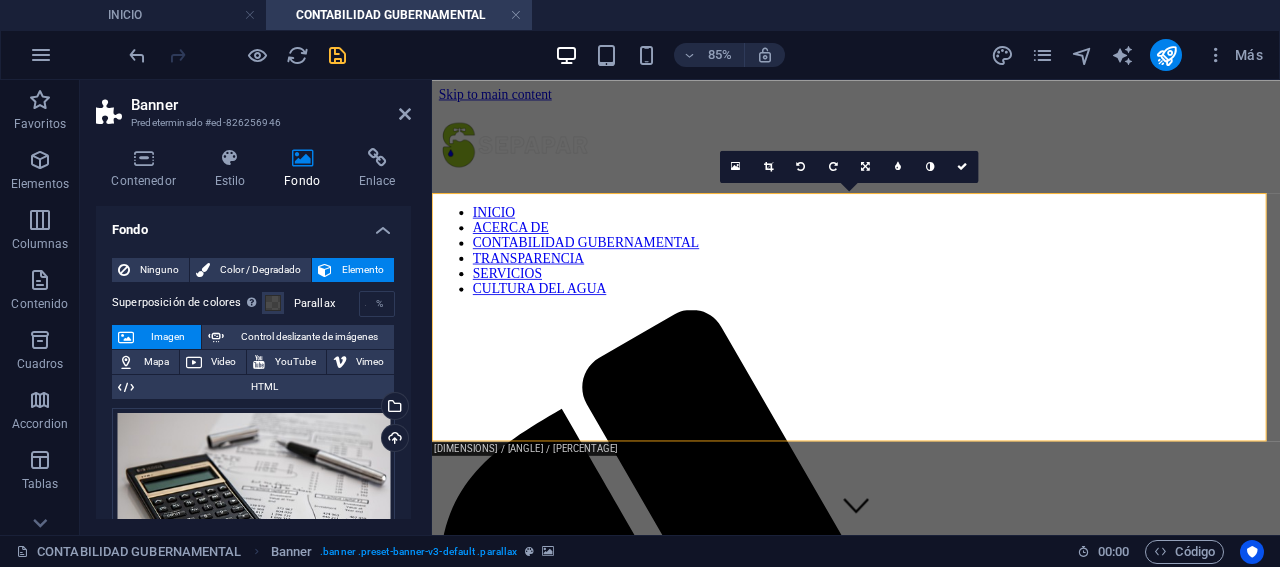 click at bounding box center [337, 55] 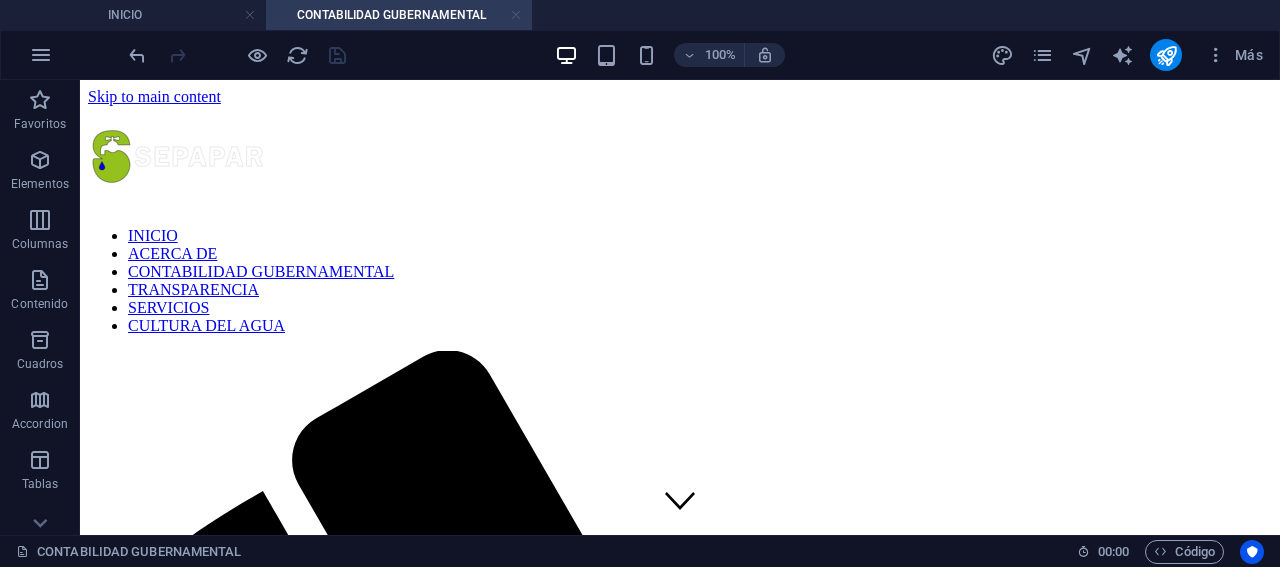 click at bounding box center (516, 15) 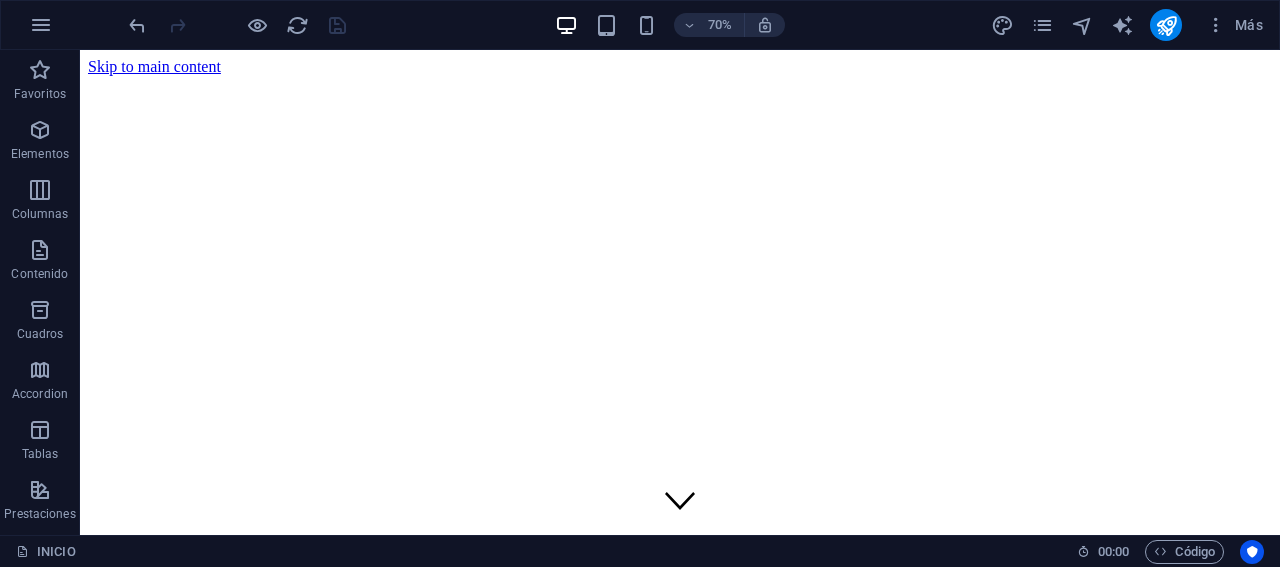 scroll, scrollTop: 300, scrollLeft: 0, axis: vertical 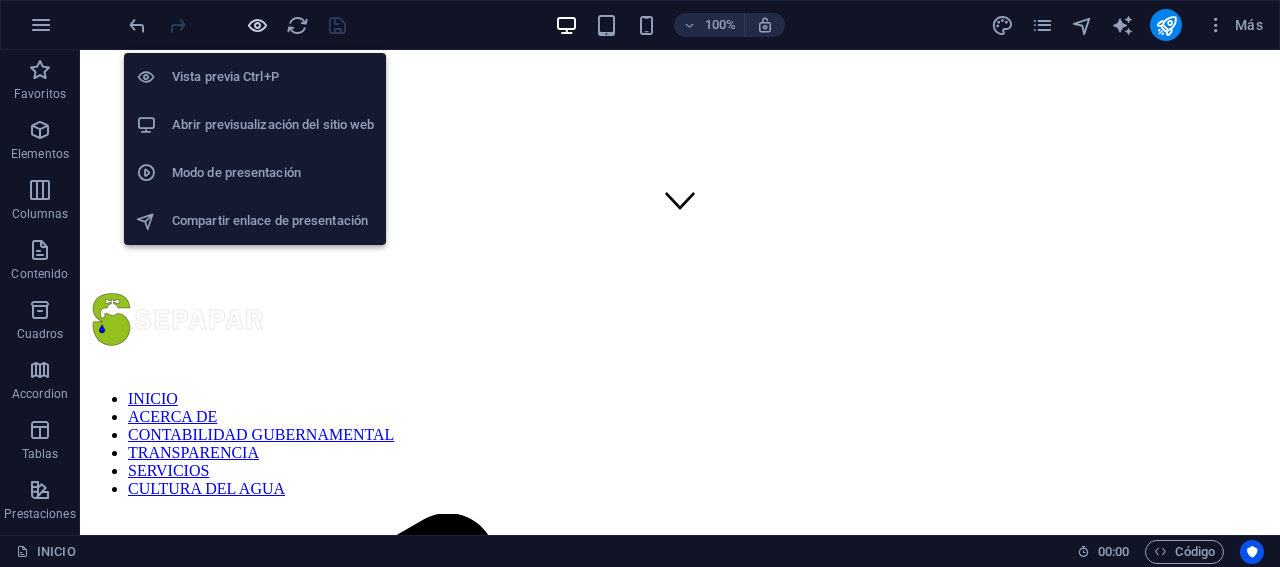 click at bounding box center (257, 25) 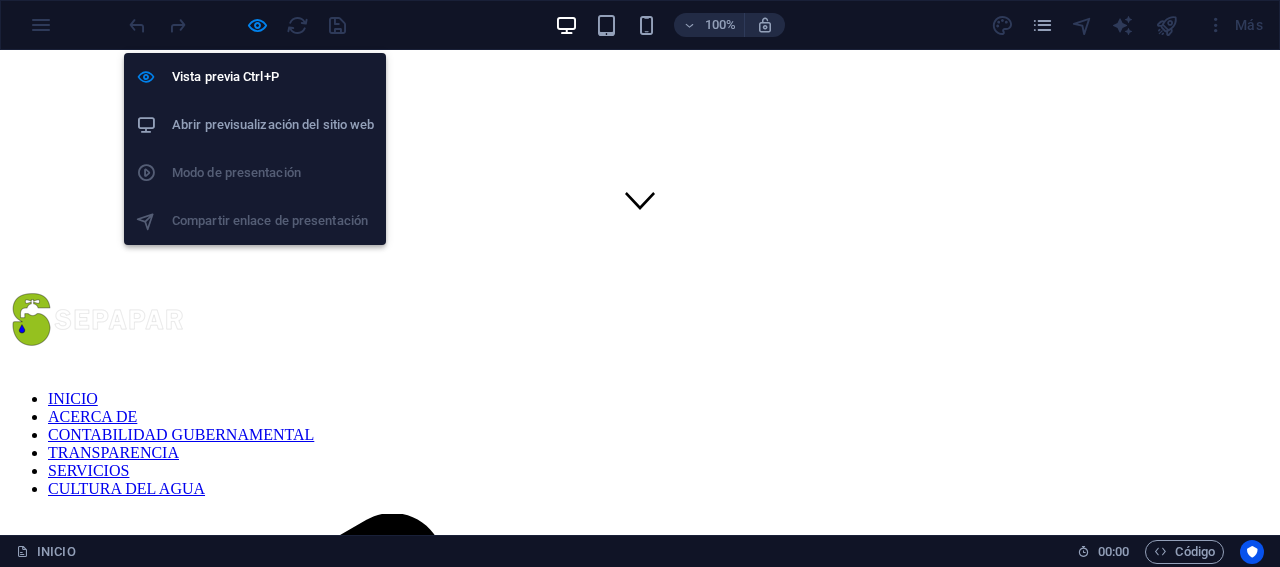 click on "Abrir previsualización del sitio web" at bounding box center [273, 125] 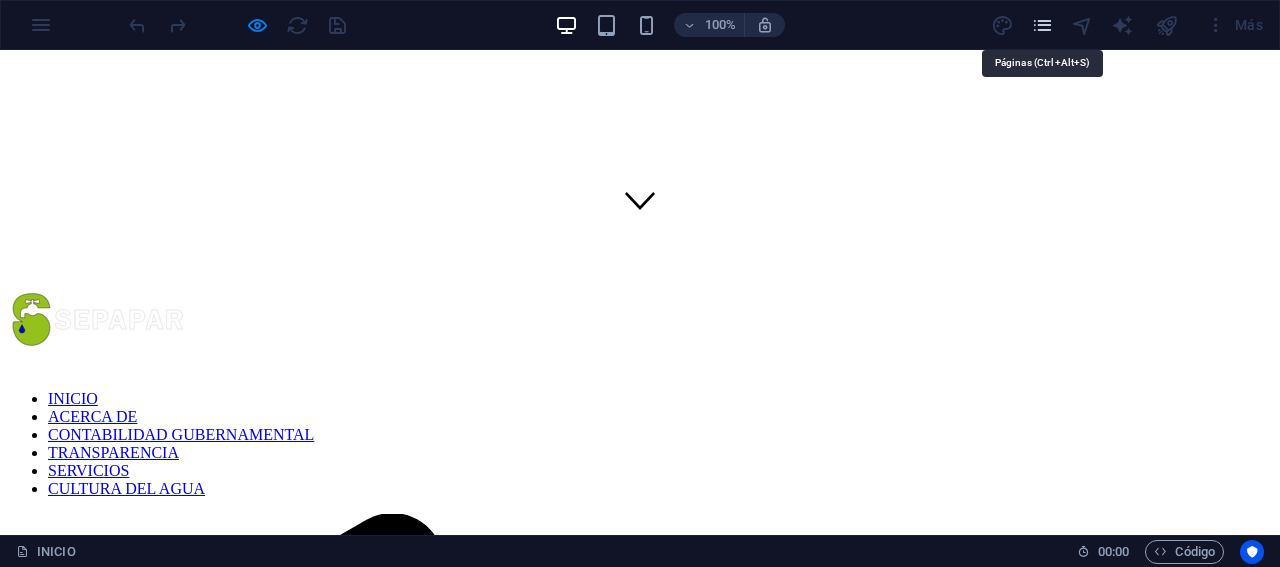 click at bounding box center (1042, 25) 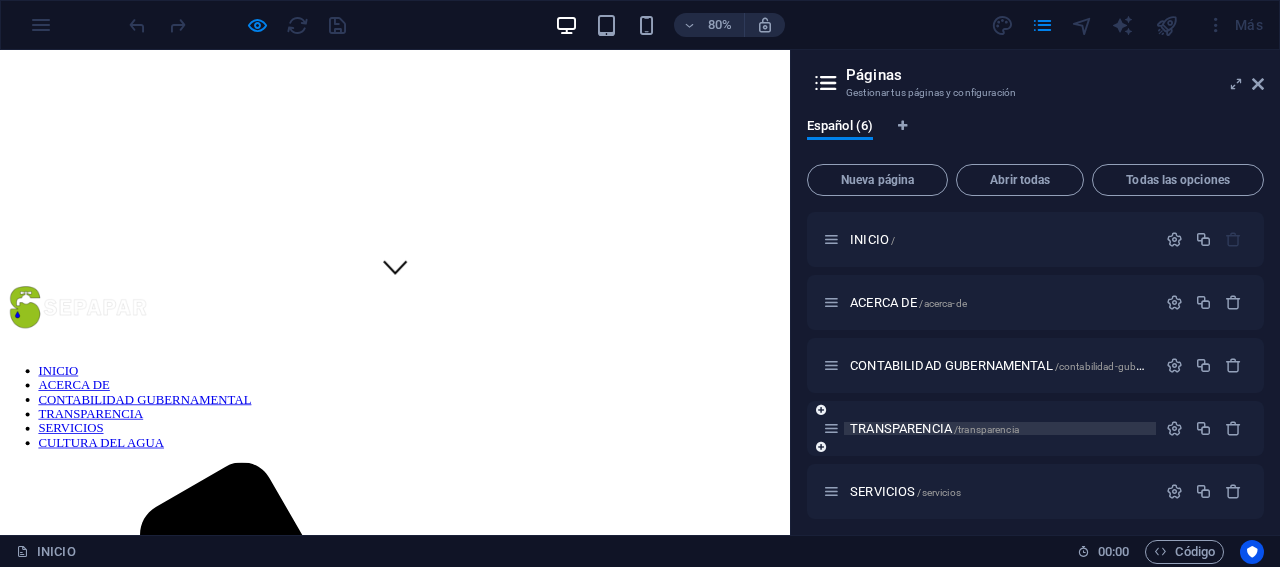click on "TRANSPARENCIA /transparencia" at bounding box center (934, 428) 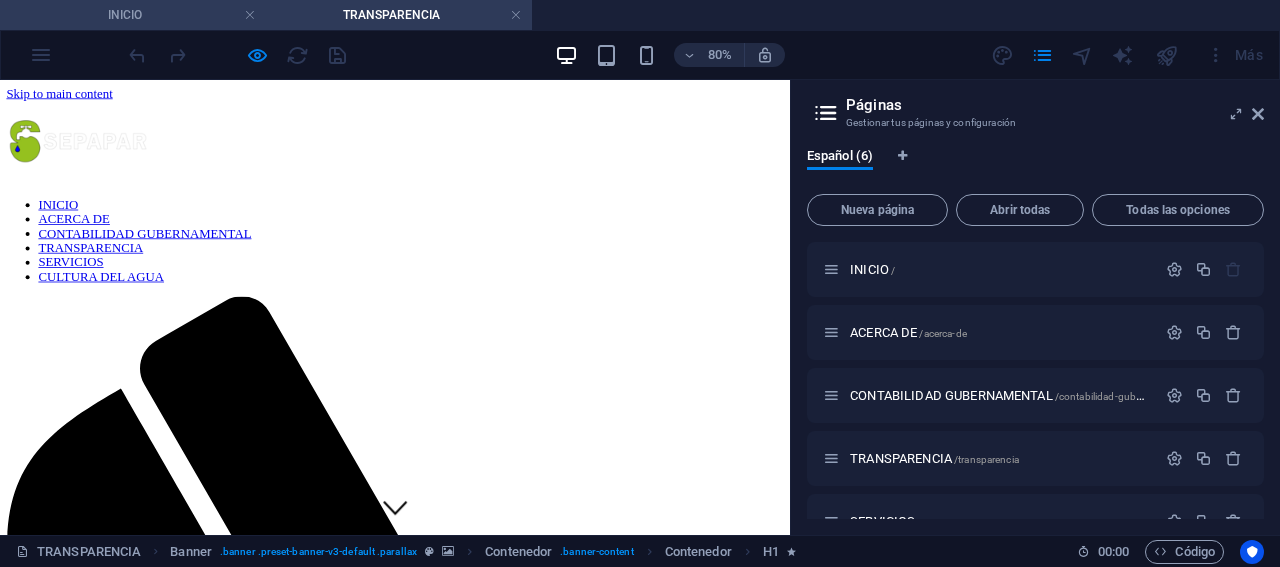 scroll, scrollTop: 0, scrollLeft: 0, axis: both 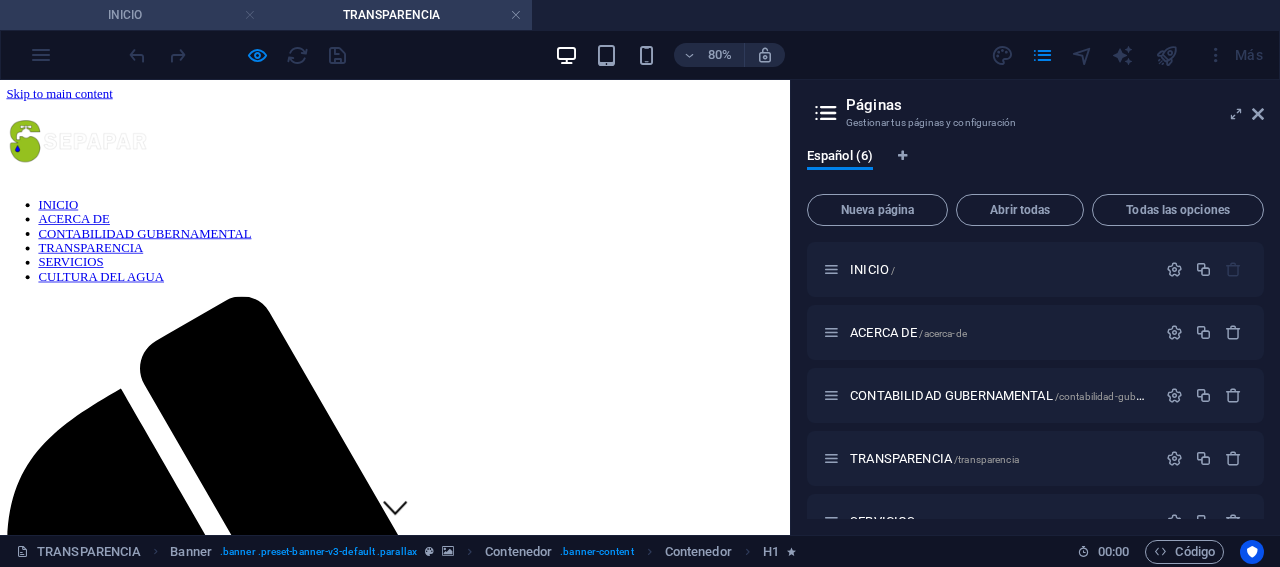 click at bounding box center [250, 15] 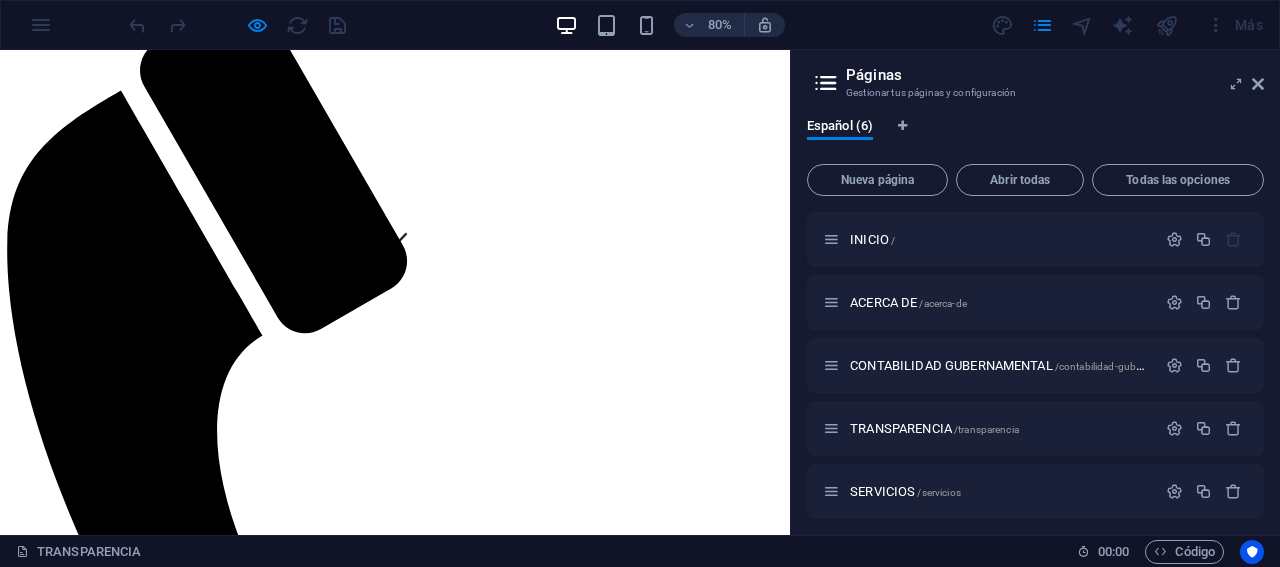 scroll, scrollTop: 400, scrollLeft: 0, axis: vertical 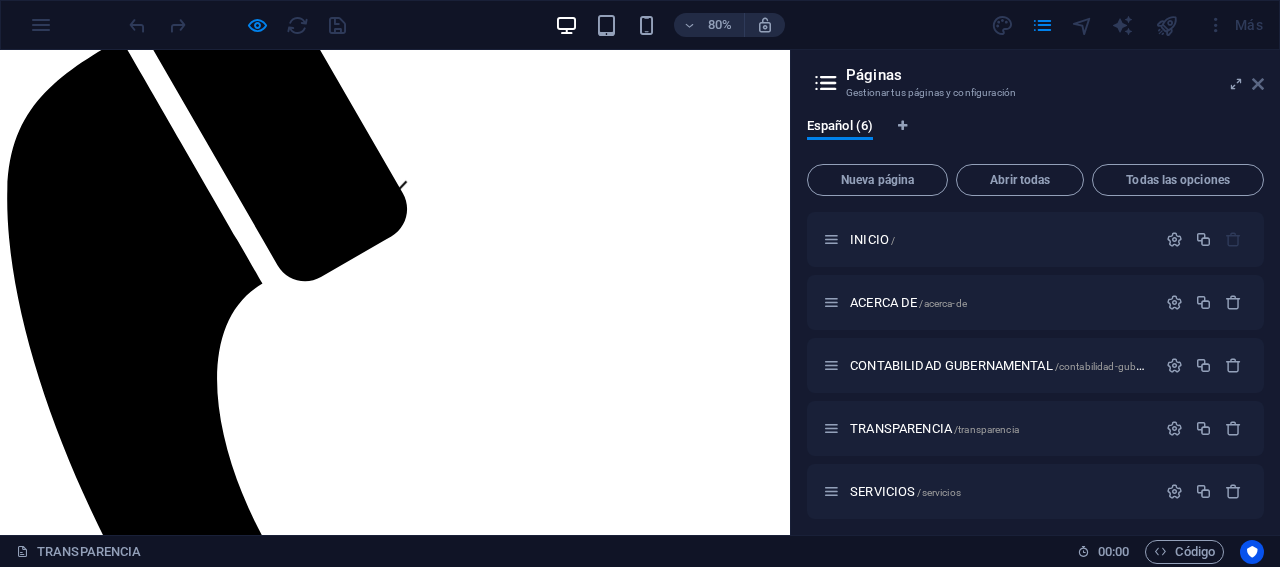 drag, startPoint x: 1259, startPoint y: 87, endPoint x: 1252, endPoint y: 38, distance: 49.497475 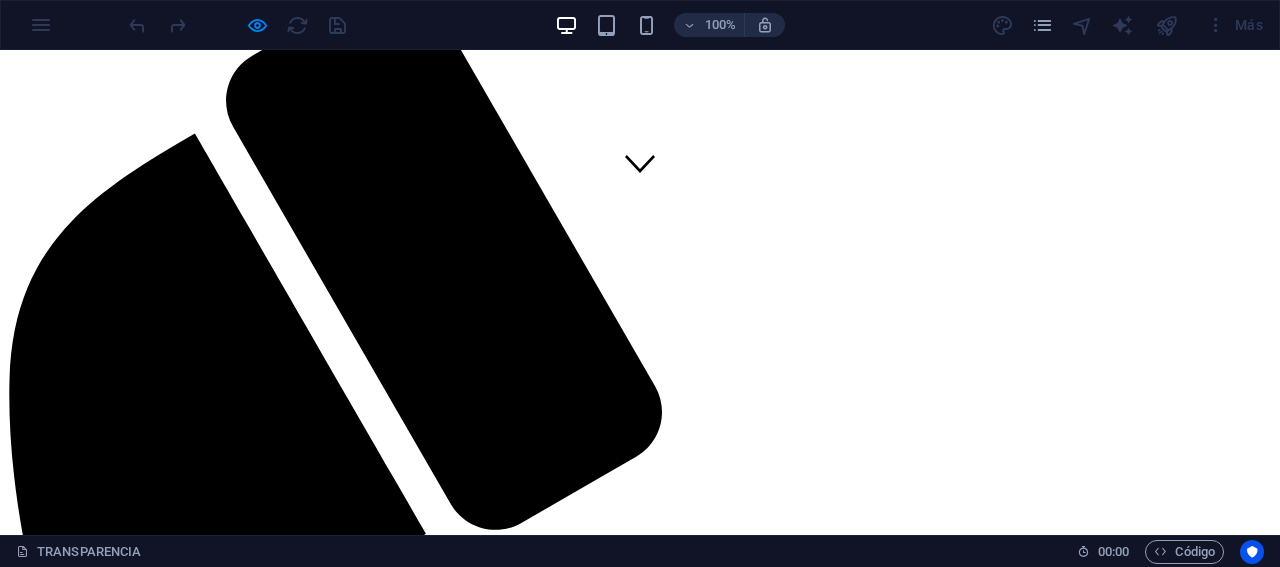 scroll, scrollTop: 200, scrollLeft: 0, axis: vertical 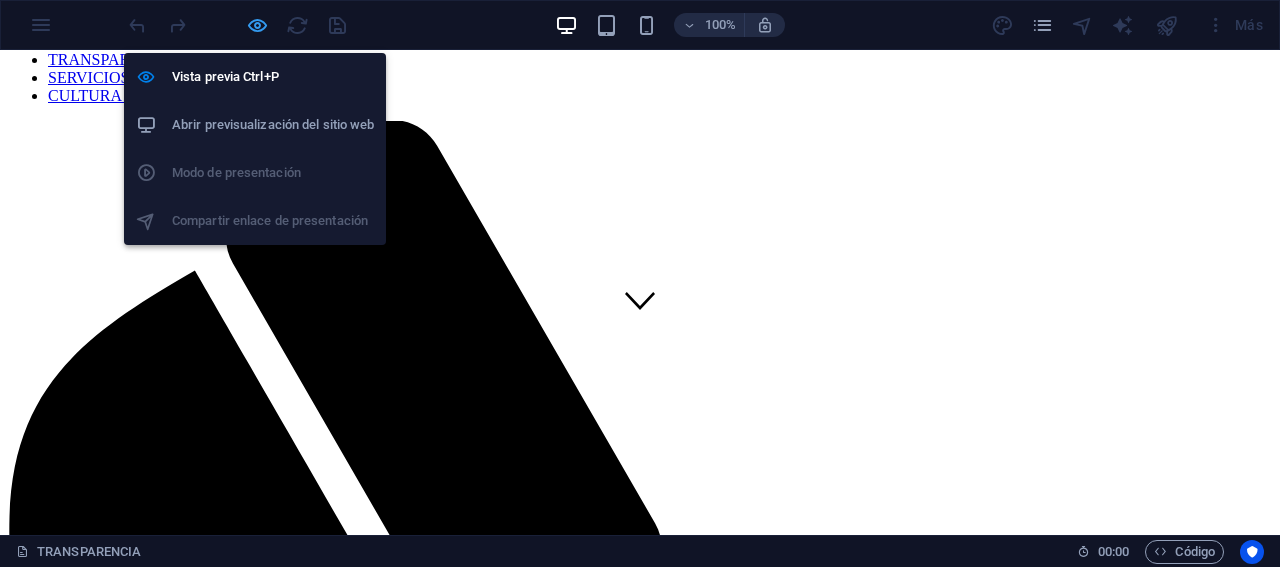 click at bounding box center (257, 25) 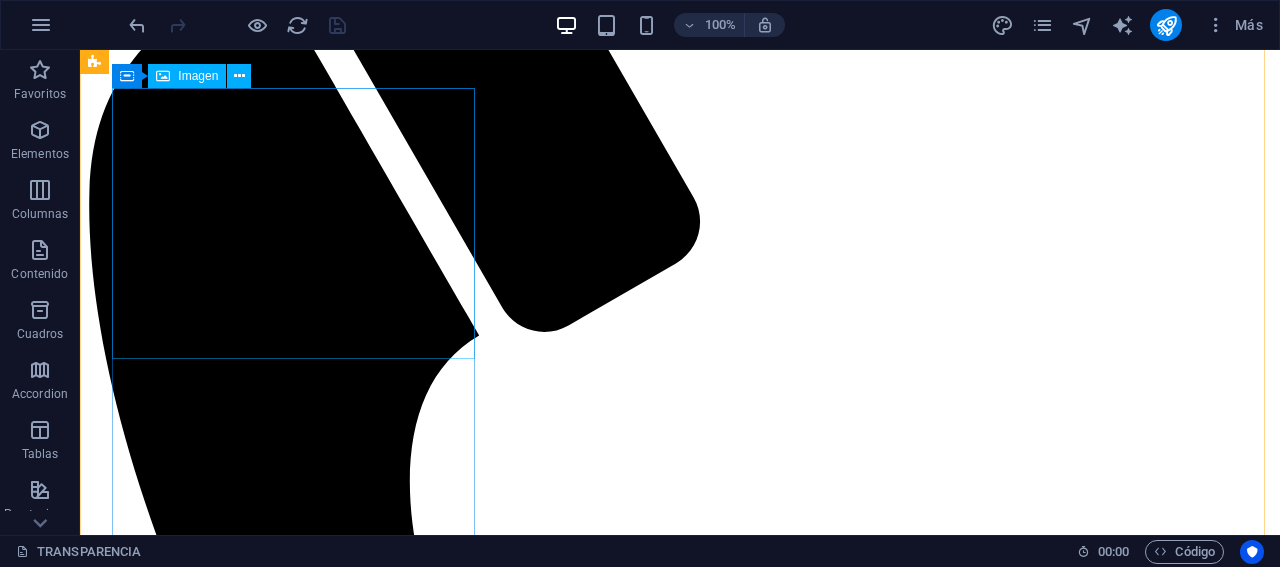 scroll, scrollTop: 600, scrollLeft: 0, axis: vertical 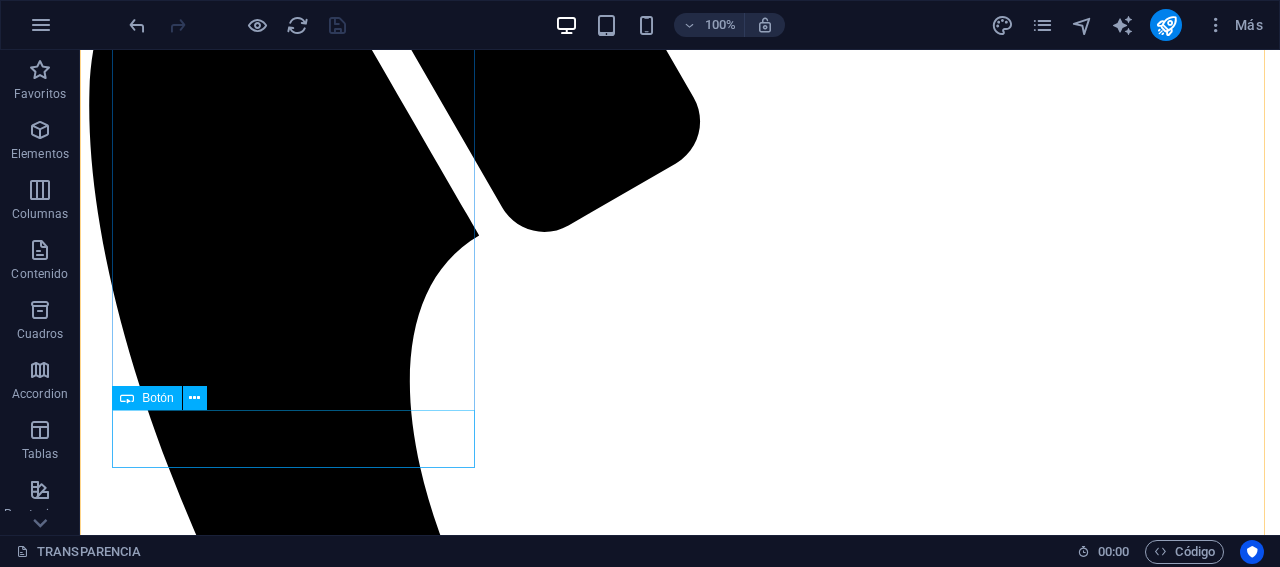 click on "+ Read More" at bounding box center (680, 2868) 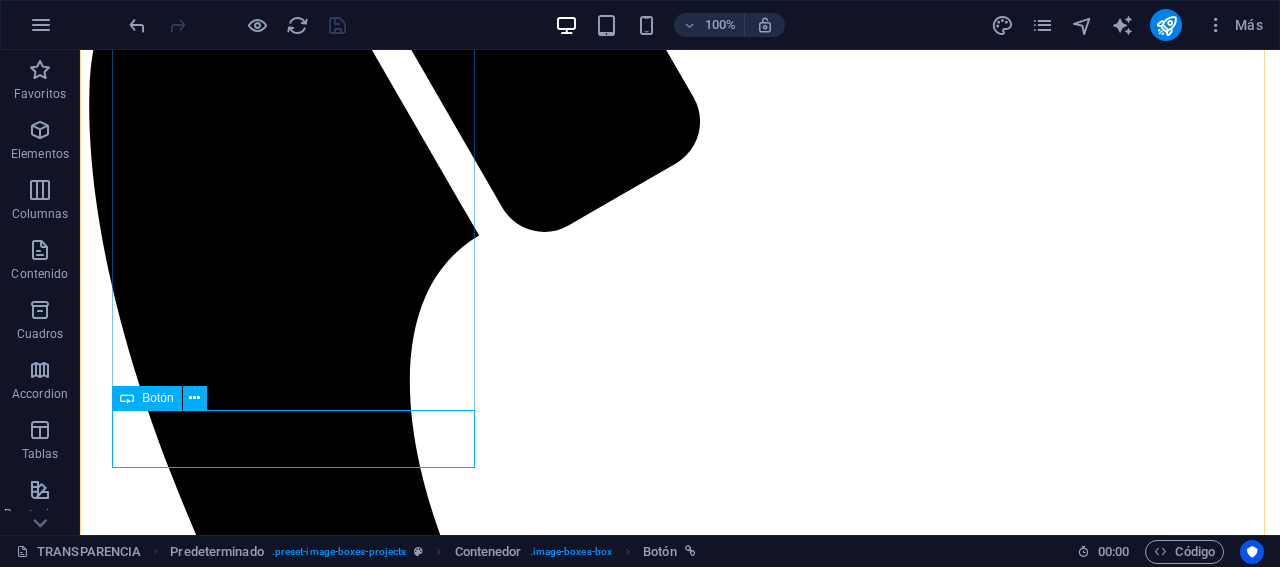click on "+ Read More" at bounding box center [680, 2868] 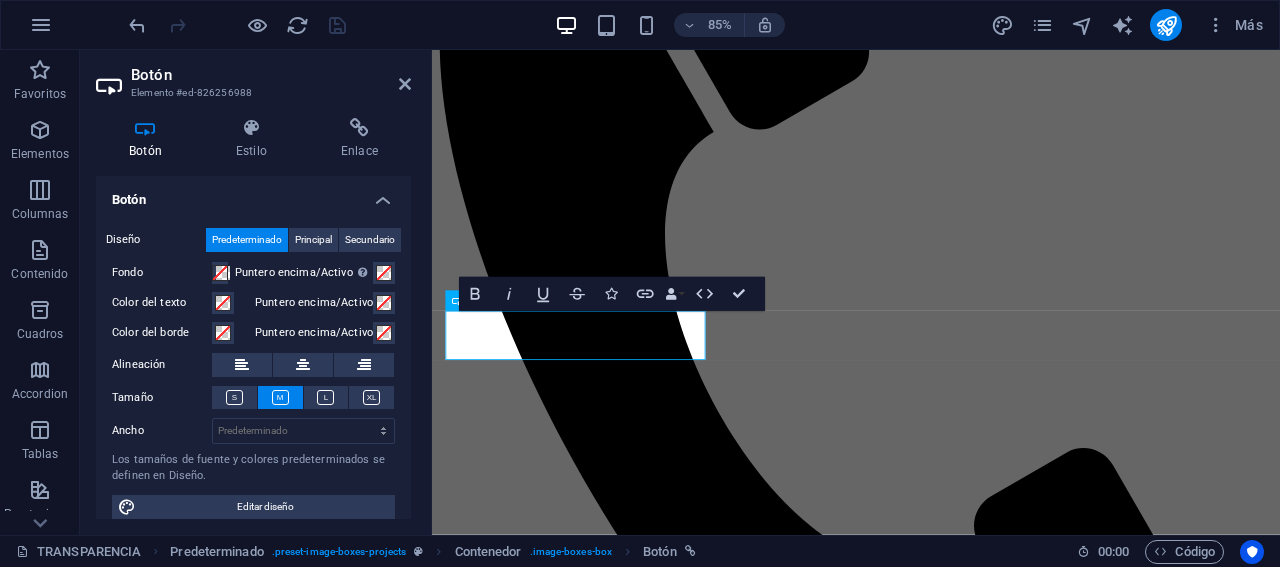 scroll, scrollTop: 588, scrollLeft: 0, axis: vertical 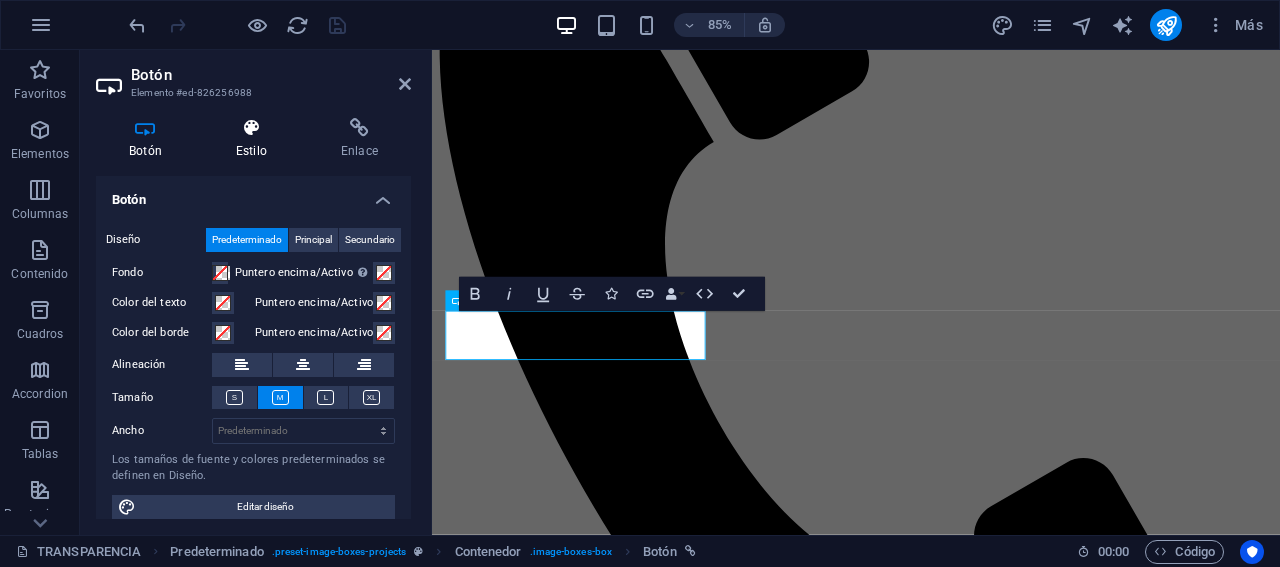click at bounding box center (251, 128) 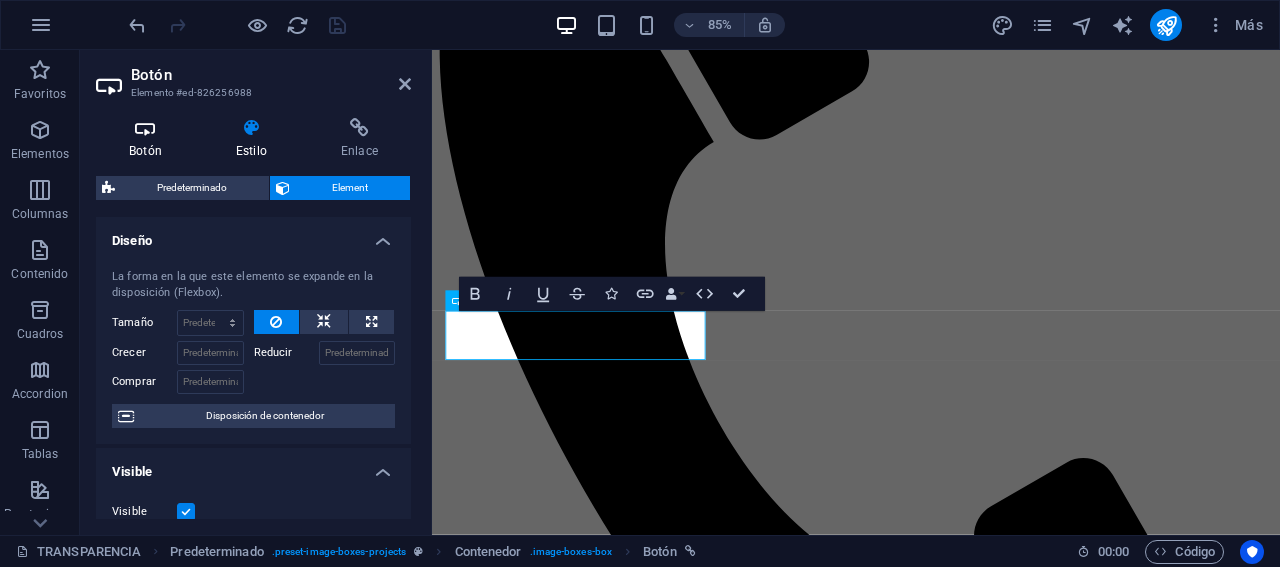 click on "Botón" at bounding box center (149, 139) 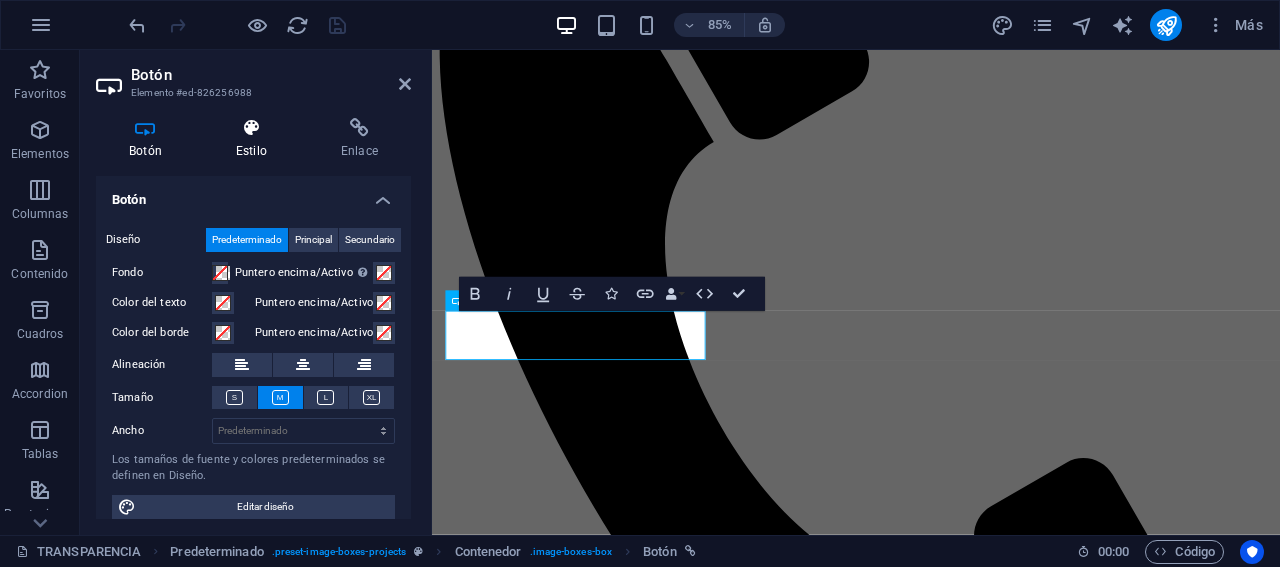 click on "Estilo" at bounding box center [255, 139] 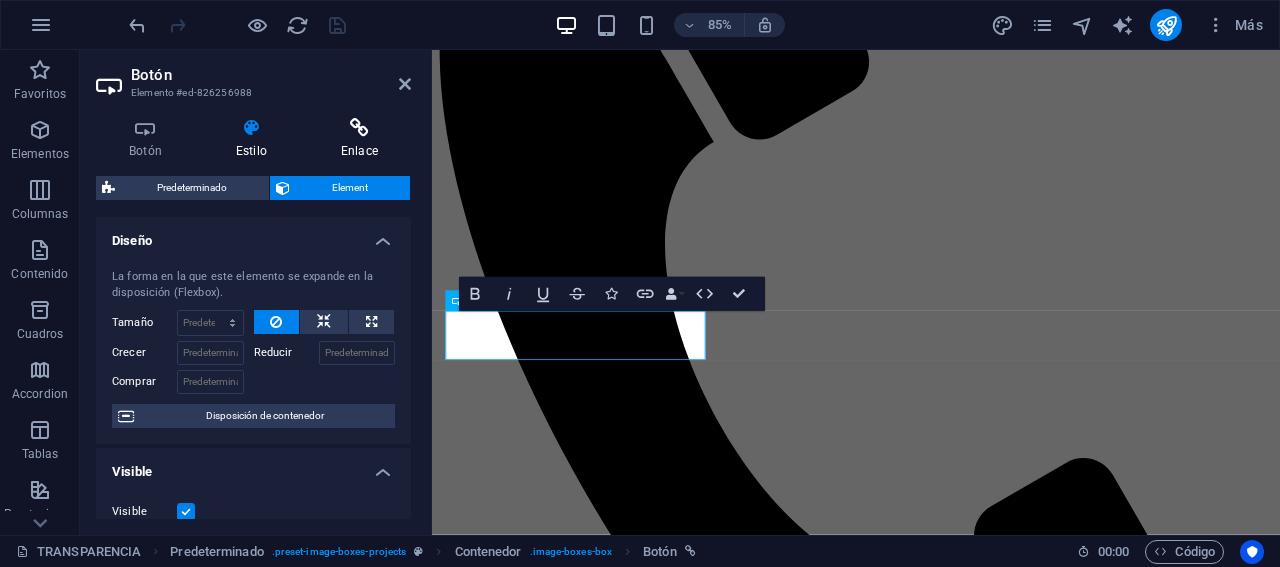click at bounding box center [359, 128] 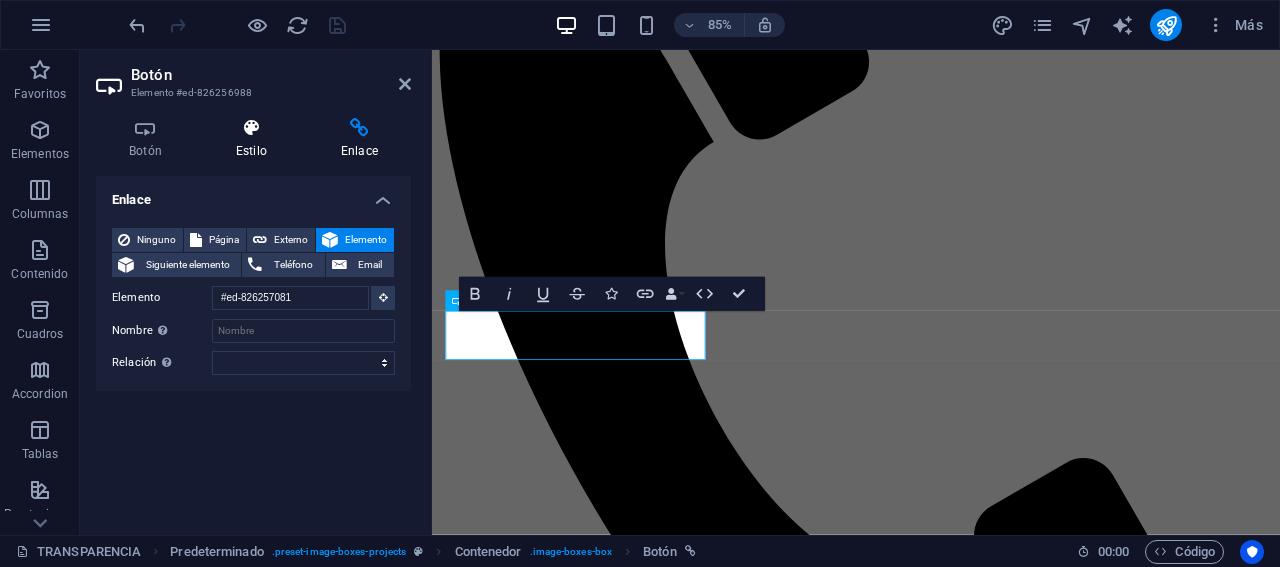 click on "Estilo" at bounding box center [255, 139] 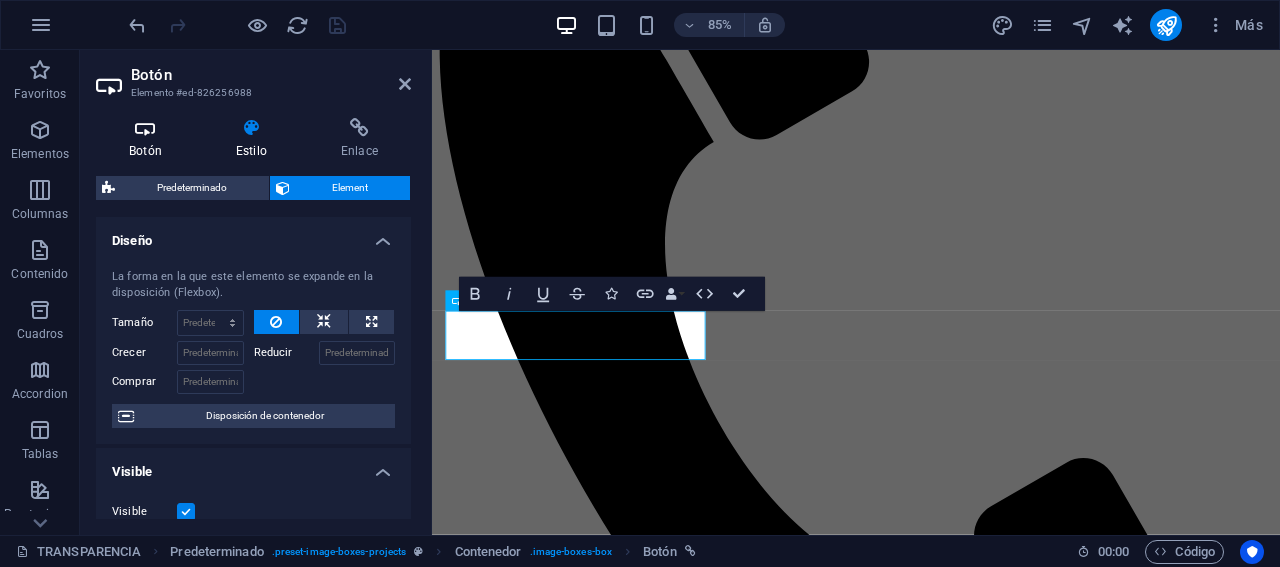 click on "Botón" at bounding box center [149, 139] 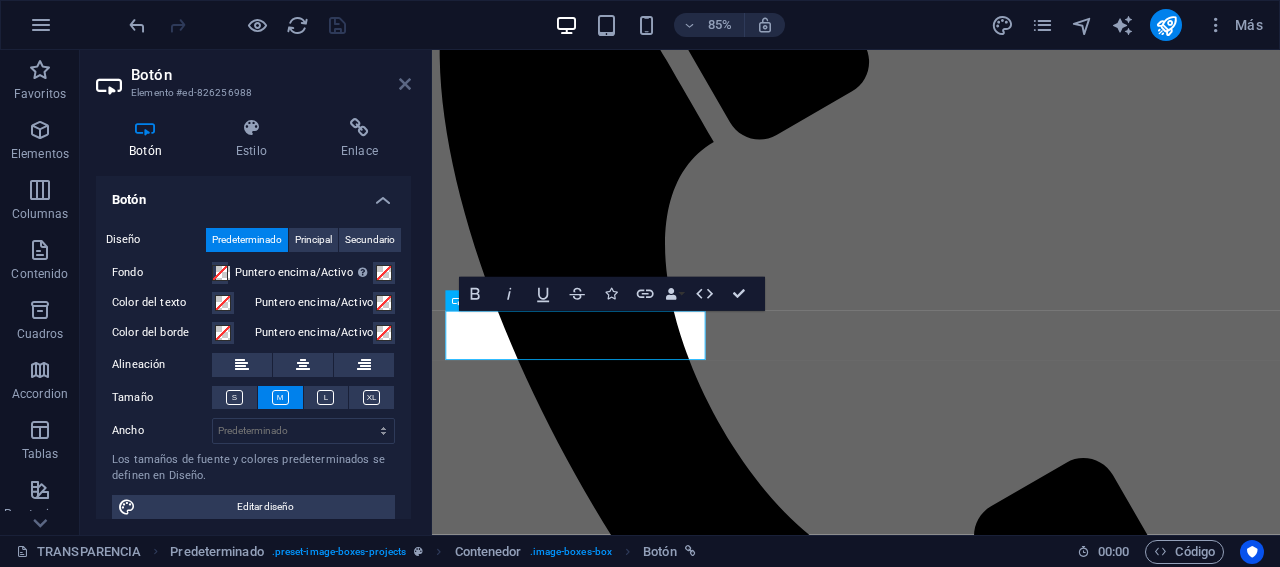 click at bounding box center (405, 84) 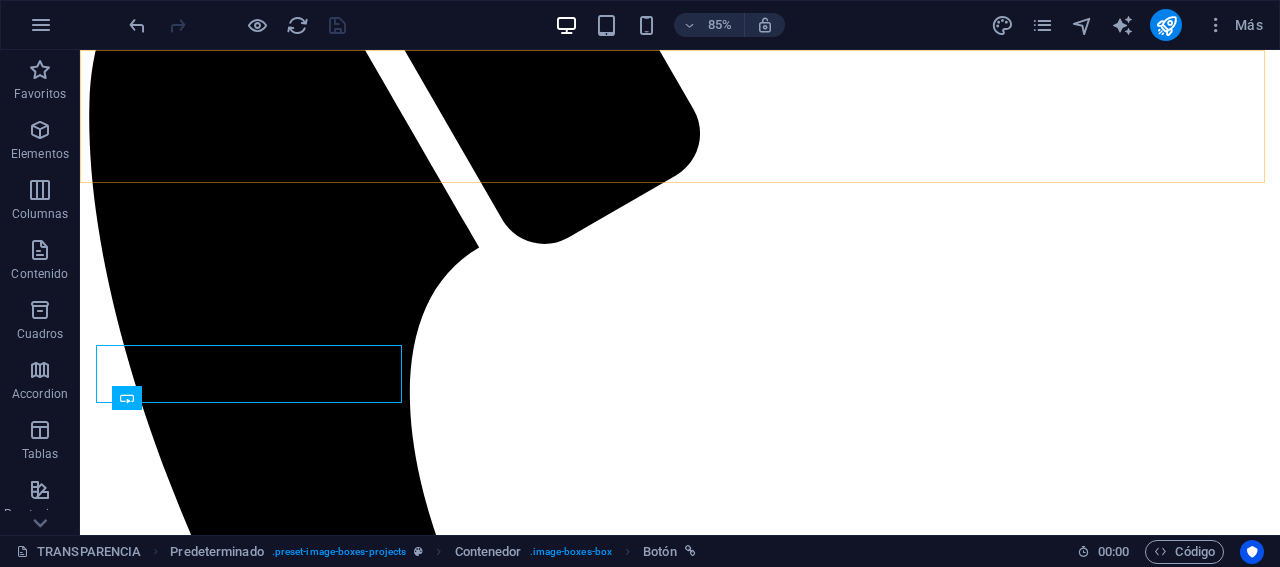 scroll, scrollTop: 600, scrollLeft: 0, axis: vertical 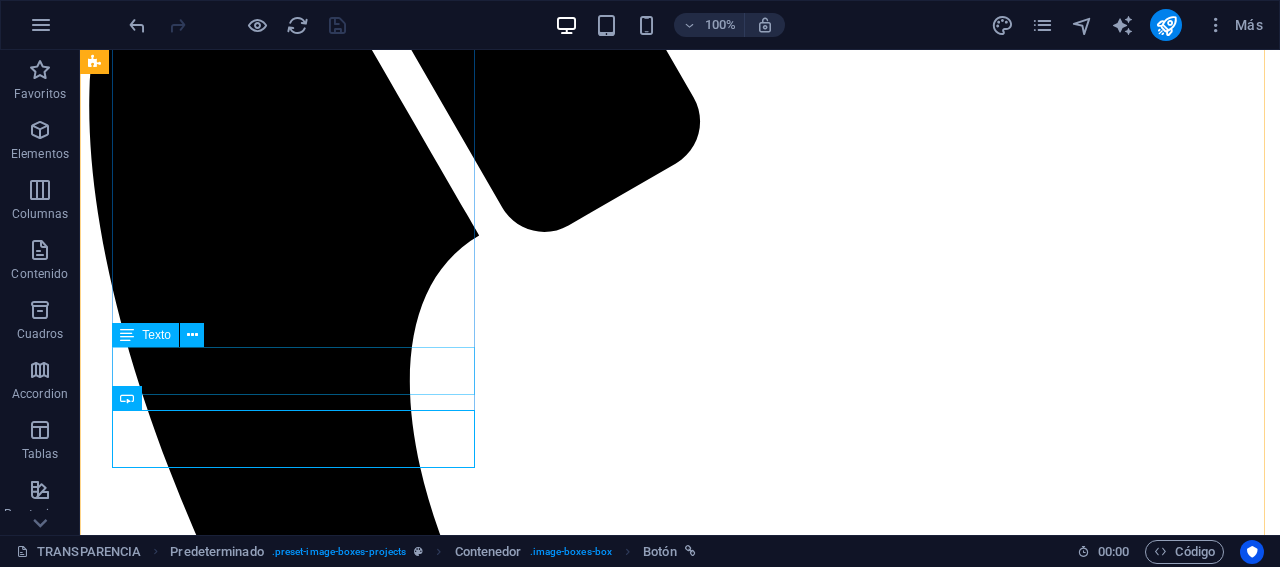 click on "Lorem ipsum dolor sit amet, consectetur adipisicing elit. Veritatis, dolorem!" at bounding box center (680, 2886) 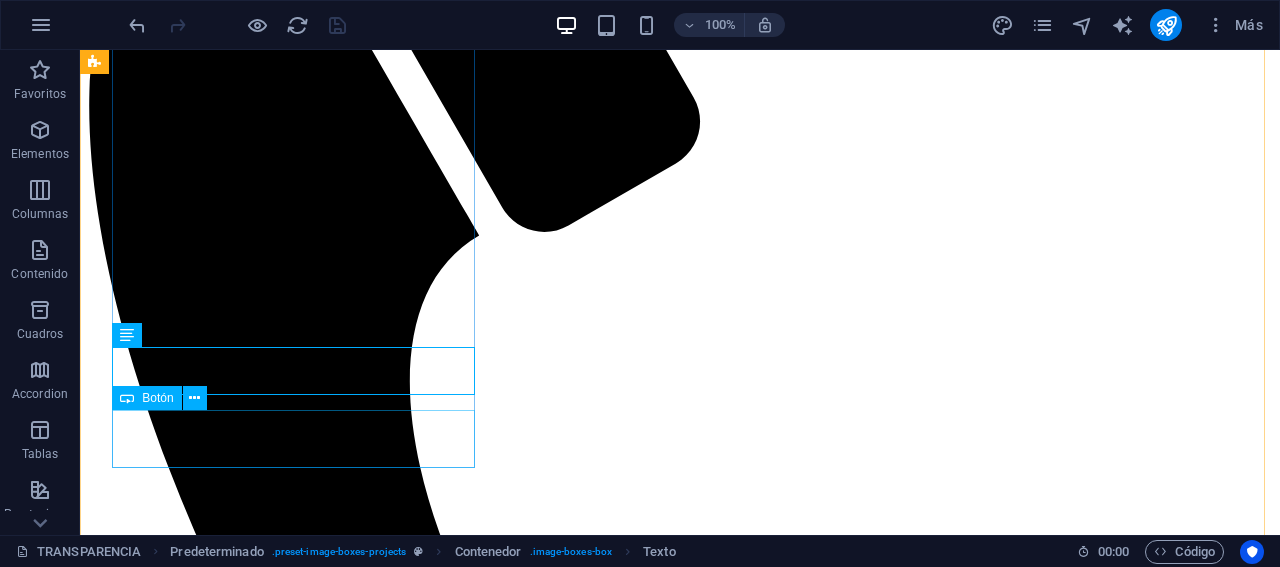click on "+ Read More" at bounding box center (680, 2935) 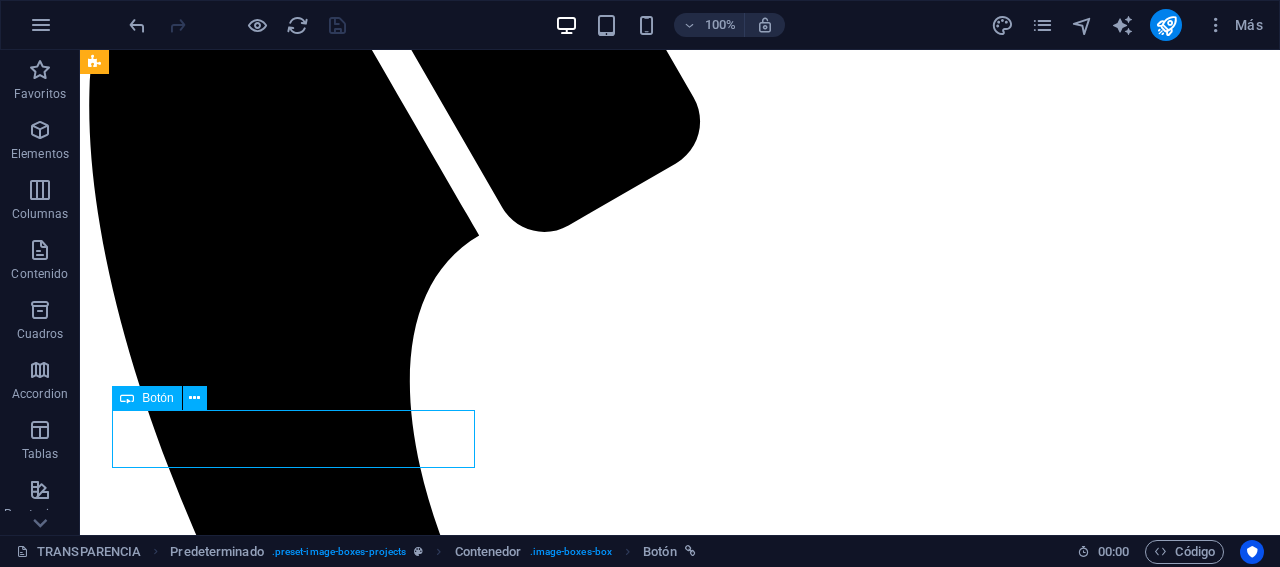 click on "+ Read More" at bounding box center [680, 2935] 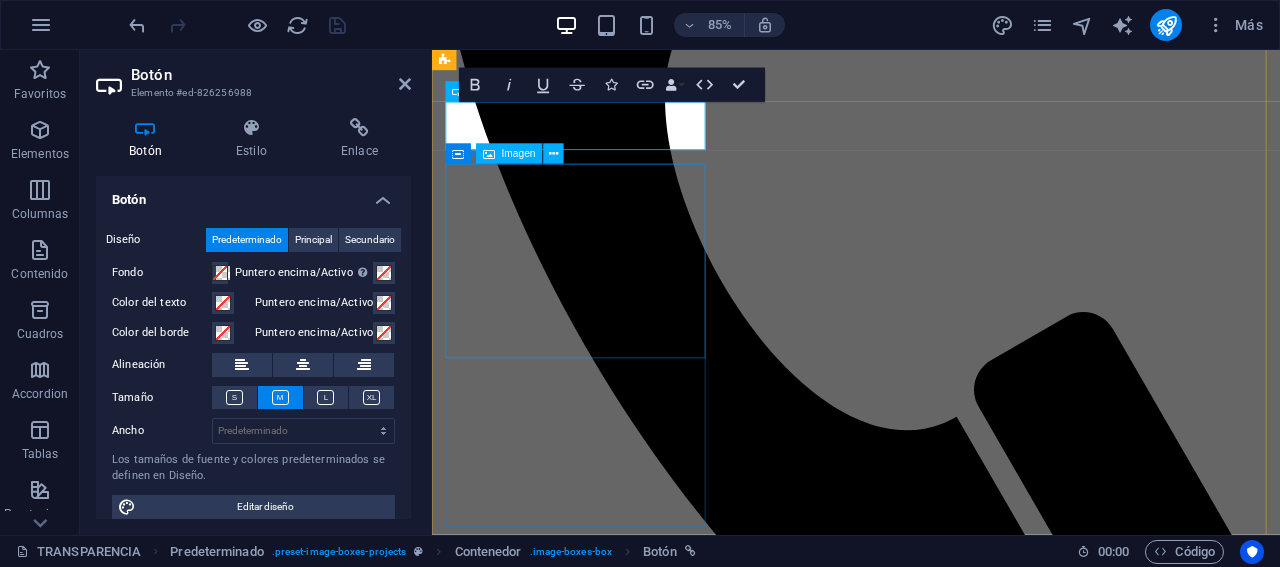scroll, scrollTop: 664, scrollLeft: 0, axis: vertical 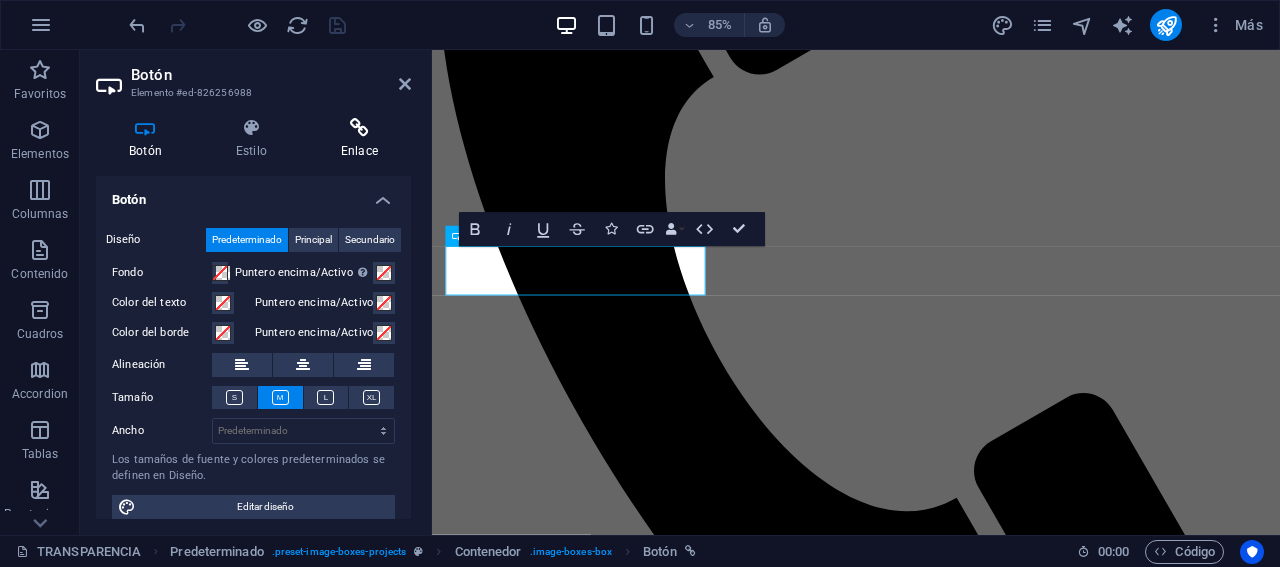 click at bounding box center [359, 128] 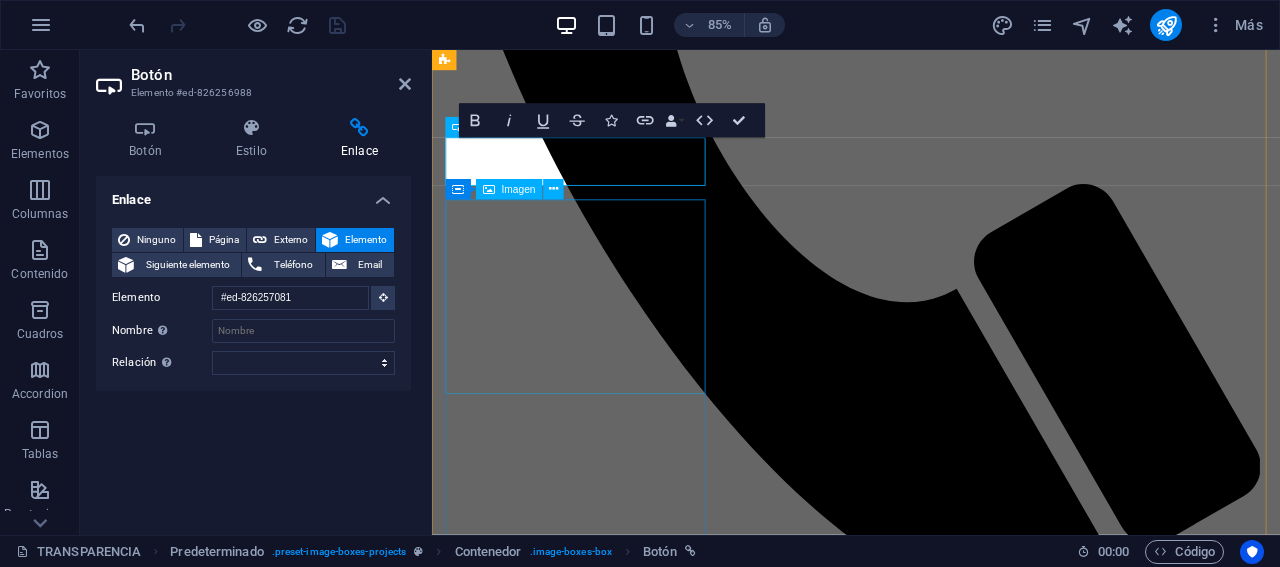 scroll, scrollTop: 531, scrollLeft: 0, axis: vertical 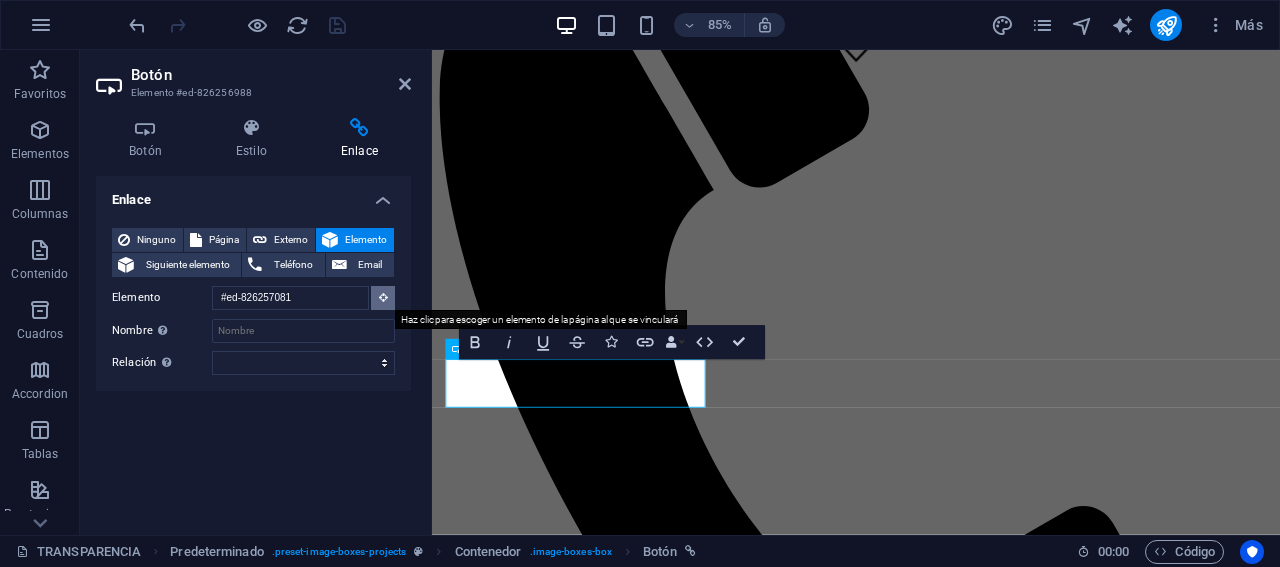click at bounding box center (383, 297) 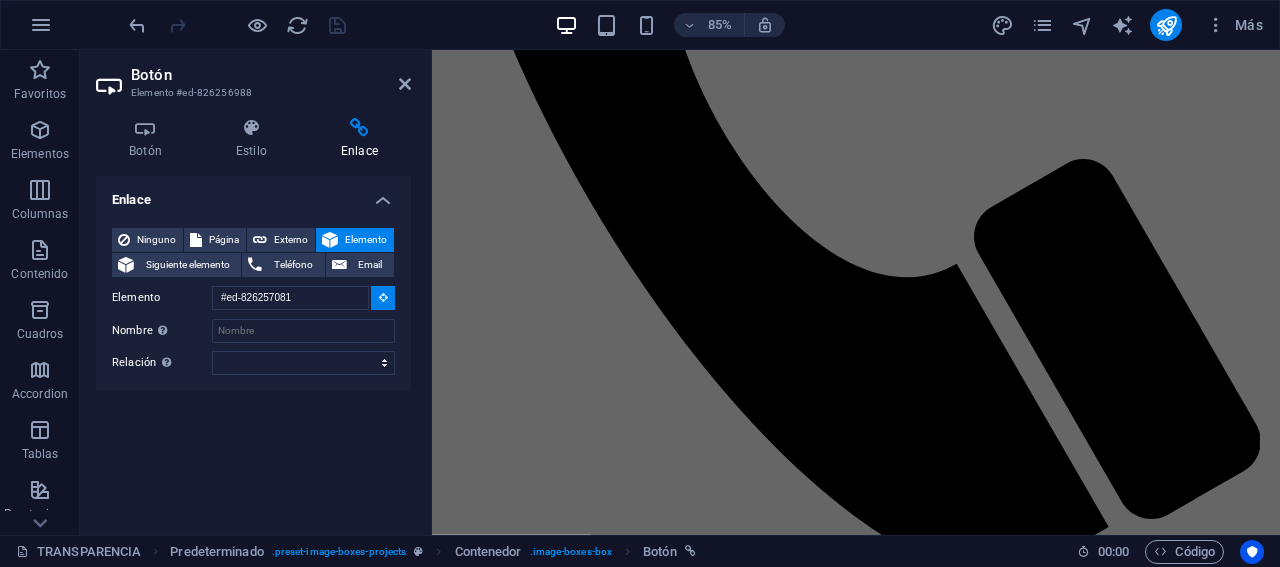 scroll, scrollTop: 531, scrollLeft: 0, axis: vertical 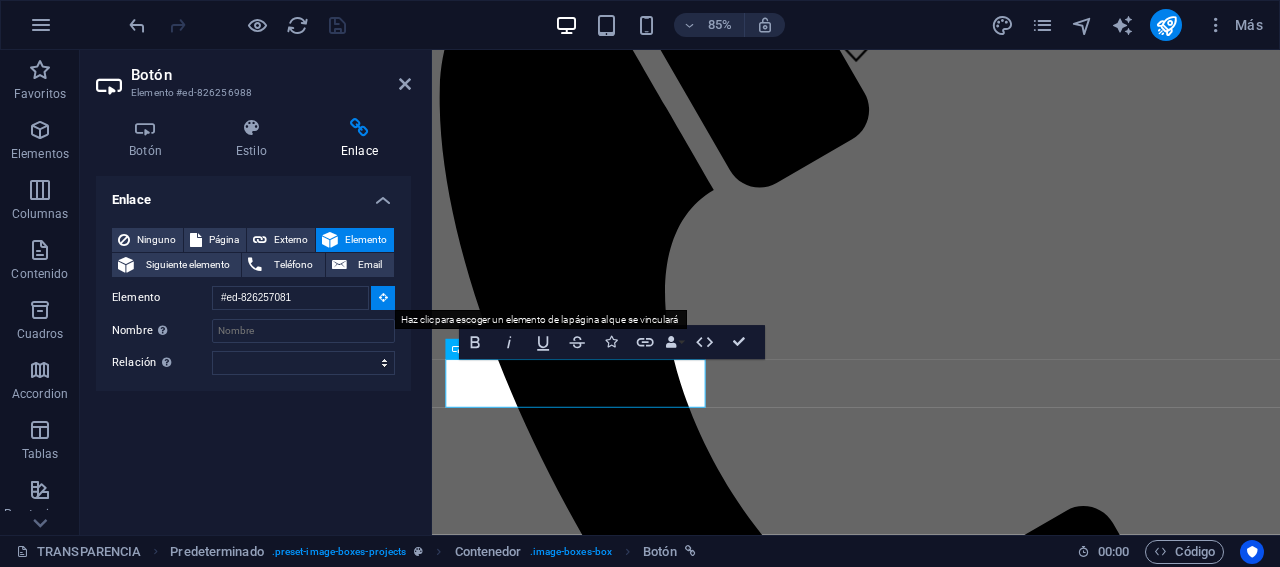 click at bounding box center [383, 298] 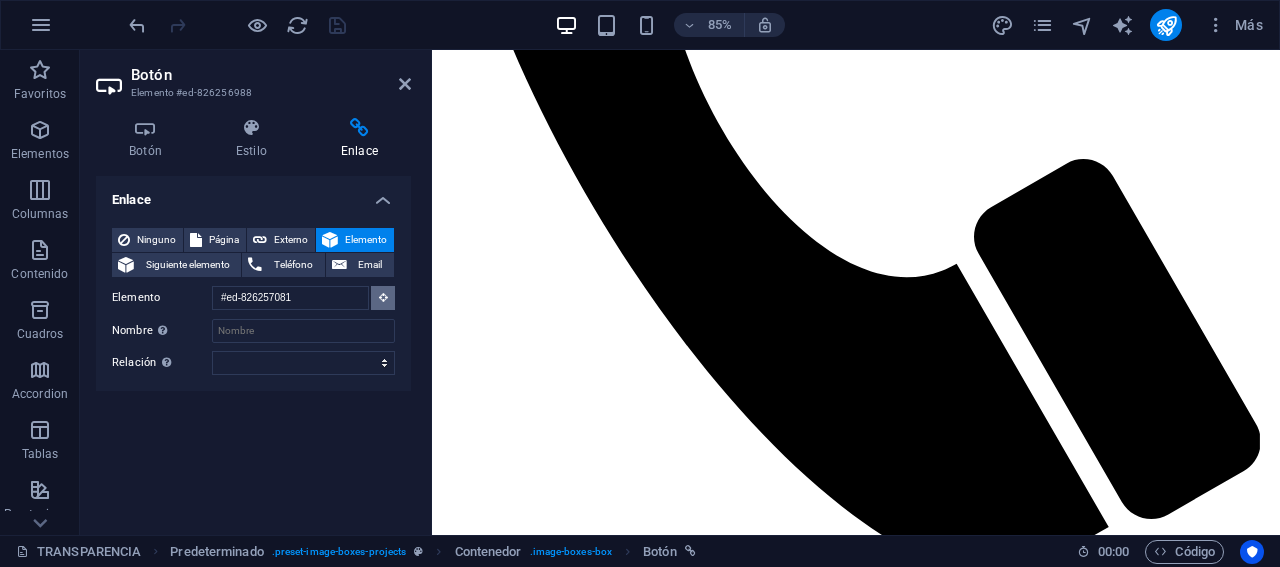scroll, scrollTop: 531, scrollLeft: 0, axis: vertical 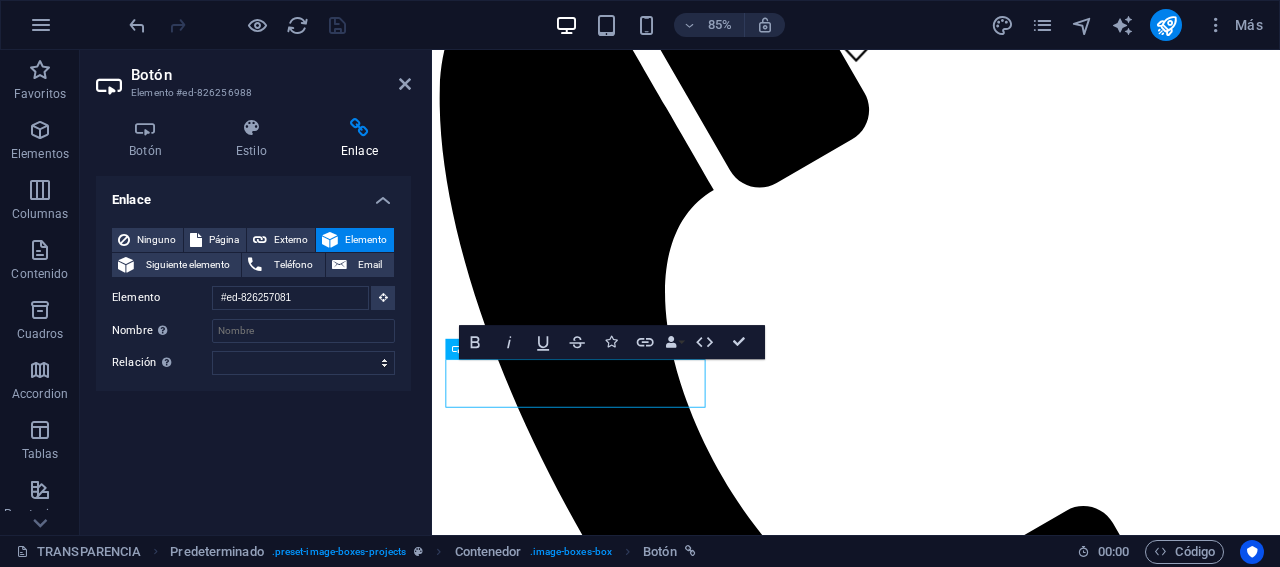 click on "Botón Elemento #ed-826256988 Botón Estilo Enlace Botón Diseño Predeterminado Principal Secundario Fondo Puntero encima/Activo Cambia al modo de previsualización para probar el estado activo/puntero encima Color del texto Puntero encima/Activo Color del borde Puntero encima/Activo Alineación Tamaño Ancho Predeterminado px rem % em vh vw Los tamaños de fuente y colores predeterminados se definen en Diseño. Editar diseño Predeterminado Element Diseño La forma en la que este elemento se expande en la disposición (Flexbox). Tamaño Predeterminado automático px % 1/1 1/2 1/3 1/4 1/5 1/6 1/7 1/8 1/9 1/10 Crecer Reducir Comprar Disposición de contenedor Visible Visible Opacidad 100 % Desbordamiento Espaciado Margen Predeterminado automático px % rem vw vh Personalizado Personalizado automático px % rem vw vh automático px % rem vw vh automático px % rem vw vh automático px % rem vw vh Espaciado Predeterminado px rem % vh vw Personalizado Personalizado px rem % vh vw px rem % vh vw px rem % vh vw px" at bounding box center (256, 292) 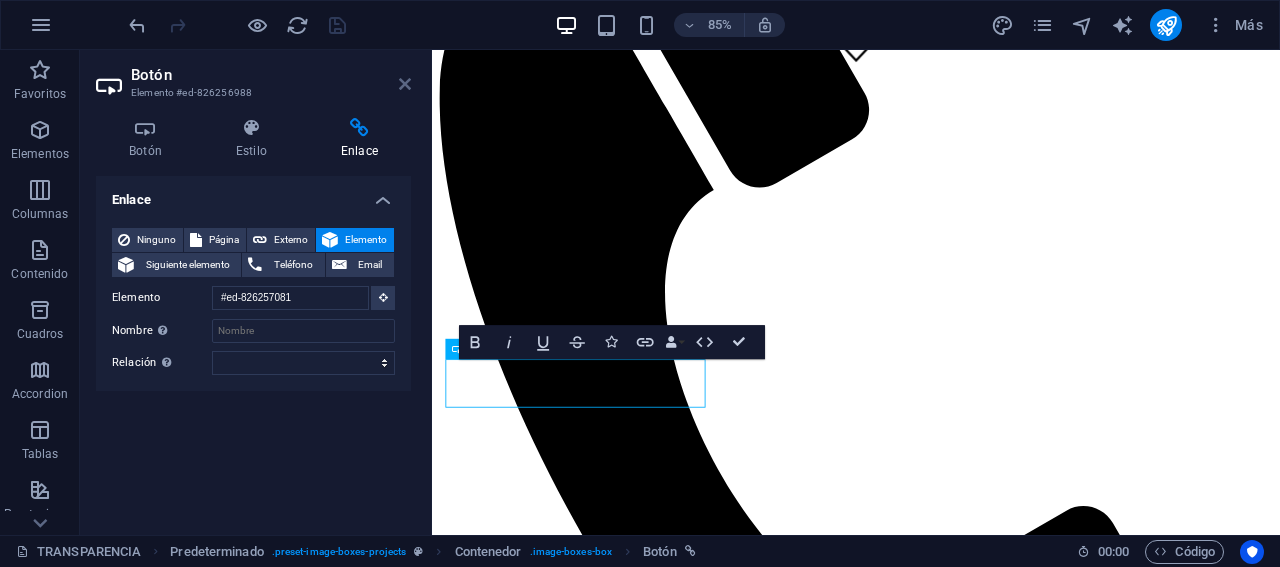 click at bounding box center [405, 84] 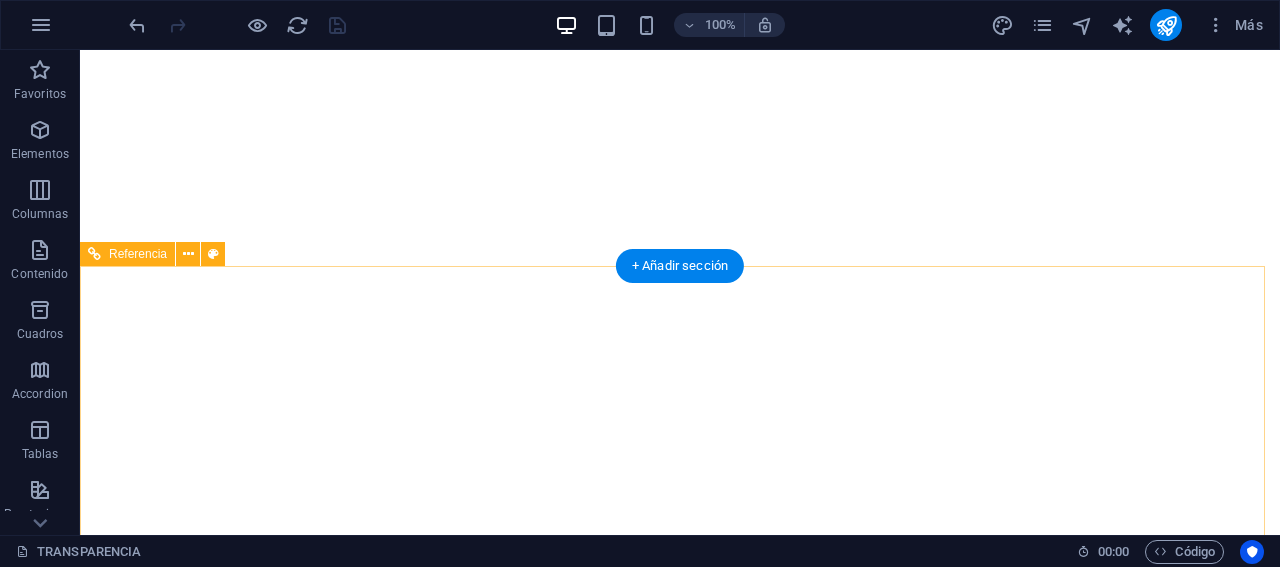 scroll, scrollTop: 1743, scrollLeft: 0, axis: vertical 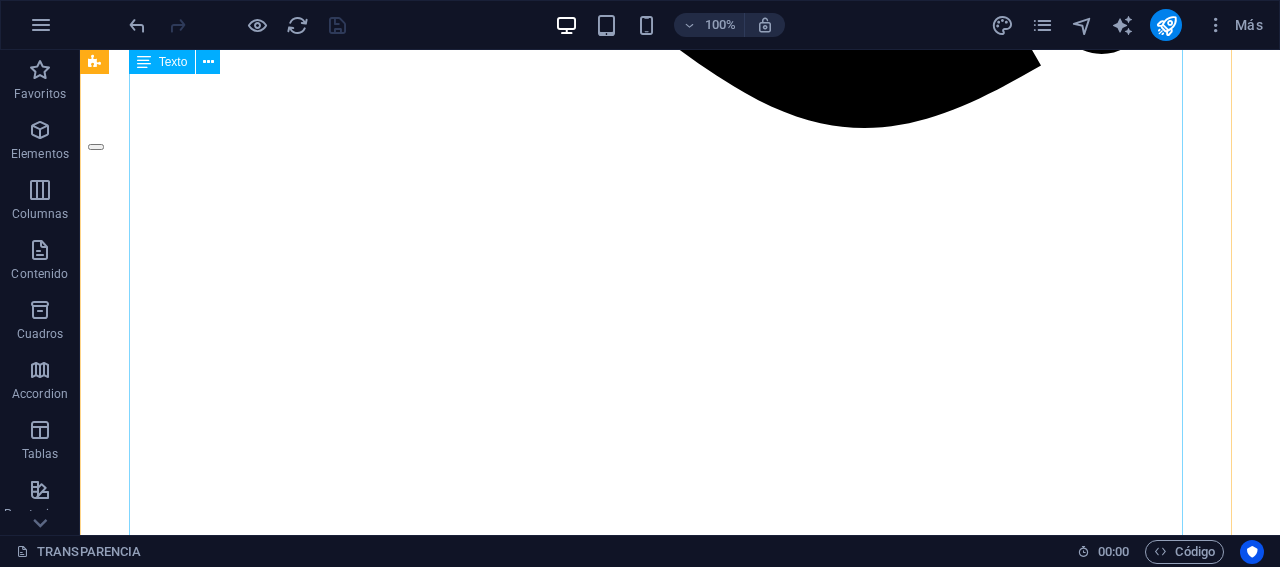 click on "Lorem ipsum dolor sit amet, consetetur sadipscing elitr, sed diam nonumy eirmod tempor invidunt ut labore et dolore magna aliquyam erat, sed diam voluptua. At vero eos et accusam et justo duo dolores et ea rebum. Stet clita kasd gubergren, no sea takimata sanctus est Lorem ipsum dolor sit amet. Lorem ipsum dolor sit amet, consetetur sadipscing elitr, sed diam nonumy eirmod tempor invidunt ut labore et dolore magna aliquyam erat, sed diam voluptua. At vero eos et accusam et justo duo dolores et ea rebum. Stet clita kasd gubergren, no sea takimata sanctus est Lorem ipsum dolor sit amet. Lorem ipsum dolor sit amet, consetetur sadipscing elitr, sed diam nonumy eirmod tempor invidunt ut labore et dolore magna aliquyam erat, sed diam voluptua. At vero eos et accusam et justo duo dolores et ea rebum. Stet clita kasd gubergren, no sea takimata sanctus est Lorem ipsum dolor sit amet." at bounding box center (680, 7248) 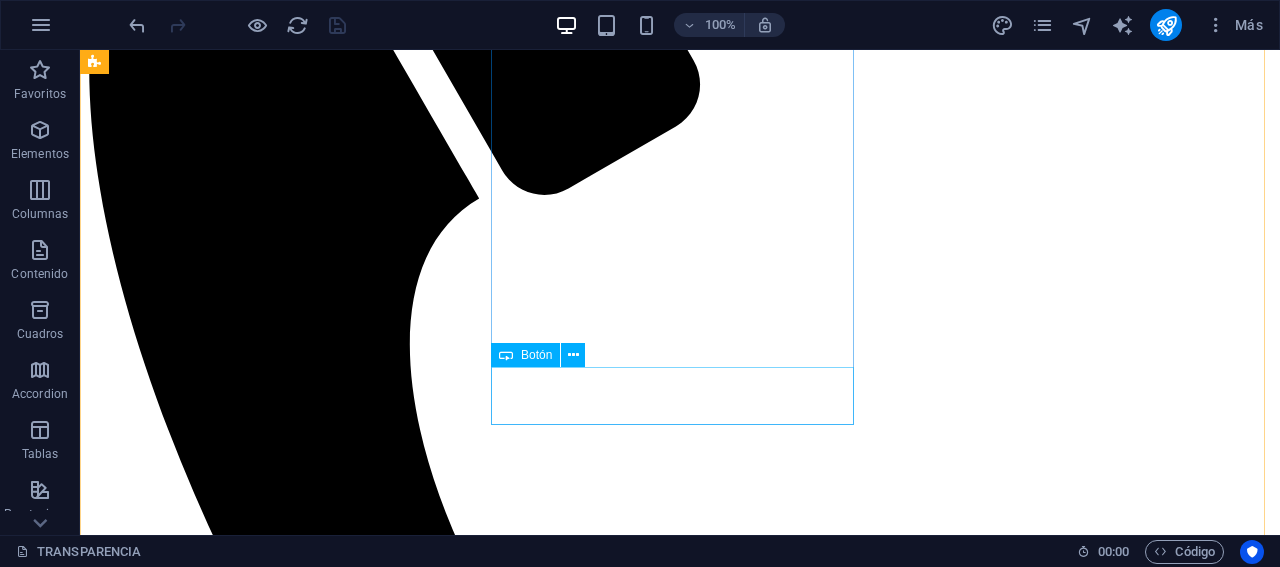 scroll, scrollTop: 643, scrollLeft: 0, axis: vertical 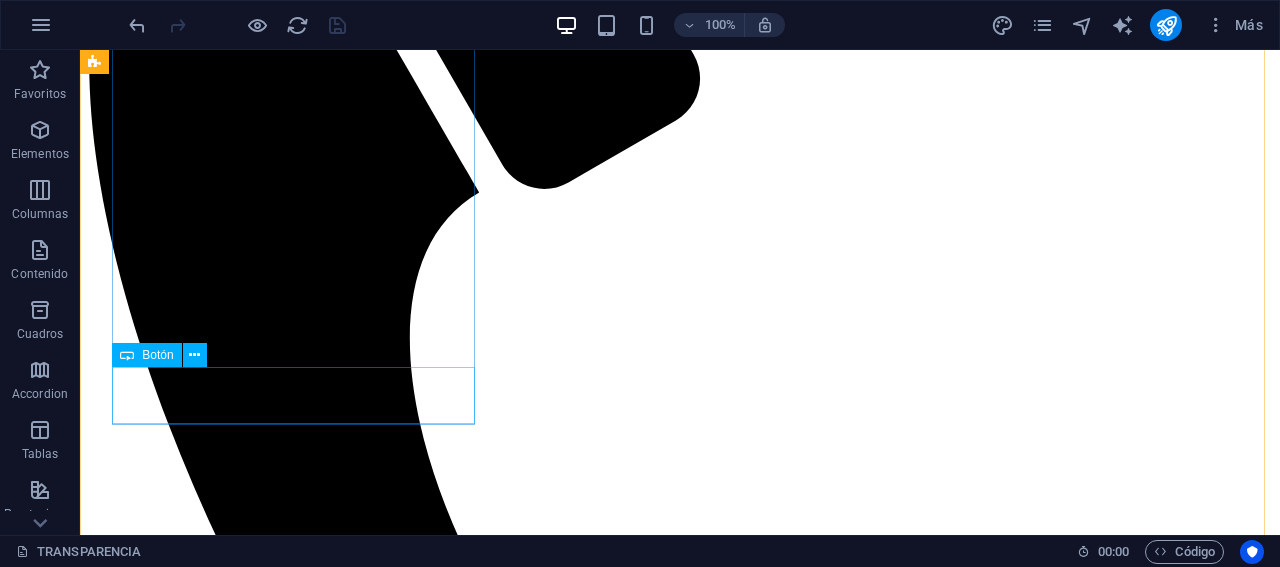 click on "+ Read More" at bounding box center (680, 2892) 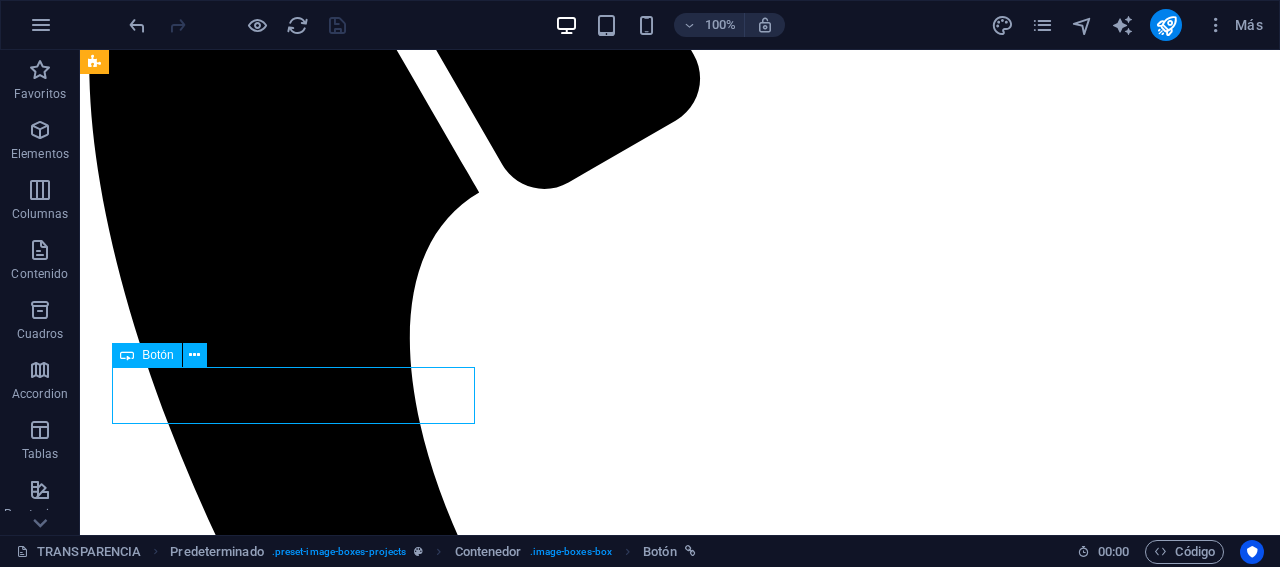 click on "+ Read More" at bounding box center [680, 2892] 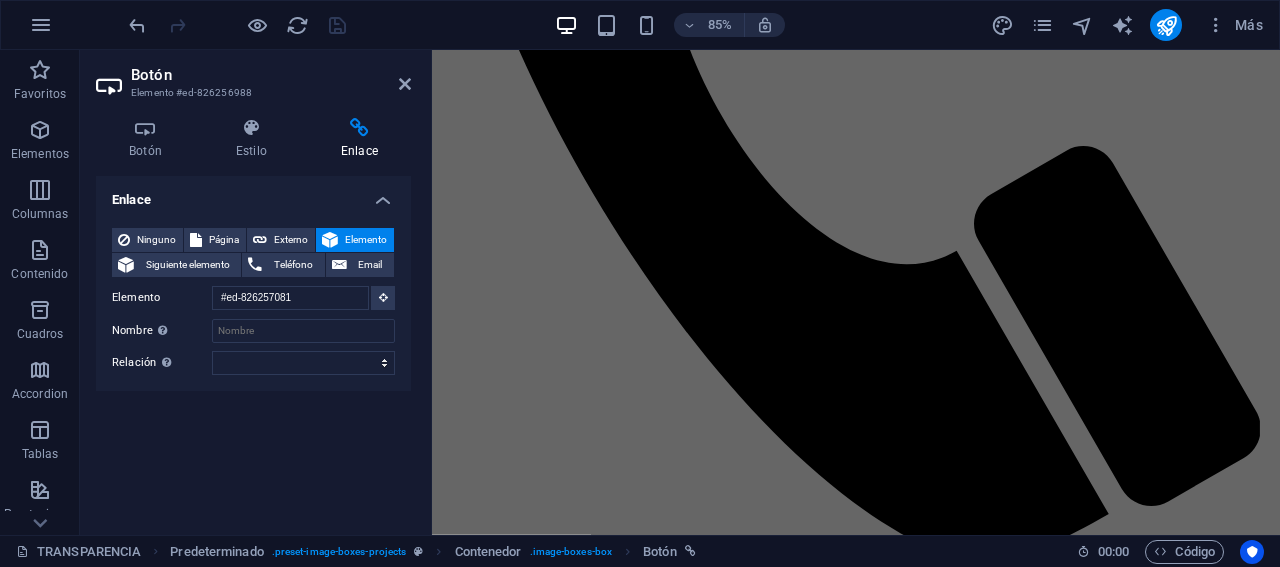 scroll, scrollTop: 498, scrollLeft: 0, axis: vertical 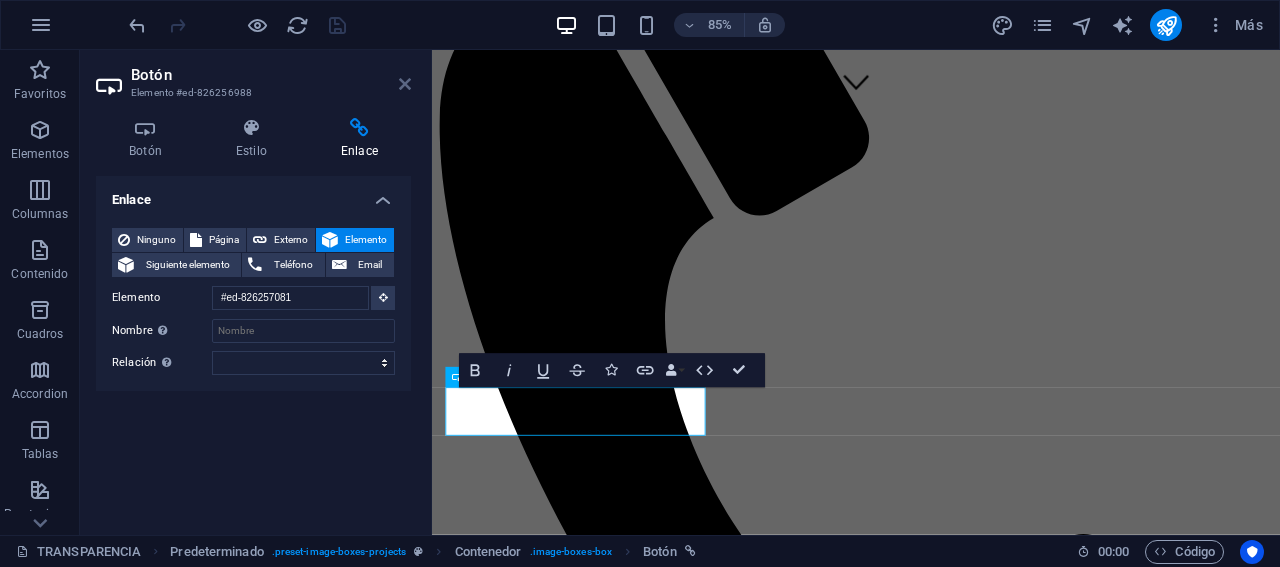 click at bounding box center [405, 84] 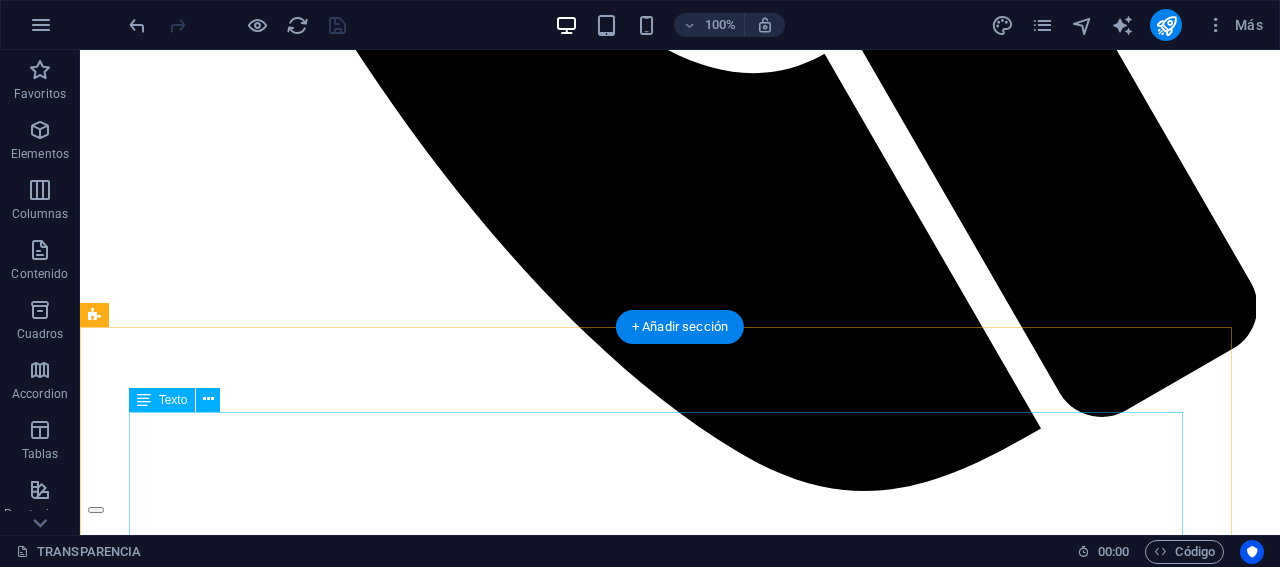 scroll, scrollTop: 1410, scrollLeft: 0, axis: vertical 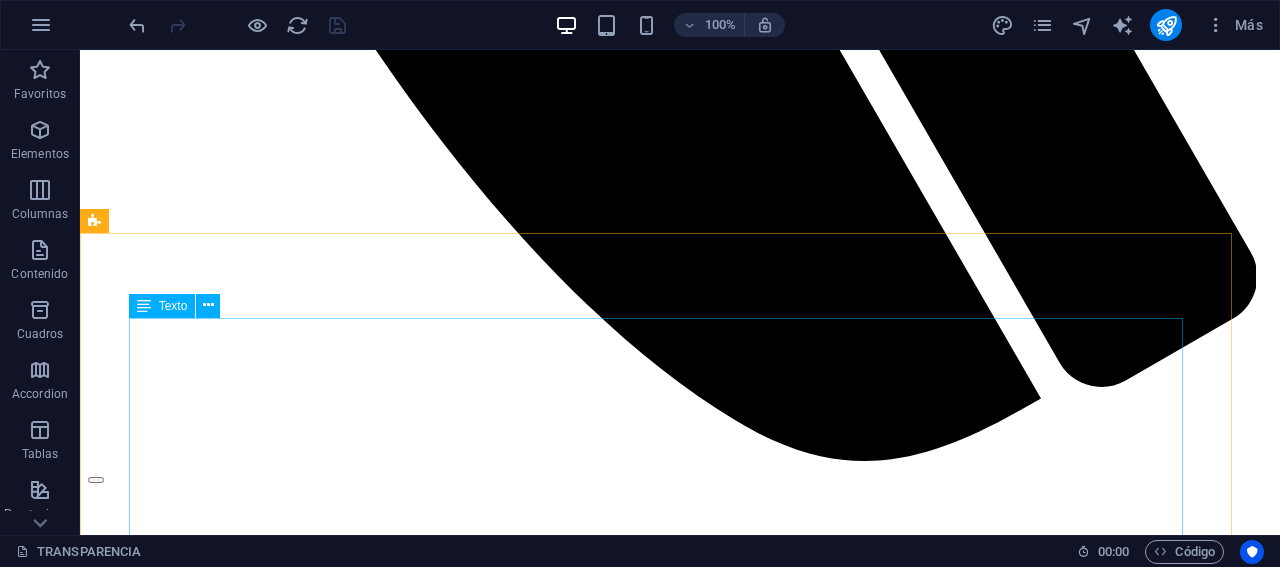 click on "Texto" at bounding box center [173, 306] 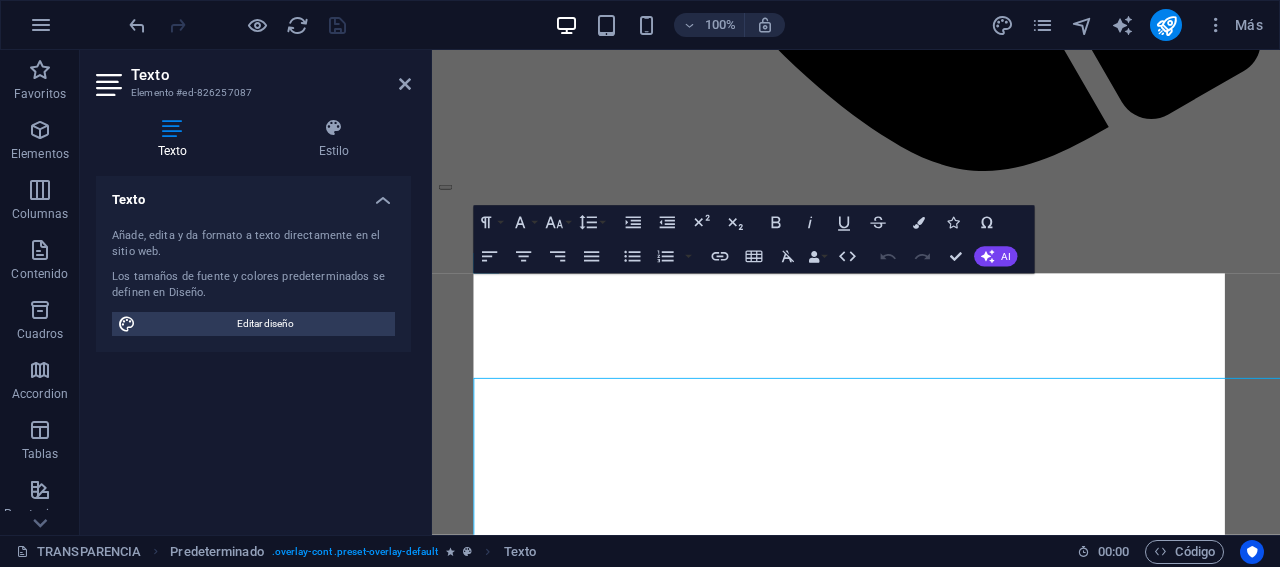 scroll, scrollTop: 1292, scrollLeft: 0, axis: vertical 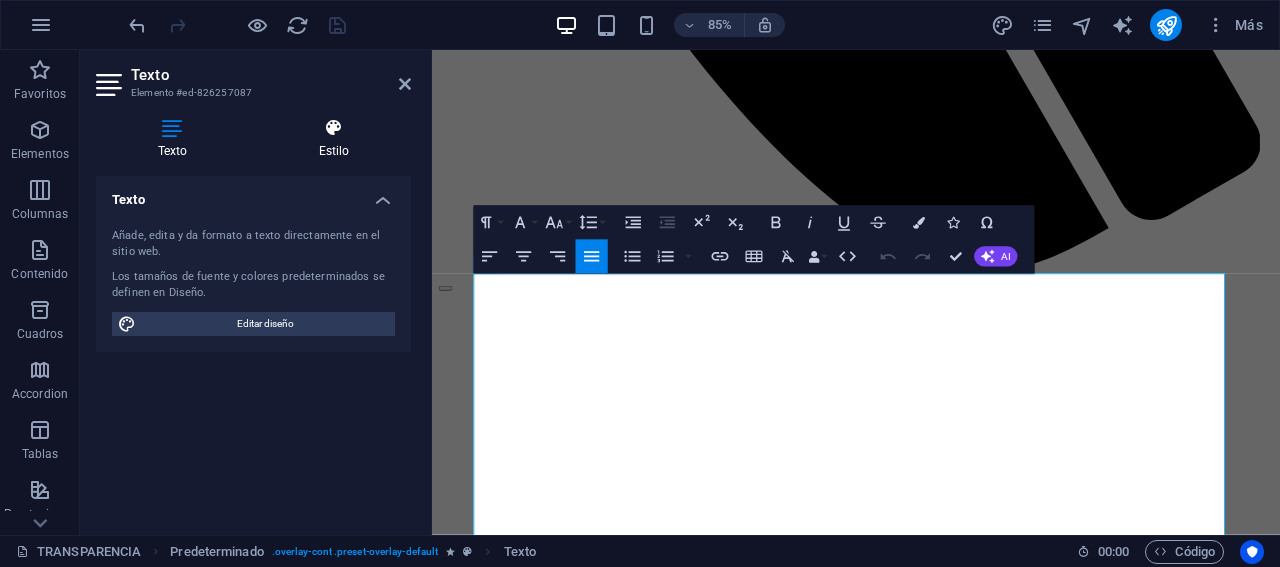 click on "Estilo" at bounding box center [334, 139] 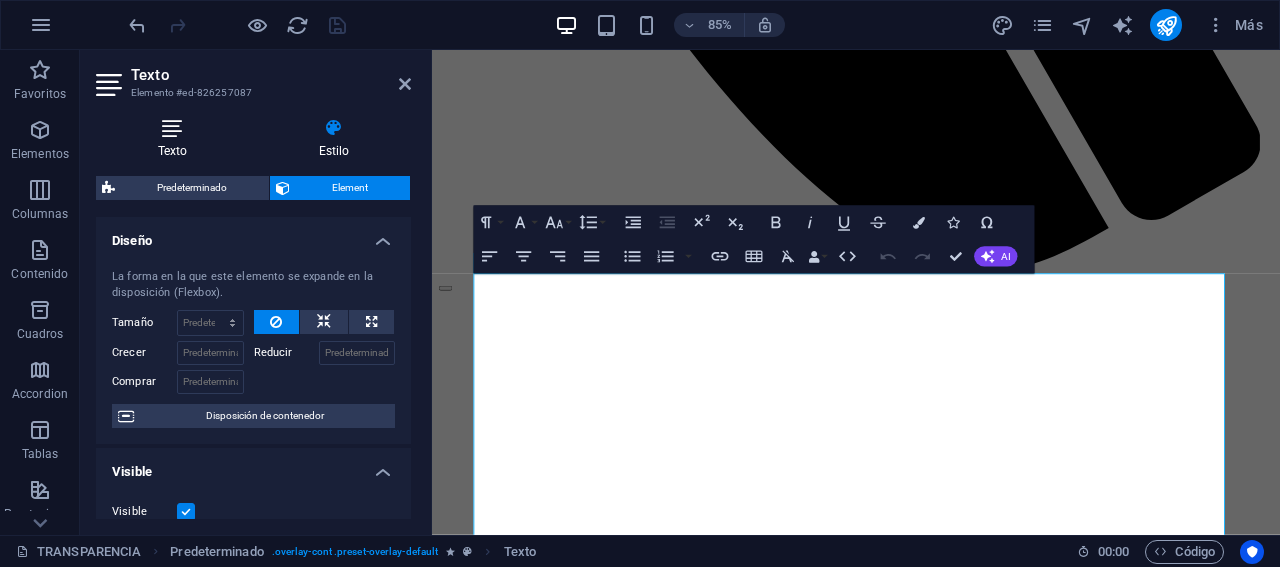 click at bounding box center [172, 128] 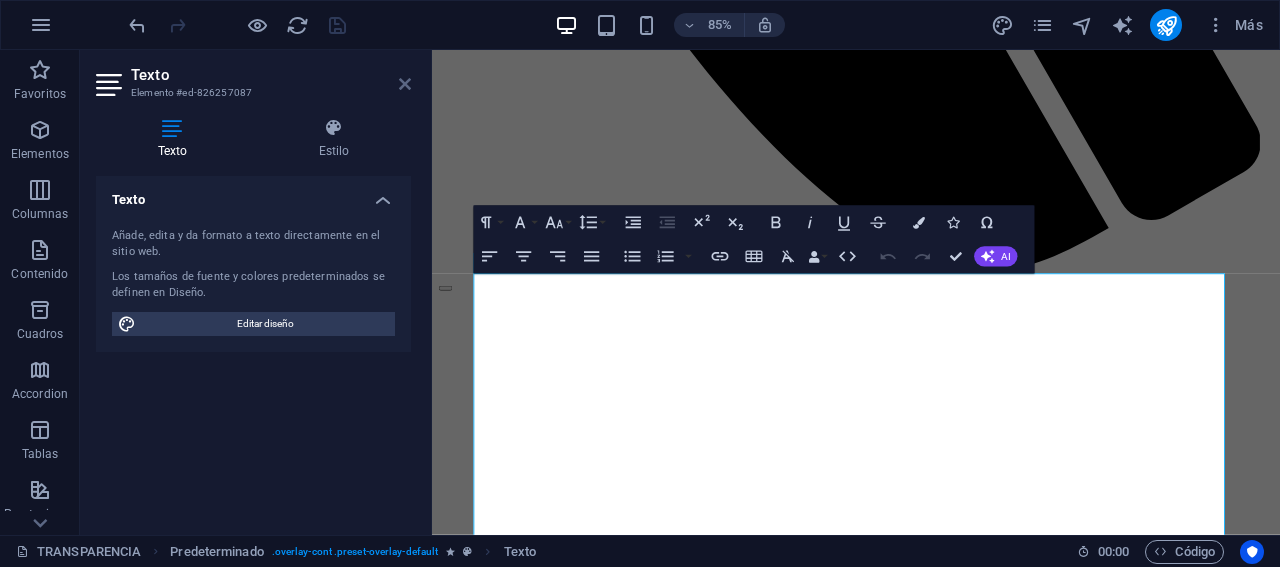click at bounding box center (405, 84) 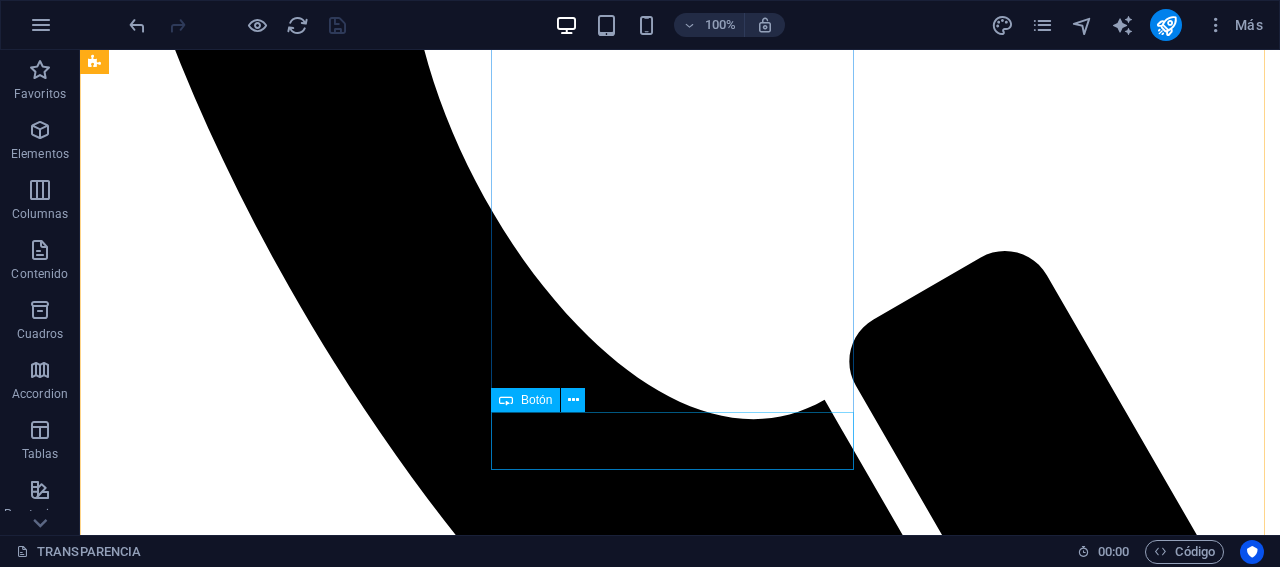 scroll, scrollTop: 1010, scrollLeft: 0, axis: vertical 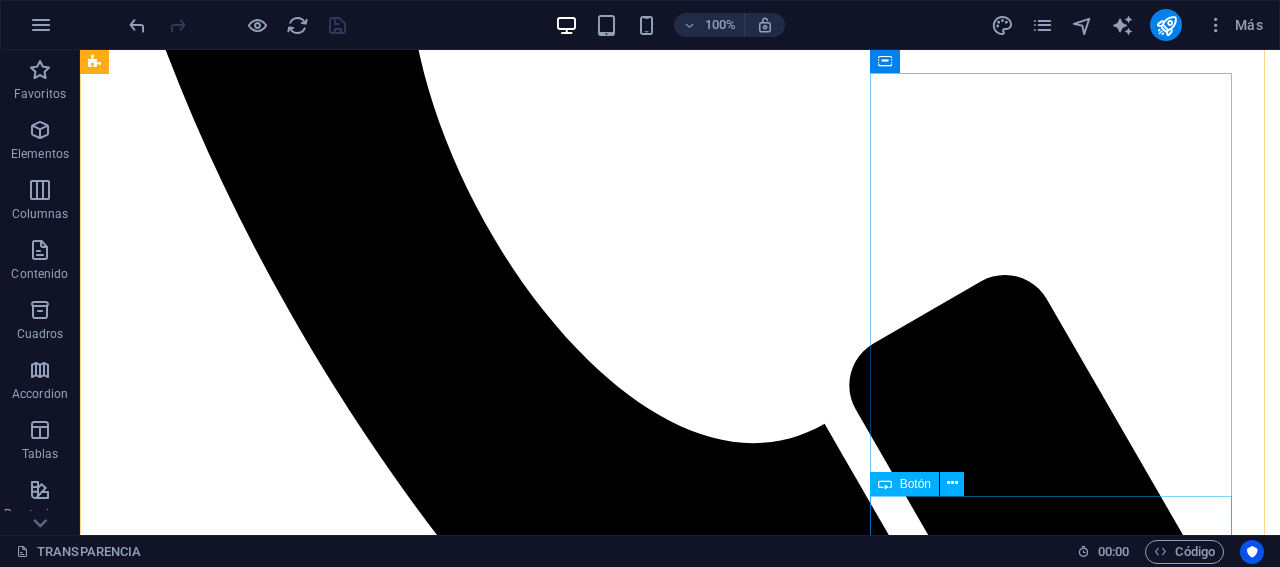 click on "+ Read More" at bounding box center [680, 7608] 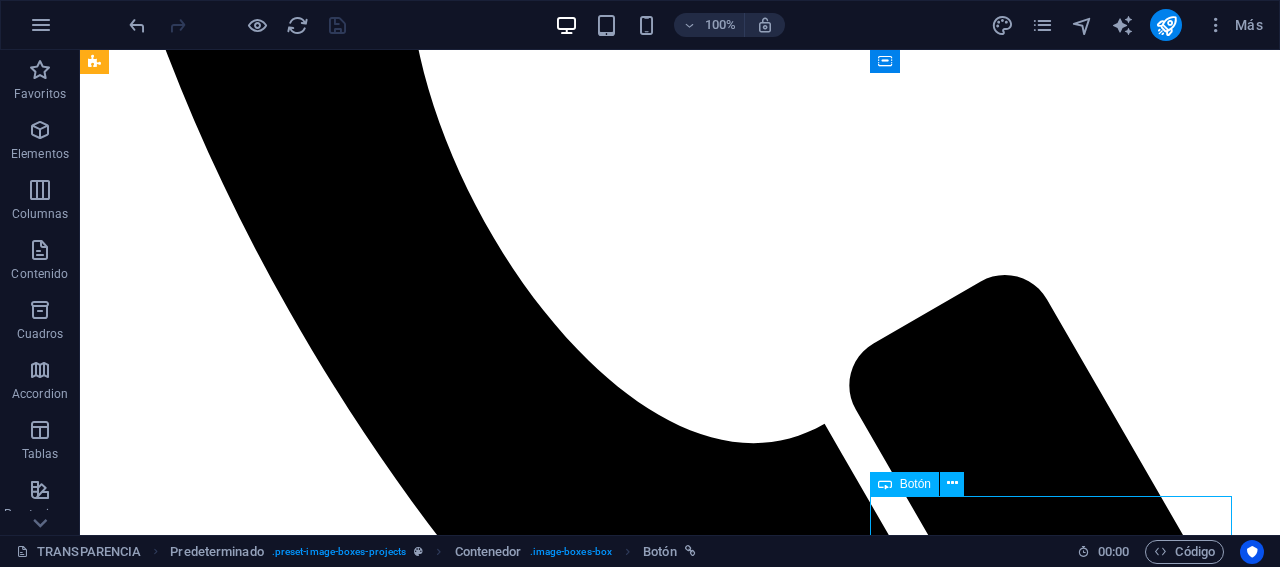 click on "+ Read More" at bounding box center (680, 7608) 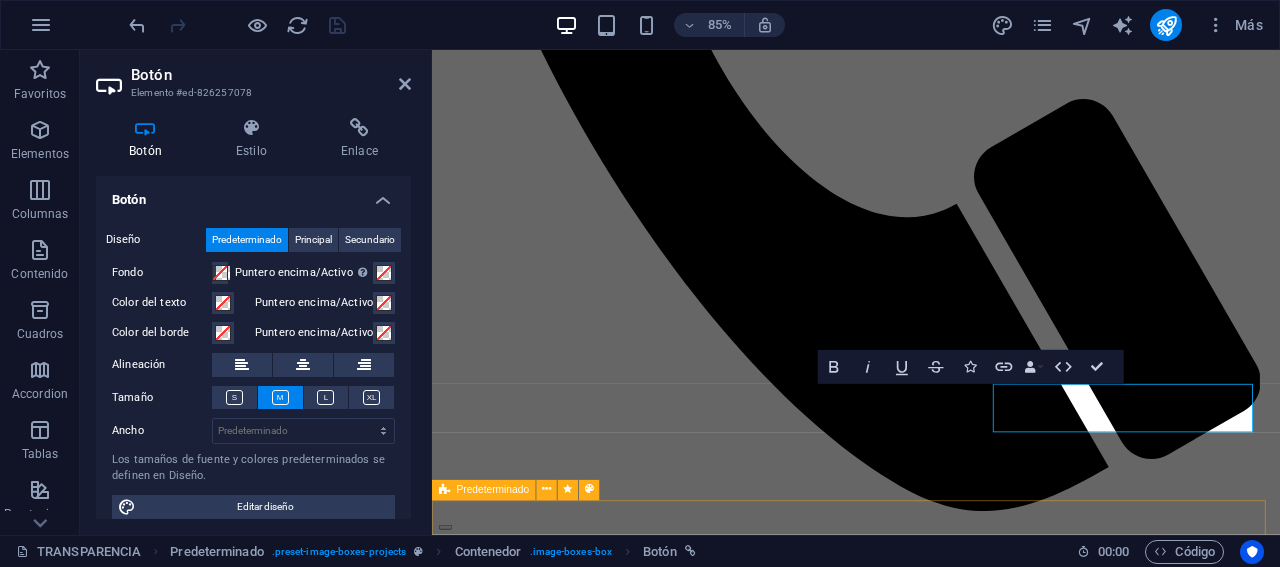 scroll, scrollTop: 945, scrollLeft: 0, axis: vertical 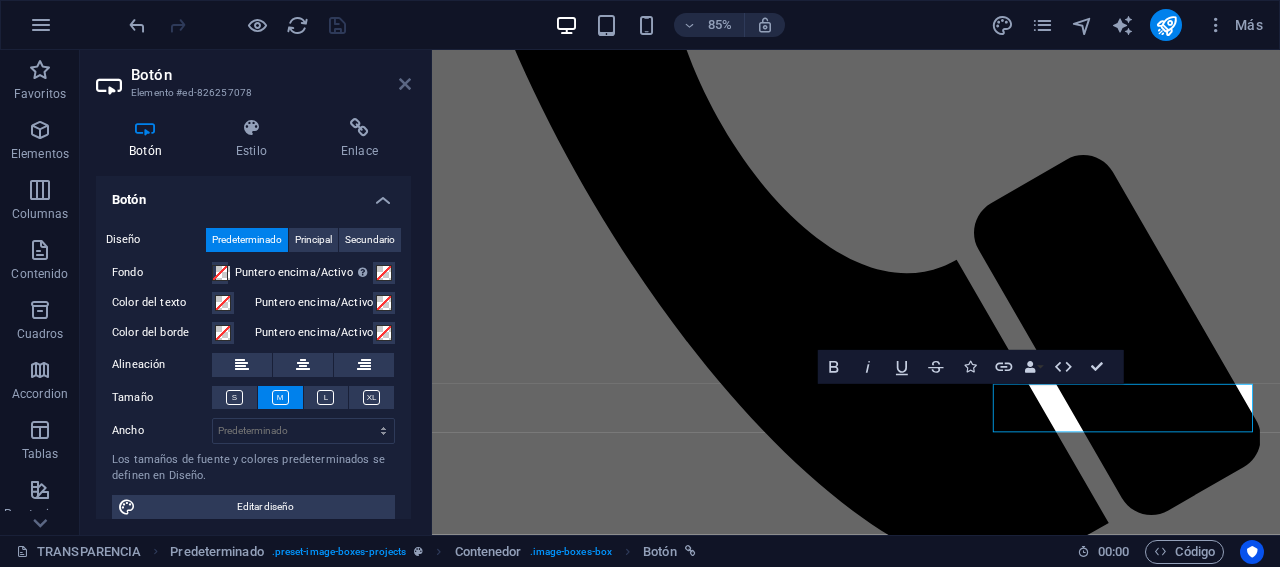click at bounding box center [405, 84] 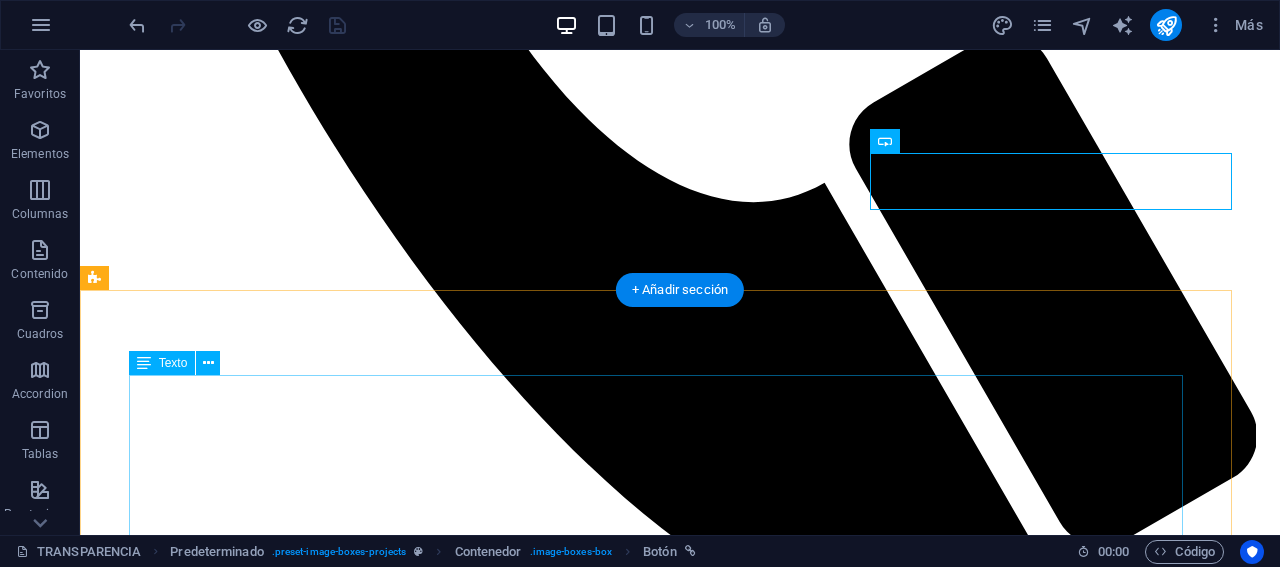 scroll, scrollTop: 1410, scrollLeft: 0, axis: vertical 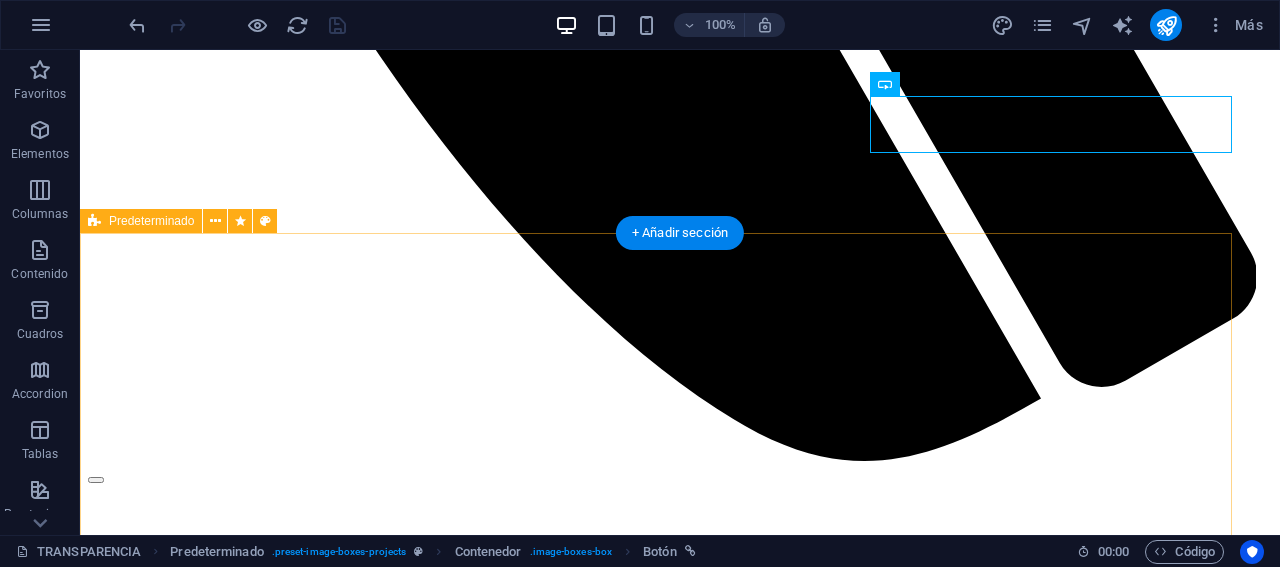 click on "LOREM IPSUM DOLOR SIT AMET, CONSETETUR. Lorem ipsum dolor sit amet, consetetur sadipscing elitr, sed diam nonumy eirmod tempor invidunt ut labore et dolore magna aliquyam erat, sed diam voluptua. At vero eos et accusam et justo duo dolores et ea rebum. Stet clita kasd gubergren, no sea takimata sanctus est Lorem ipsum dolor sit amet. Lorem ipsum dolor sit amet, consetetur sadipscing elitr, sed diam nonumy eirmod tempor invidunt ut labore et dolore magna aliquyam erat, sed diam voluptua. At vero eos et accusam et justo duo dolores et ea rebum. Stet clita kasd gubergren, no sea takimata sanctus est Lorem ipsum dolor sit amet. Lorem ipsum dolor sit amet, consetetur sadipscing elitr, sed diam nonumy eirmod tempor invidunt ut labore et dolore magna aliquyam erat, sed diam voluptua. At vero eos et accusam et justo duo dolores et ea rebum. Stet clita kasd gubergren, no sea takimata sanctus est Lorem ipsum dolor sit amet." at bounding box center (680, 7561) 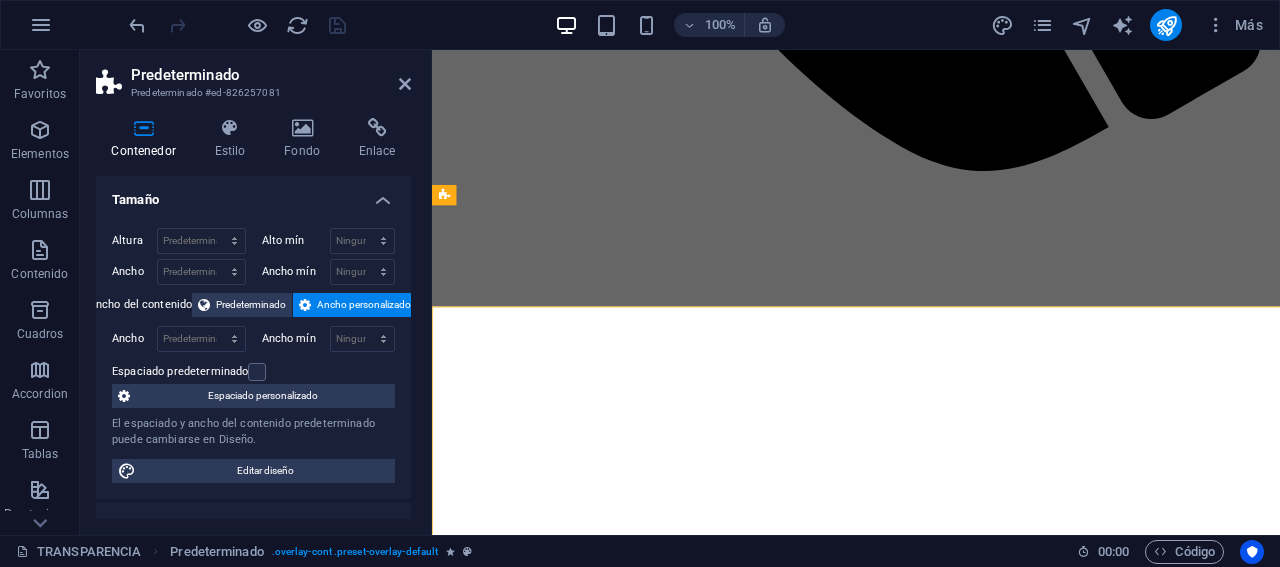 scroll, scrollTop: 1292, scrollLeft: 0, axis: vertical 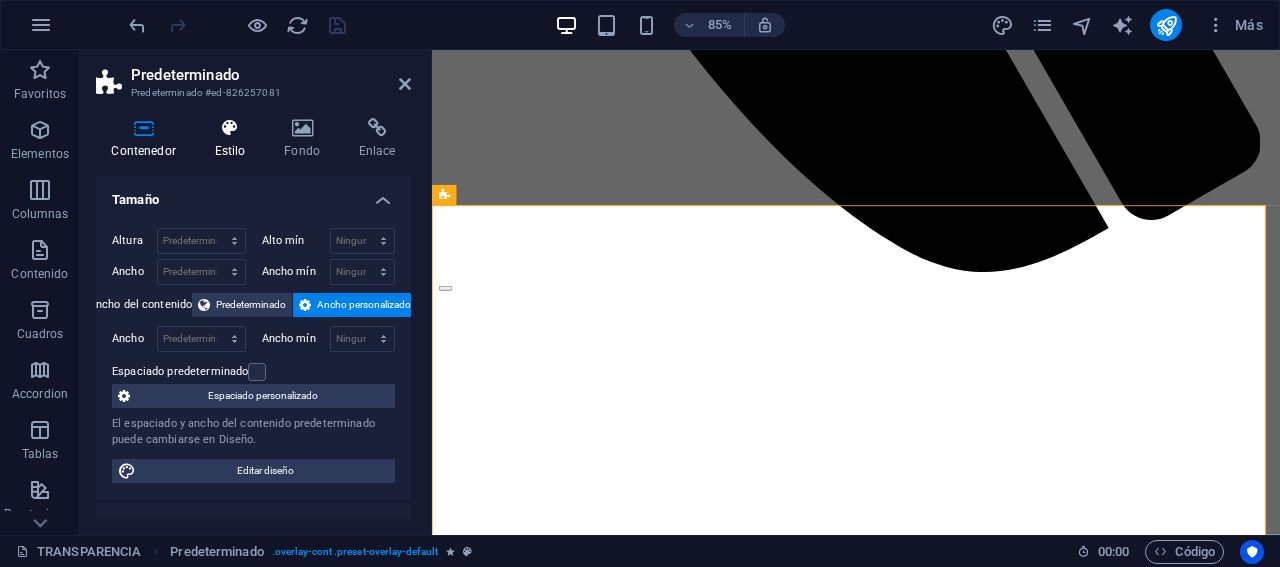 click on "Estilo" at bounding box center (234, 139) 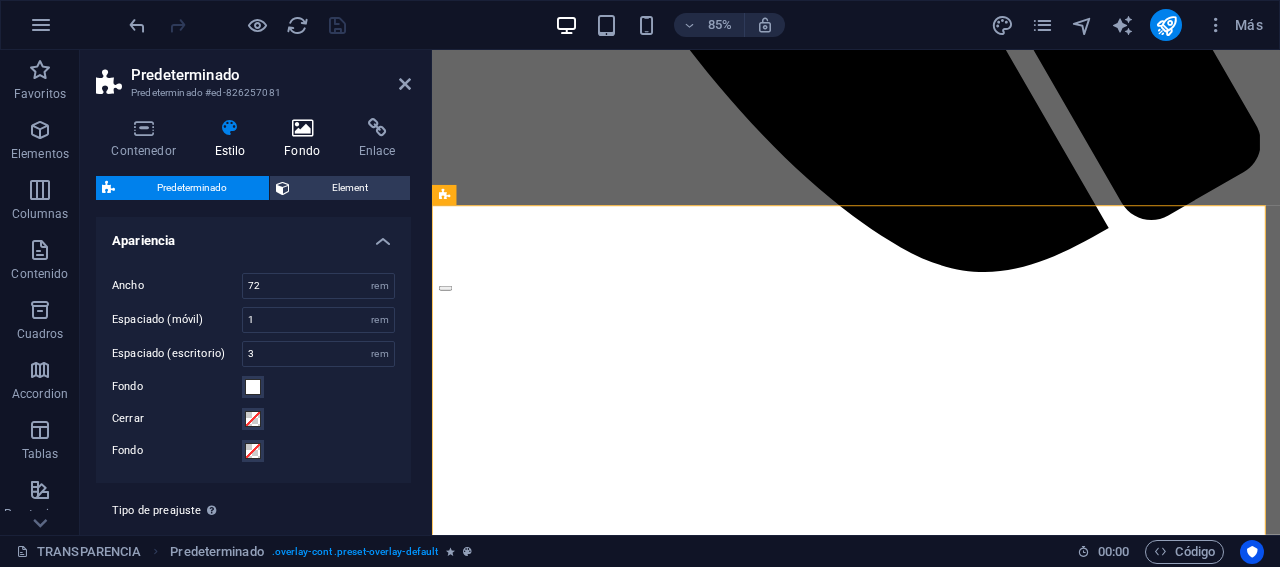 click at bounding box center [302, 128] 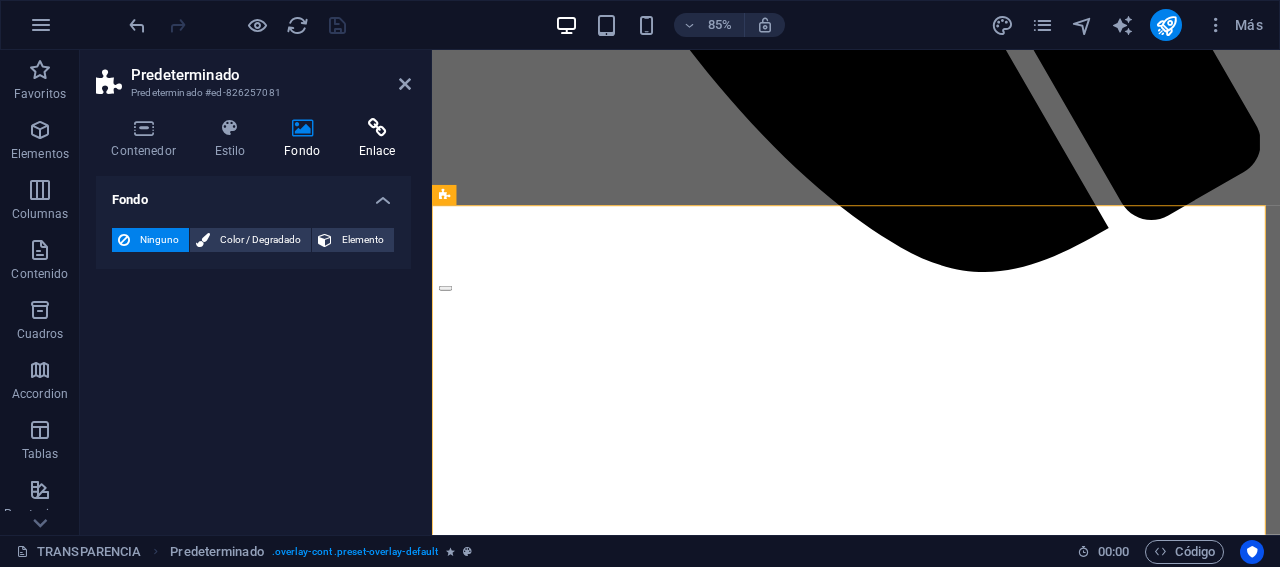 click at bounding box center [377, 128] 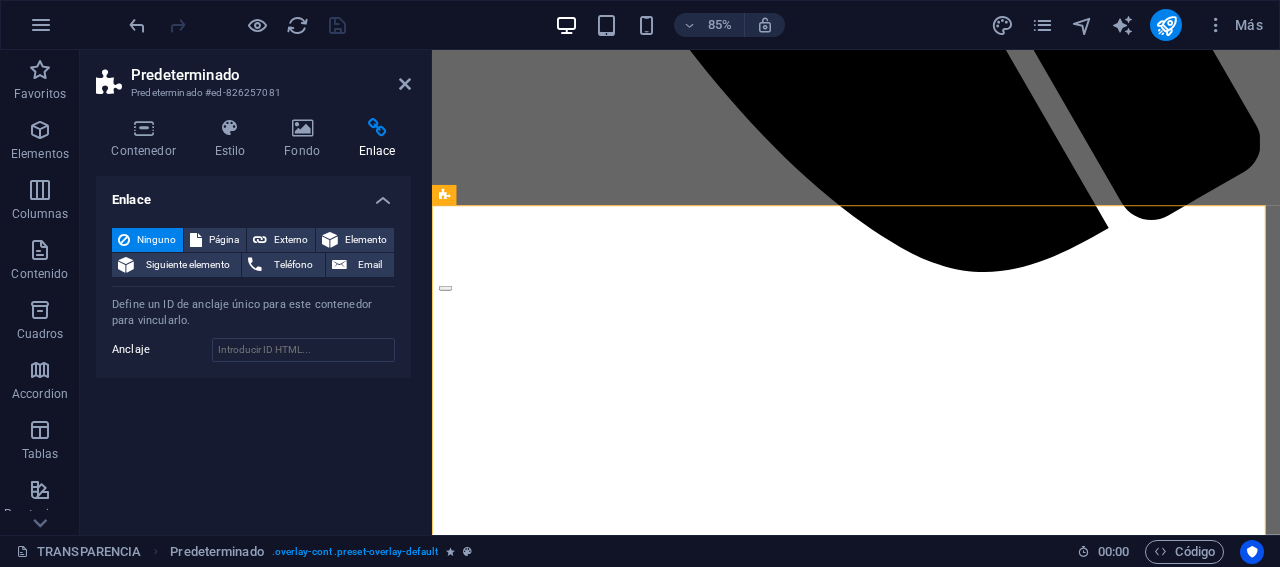 click on "Predeterminado Predeterminado #ed-826257081
Contenedor Estilo Fondo Enlace Tamaño Altura Predeterminado px rem % vh vw Alto mín Ninguno px rem % vh vw Ancho Predeterminado px rem % em vh vw Ancho mín Ninguno px rem % vh vw Ancho del contenido Predeterminado Ancho personalizado Ancho Predeterminado px rem % em vh vw Ancho mín Ninguno px rem % vh vw Espaciado predeterminado Espaciado personalizado El espaciado y ancho del contenido predeterminado puede cambiarse en Diseño. Editar diseño Diseño (Flexbox) Alineación Determina flex-direction. Predeterminado Eje principal Determina la forma en la que los elementos deberían comportarse por el eje principal en este contenedor (contenido justificado). Predeterminado Eje lateral Controla la dirección vertical del elemento en el contenedor (alinear elementos). Predeterminado Ajuste Predeterminado Habilitado Deshabilitado Relleno Controla las distancias y la dirección de los elementos en el eje Y en varias líneas (alinear contenido). Rol Olas" at bounding box center [256, 292] 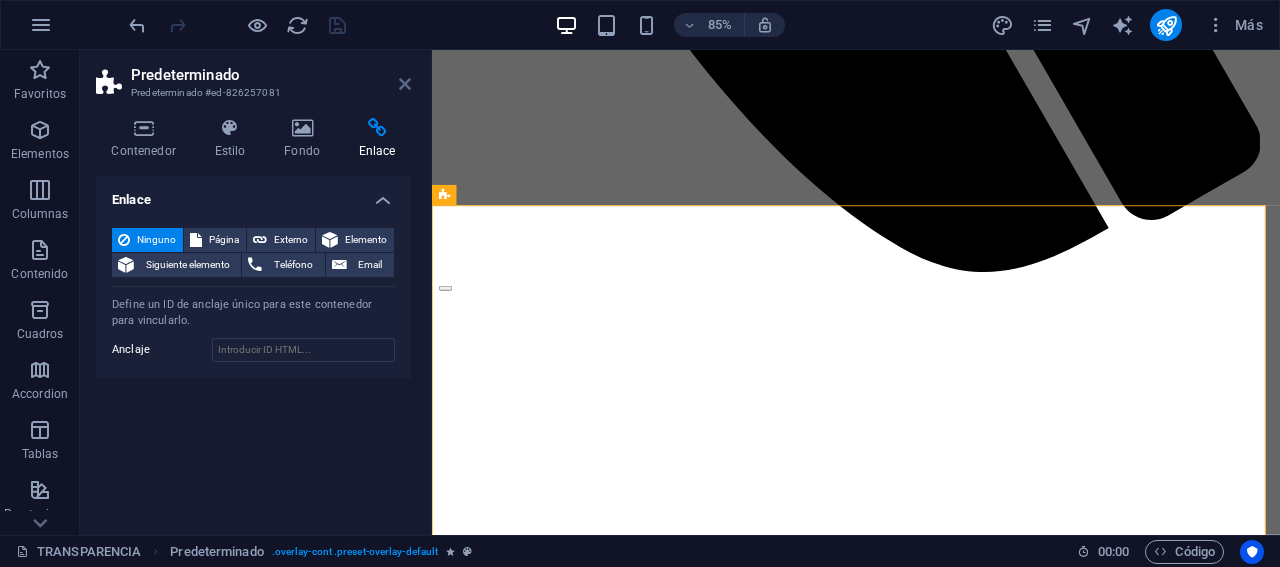 drag, startPoint x: 408, startPoint y: 83, endPoint x: 336, endPoint y: 50, distance: 79.20227 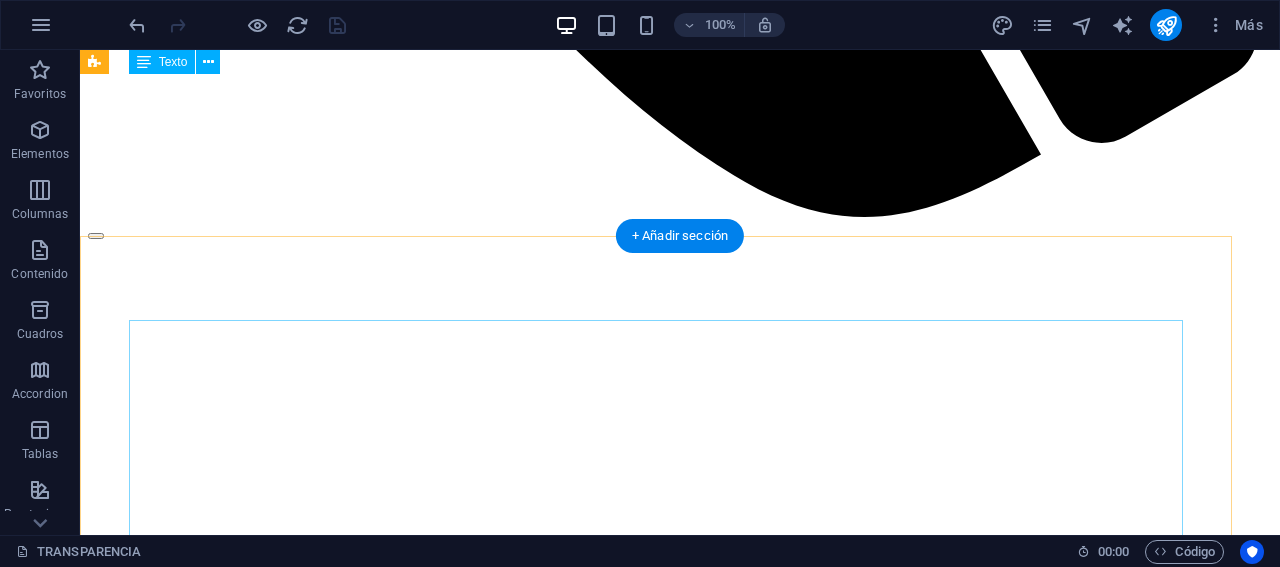 scroll, scrollTop: 1408, scrollLeft: 0, axis: vertical 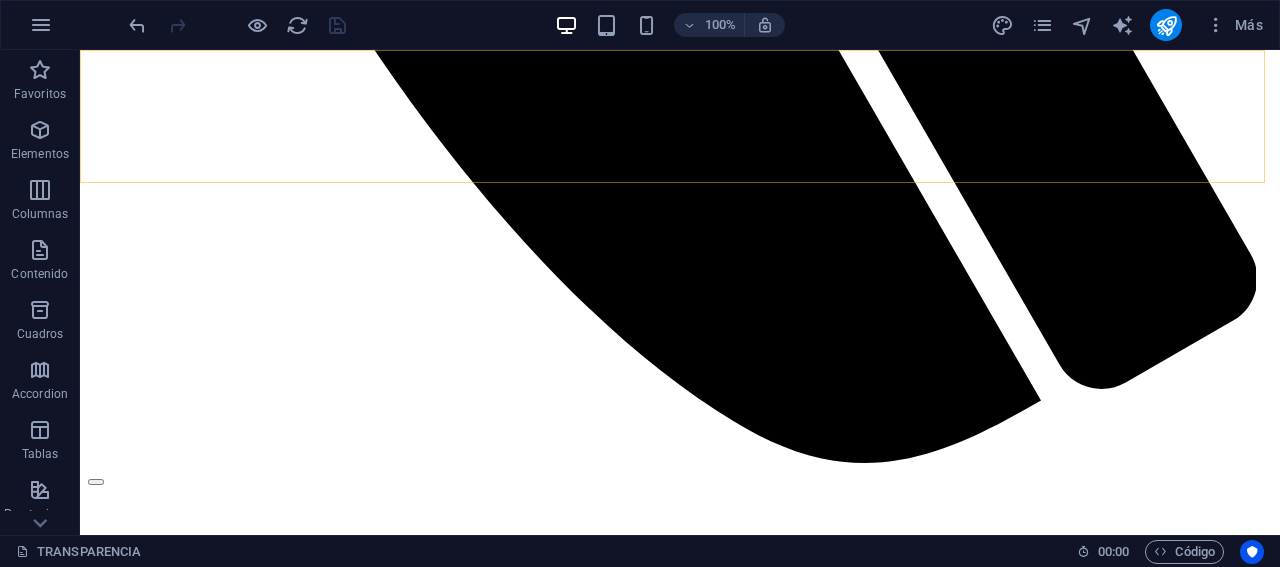 click on "INICIO ACERCA DE CONTABILIDAD GUBERNAMENTAL TRANSPARENCIA SERVICIOS CULTURA DEL AGUA" at bounding box center [680, -1157] 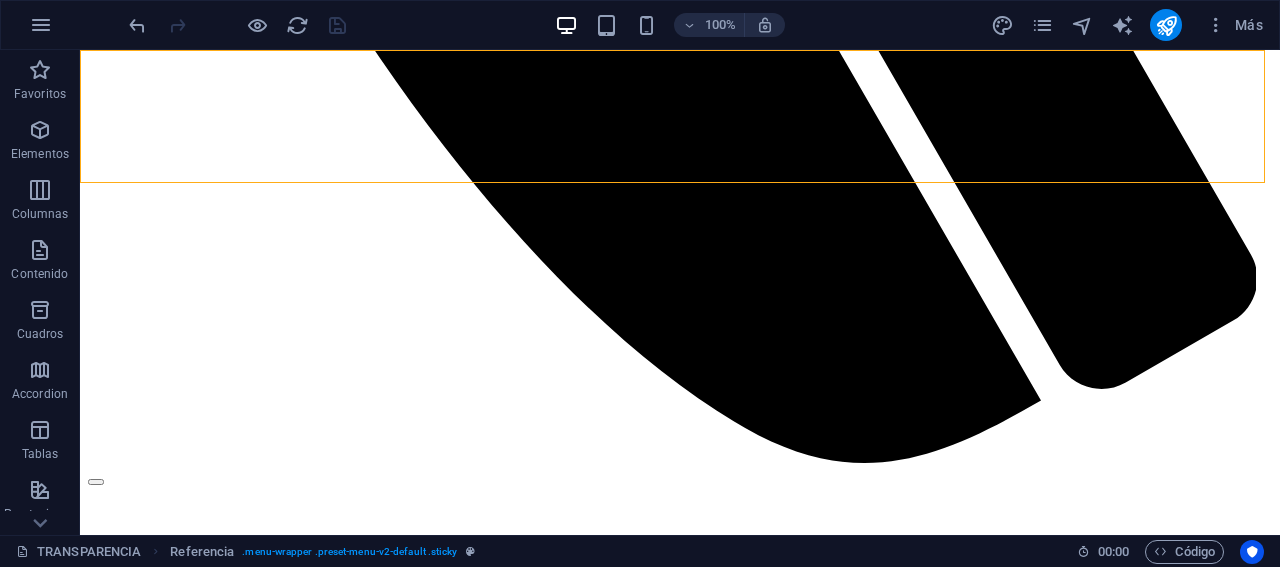 click on "INICIO ACERCA DE CONTABILIDAD GUBERNAMENTAL TRANSPARENCIA SERVICIOS CULTURA DEL AGUA" at bounding box center (680, -1157) 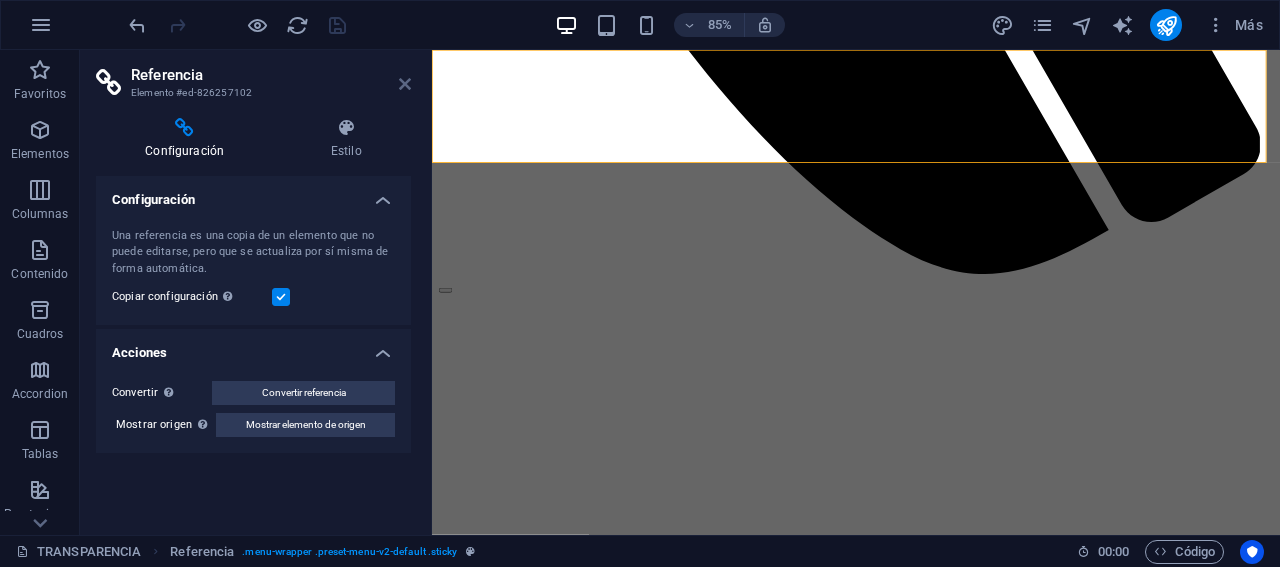 click at bounding box center [405, 84] 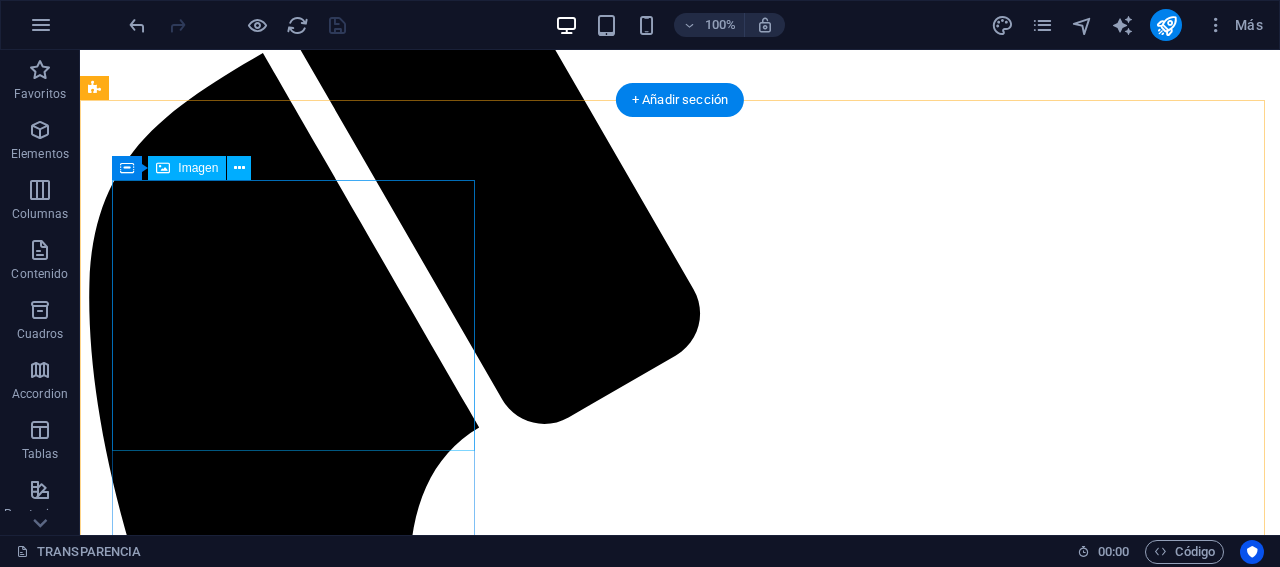 scroll, scrollTop: 308, scrollLeft: 0, axis: vertical 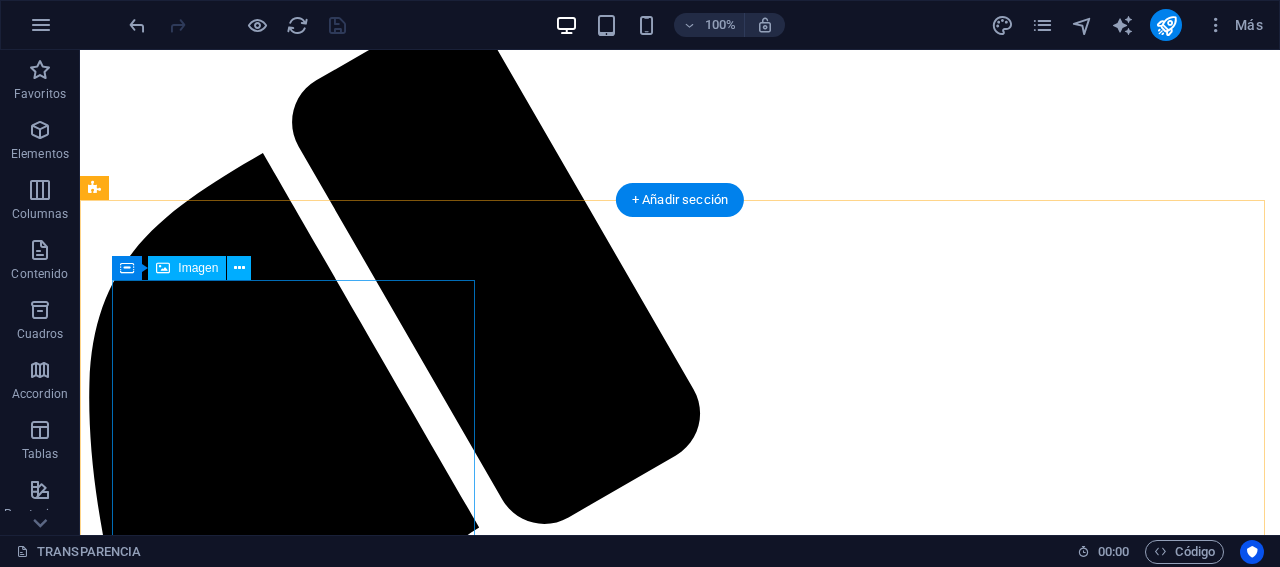 click at bounding box center [680, 2598] 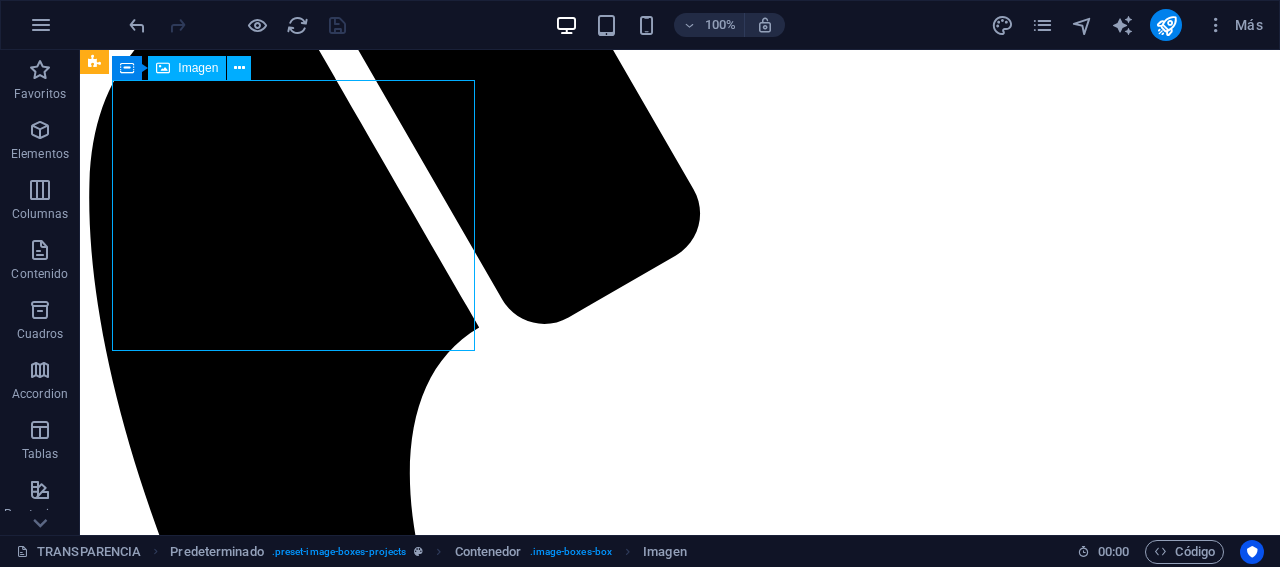 scroll, scrollTop: 408, scrollLeft: 0, axis: vertical 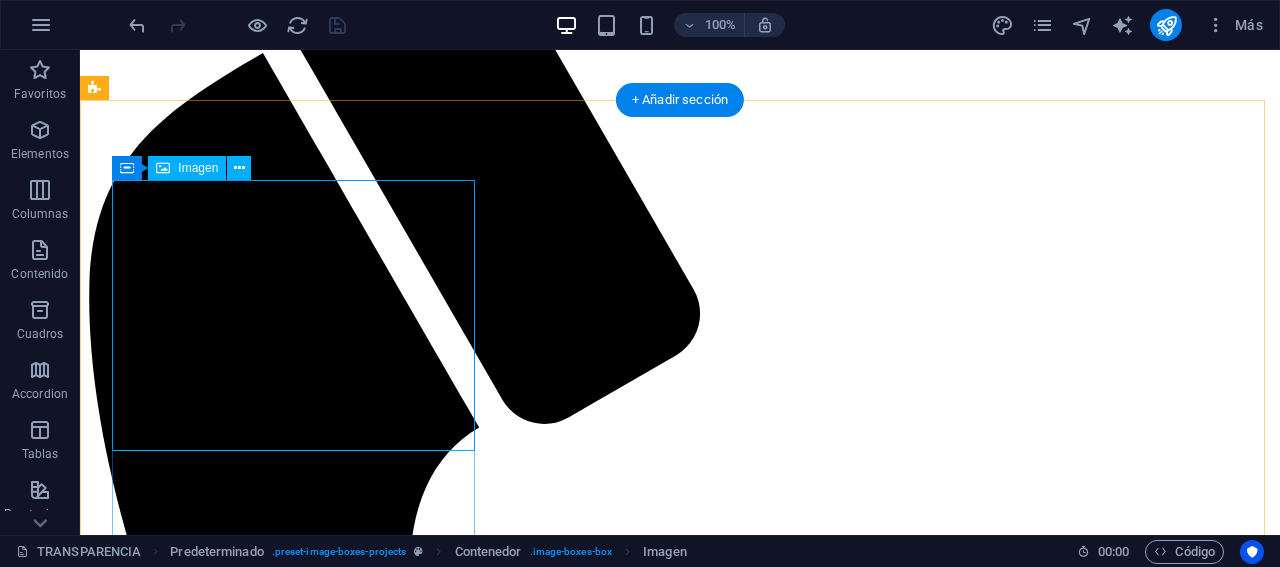 click at bounding box center (680, 2498) 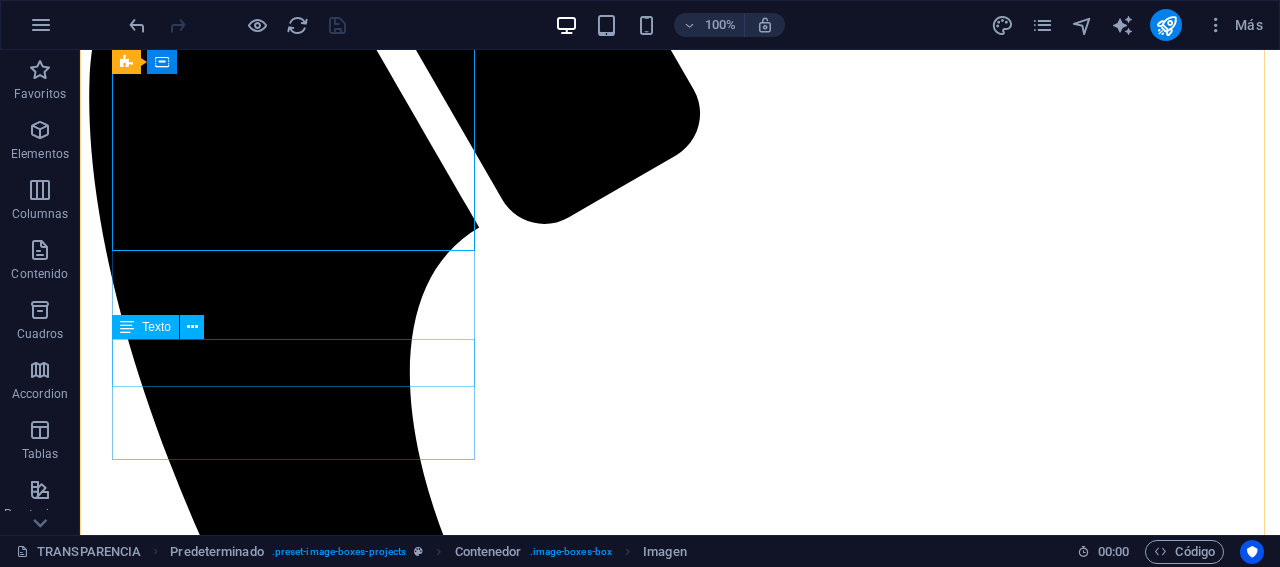 scroll, scrollTop: 508, scrollLeft: 0, axis: vertical 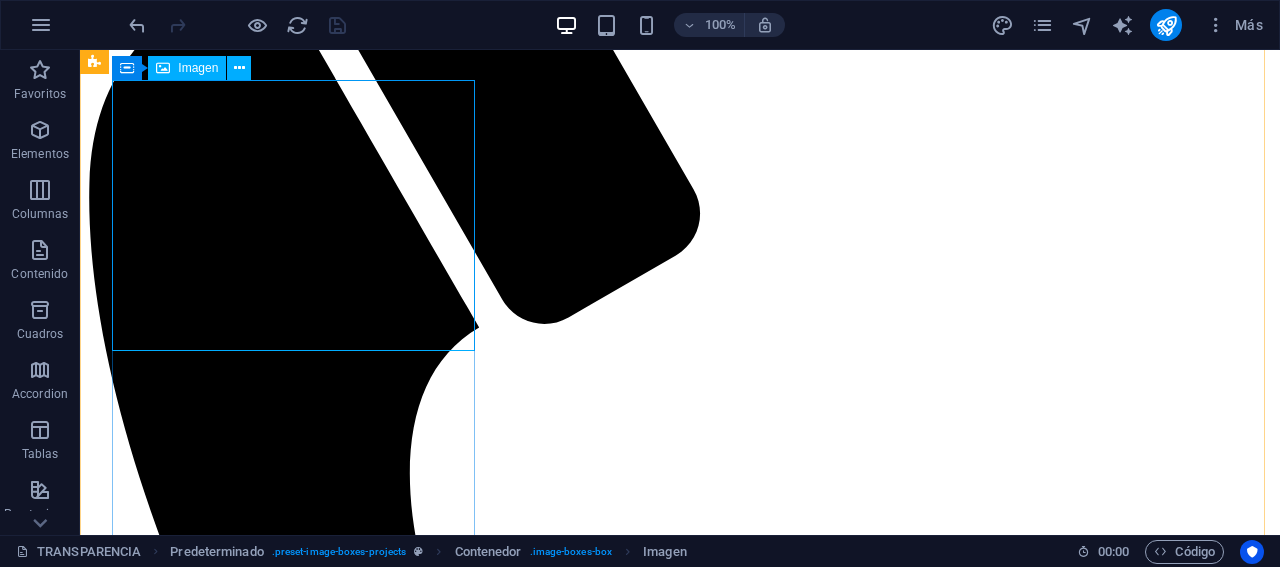click at bounding box center [680, 2465] 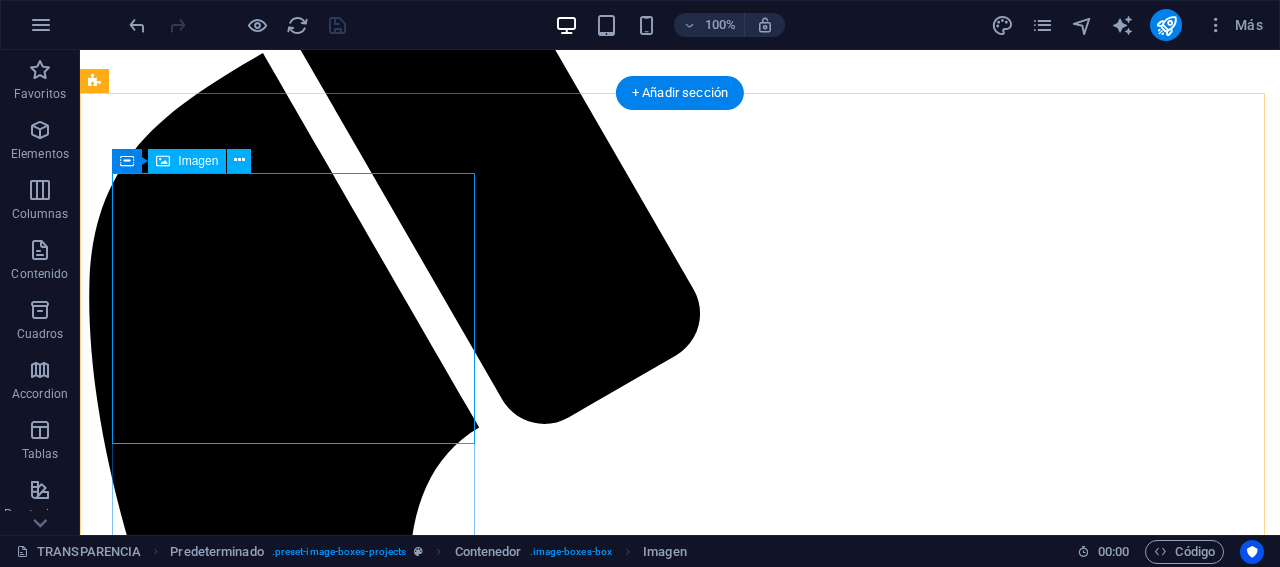 scroll, scrollTop: 608, scrollLeft: 0, axis: vertical 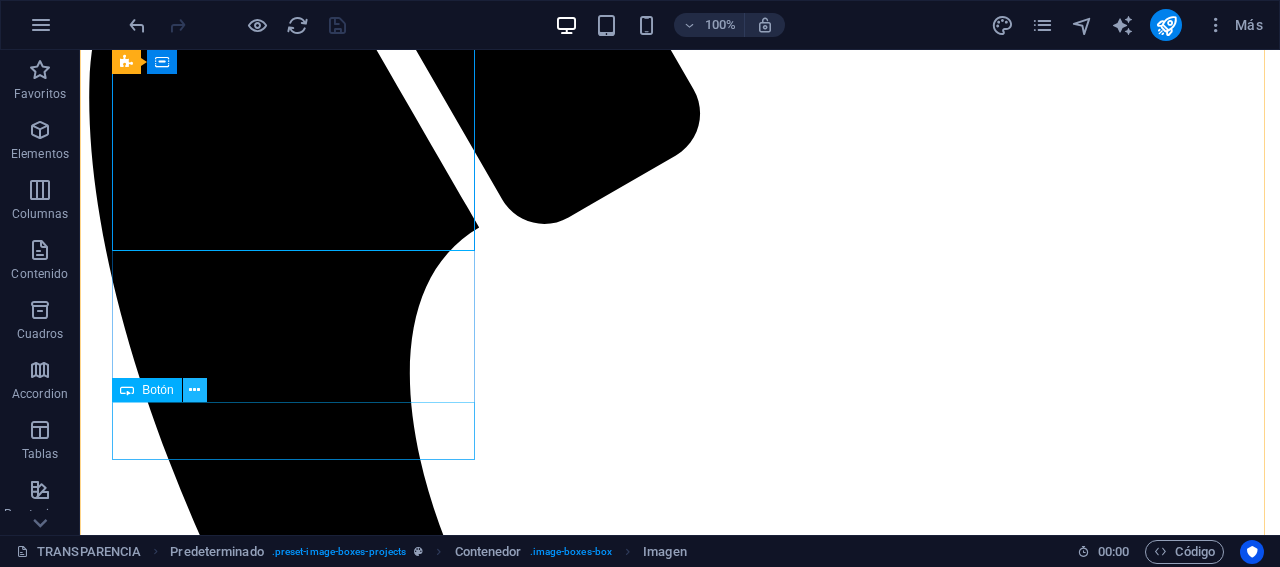 click at bounding box center [194, 390] 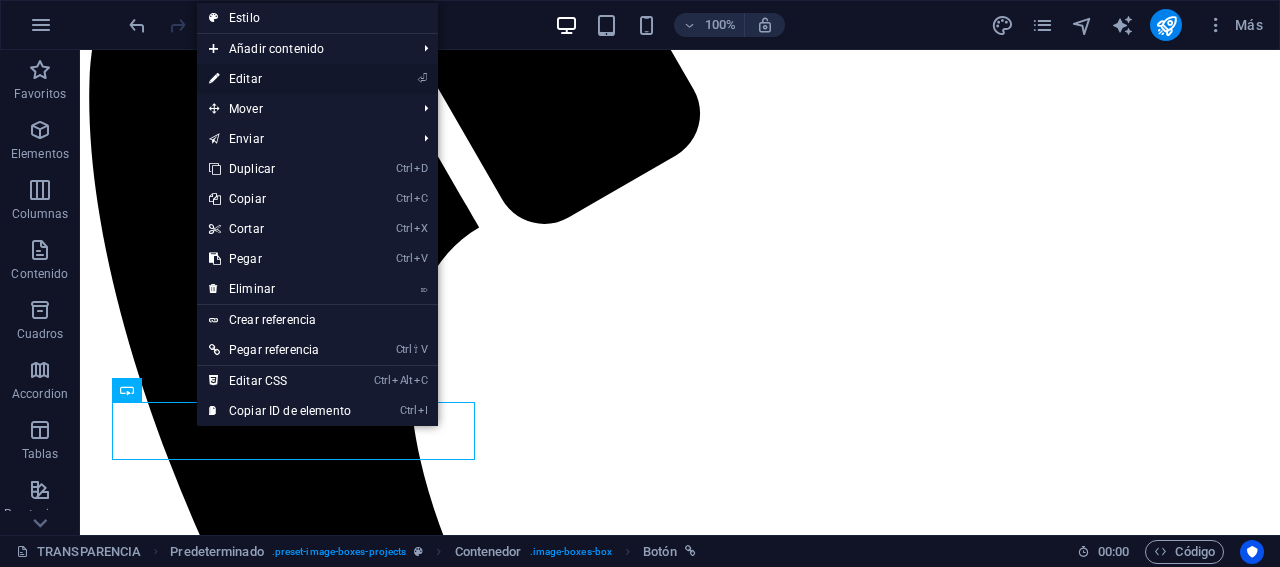 click on "⏎  Editar" at bounding box center [280, 79] 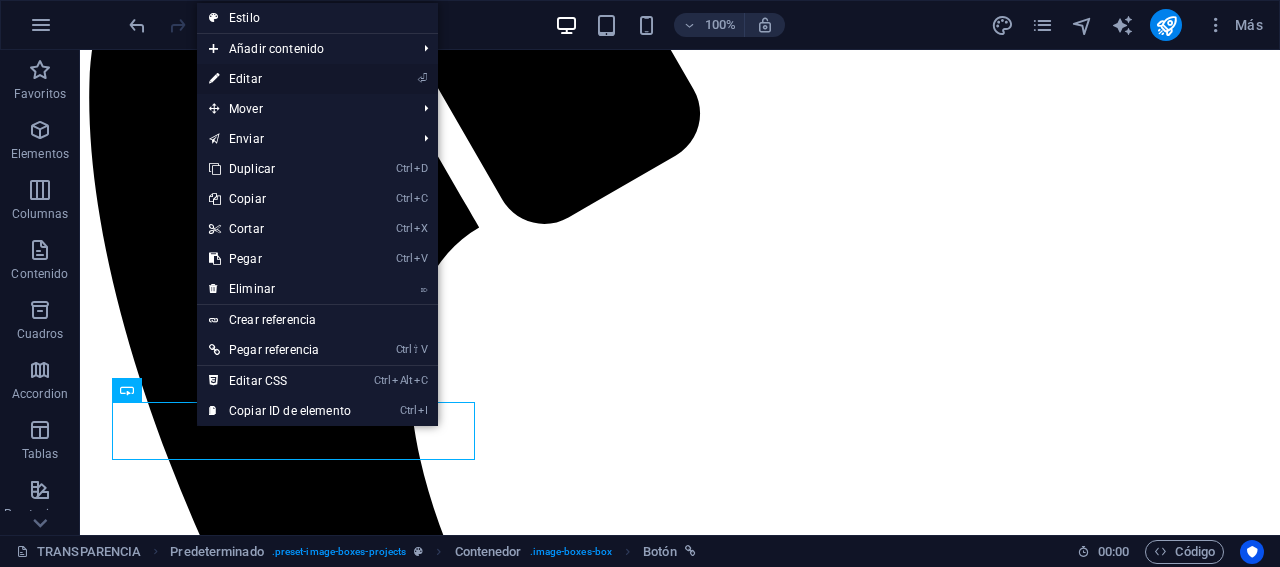 scroll, scrollTop: 596, scrollLeft: 0, axis: vertical 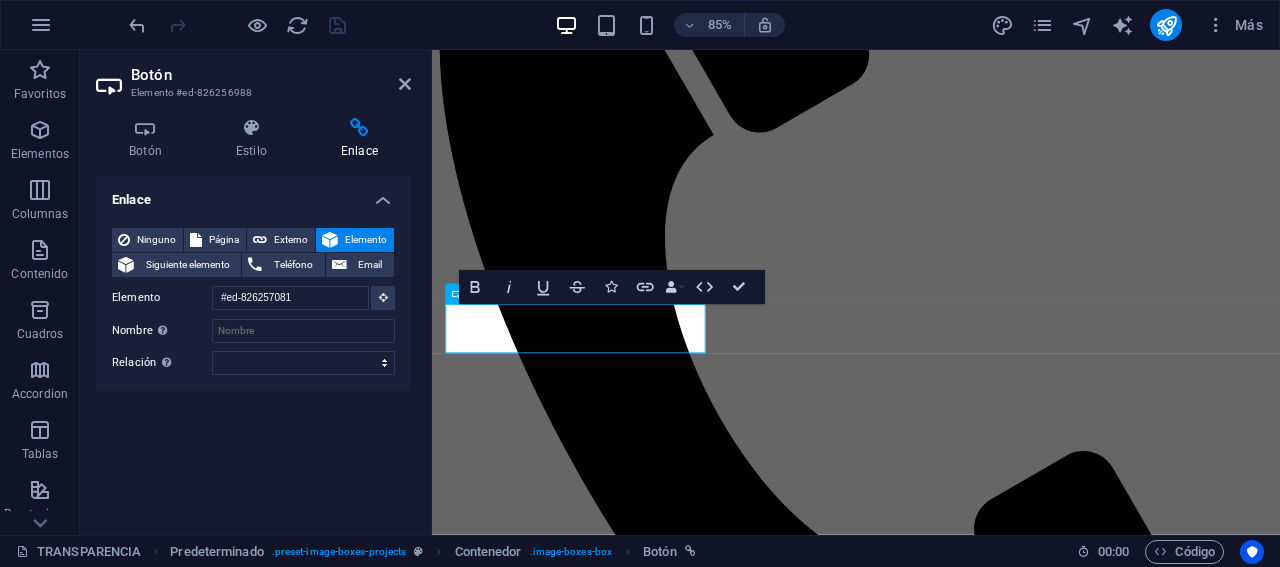 click on "Botón Elemento #ed-826256988 Botón Estilo Enlace Botón Diseño Predeterminado Principal Secundario Fondo Puntero encima/Activo Cambia al modo de previsualización para probar el estado activo/puntero encima Color del texto Puntero encima/Activo Color del borde Puntero encima/Activo Alineación Tamaño Ancho Predeterminado px rem % em vh vw Los tamaños de fuente y colores predeterminados se definen en Diseño. Editar diseño Predeterminado Element Diseño La forma en la que este elemento se expande en la disposición (Flexbox). Tamaño Predeterminado automático px % 1/1 1/2 1/3 1/4 1/5 1/6 1/7 1/8 1/9 1/10 Crecer Reducir Comprar Disposición de contenedor Visible Visible Opacidad 100 % Desbordamiento Espaciado Margen Predeterminado automático px % rem vw vh Personalizado Personalizado automático px % rem vw vh automático px % rem vw vh automático px % rem vw vh automático px % rem vw vh Espaciado Predeterminado px rem % vh vw Personalizado Personalizado px rem % vh vw px rem % vh vw px rem % vh vw px" at bounding box center [256, 292] 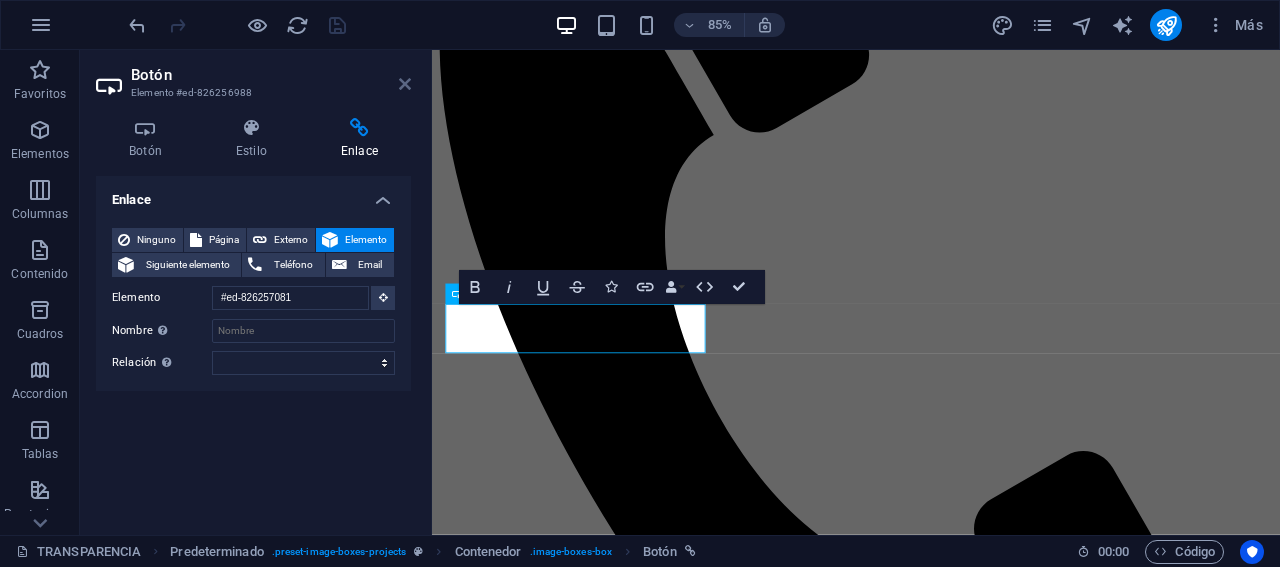drag, startPoint x: 408, startPoint y: 86, endPoint x: 338, endPoint y: 49, distance: 79.17702 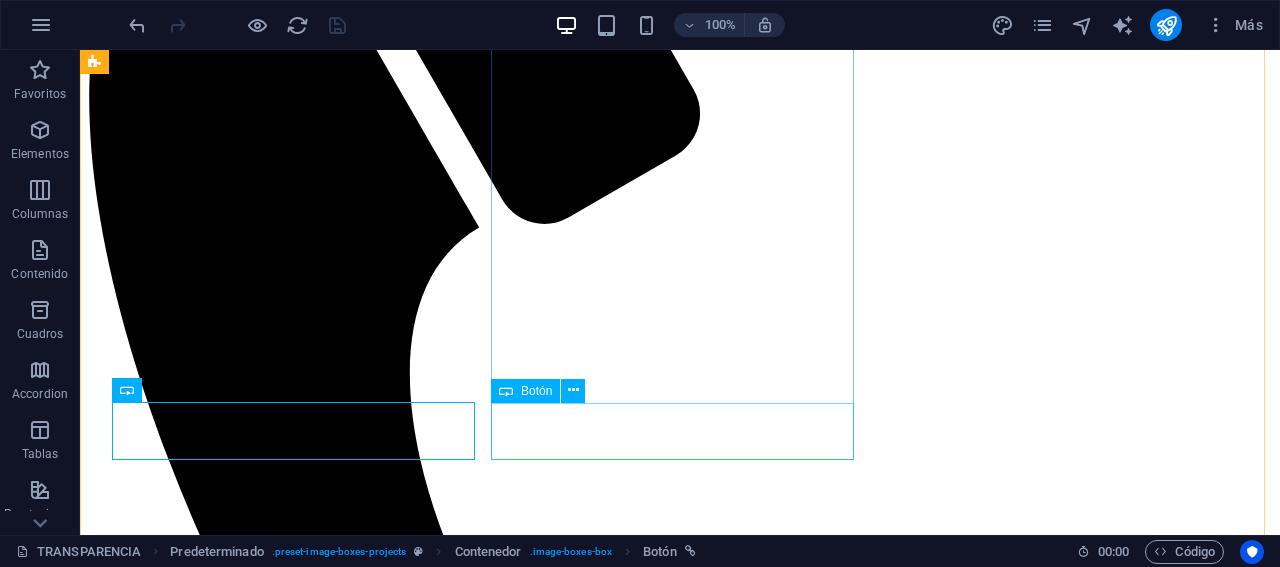click on "+ Read More" at bounding box center (680, 3945) 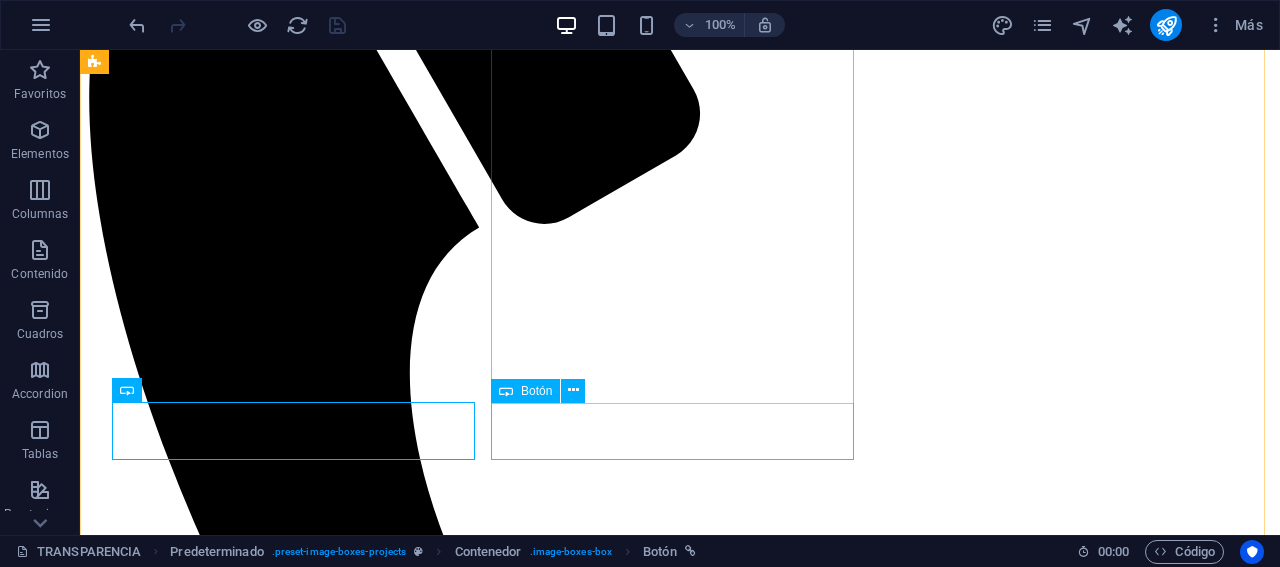 click on "+ Read More" at bounding box center [680, 3945] 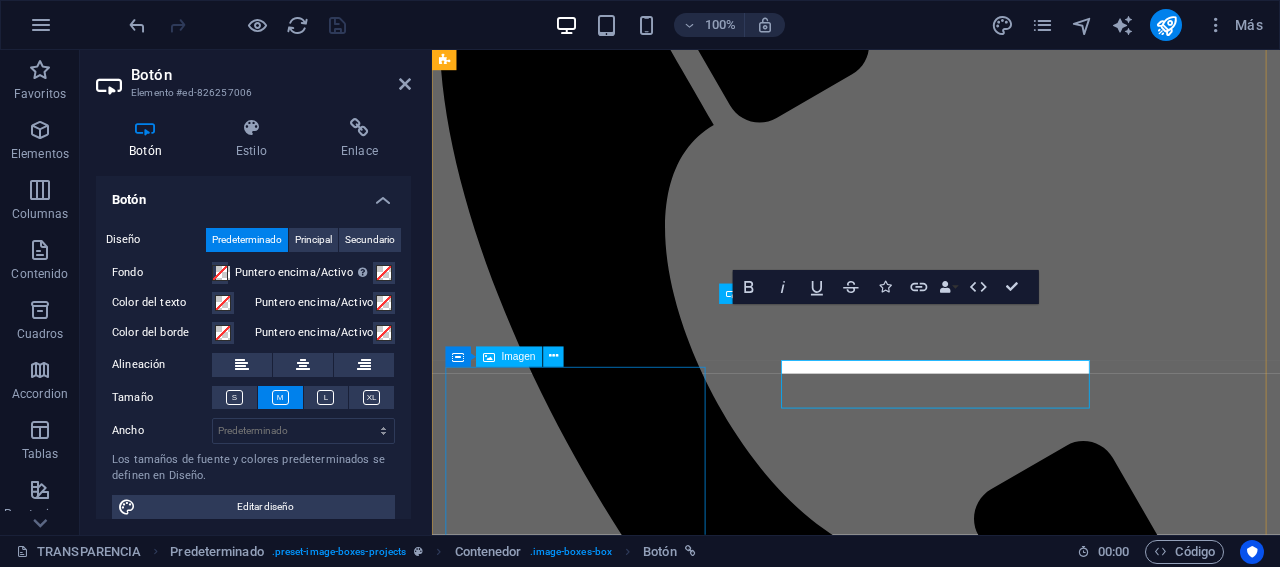 scroll, scrollTop: 596, scrollLeft: 0, axis: vertical 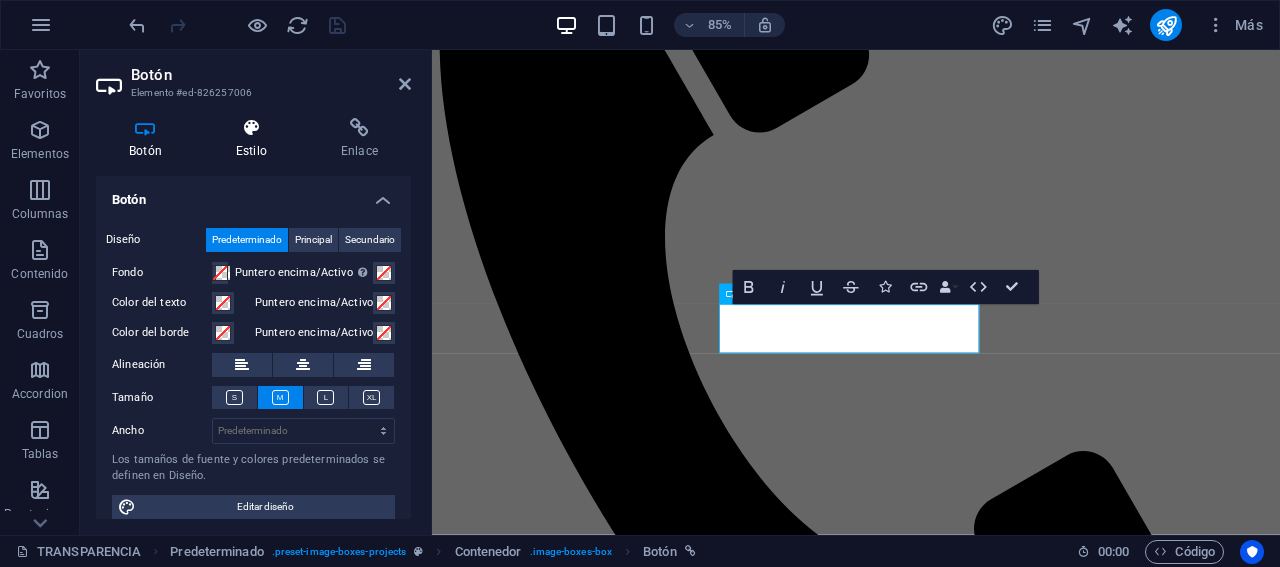 click at bounding box center [251, 128] 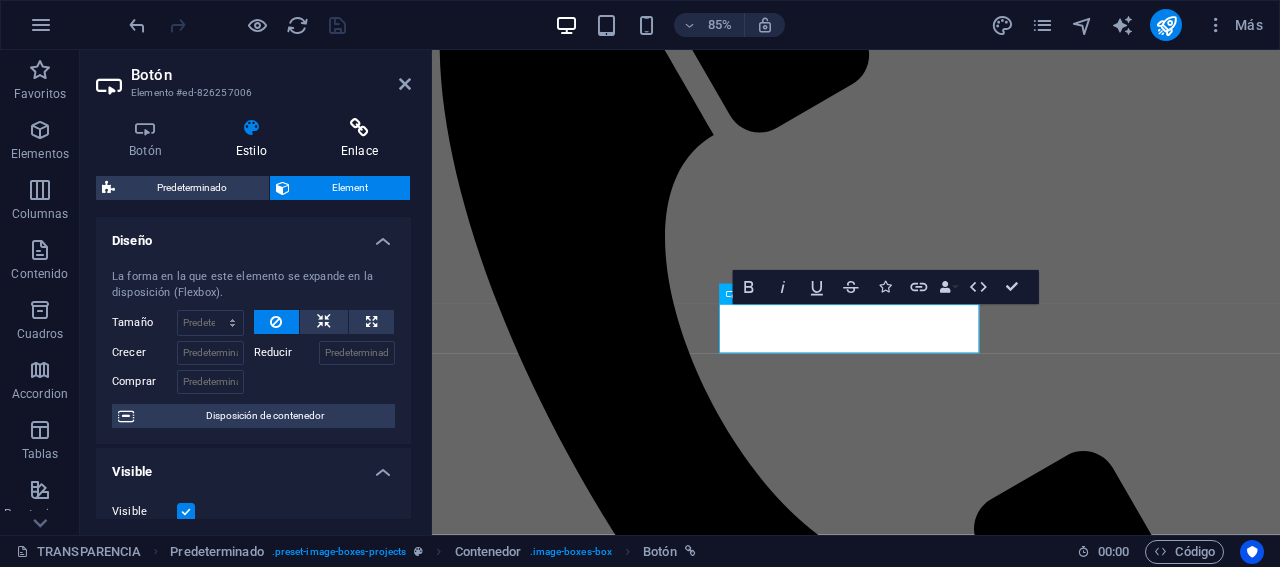 click at bounding box center (359, 128) 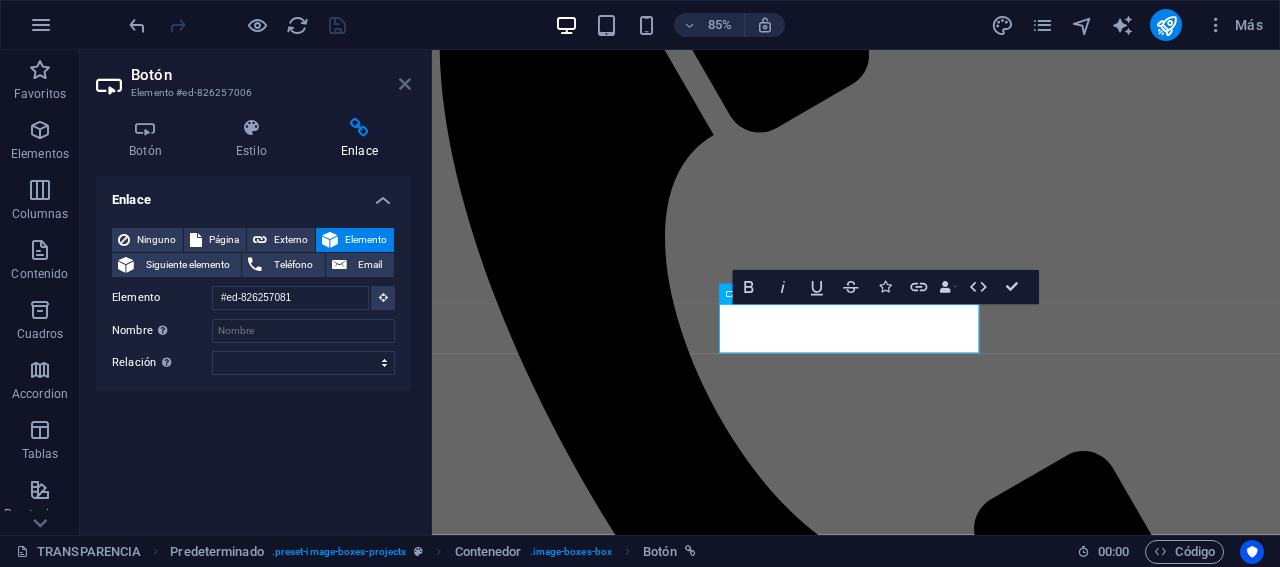click at bounding box center (405, 84) 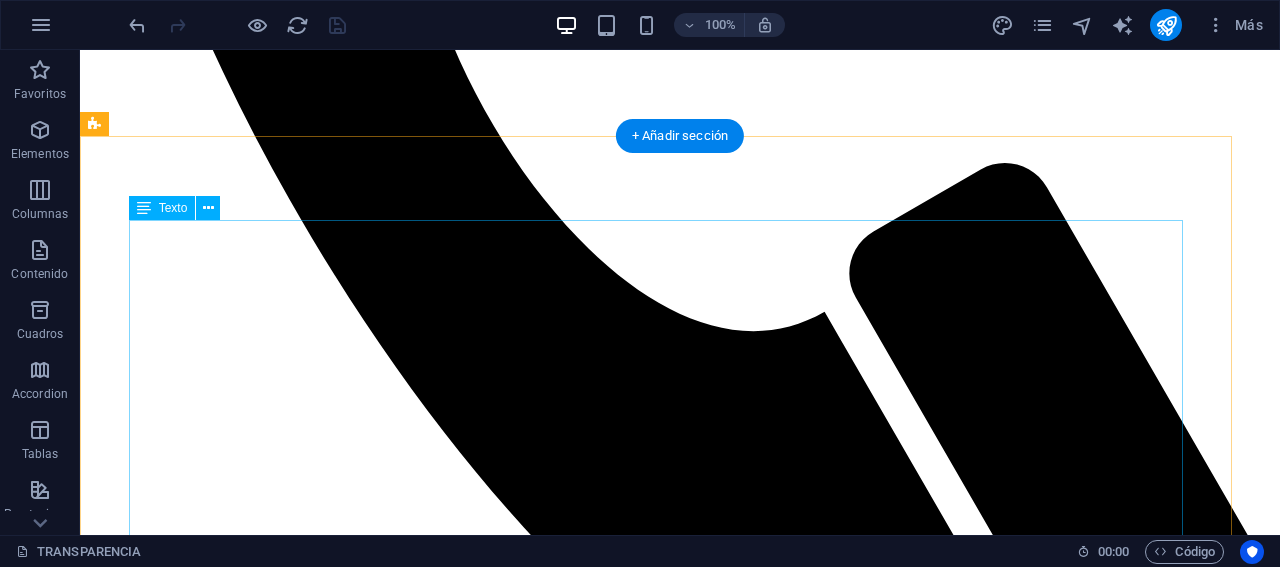 scroll, scrollTop: 1108, scrollLeft: 0, axis: vertical 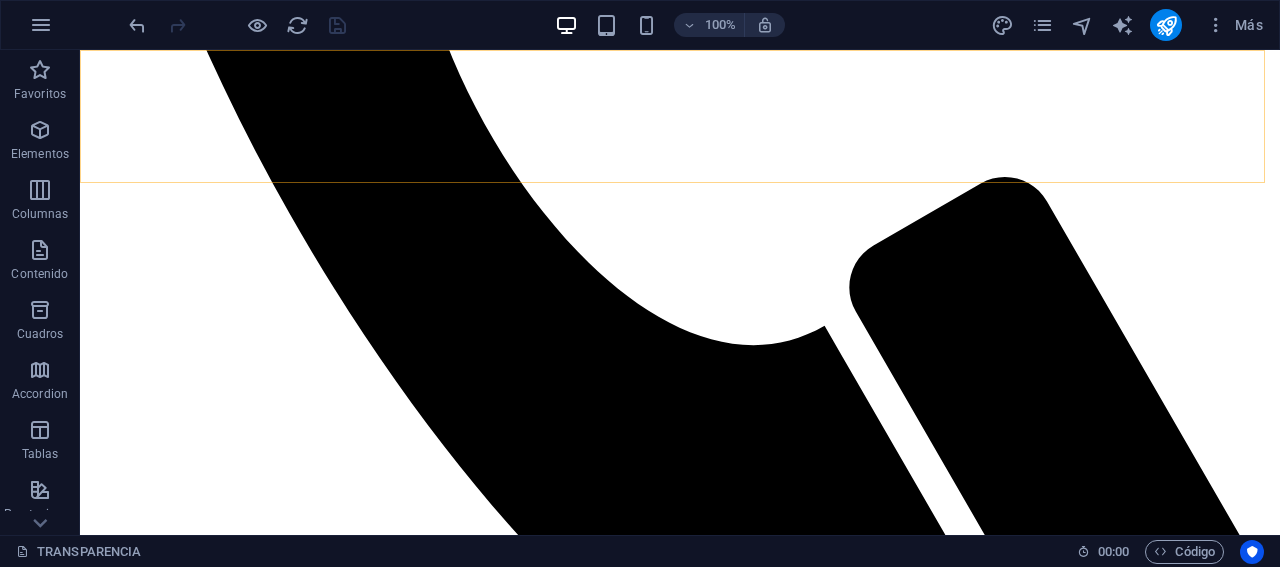 click on "INICIO ACERCA DE CONTABILIDAD GUBERNAMENTAL TRANSPARENCIA SERVICIOS CULTURA DEL AGUA" at bounding box center [680, -857] 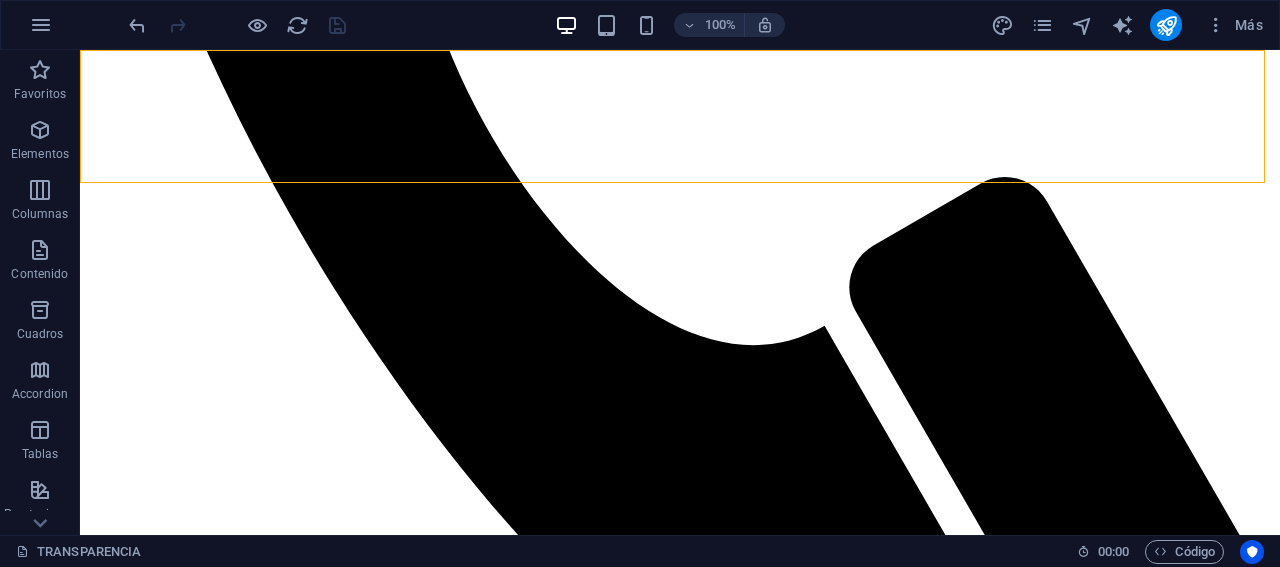 click on "INICIO ACERCA DE CONTABILIDAD GUBERNAMENTAL TRANSPARENCIA SERVICIOS CULTURA DEL AGUA" at bounding box center [680, -857] 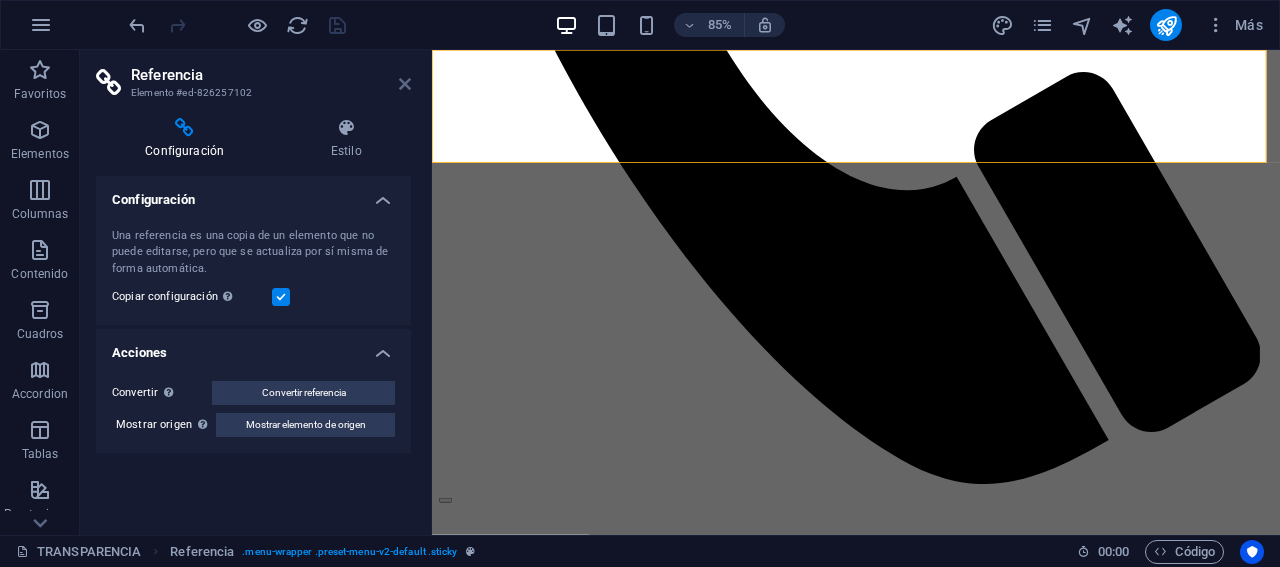 click at bounding box center (405, 84) 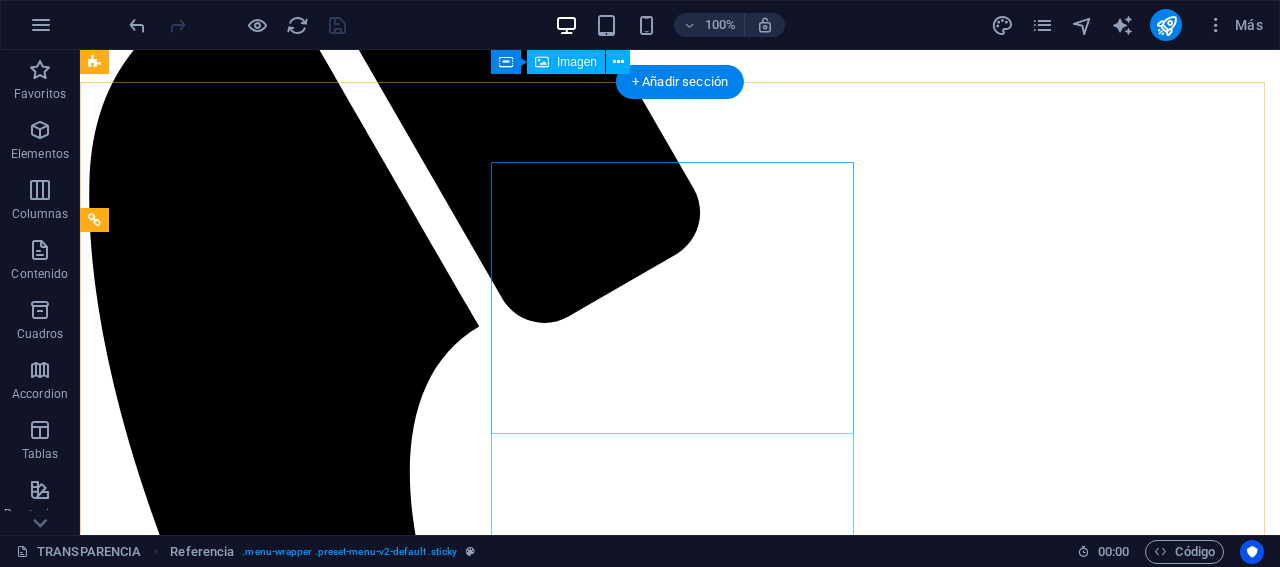 scroll, scrollTop: 308, scrollLeft: 0, axis: vertical 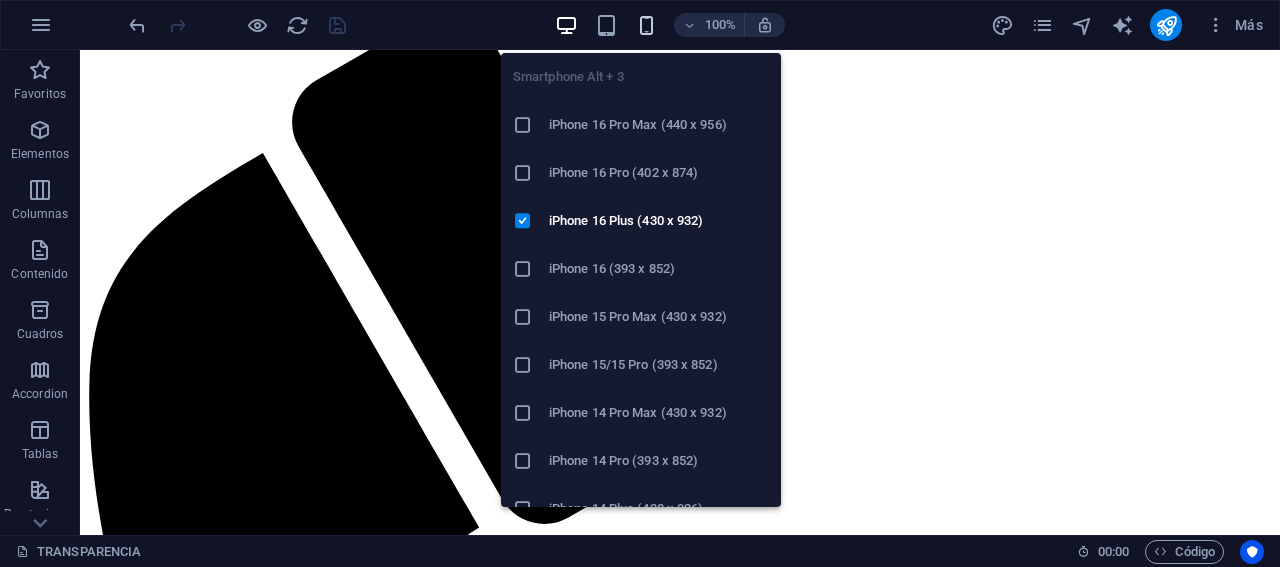 click at bounding box center [646, 25] 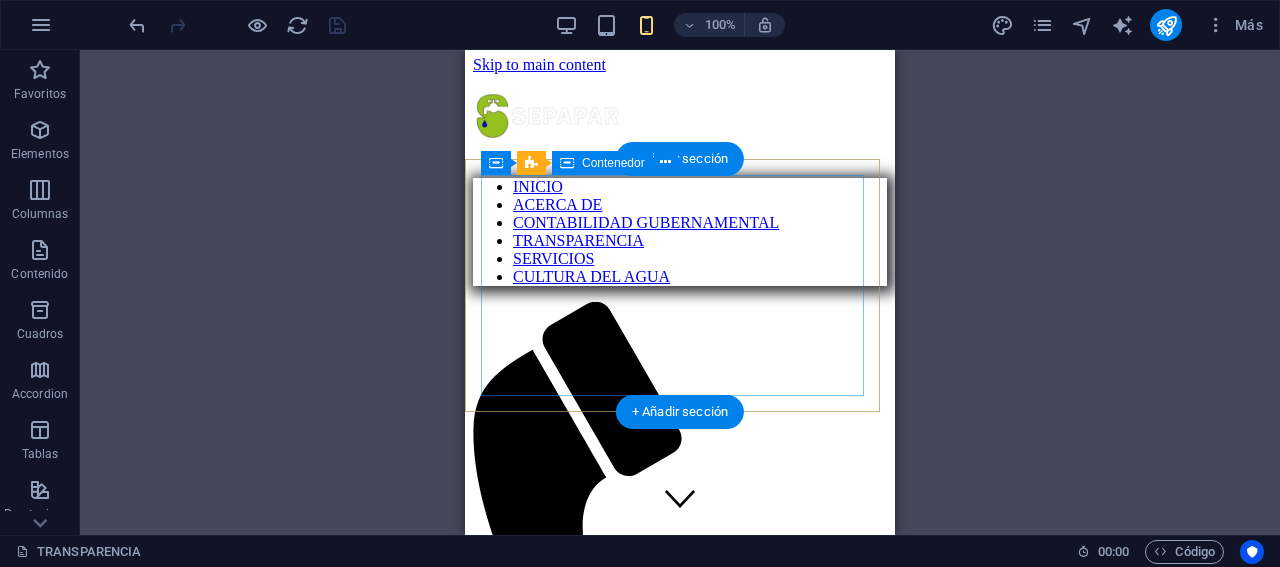 scroll, scrollTop: 0, scrollLeft: 0, axis: both 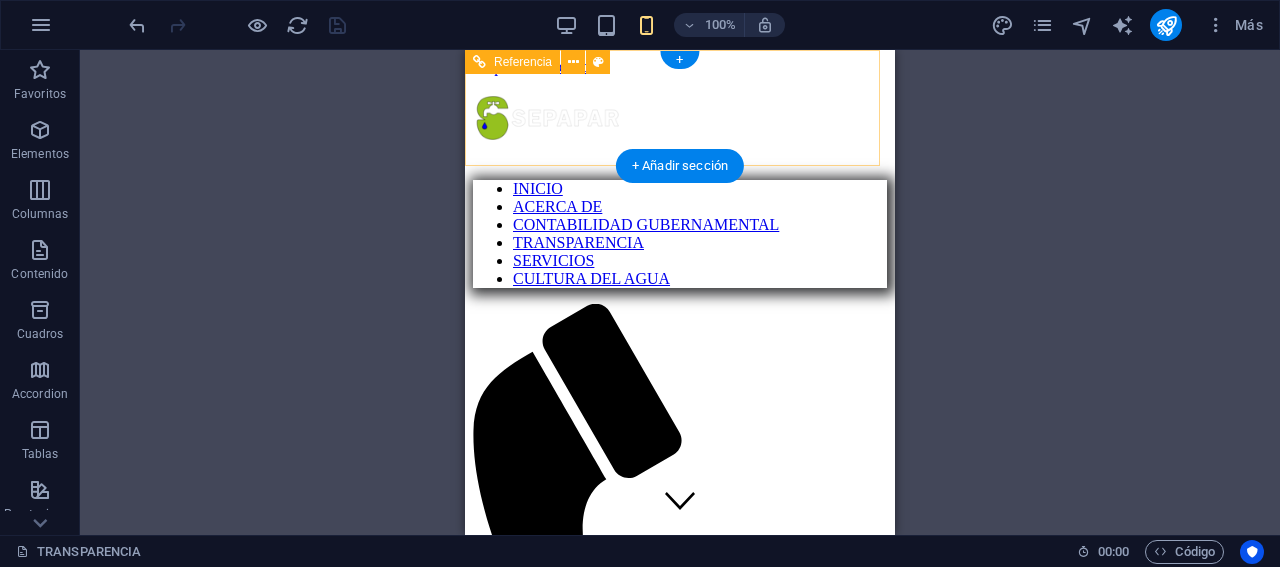 click at bounding box center [680, 846] 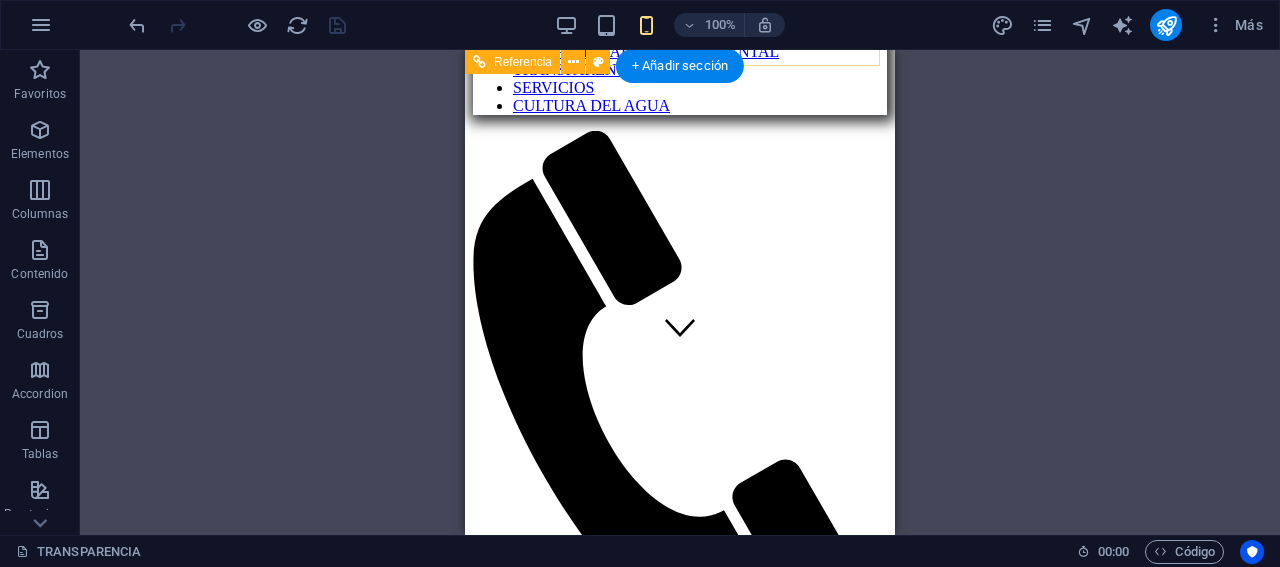 scroll, scrollTop: 200, scrollLeft: 0, axis: vertical 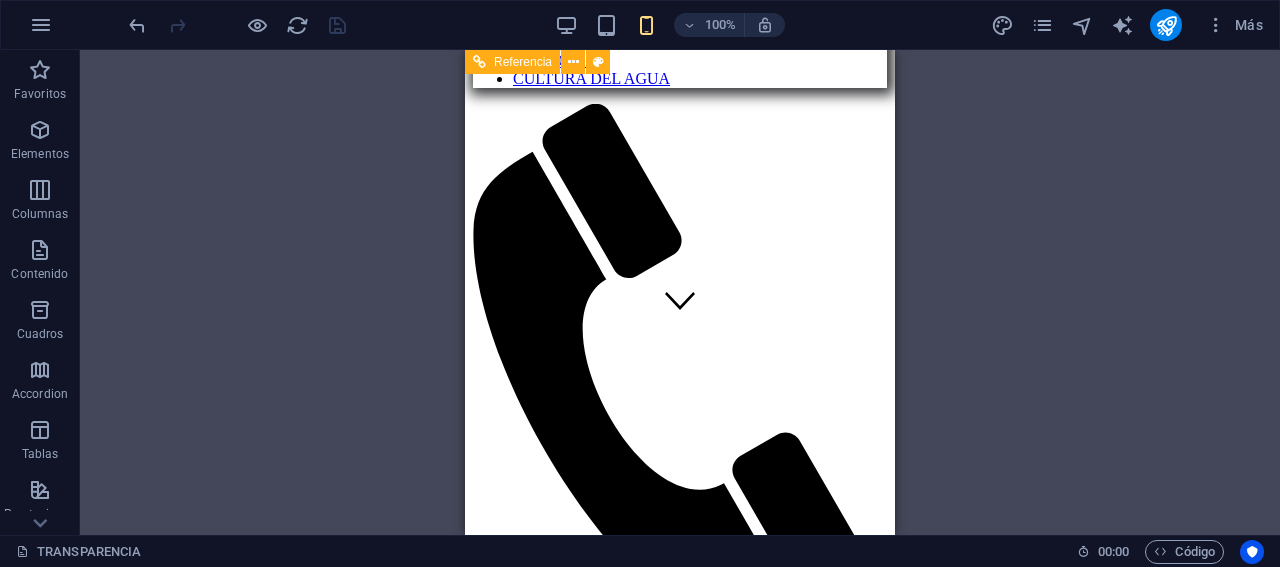 click on "INICIO ACERCA DE CONTABILIDAD GUBERNAMENTAL TRANSPARENCIA SERVICIOS CULTURA DEL AGUA" at bounding box center [680, 34] 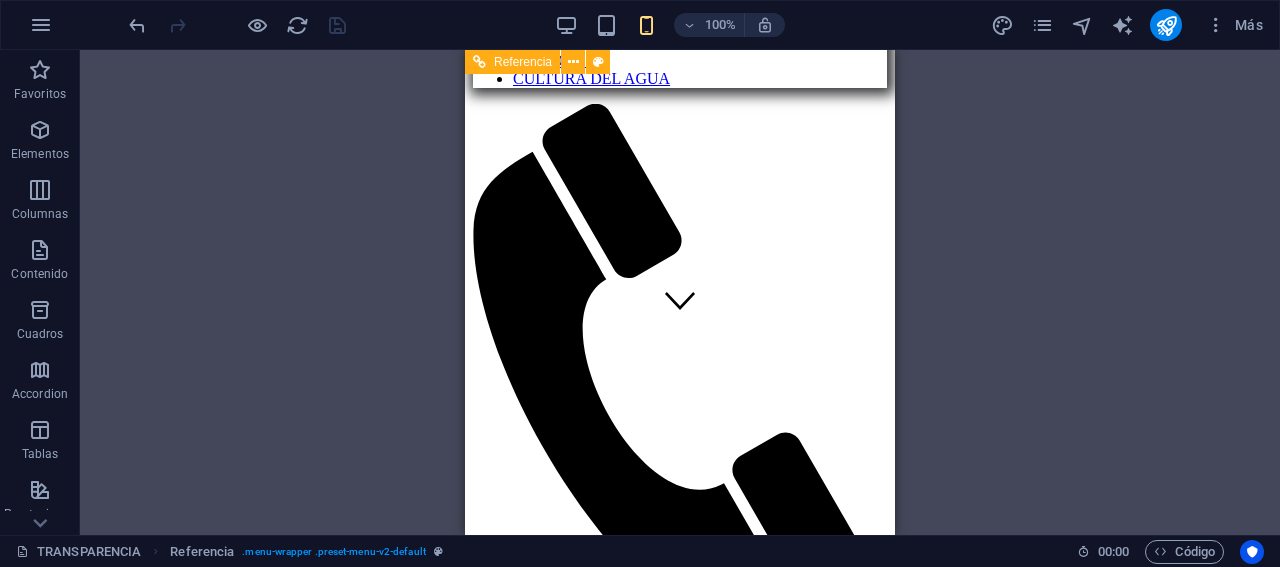 click on "INICIO ACERCA DE CONTABILIDAD GUBERNAMENTAL TRANSPARENCIA SERVICIOS CULTURA DEL AGUA" at bounding box center (680, 34) 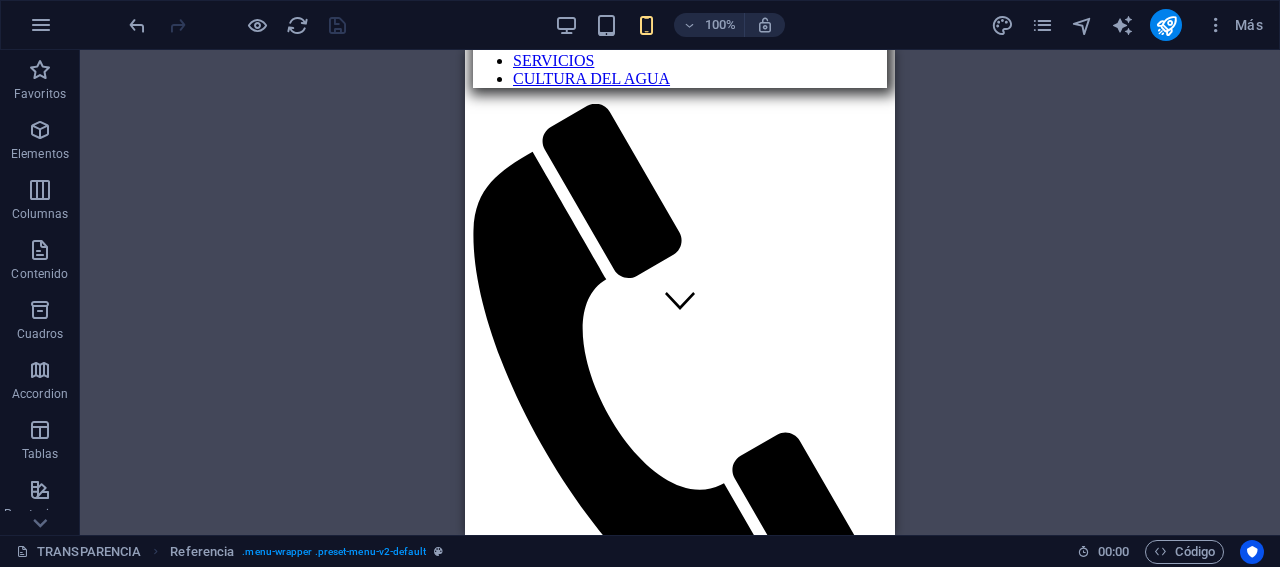 click at bounding box center (237, 25) 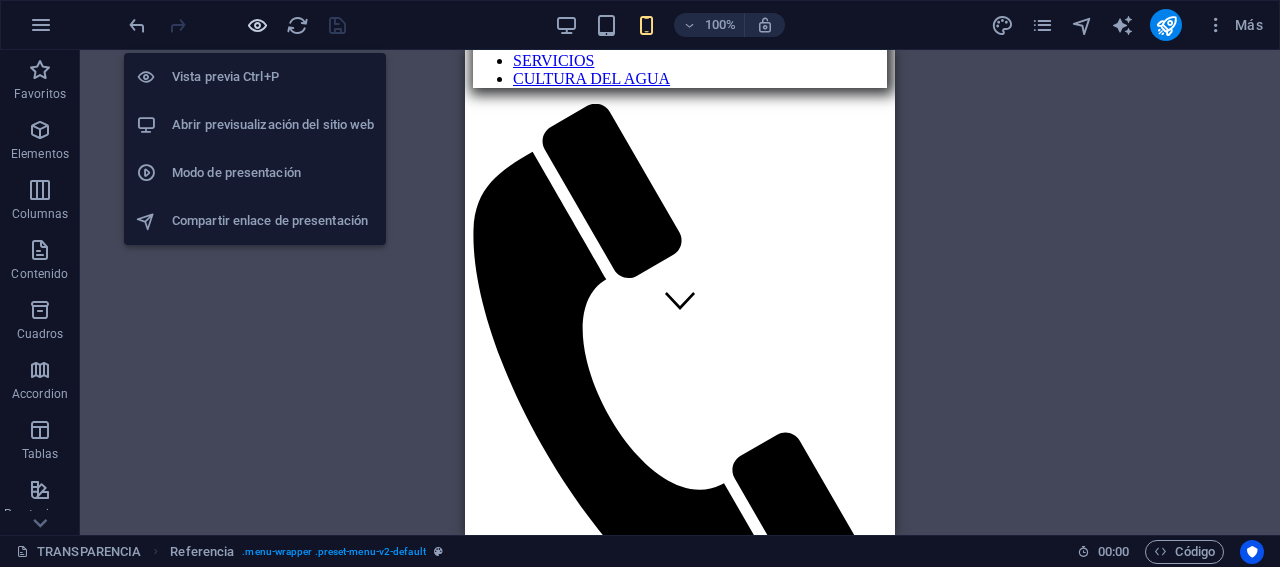 click at bounding box center [257, 25] 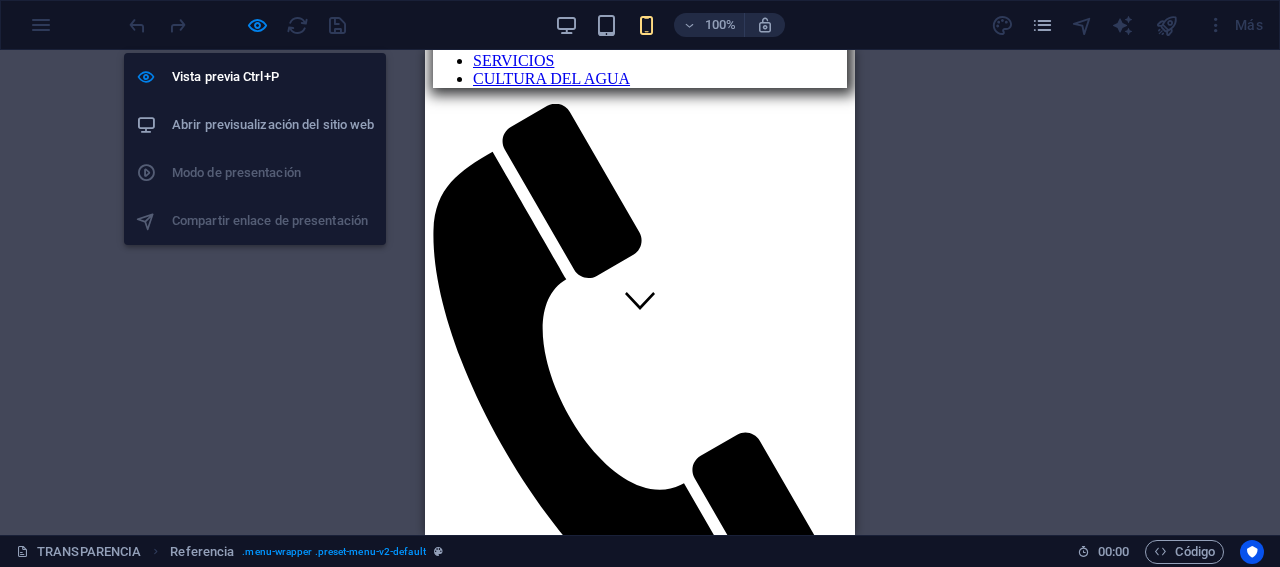 click on "Abrir previsualización del sitio web" at bounding box center [273, 125] 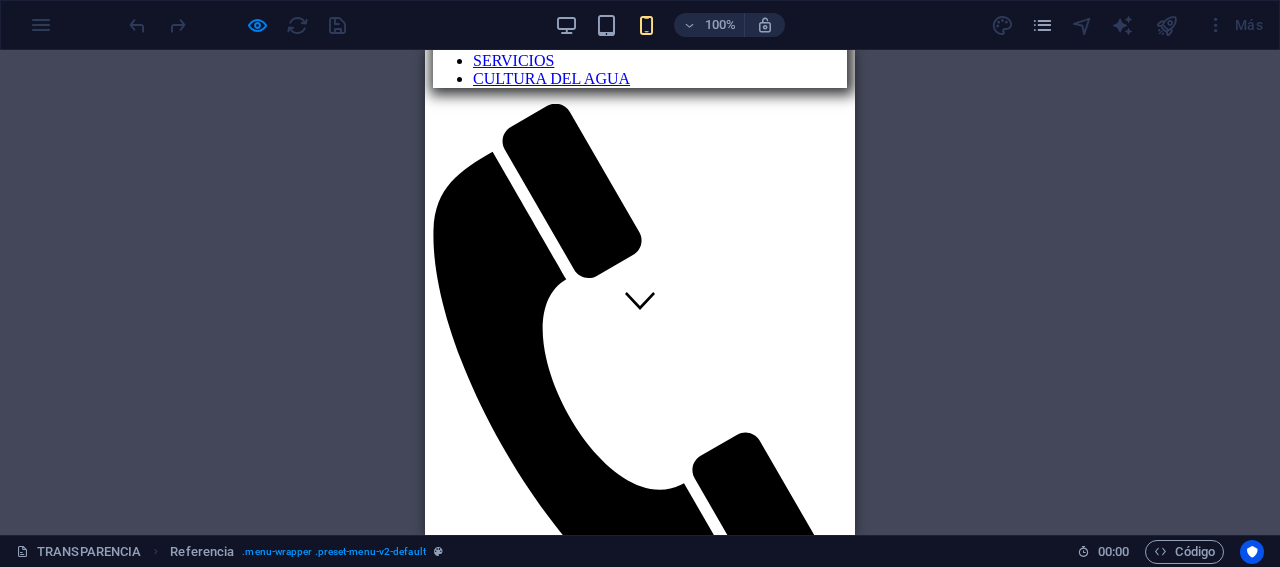 scroll, scrollTop: 0, scrollLeft: 0, axis: both 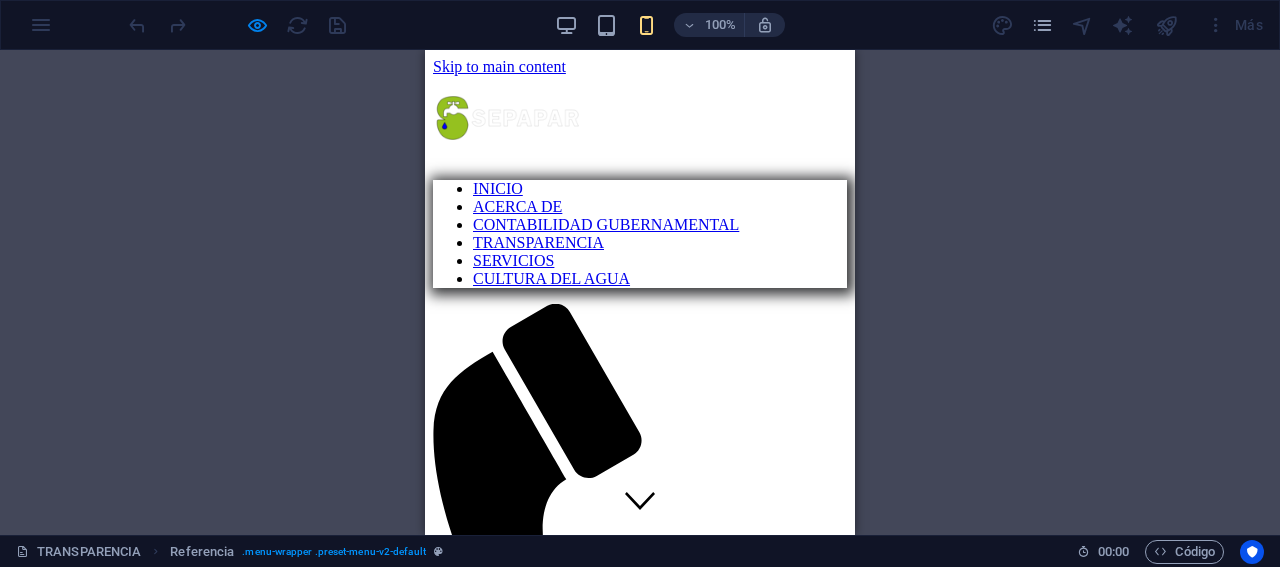click at bounding box center [508, 118] 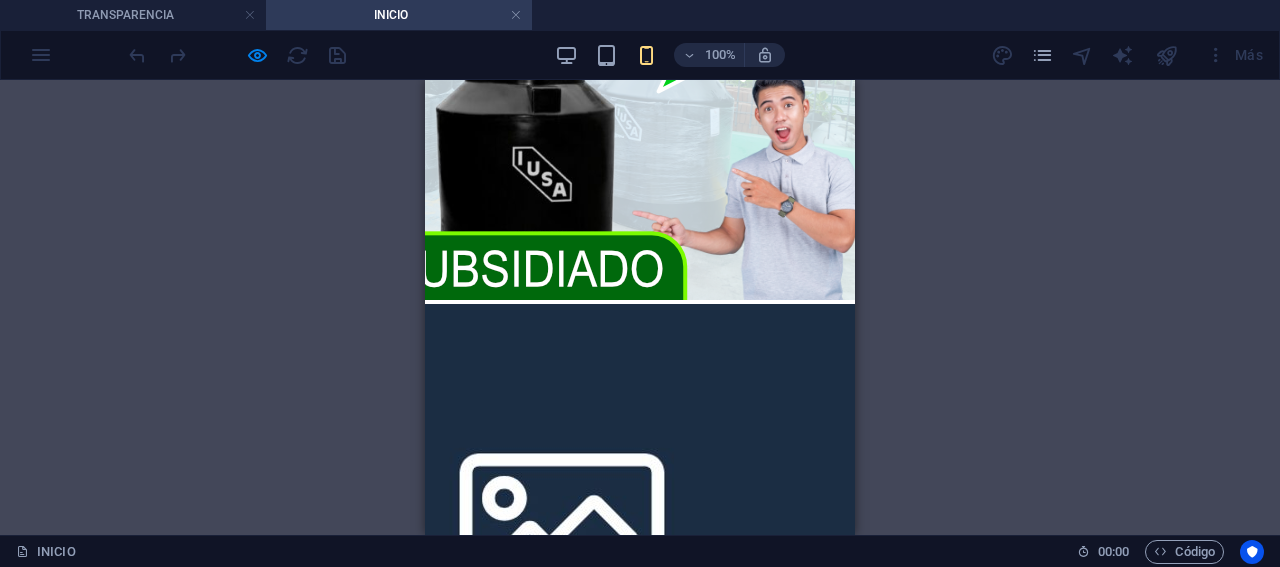 scroll, scrollTop: 2863, scrollLeft: 0, axis: vertical 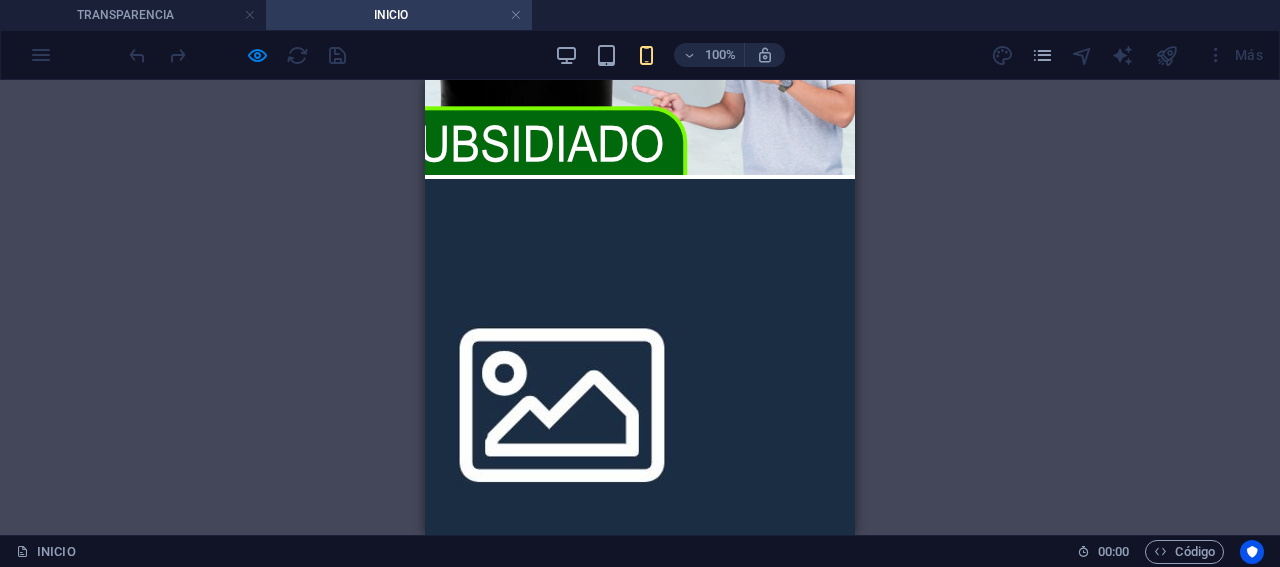 click at bounding box center (640, -2248) 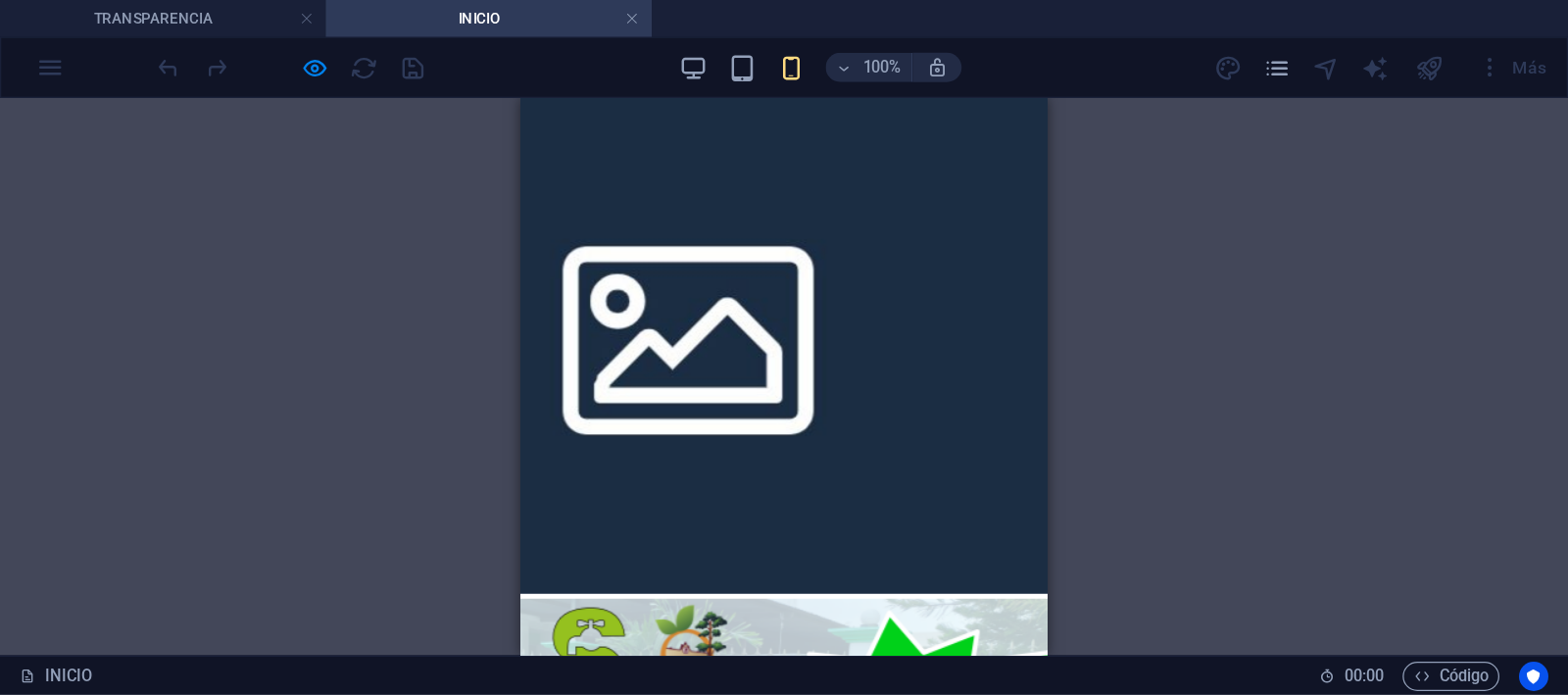 scroll, scrollTop: 3003, scrollLeft: 0, axis: vertical 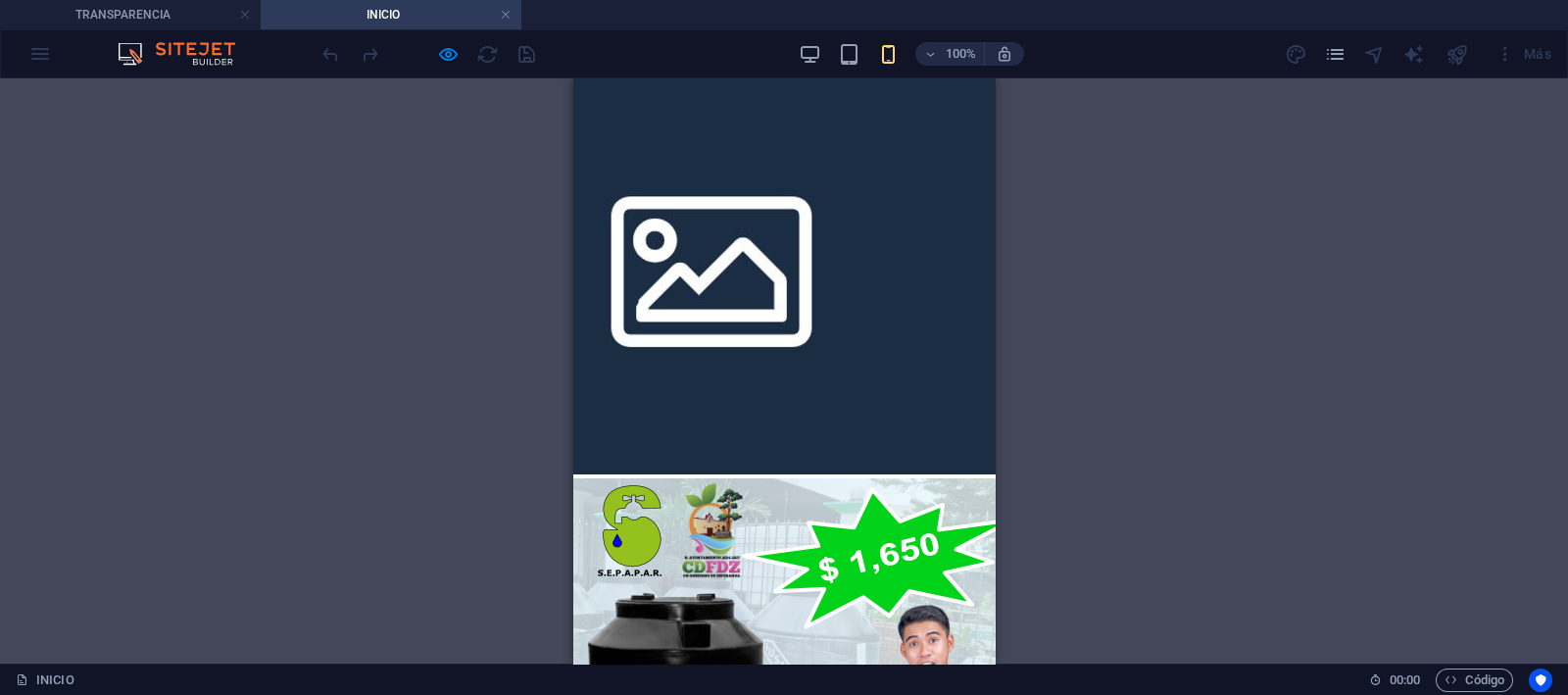click at bounding box center (784, -1617) 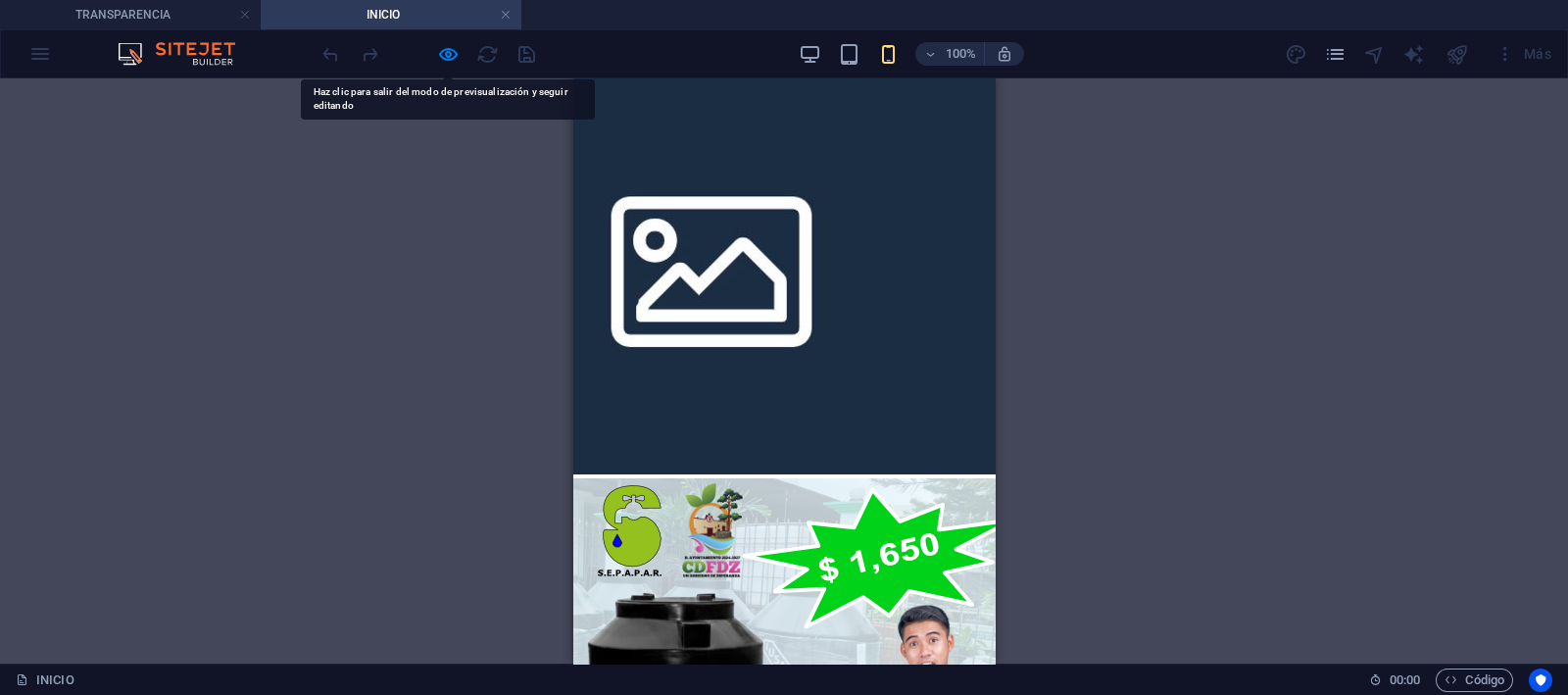 click at bounding box center [784, -1879] 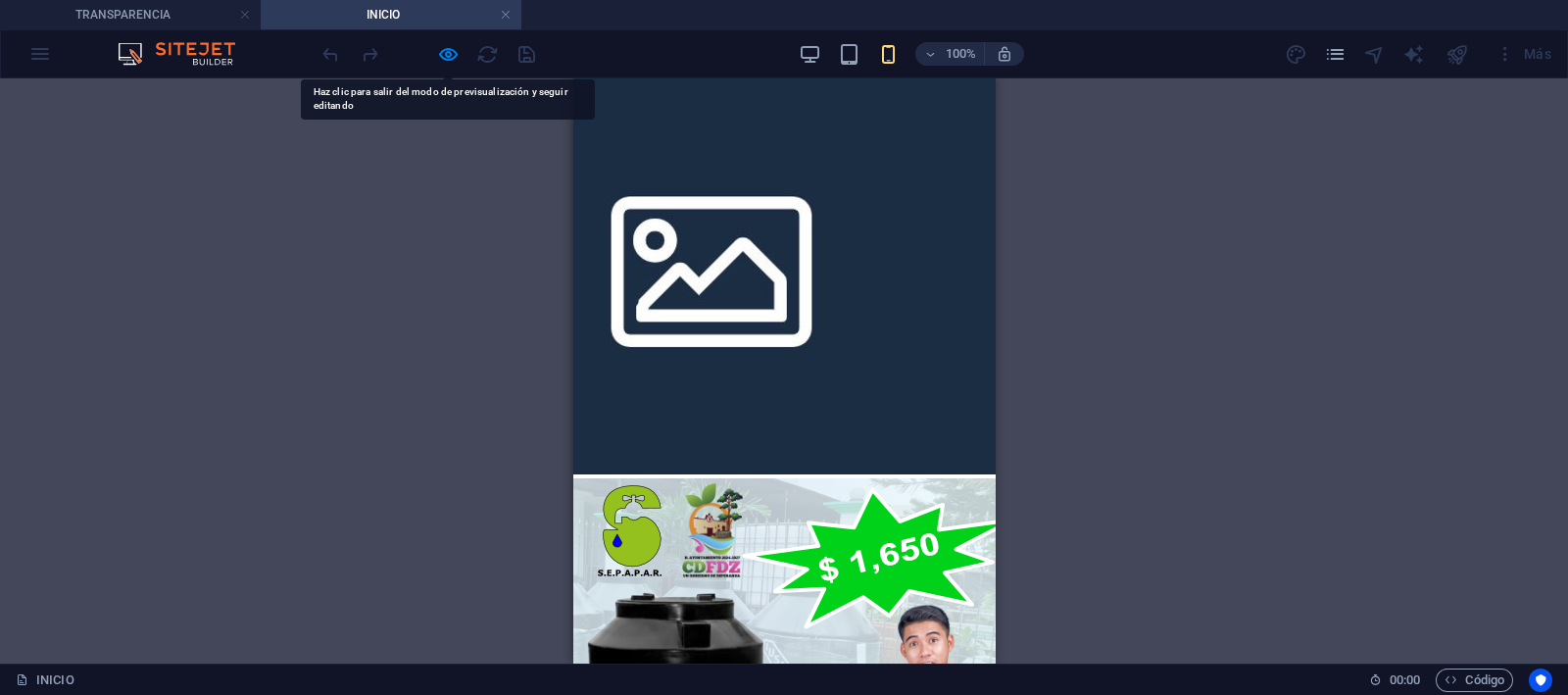 click at bounding box center (776, -1888) 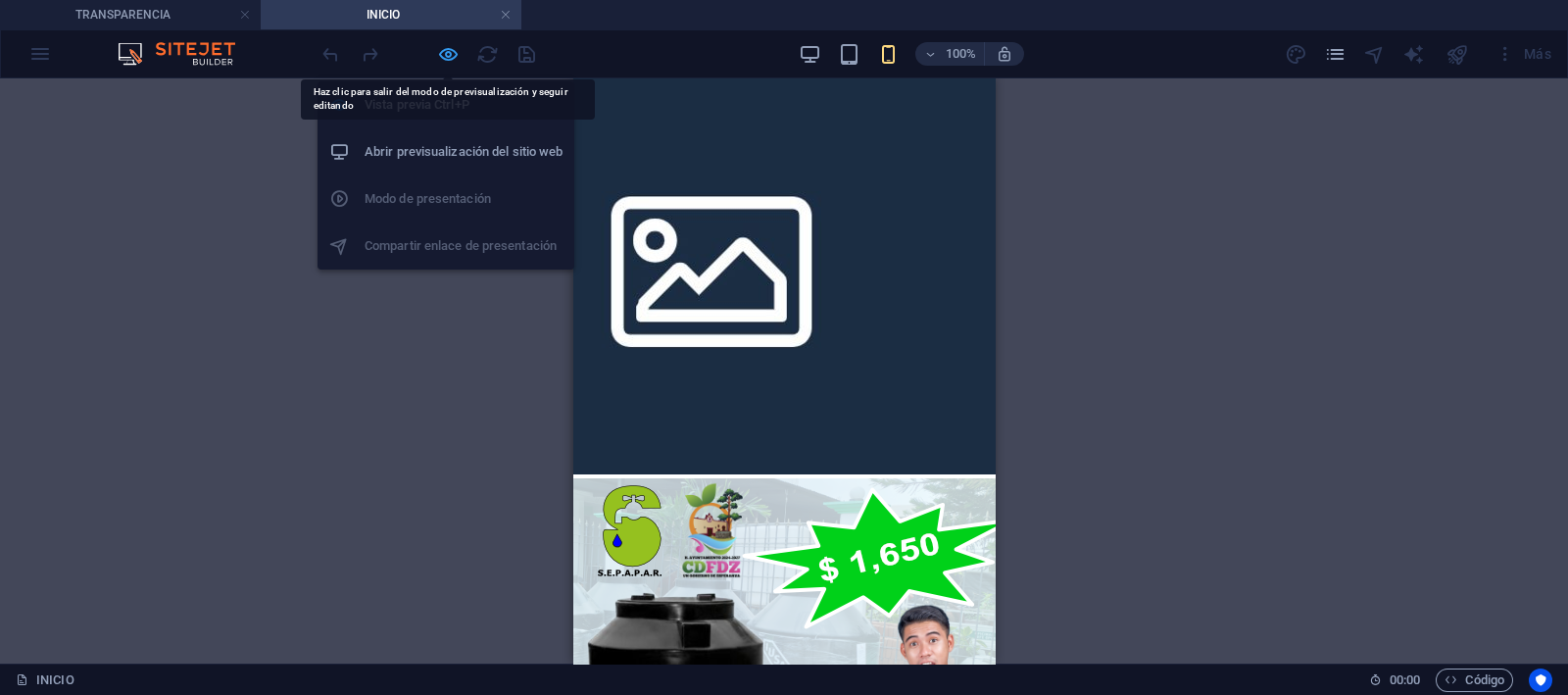 click at bounding box center (448, 54) 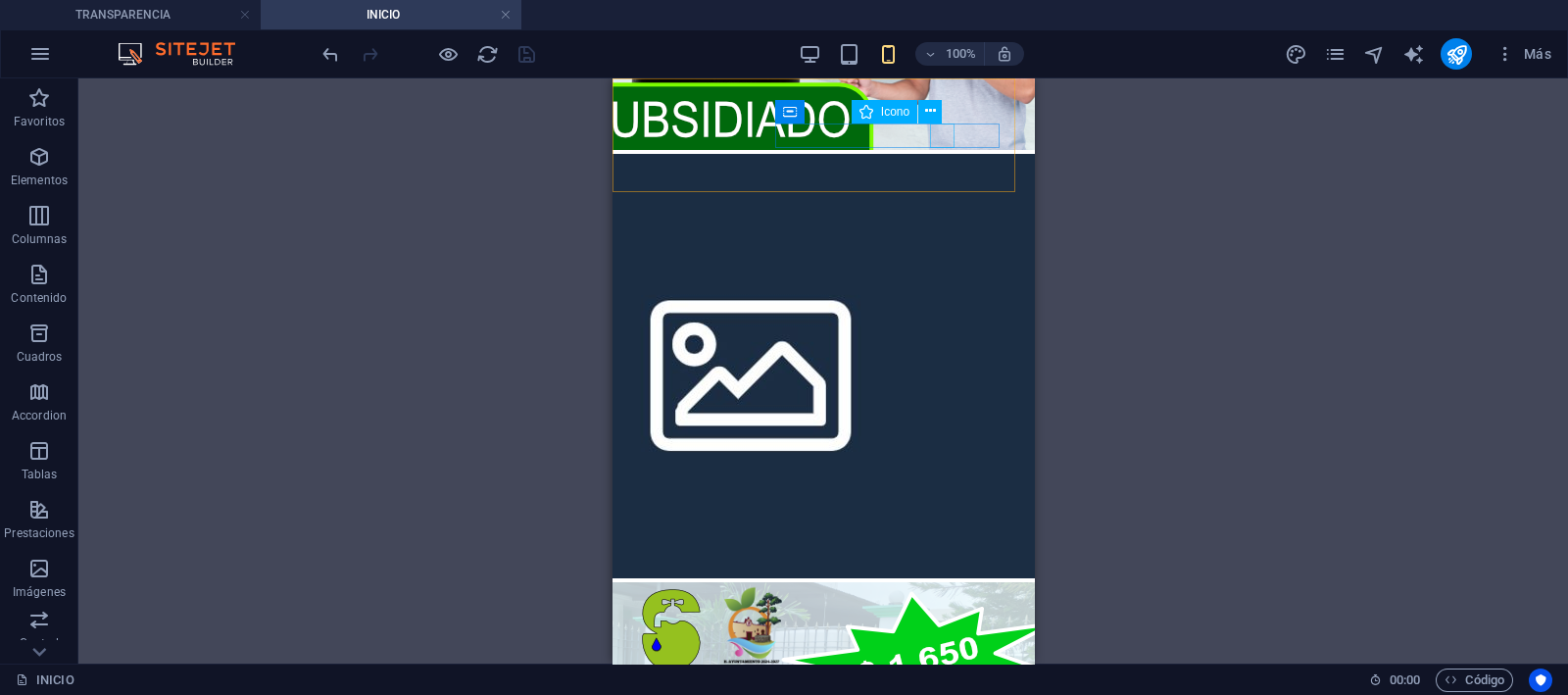 click at bounding box center [815, -1826] 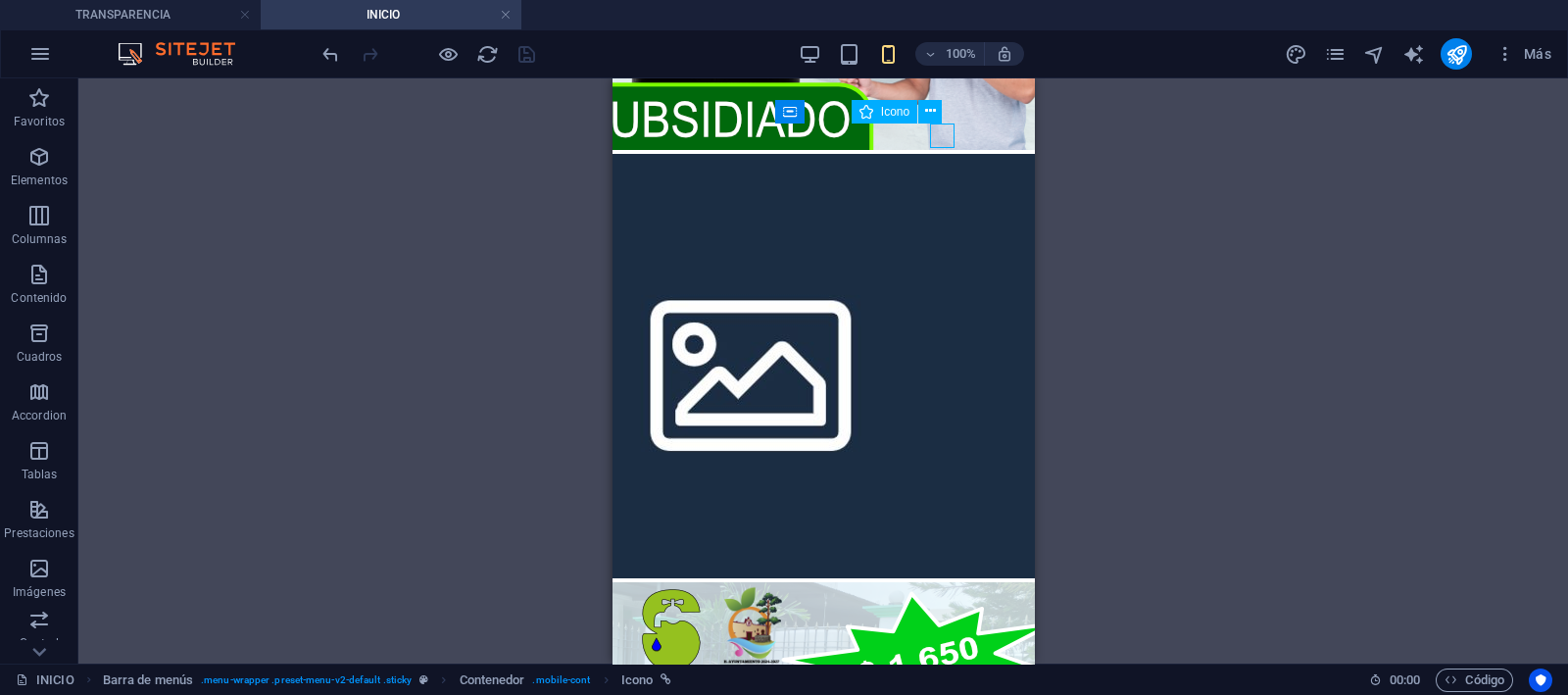 click at bounding box center [815, -1826] 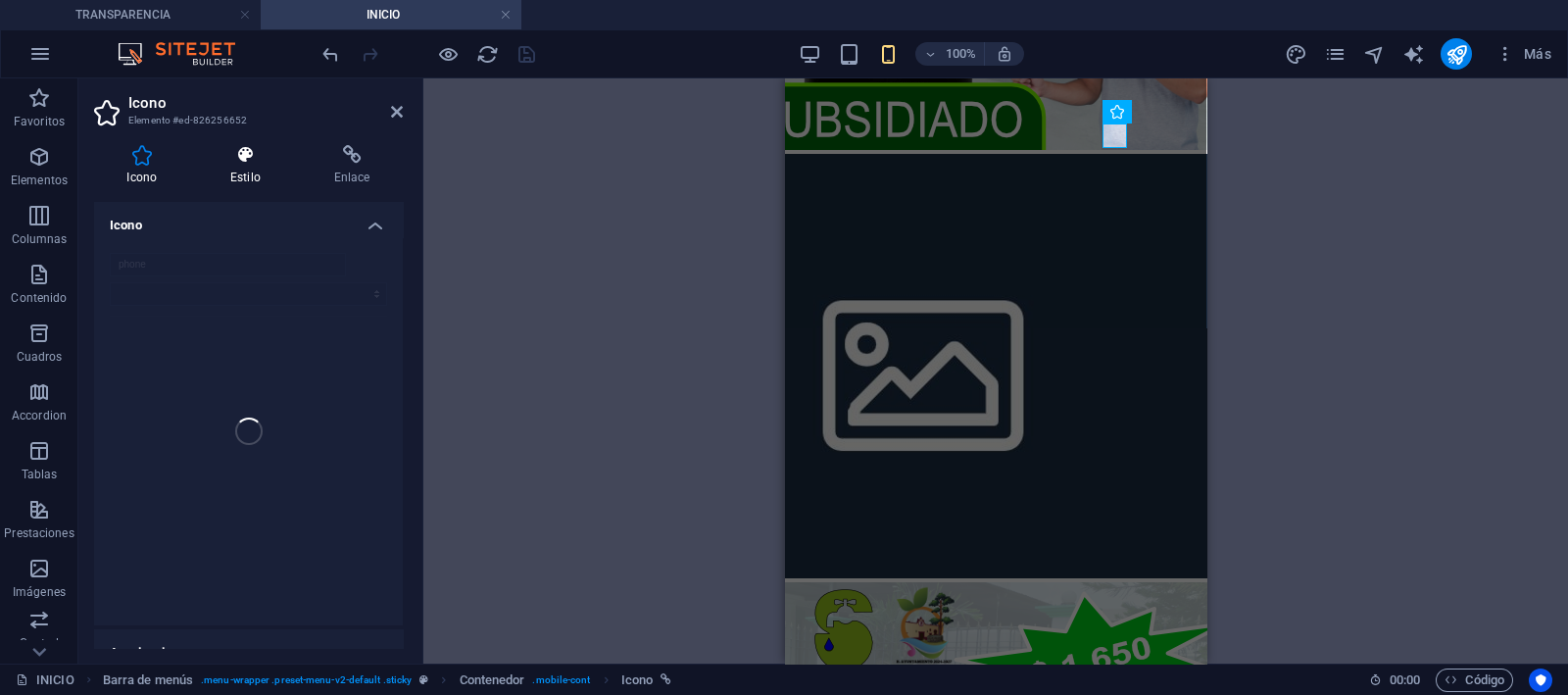 click at bounding box center (246, 155) 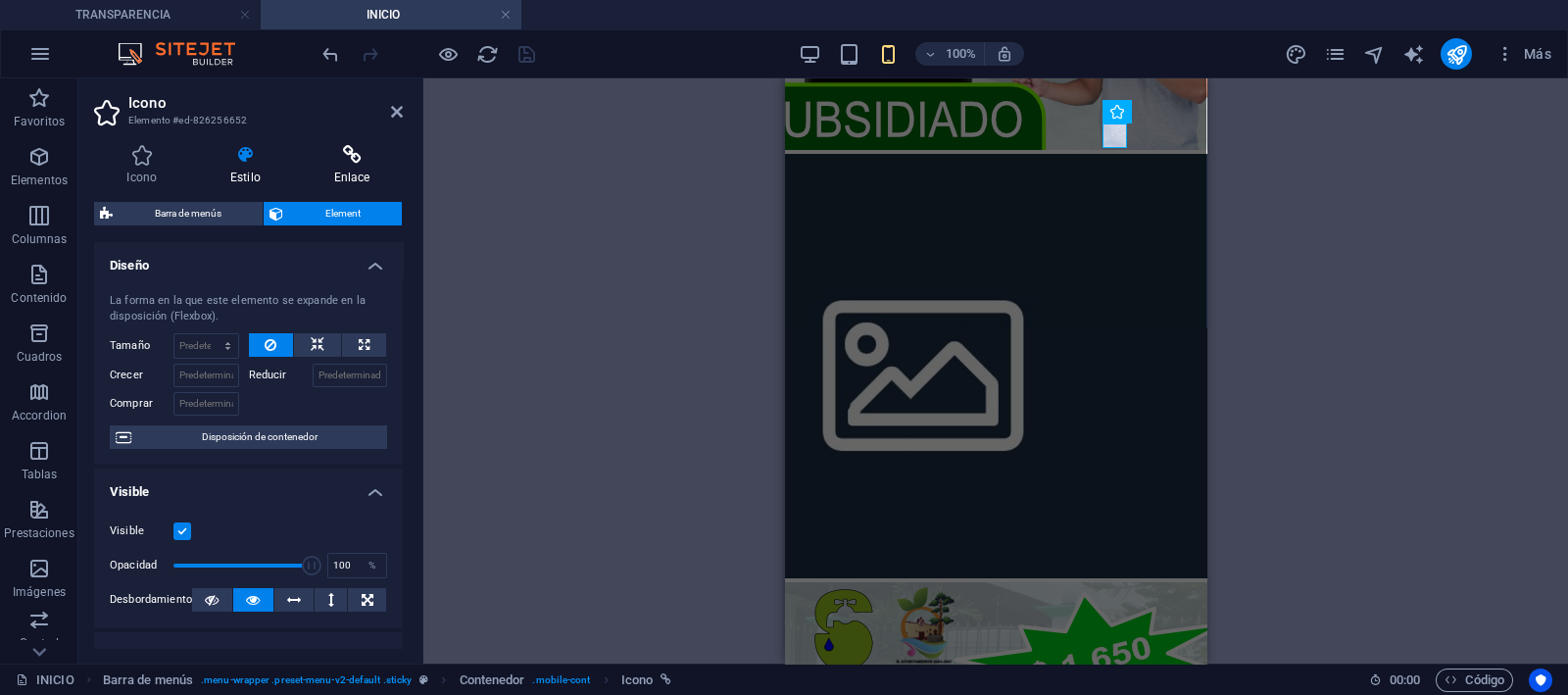 click on "Enlace" at bounding box center (352, 166) 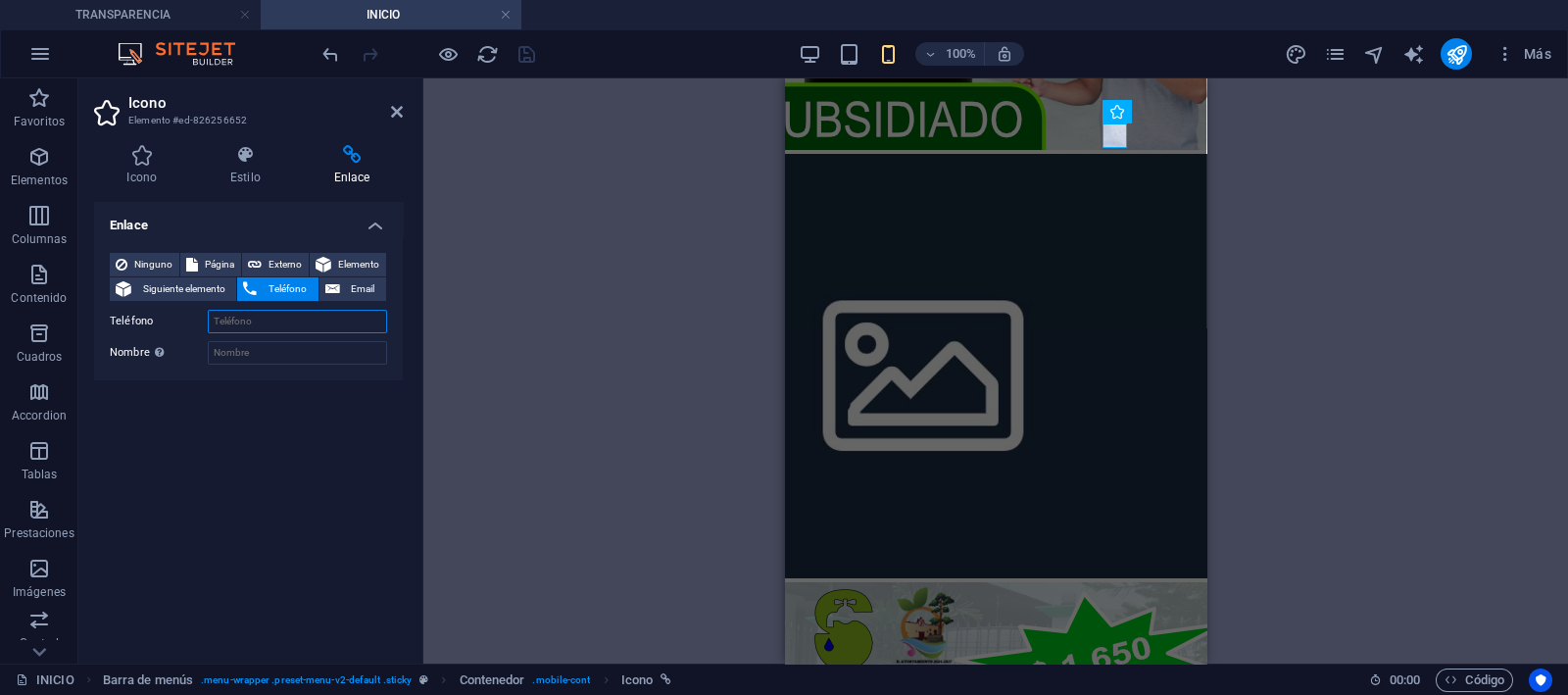 click on "Teléfono" at bounding box center (297, 322) 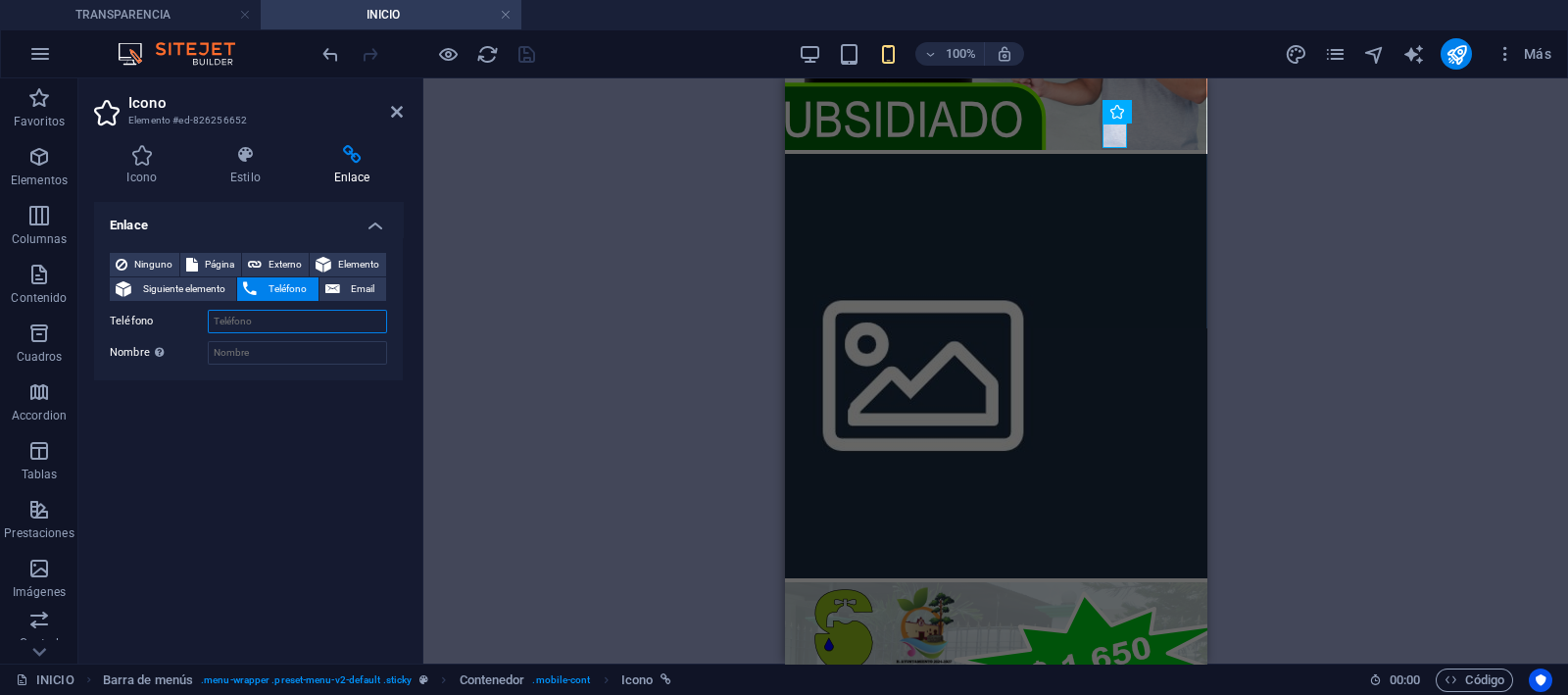 click on "Teléfono" at bounding box center [297, 322] 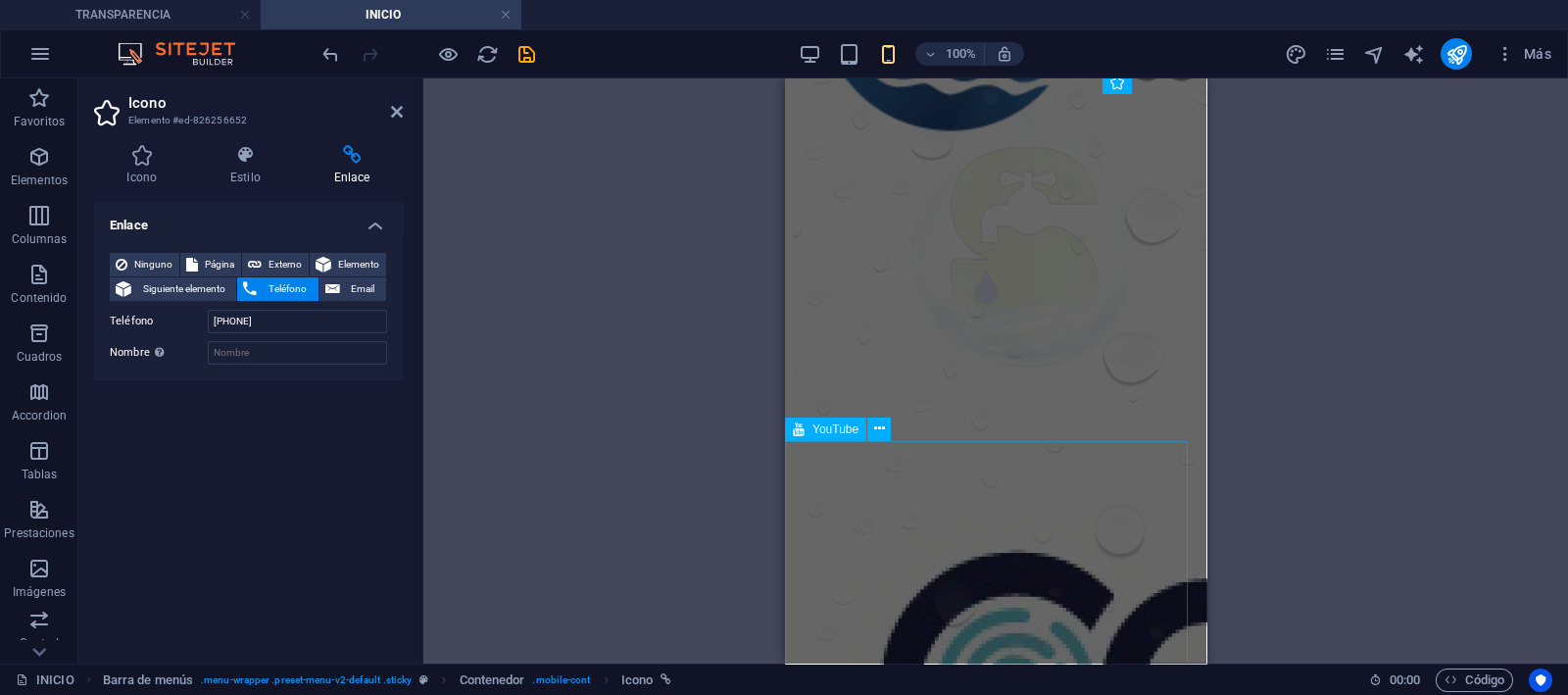 scroll, scrollTop: 4508, scrollLeft: 0, axis: vertical 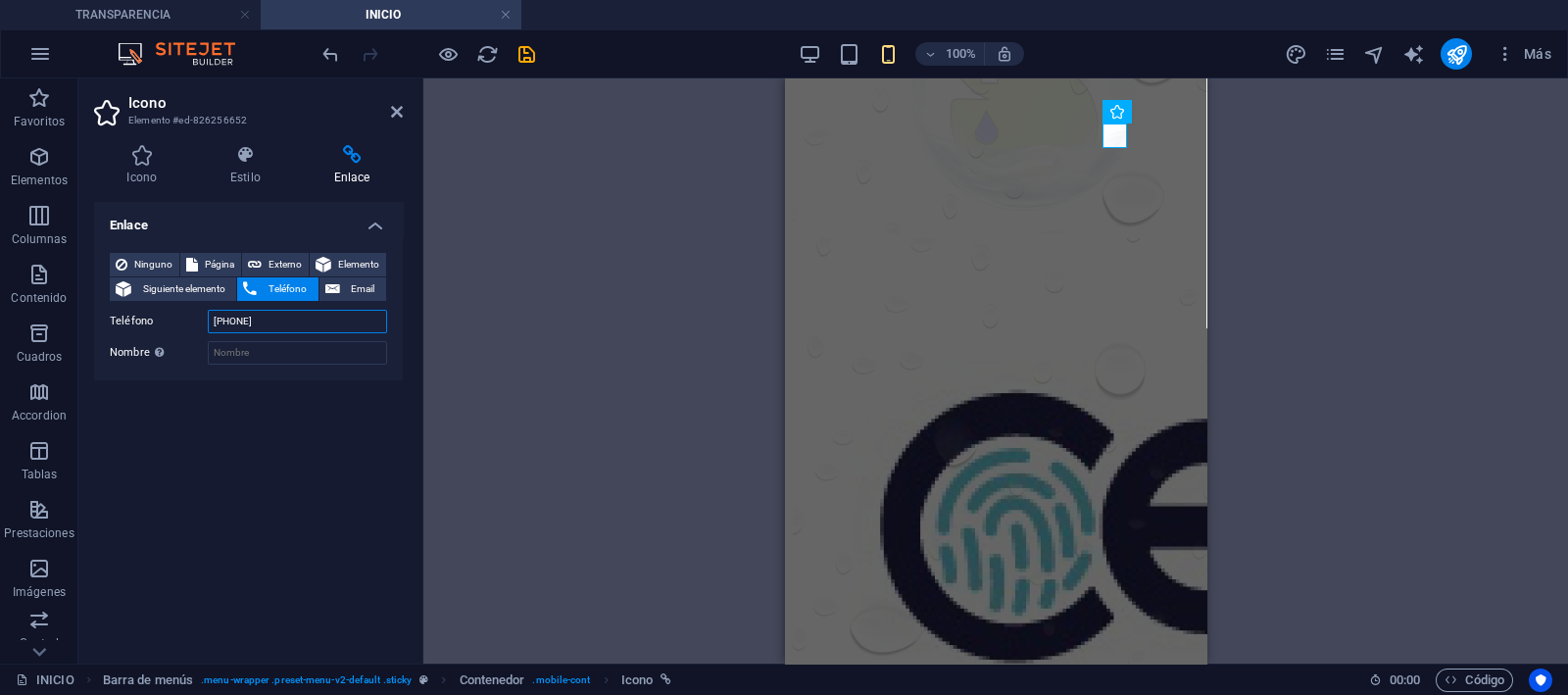 click on "[PHONE]" at bounding box center [297, 322] 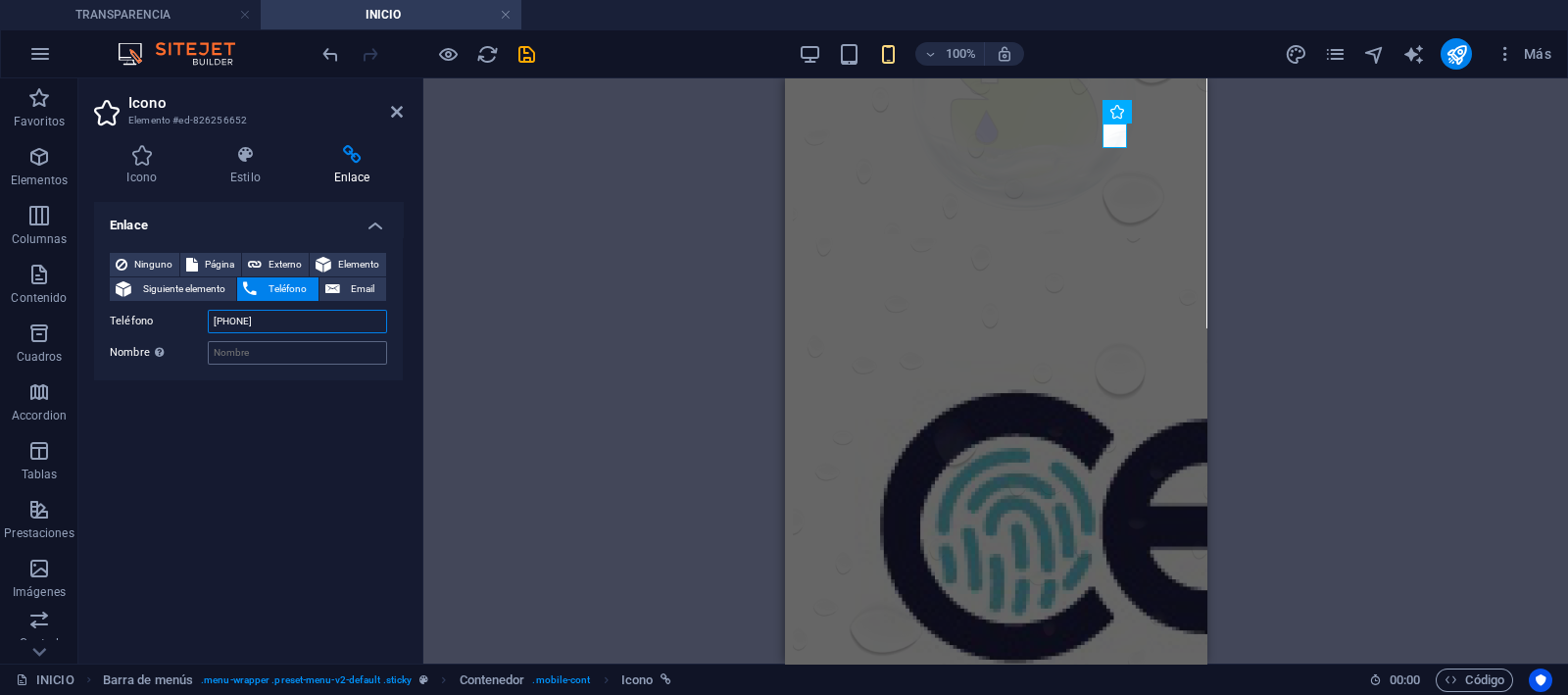 type on "[PHONE]" 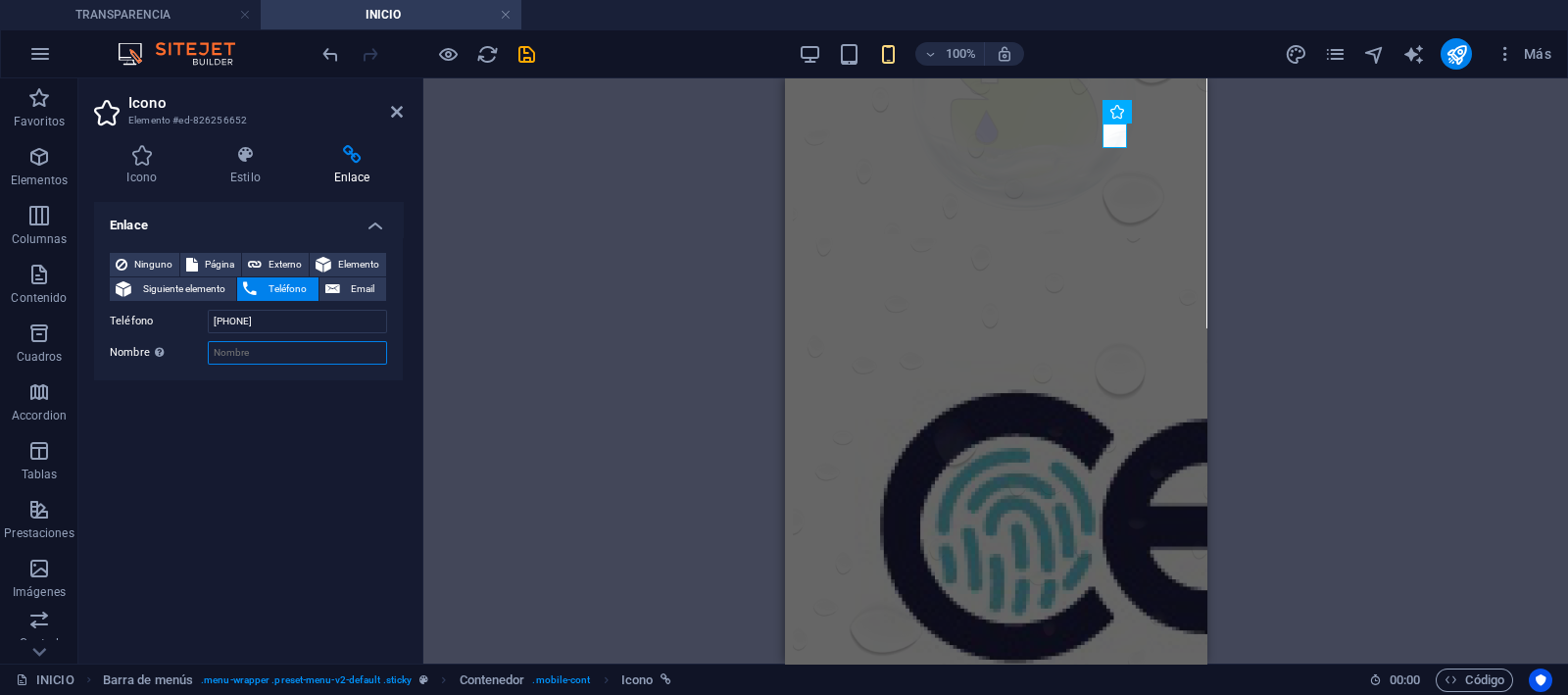 click on "Nombre Una descripción adicional del enlace no debería ser igual al texto del enlace. El título suele mostrarse como un texto de información cuando se mueve el ratón por encima del elemento. Déjalo en blanco en caso de dudas." at bounding box center (297, 353) 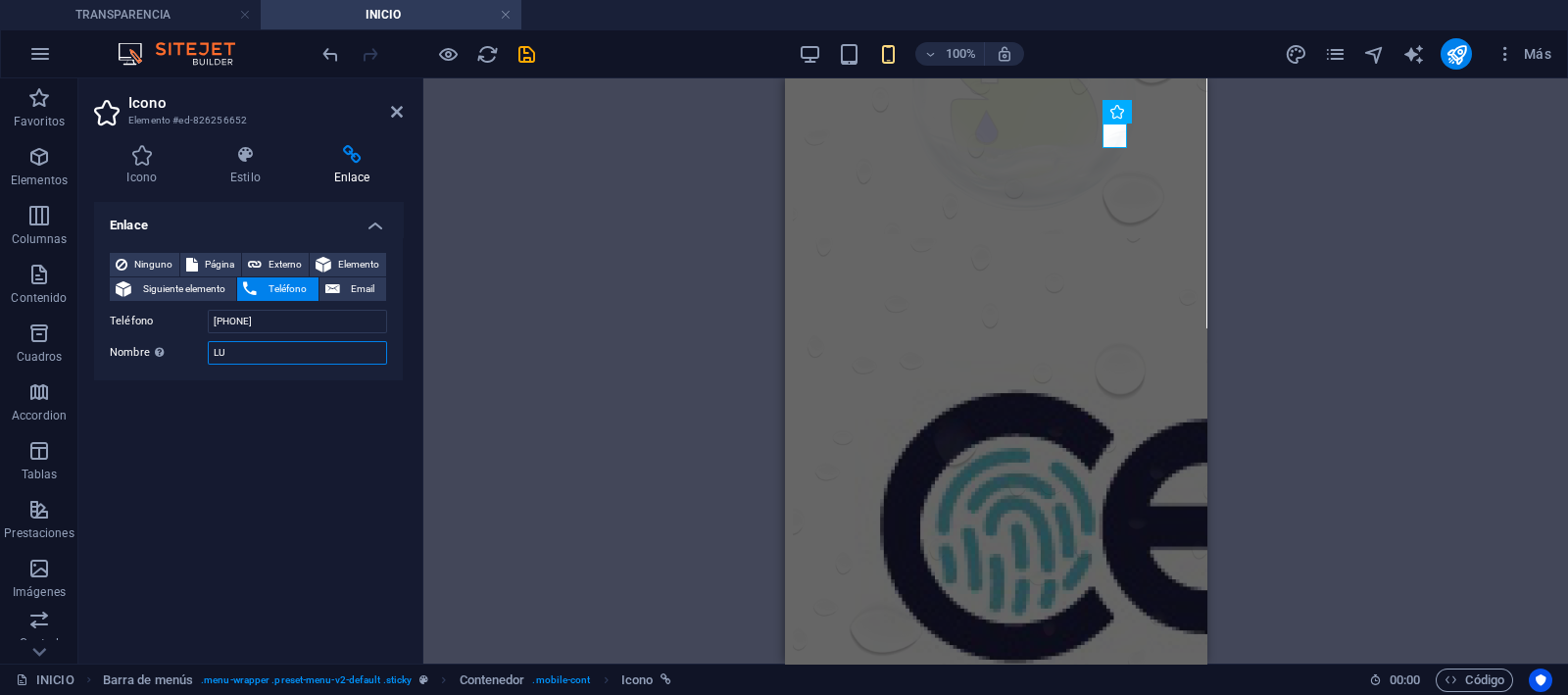 type on "L" 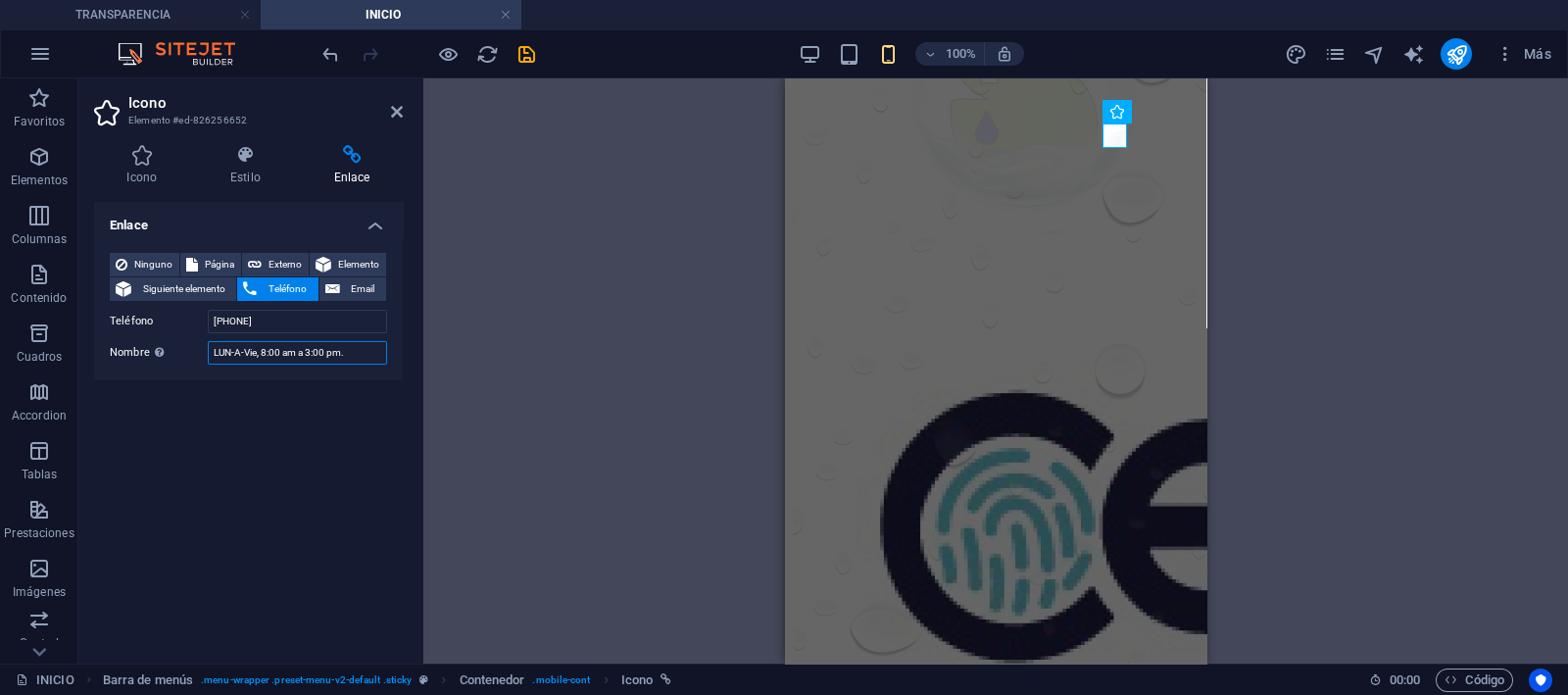 click on "LUN-A-Vie, 8:00 am a 3:00 pm." at bounding box center [297, 353] 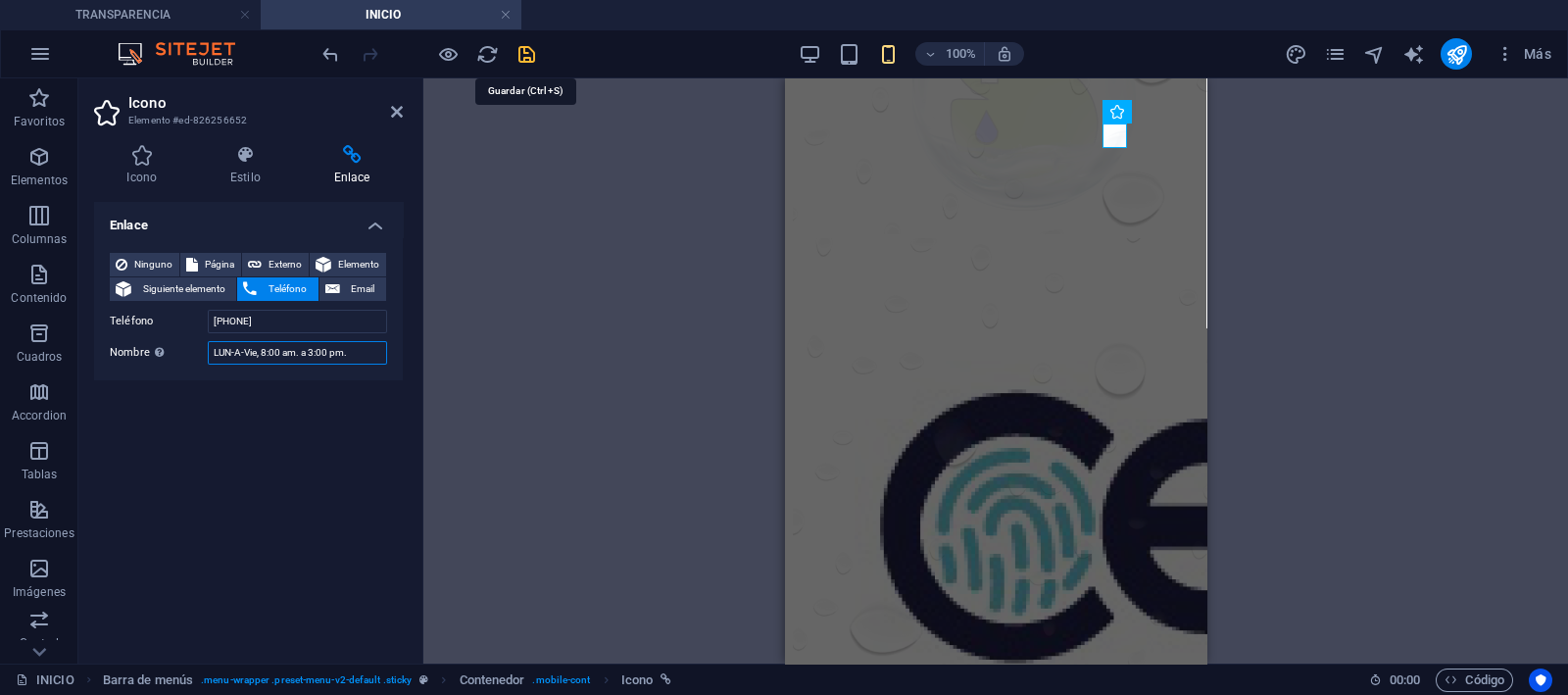 type on "LUN-A-Vie, 8:00 am. a 3:00 pm." 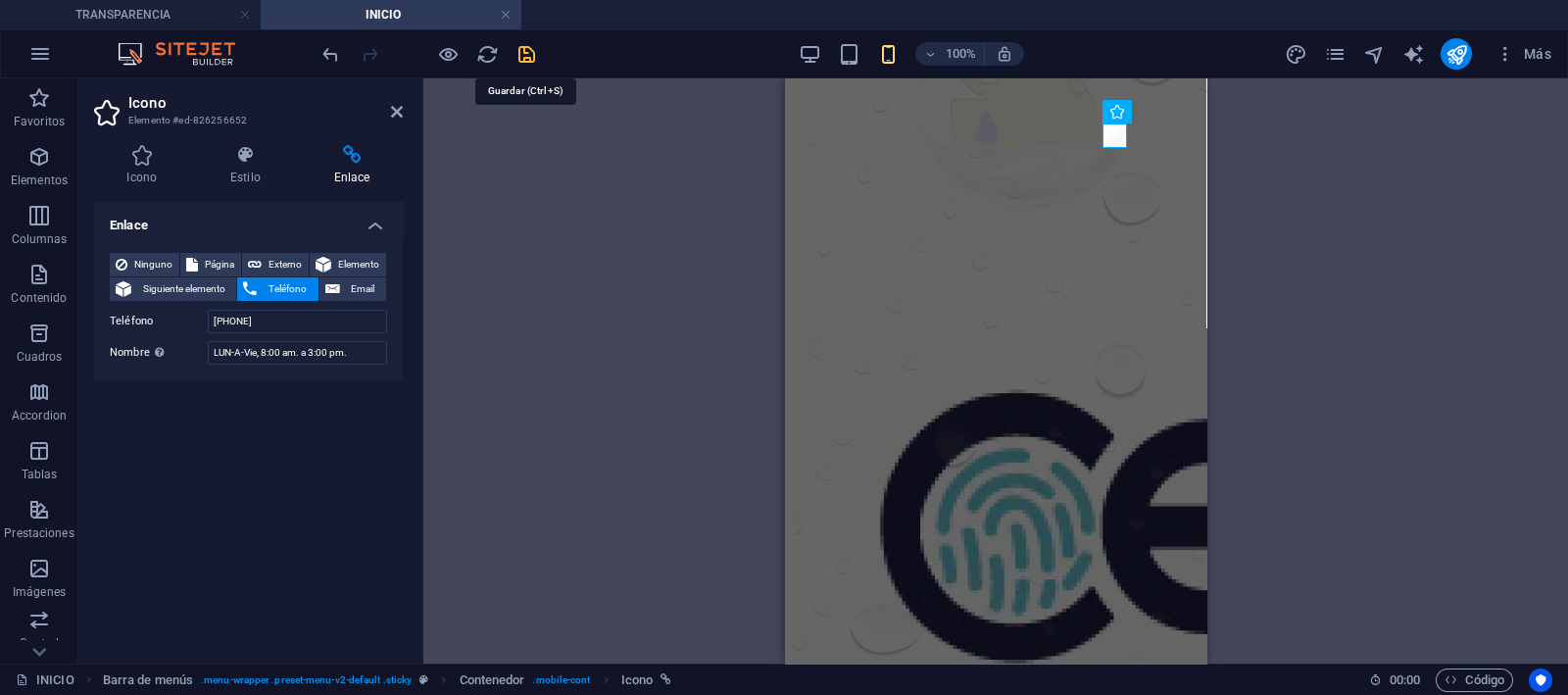 click at bounding box center [526, 54] 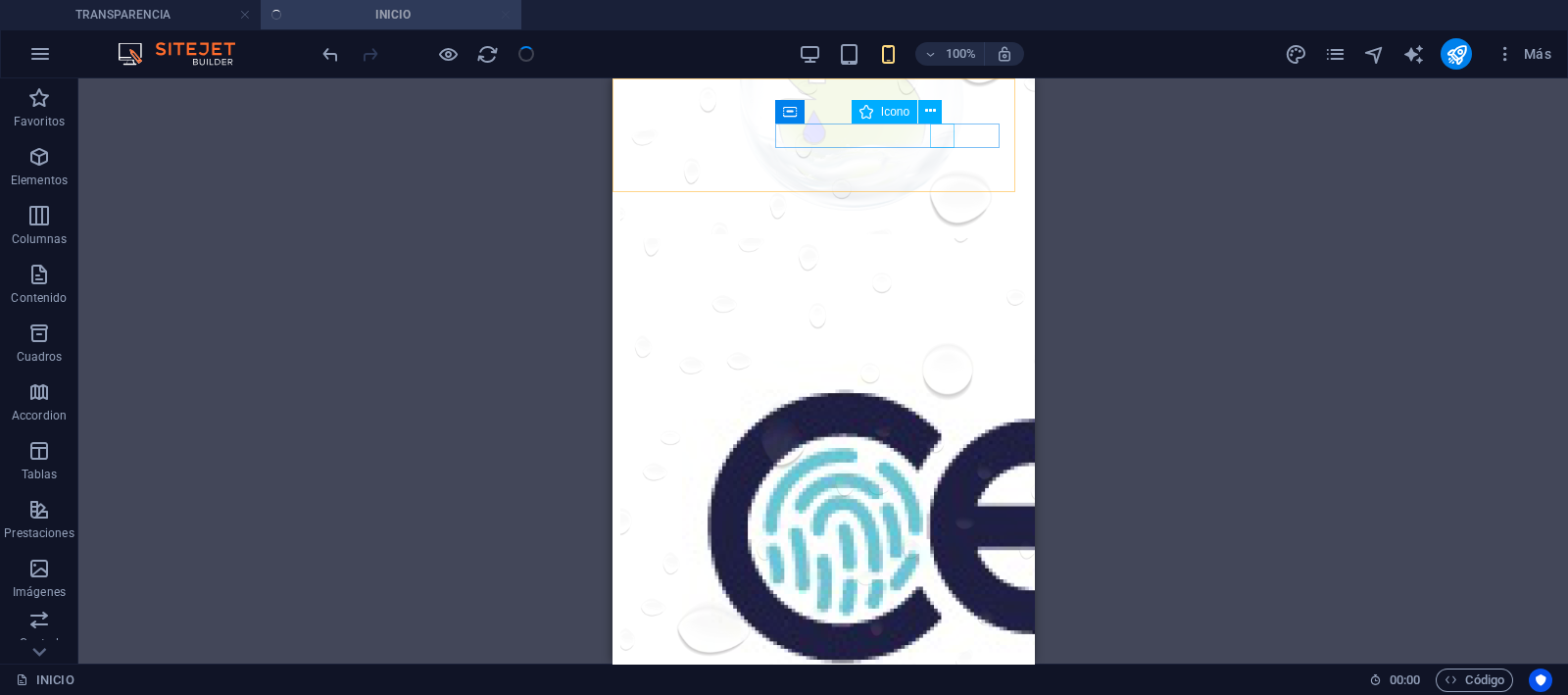 click at bounding box center [815, -3332] 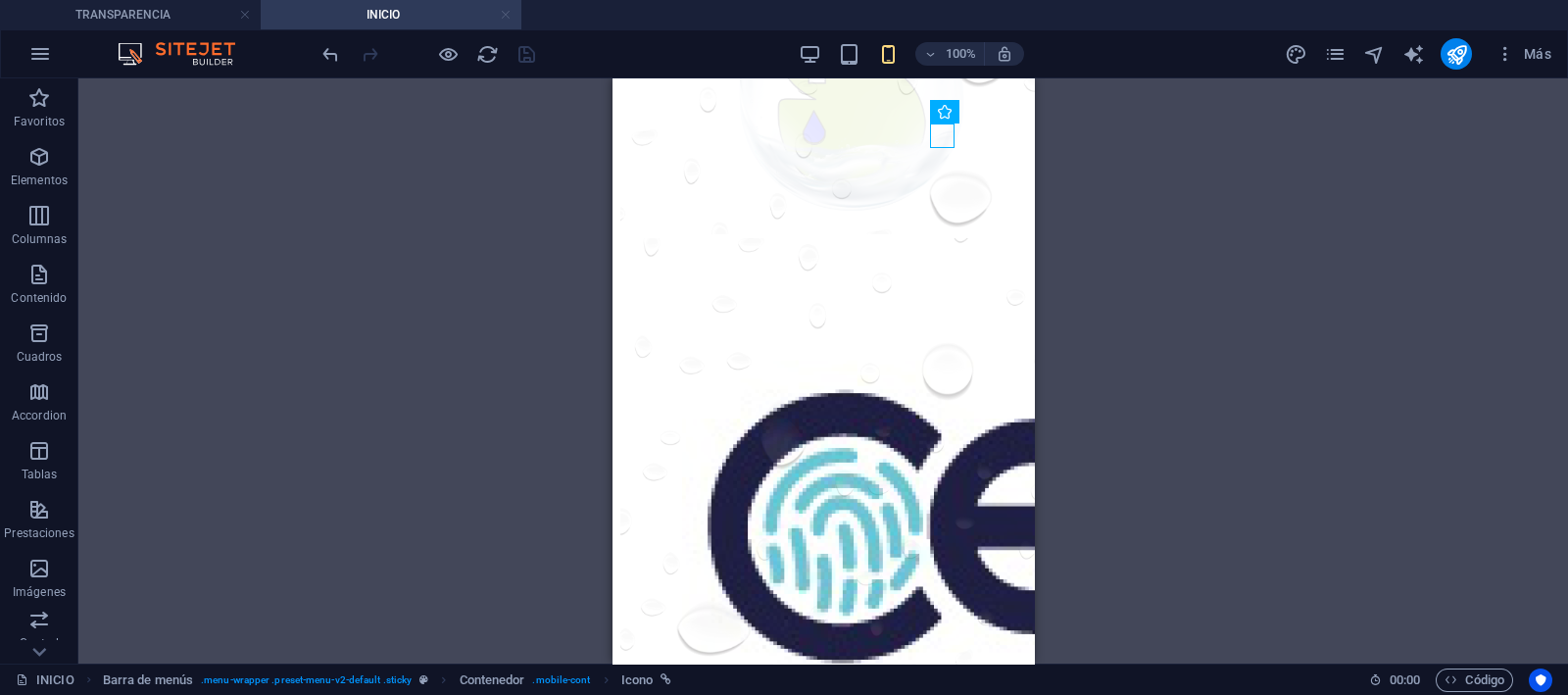click at bounding box center (506, 15) 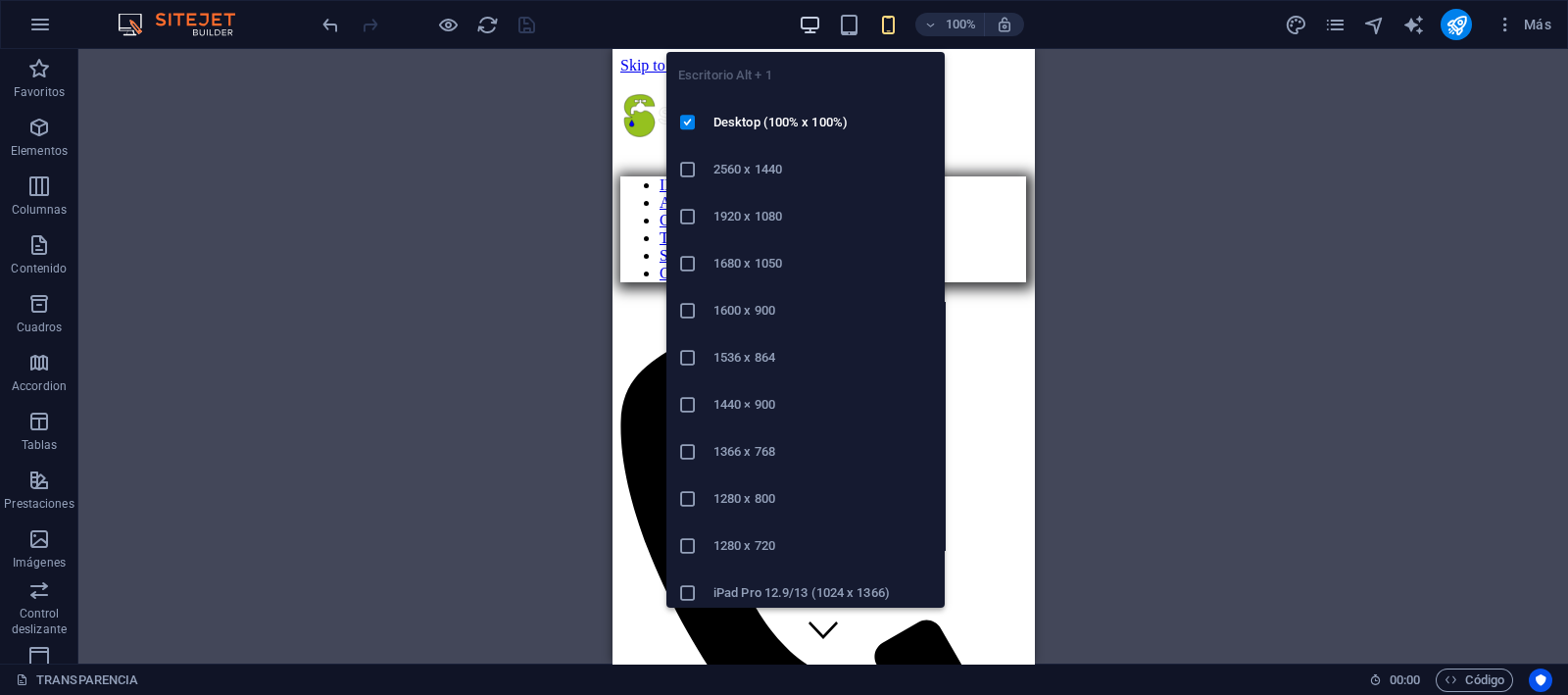 click at bounding box center (809, 25) 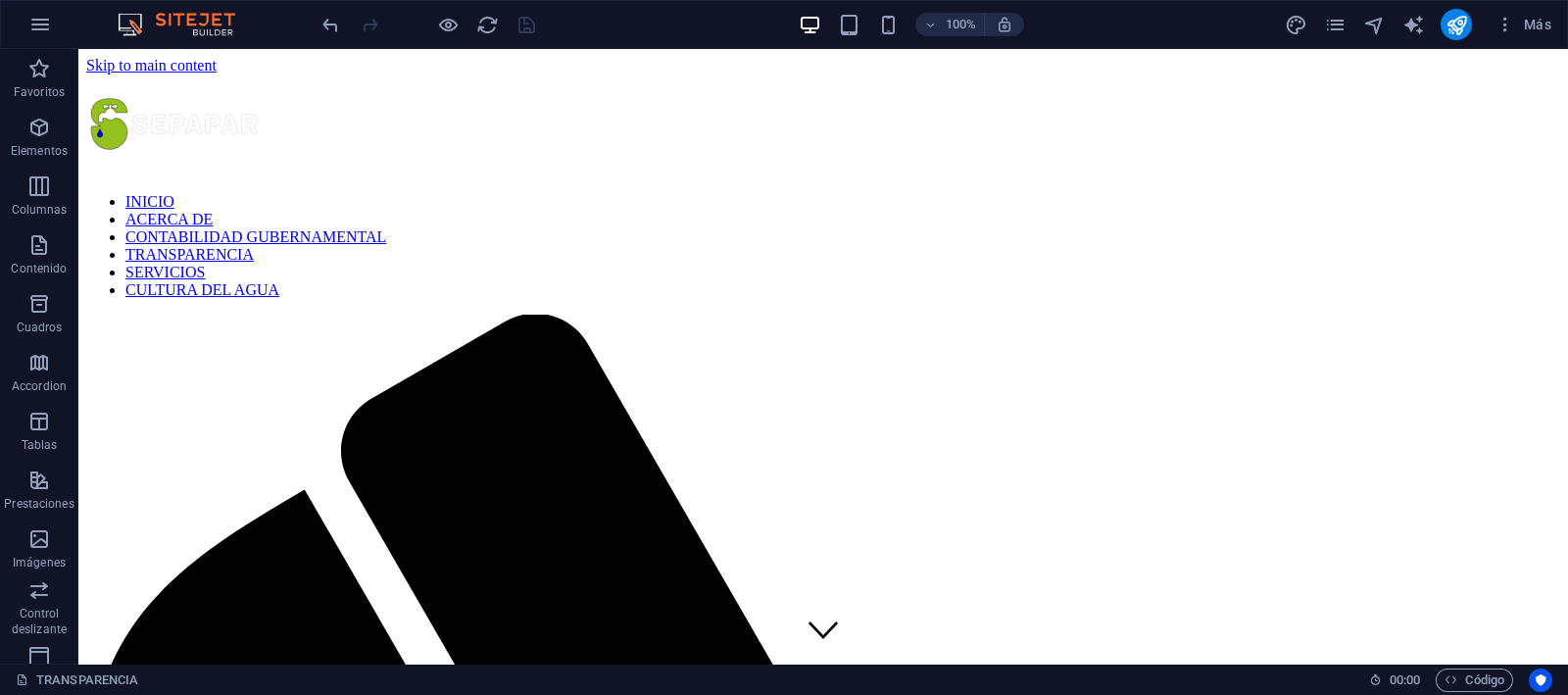 click on "100%" at bounding box center (910, 25) 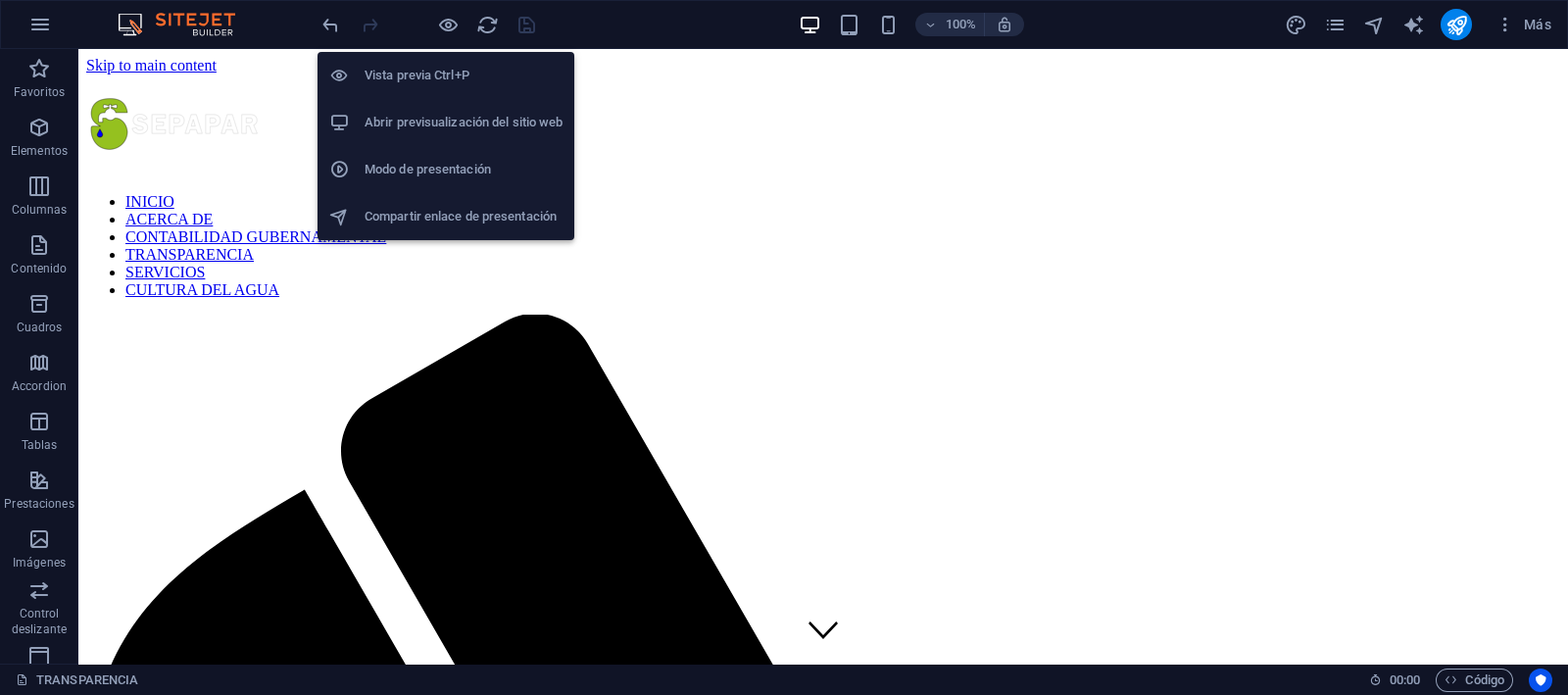 click on "Modo de presentación" at bounding box center (464, 170) 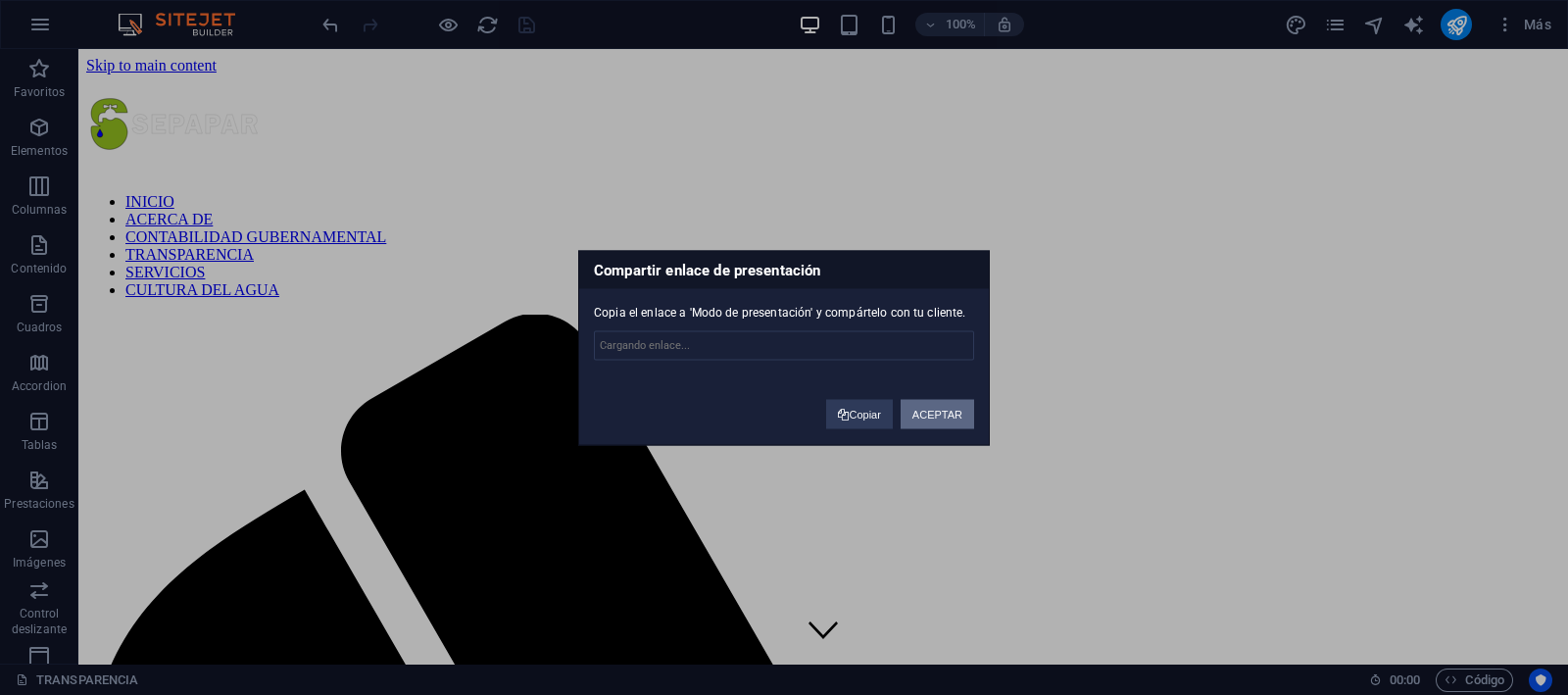 type on "https://cms.sitehub.io/presentation/1894471/a8300b1ca5e4f9122497f0a20a2422c0f8a6200358ced80b7f474abf97b42c67" 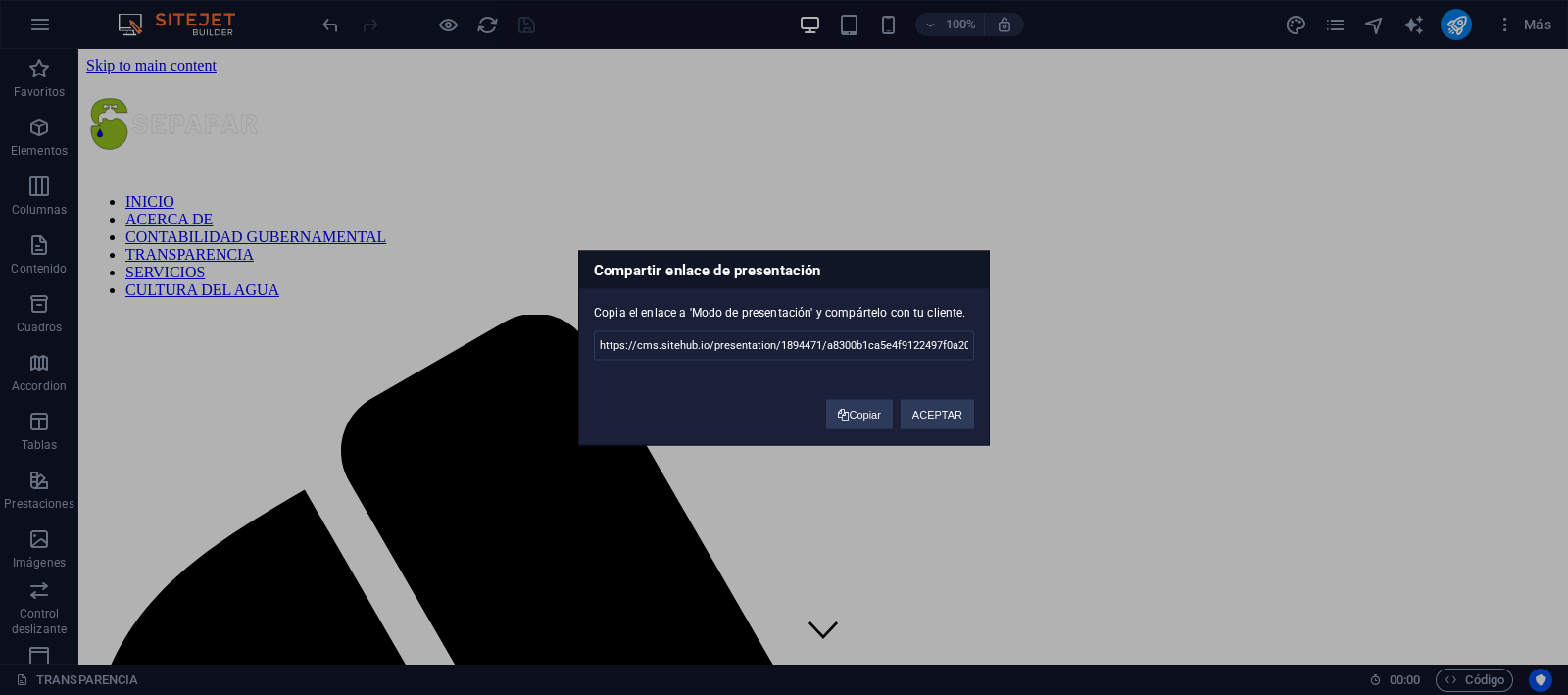 click on "Compartir enlace de presentación Copia el enlace a 'Modo de presentación' y compártelo con tu cliente.
https://cms.sitehub.io/presentation/1894471/a8300b1ca5e4f9122497f0a20a2422c0f8a6200358ced80b7f474abf97b42c67
Enlace copiado
Copiar ACEPTAR" at bounding box center (784, 347) 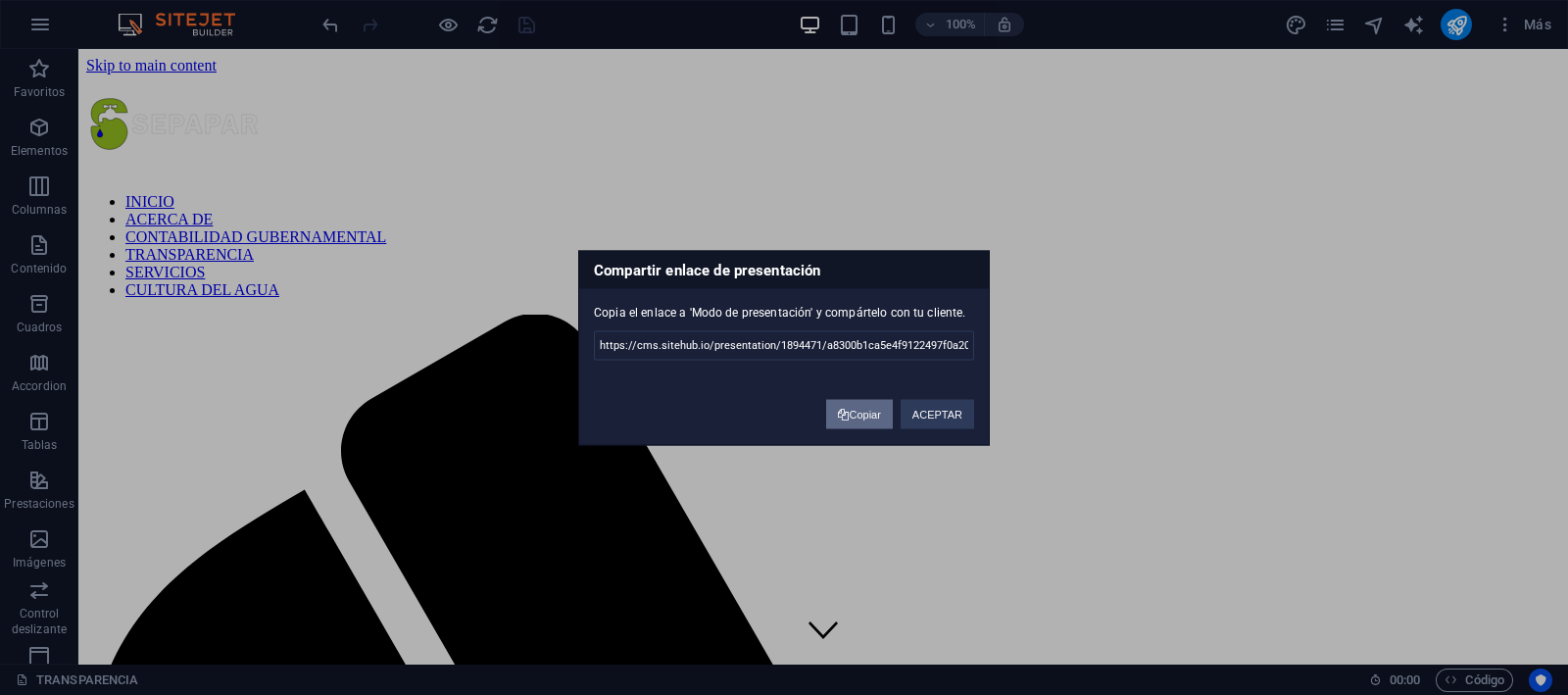 click on "Copiar" at bounding box center (858, 414) 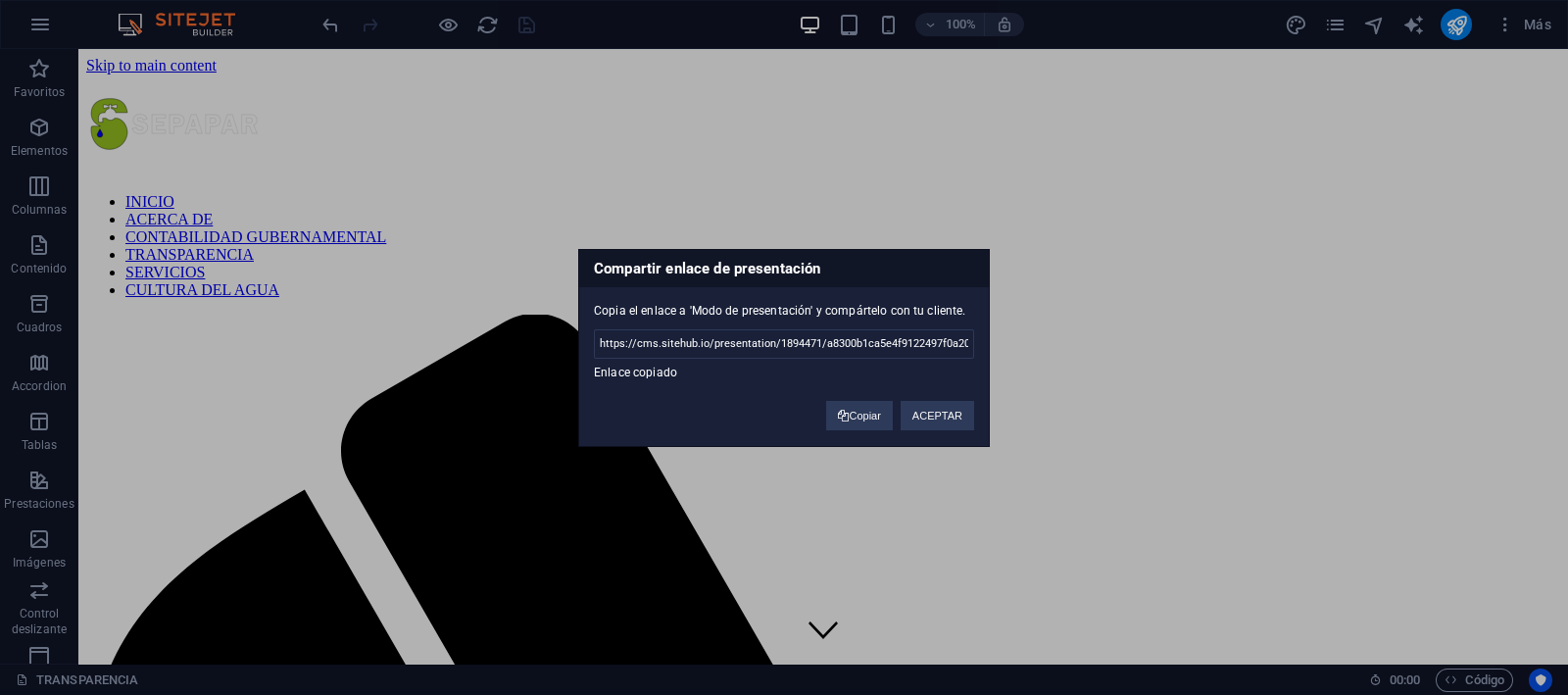 click on "Compartir enlace de presentación" at bounding box center [784, 269] 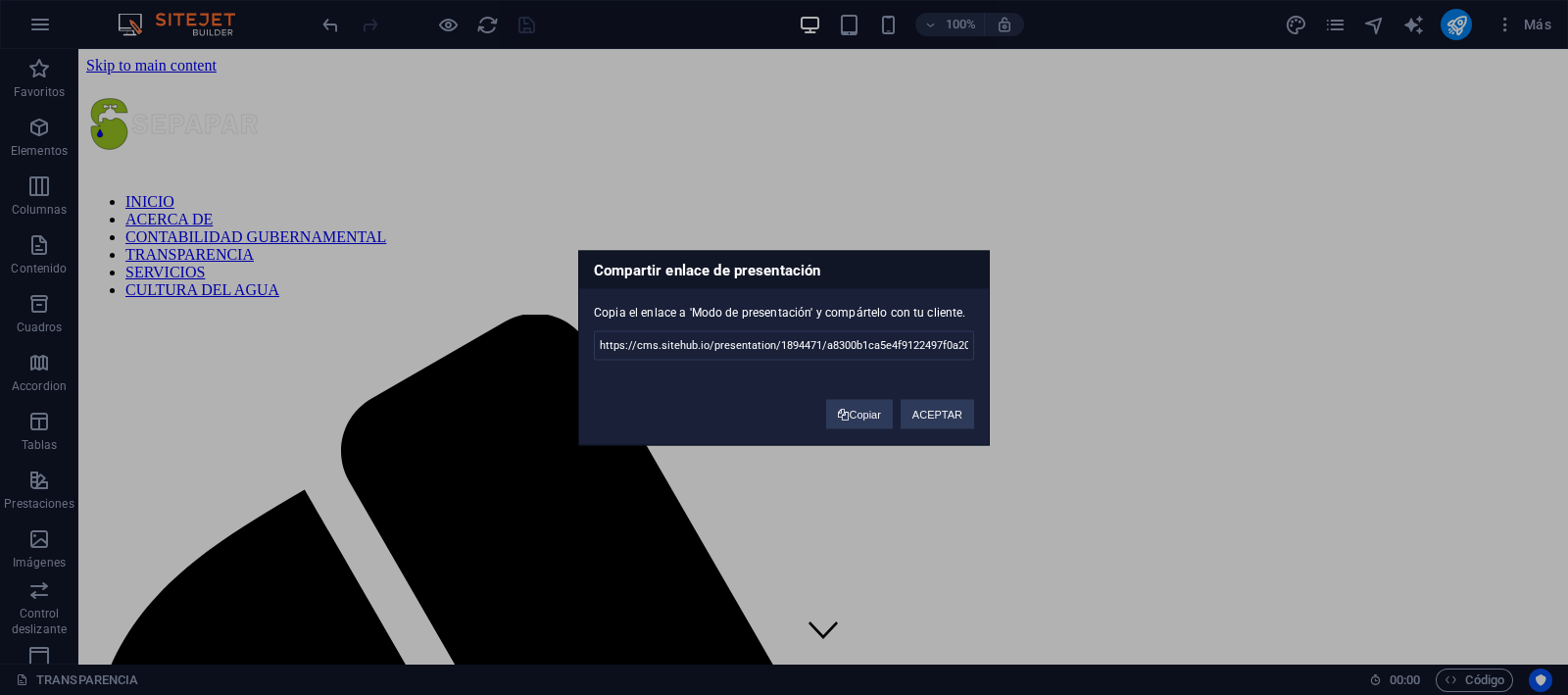 drag, startPoint x: 872, startPoint y: 275, endPoint x: 849, endPoint y: 273, distance: 23.086793 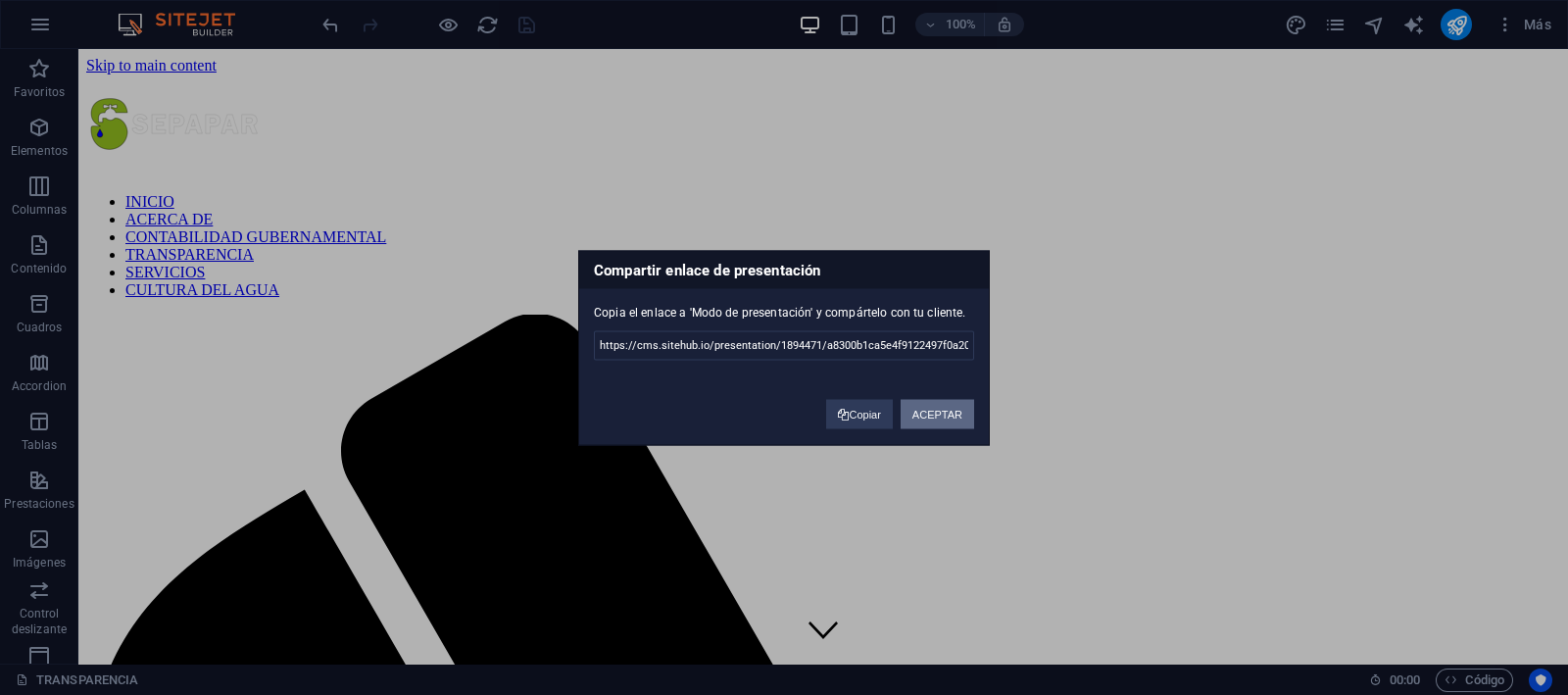 click on "ACEPTAR" at bounding box center [937, 414] 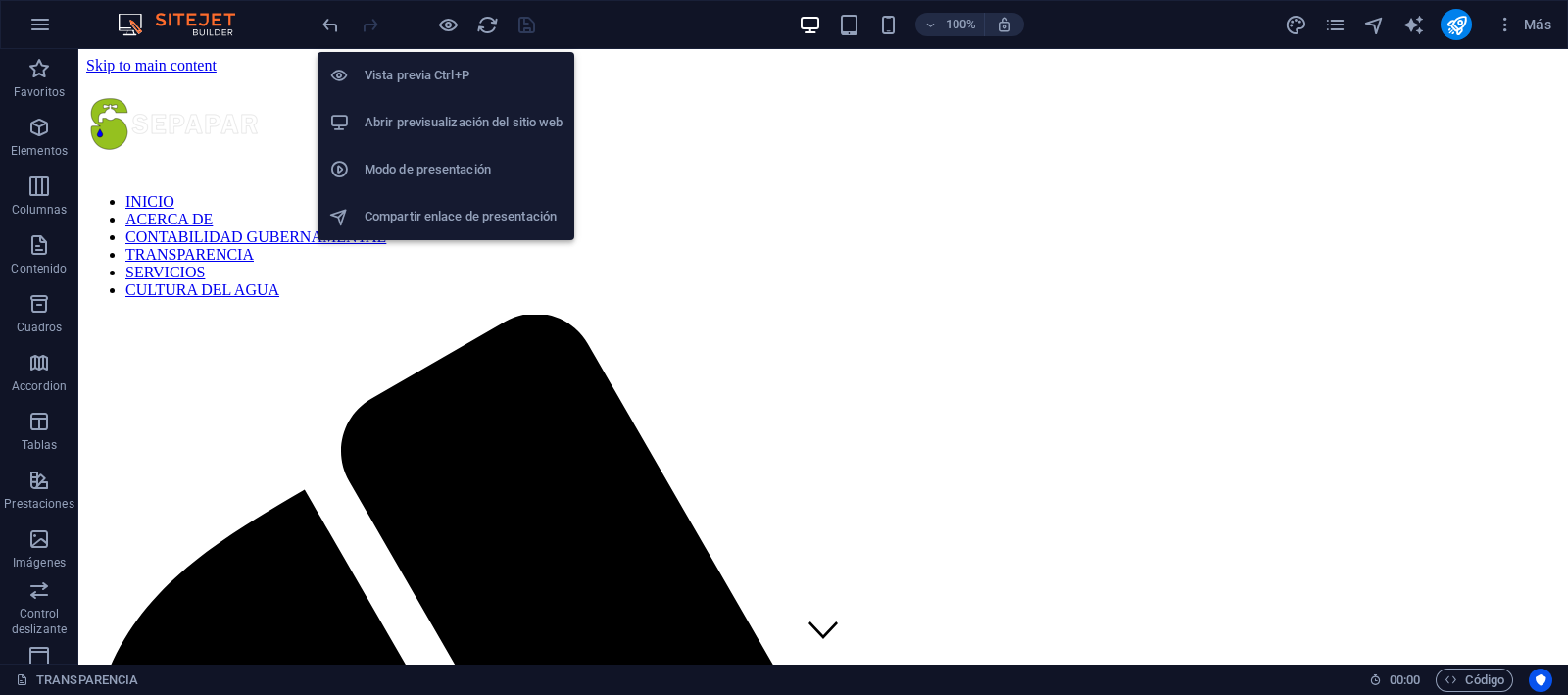 click on "Modo de presentación" at bounding box center (446, 170) 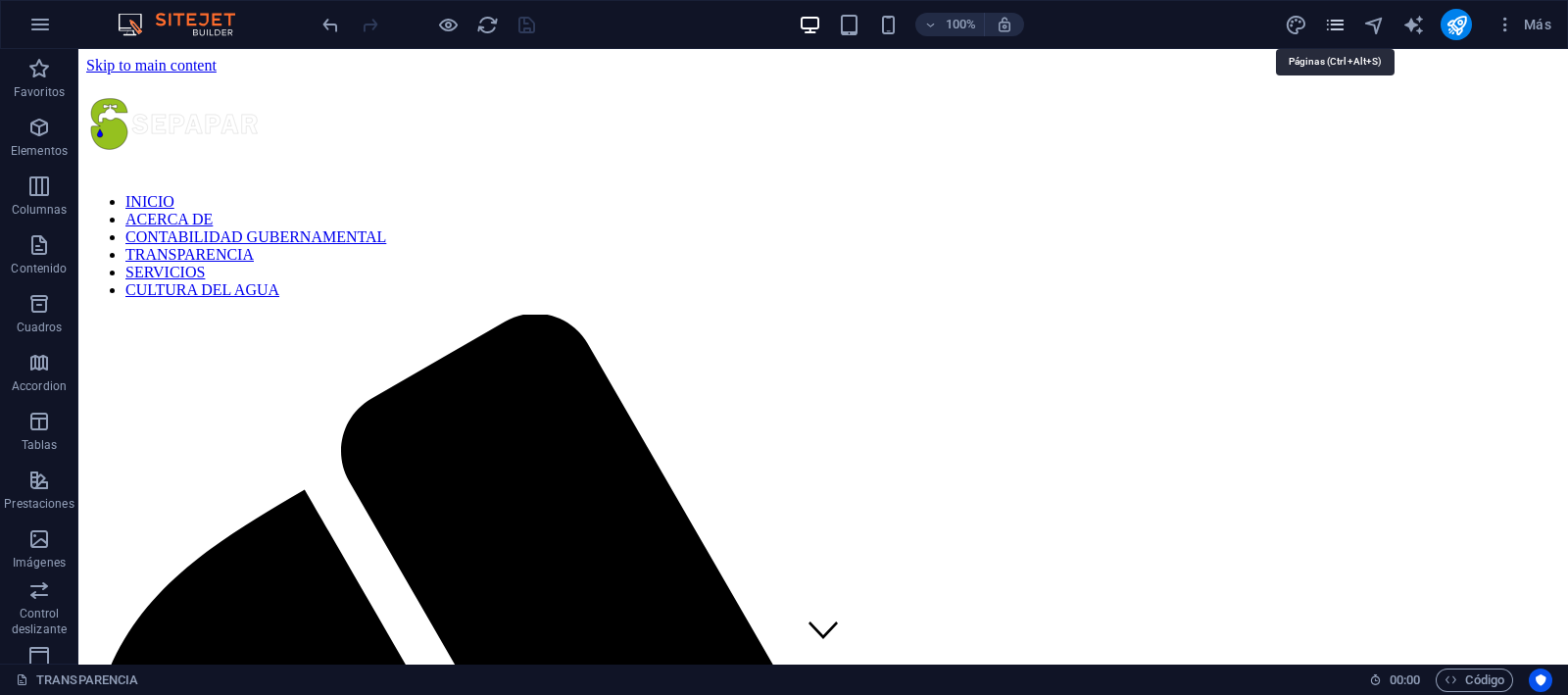 click at bounding box center (1335, 25) 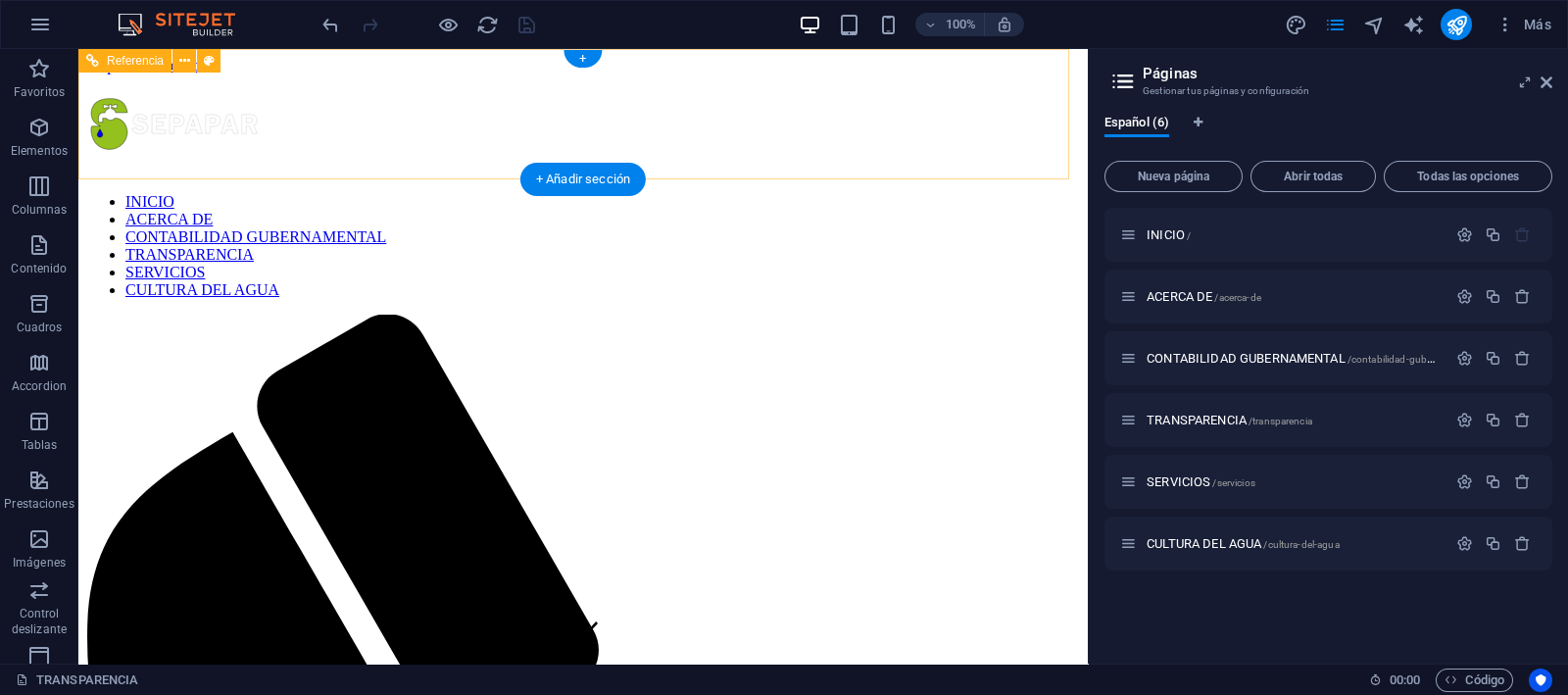 click at bounding box center (575, 966) 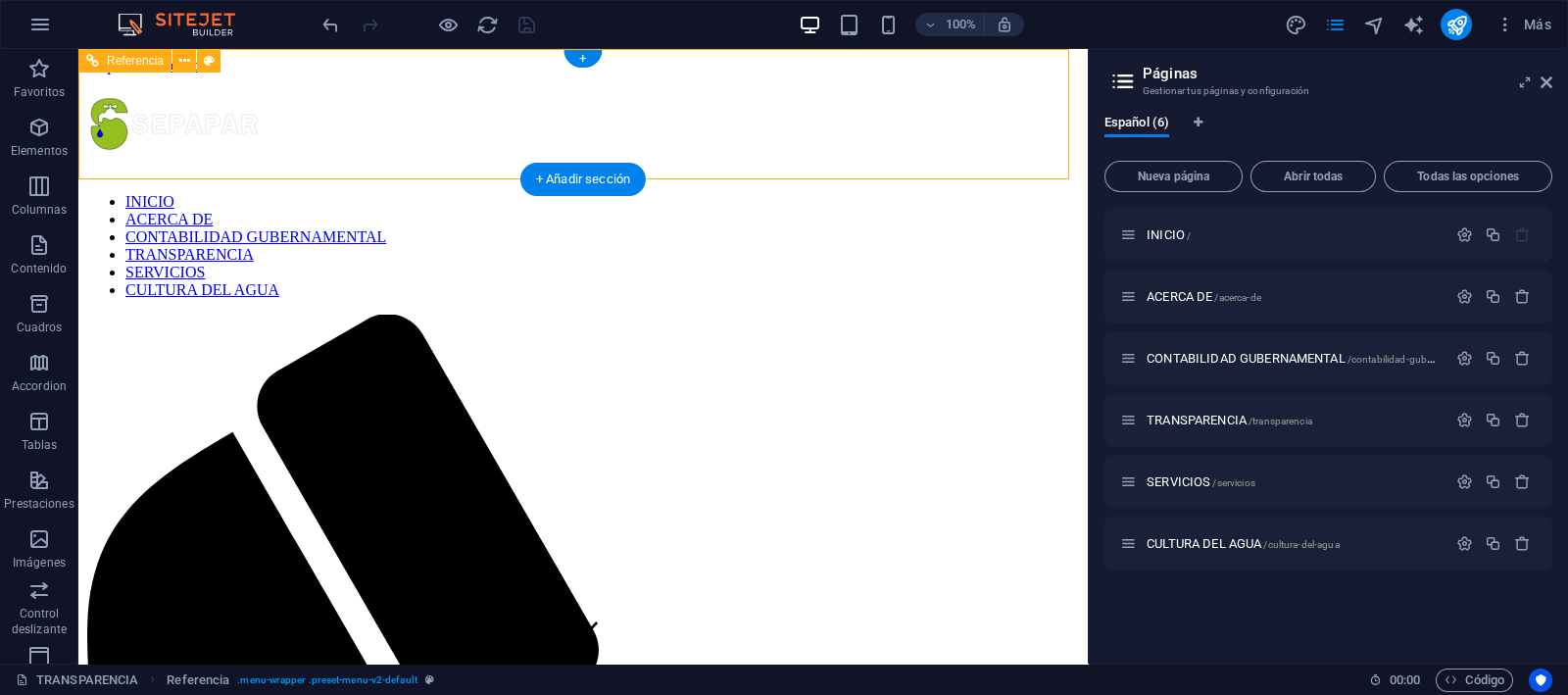 click at bounding box center [575, 966] 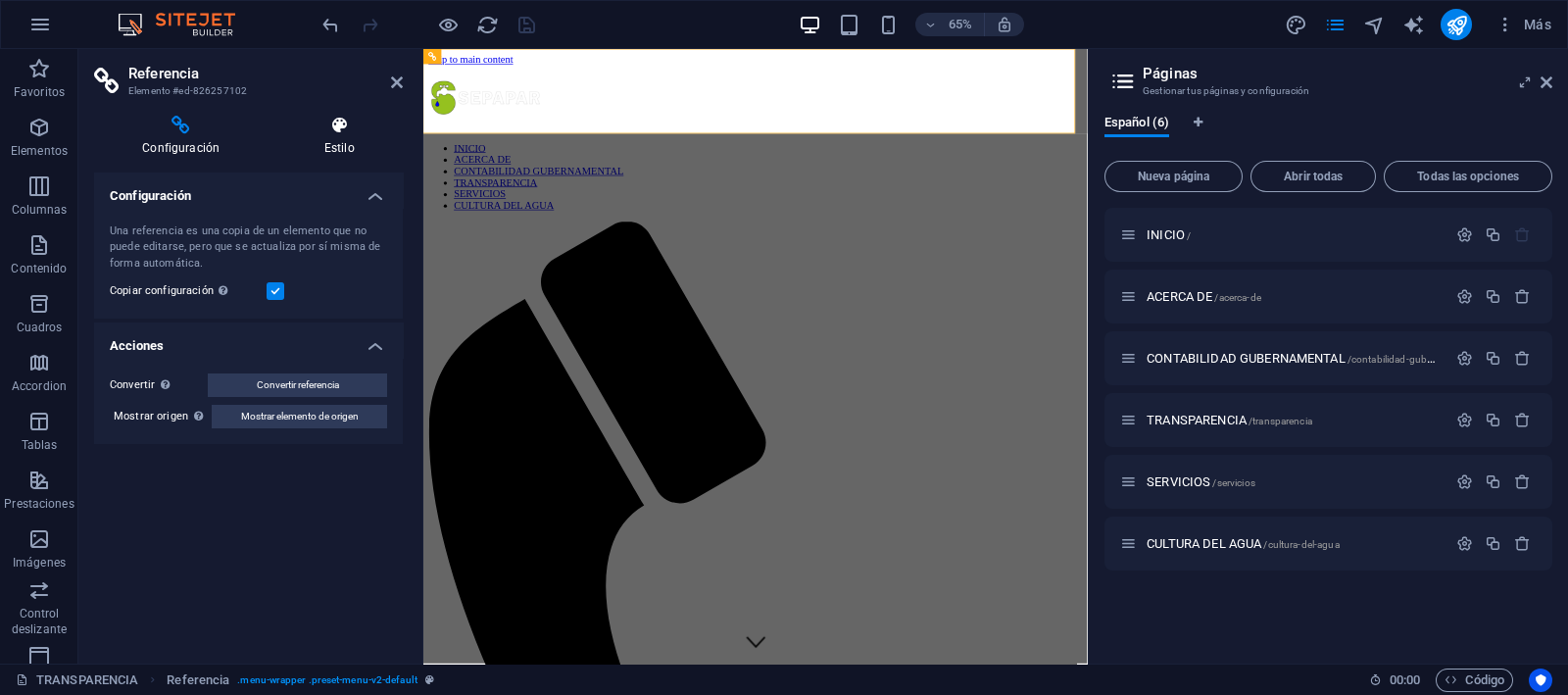 click at bounding box center (339, 125) 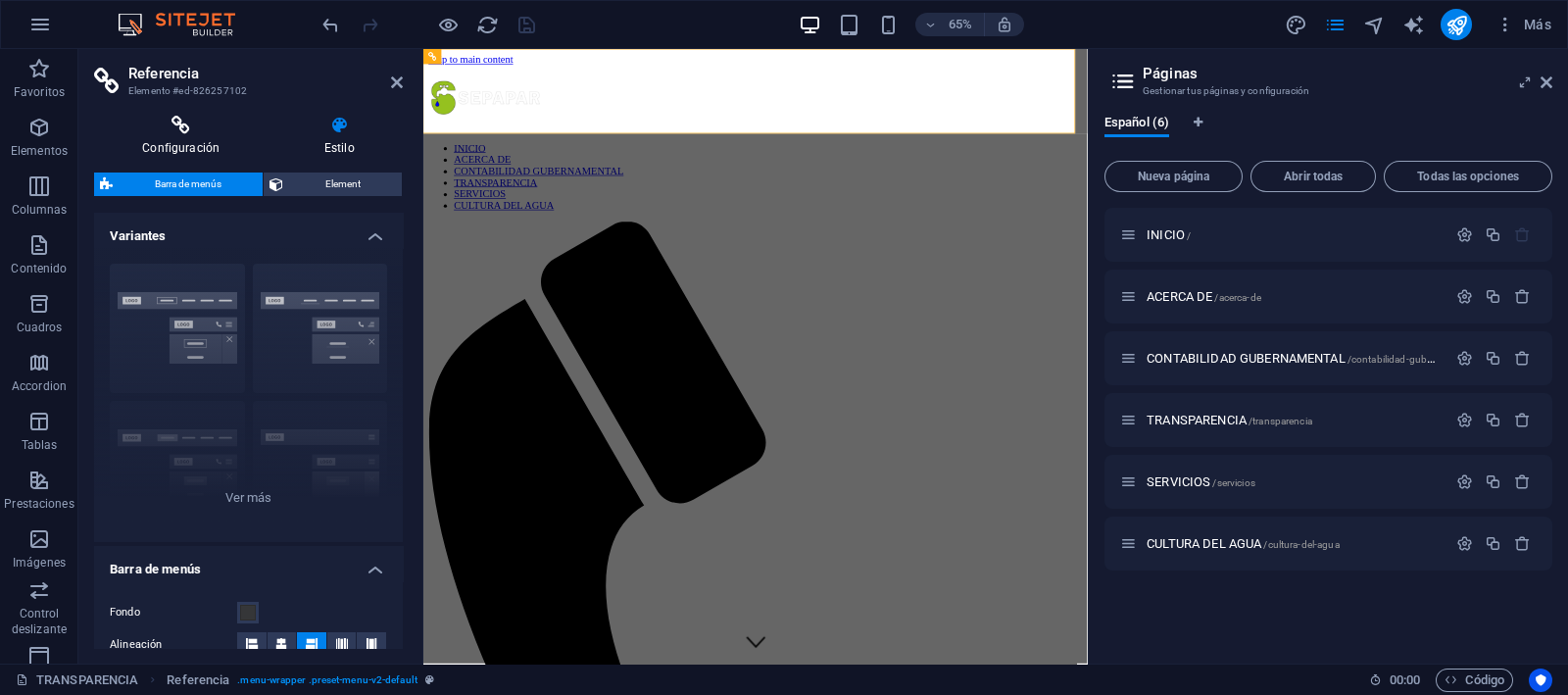 click on "Configuración" at bounding box center (184, 136) 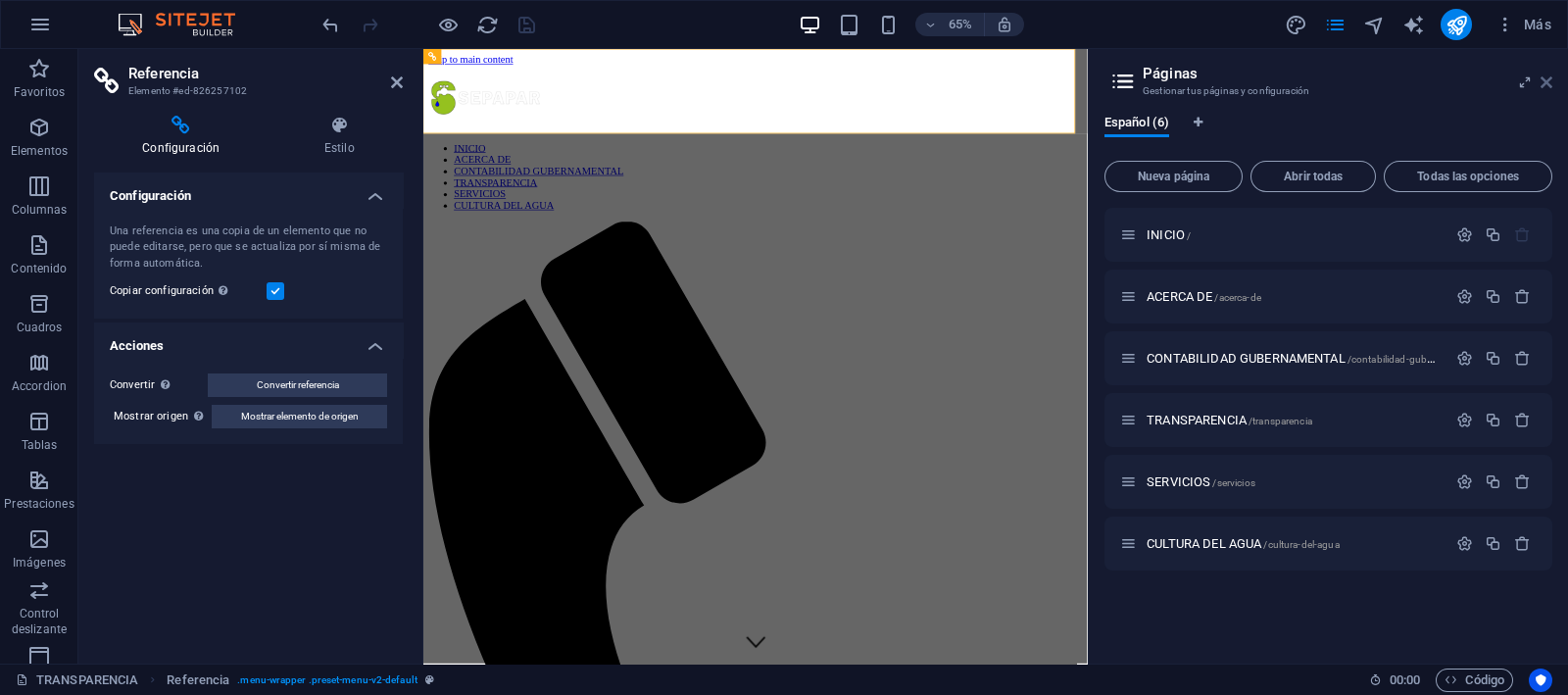 click at bounding box center [1546, 82] 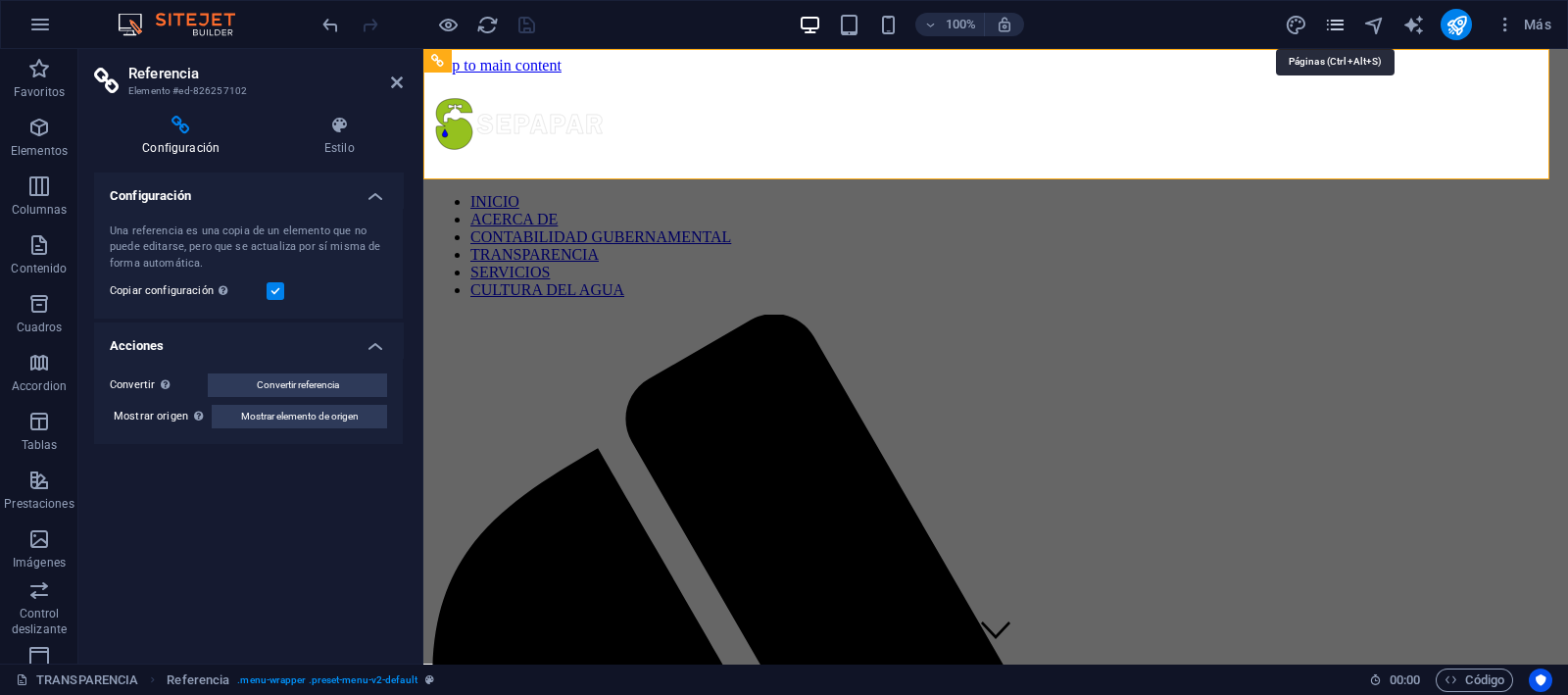click at bounding box center (1335, 25) 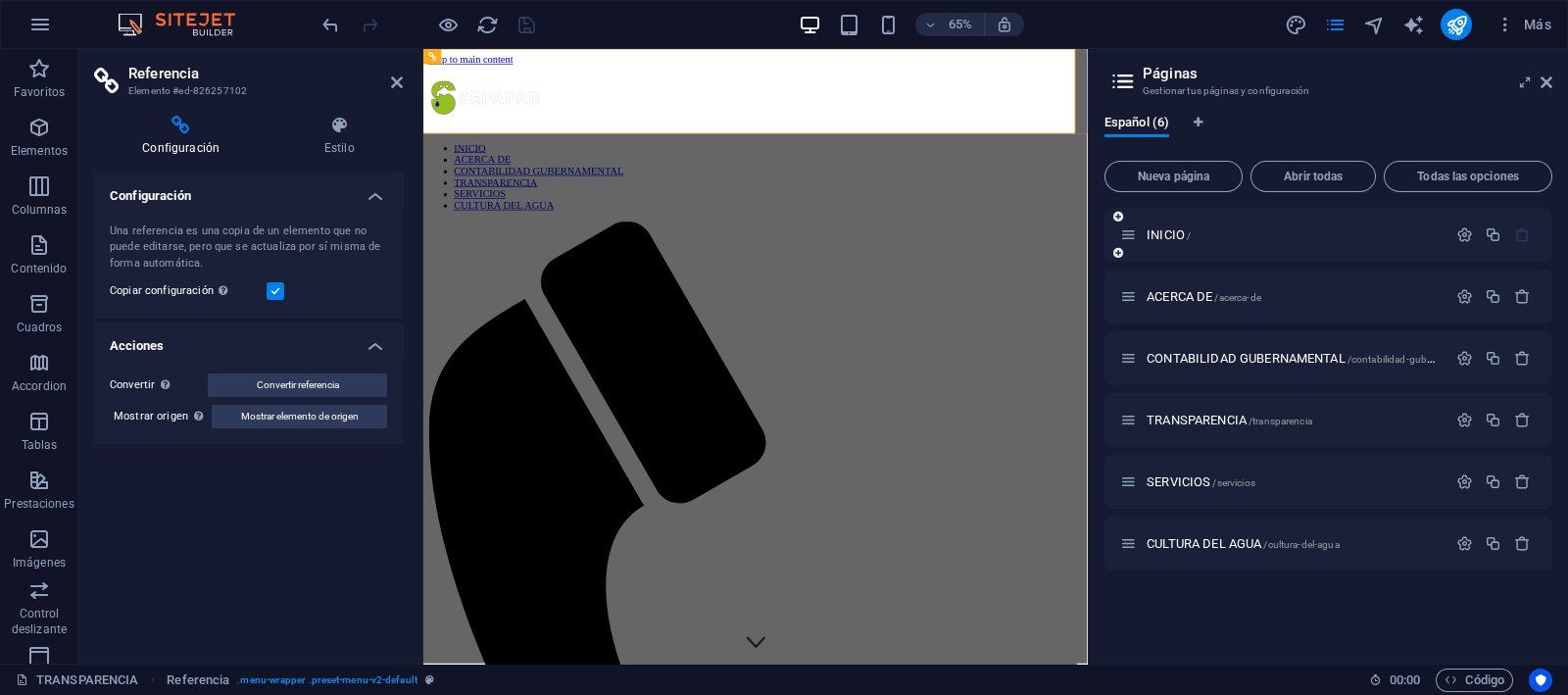 click on "INICIO /" at bounding box center (1328, 234) 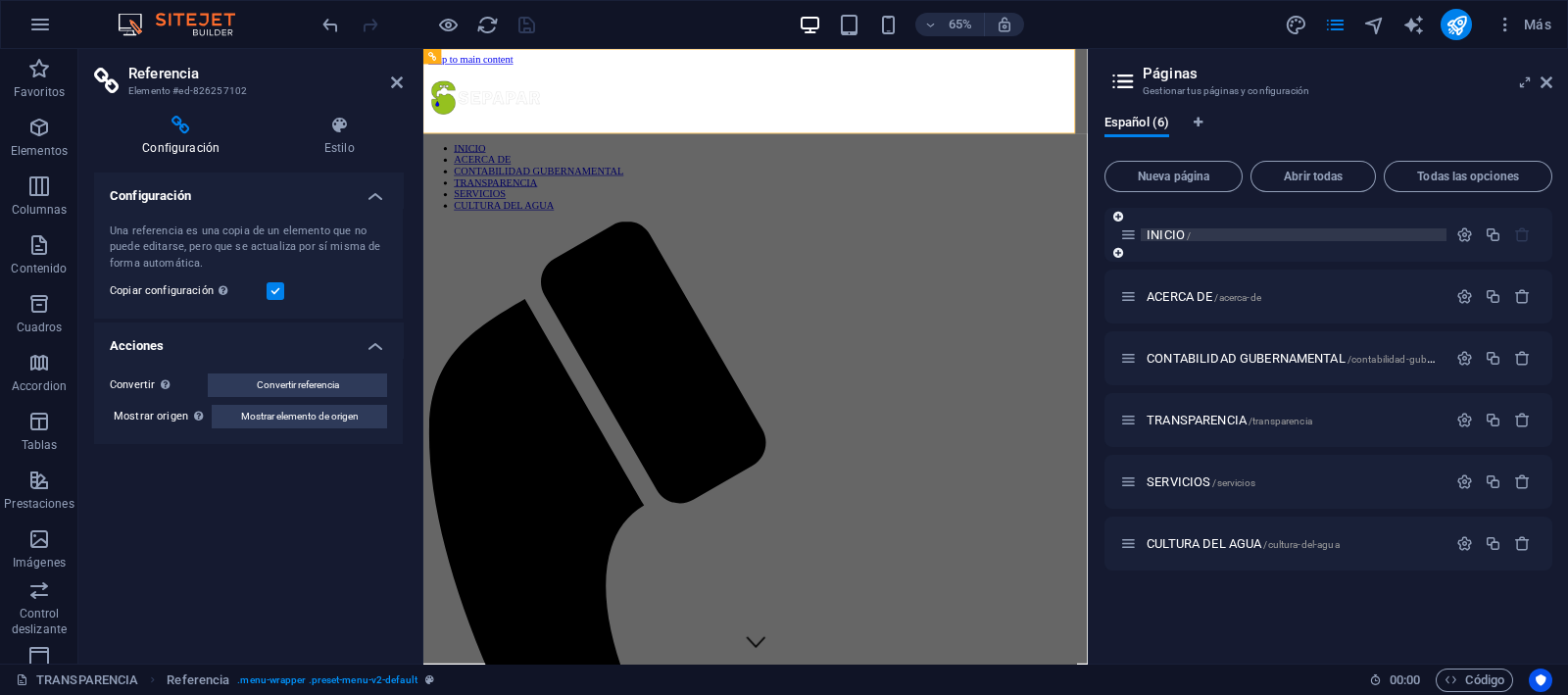 click on "INICIO /" at bounding box center (1168, 234) 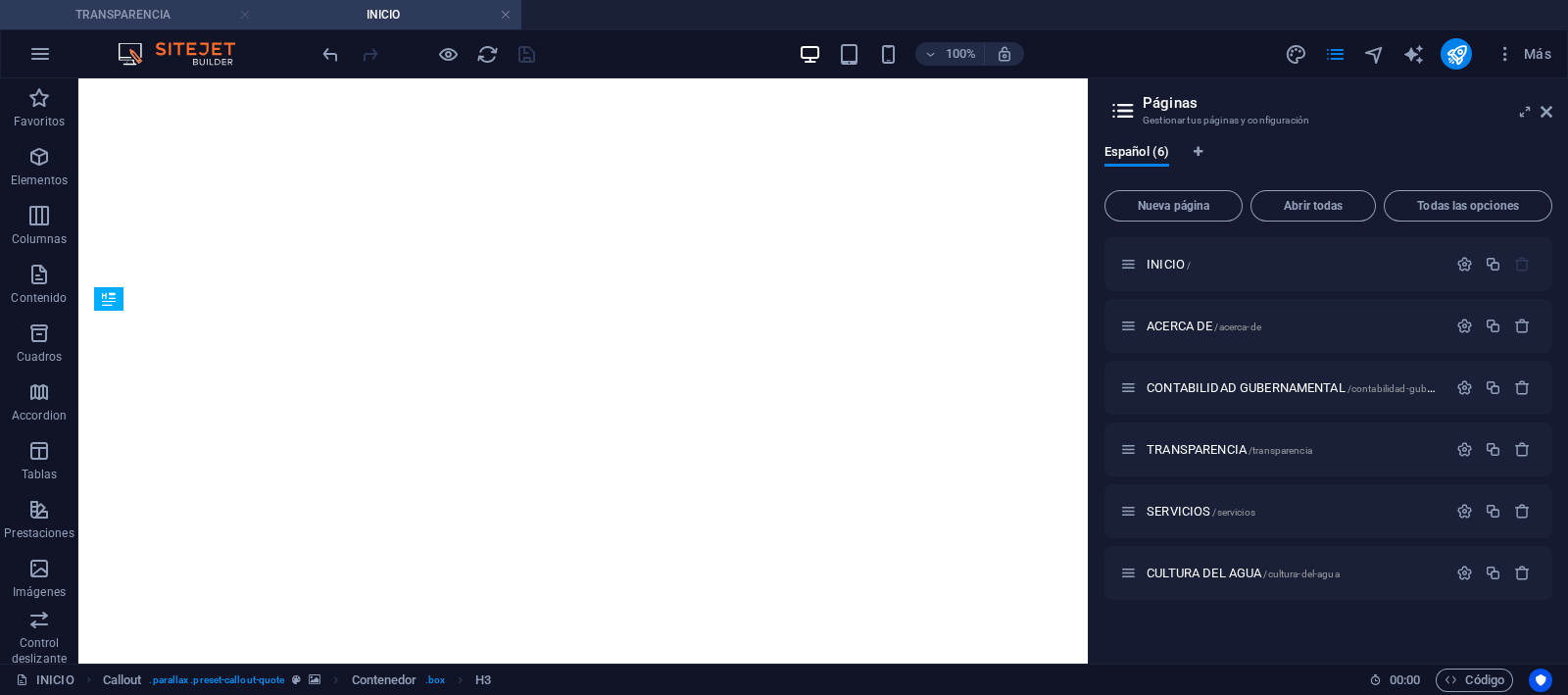 click at bounding box center (245, 15) 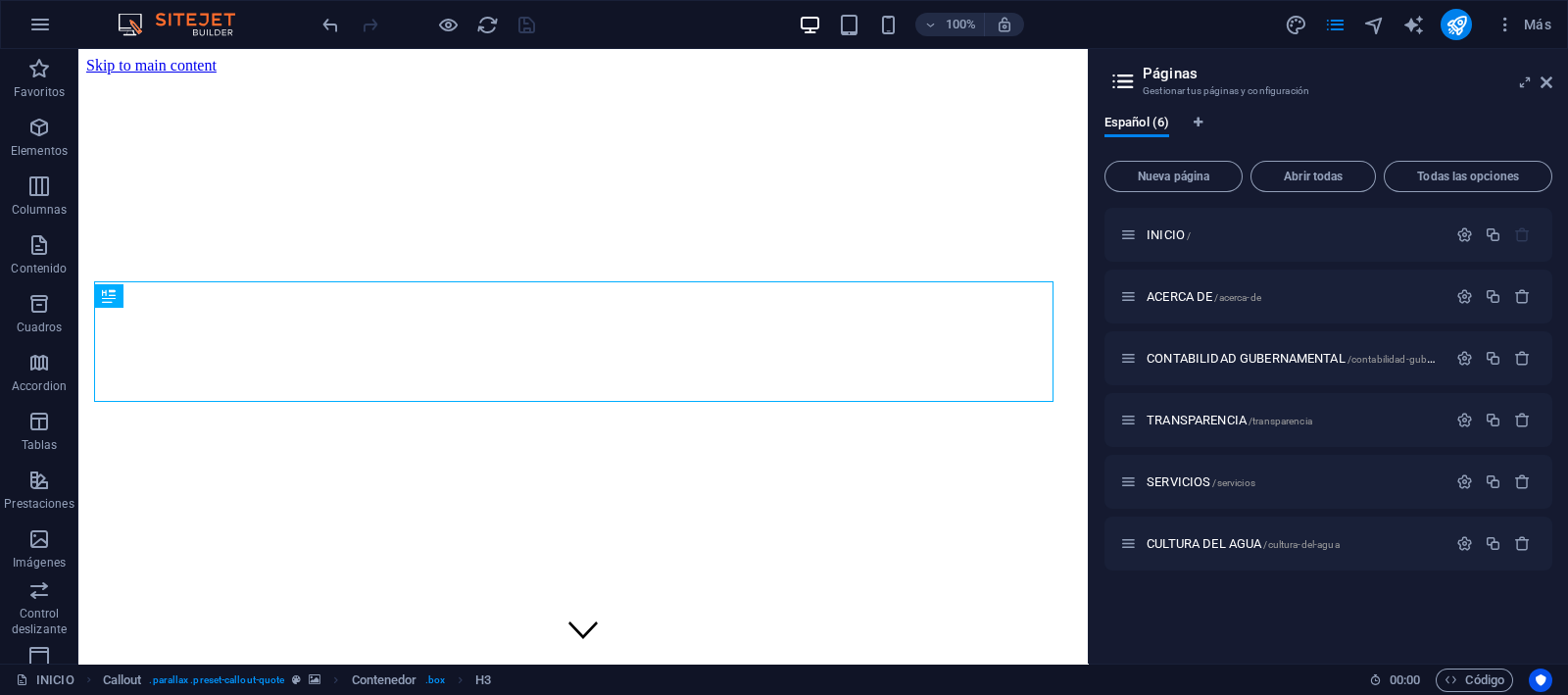 scroll, scrollTop: 503, scrollLeft: 0, axis: vertical 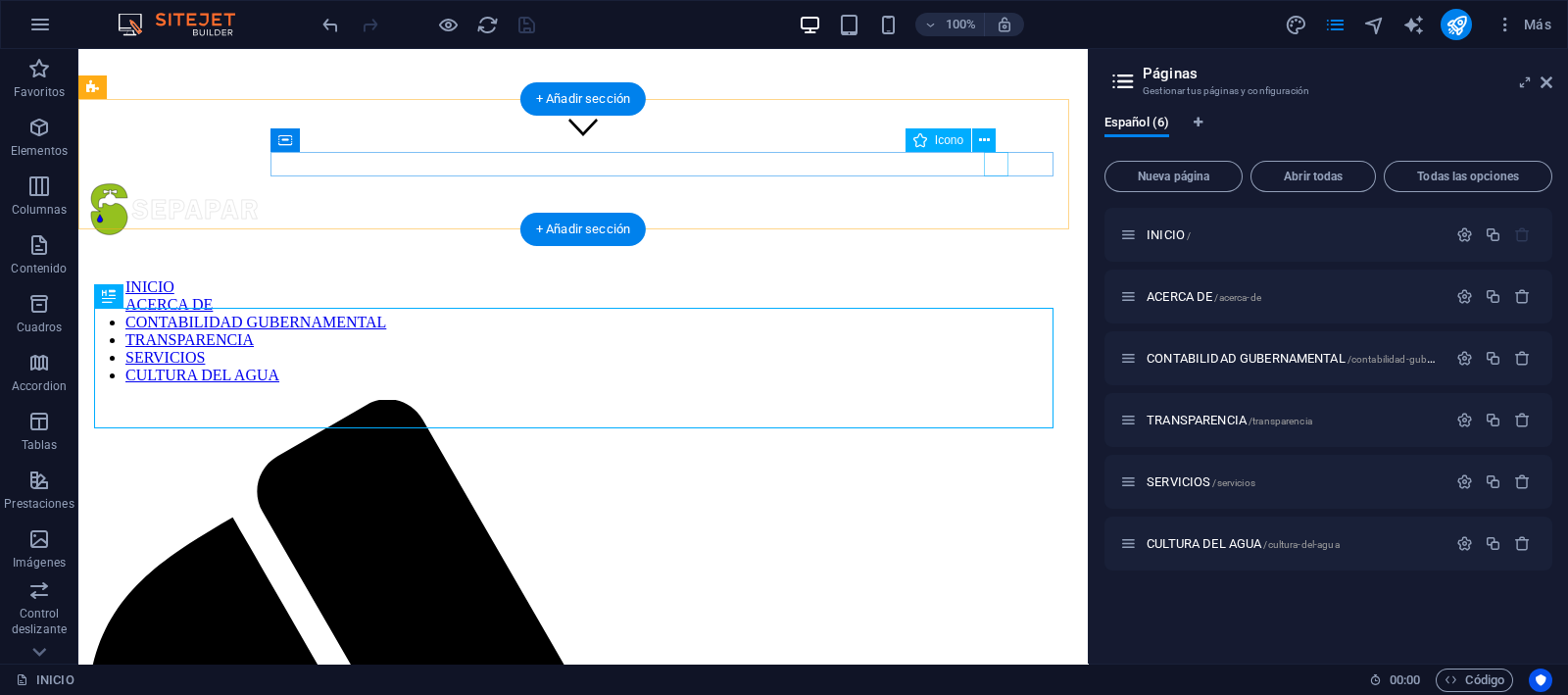 click at bounding box center [575, 1051] 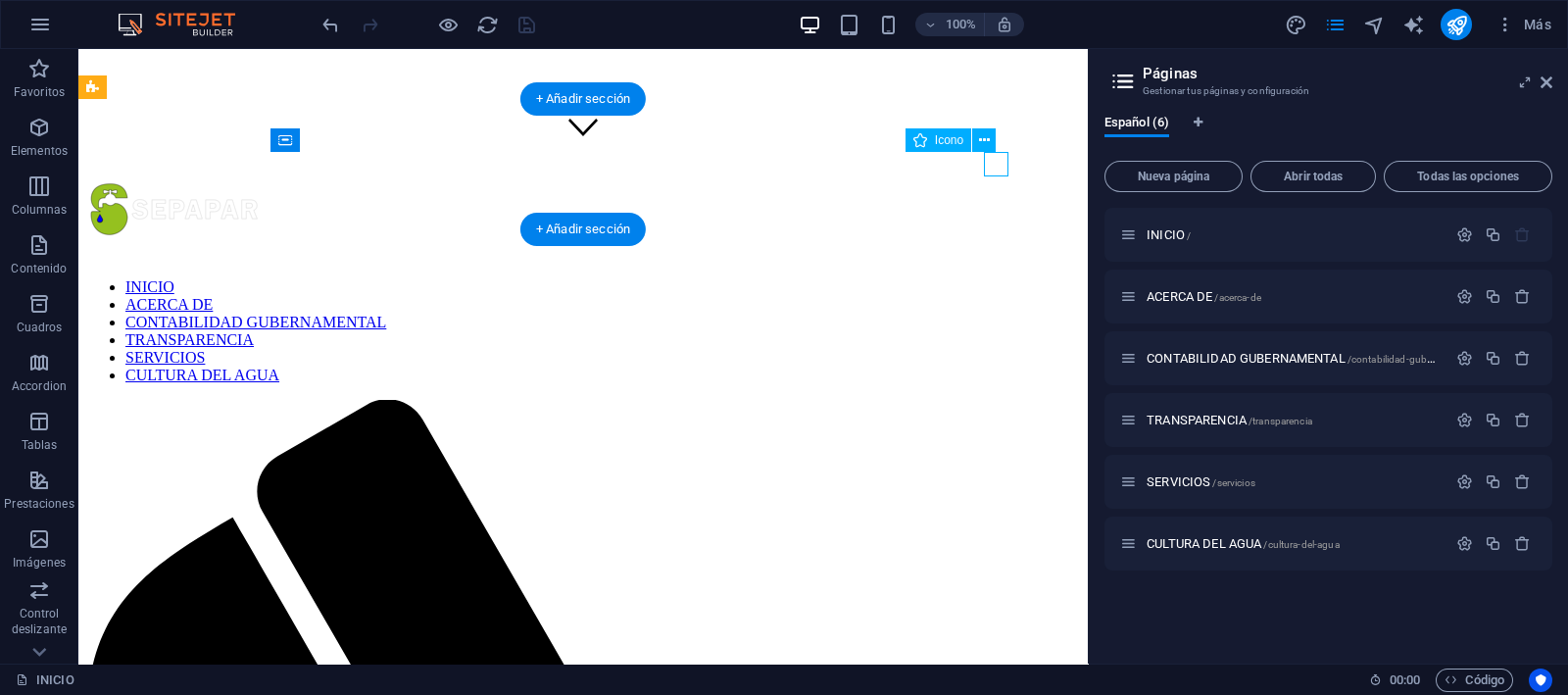 click at bounding box center (575, 1051) 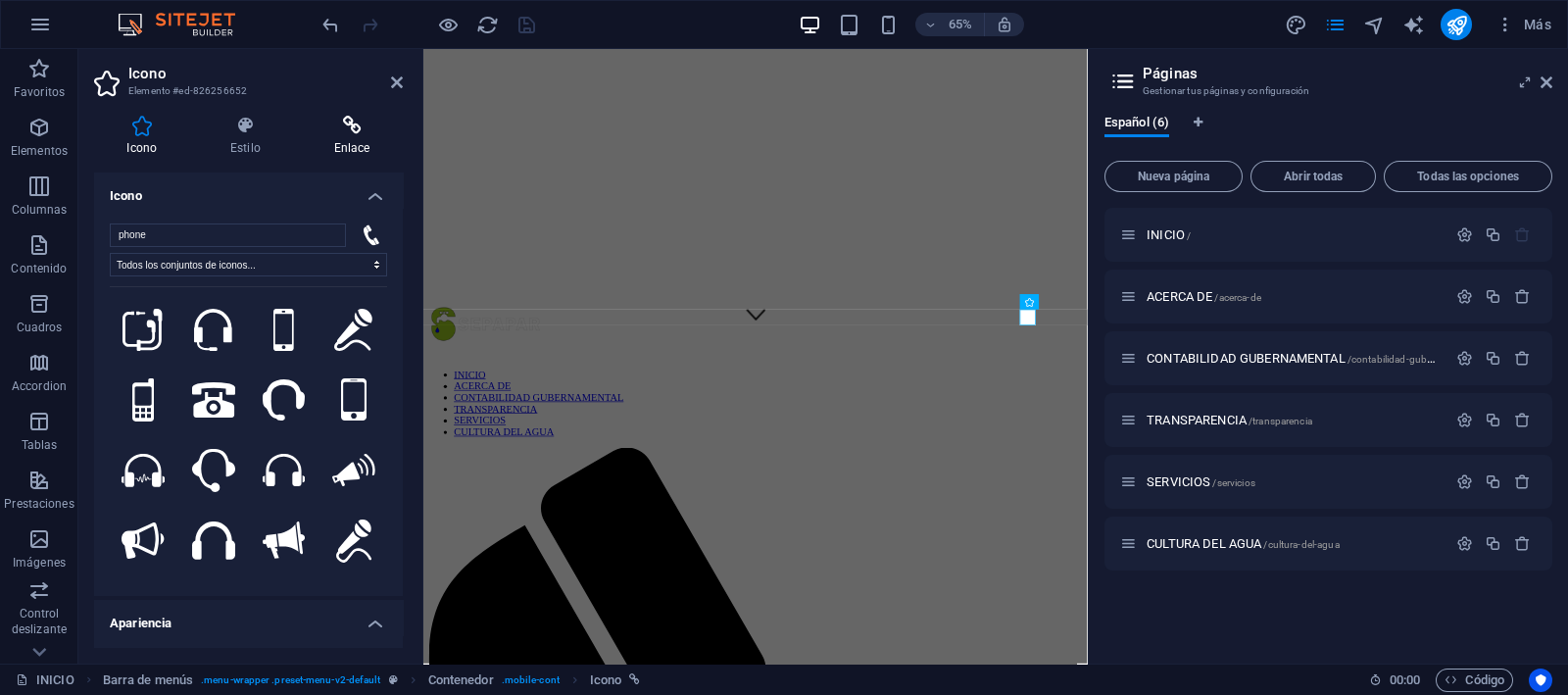 click on "Enlace" at bounding box center [352, 136] 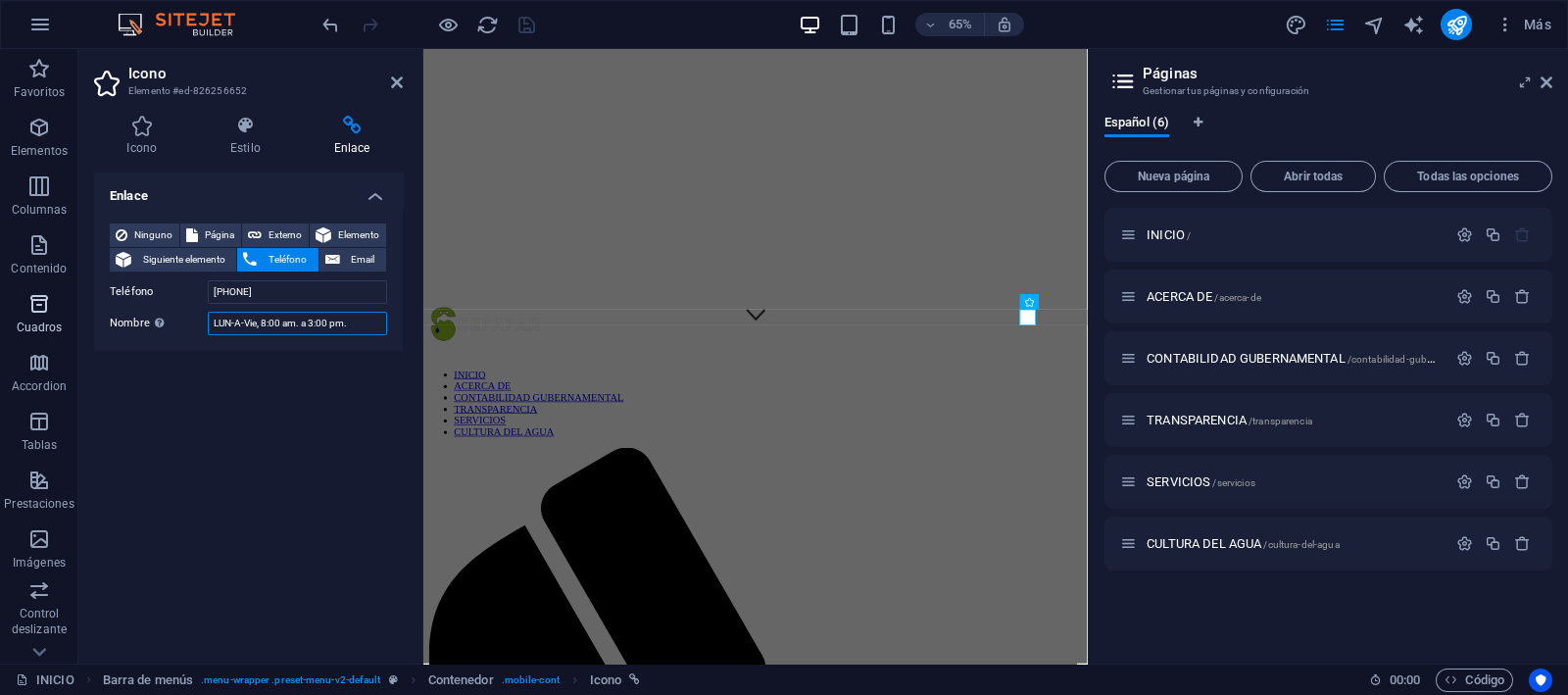 drag, startPoint x: 360, startPoint y: 325, endPoint x: 54, endPoint y: 311, distance: 306.32009 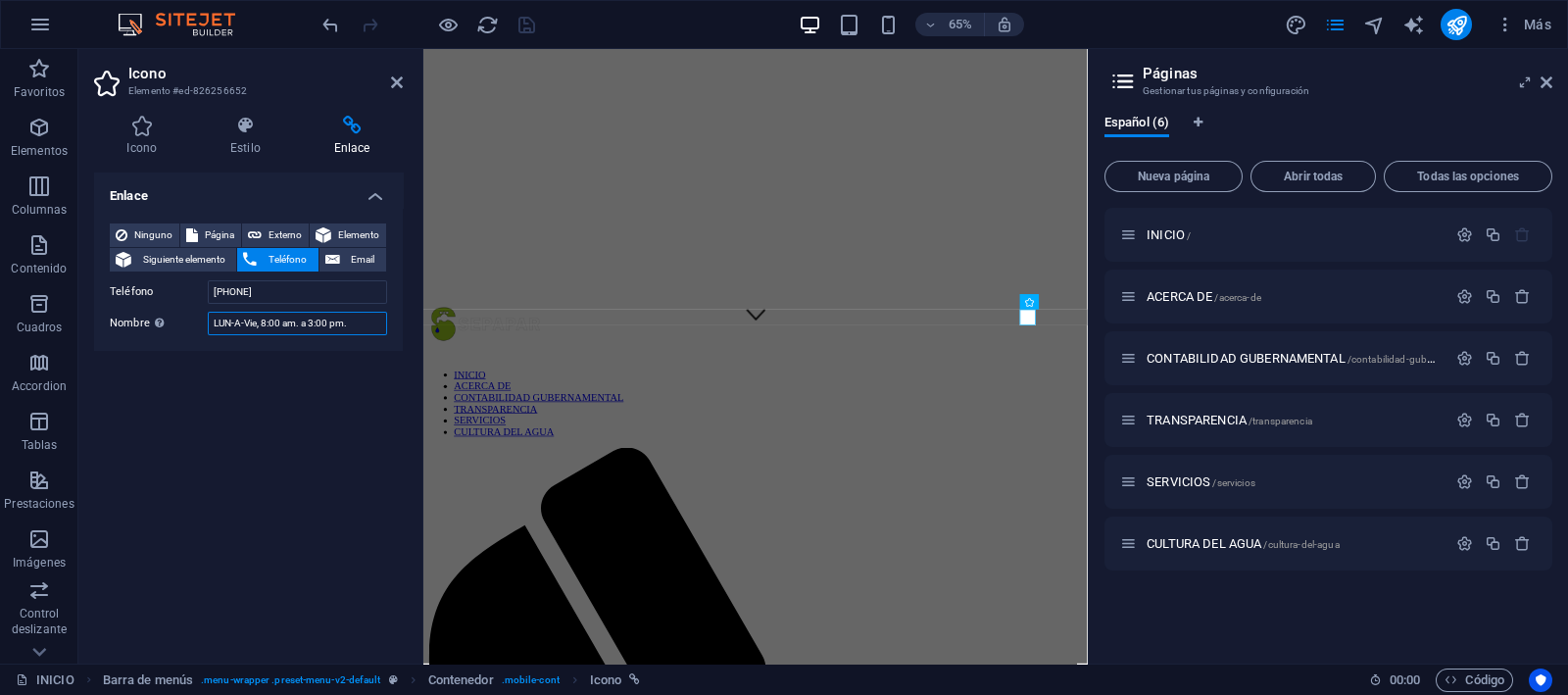click on "LUN-A-Vie, 8:00 am. a 3:00 pm." at bounding box center [297, 323] 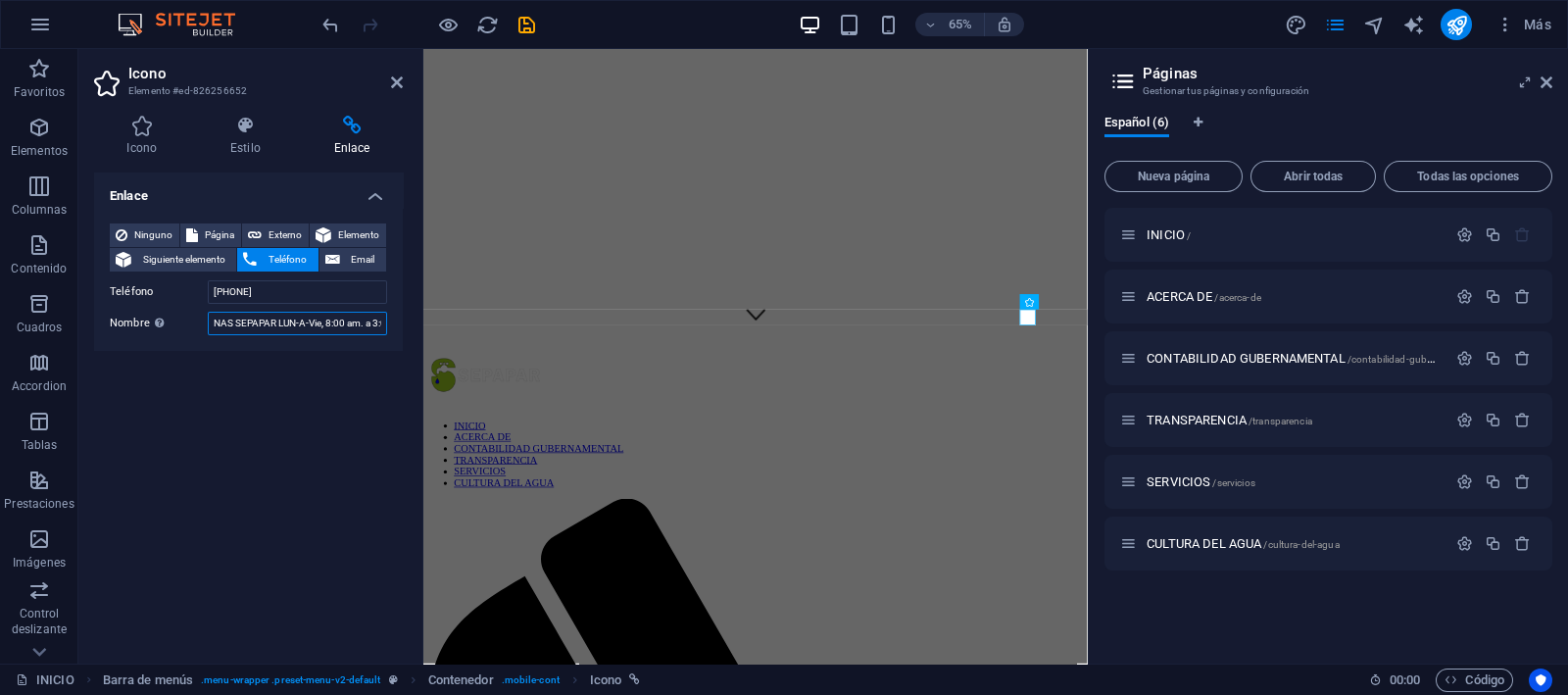 scroll, scrollTop: 0, scrollLeft: 55, axis: horizontal 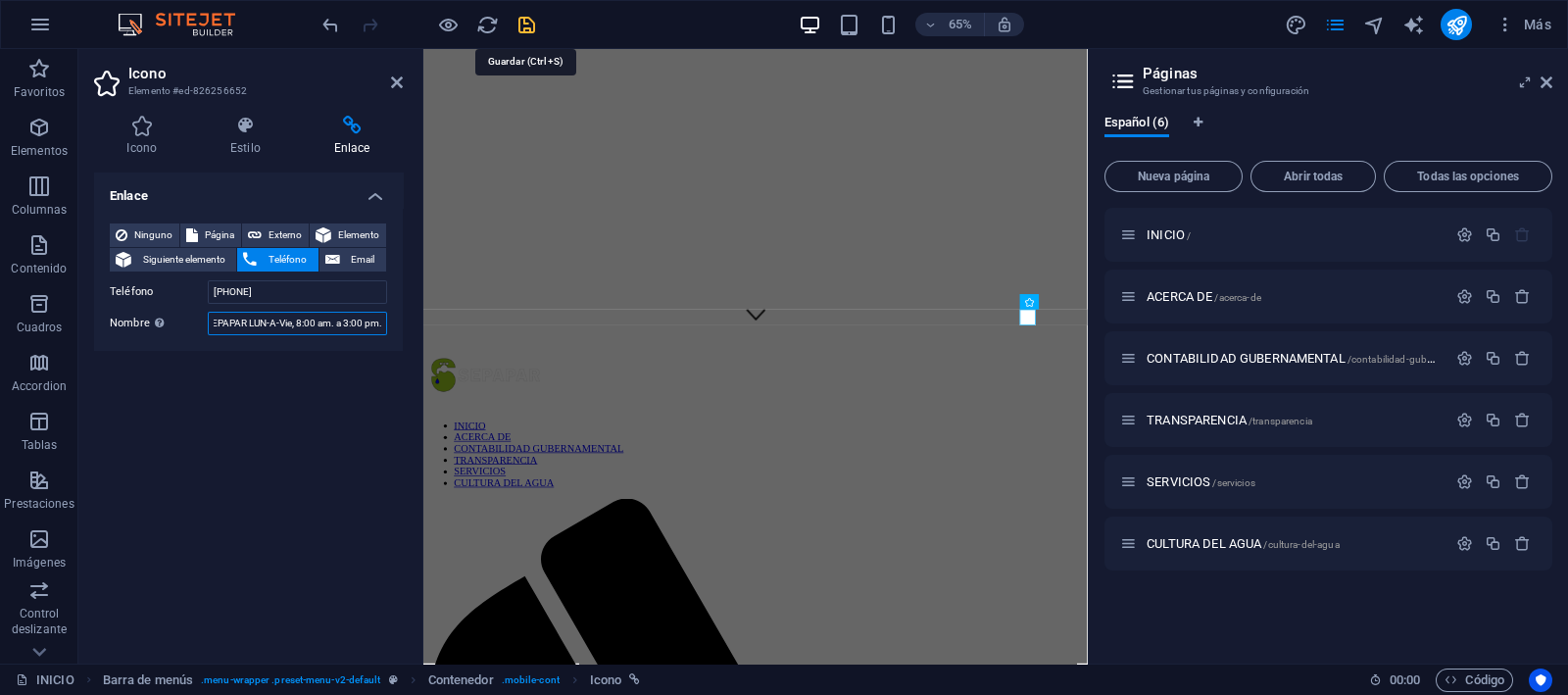 type on "OFICINAS SEPAPAR LUN-A-Vie, 8:00 am. a 3:00 pm." 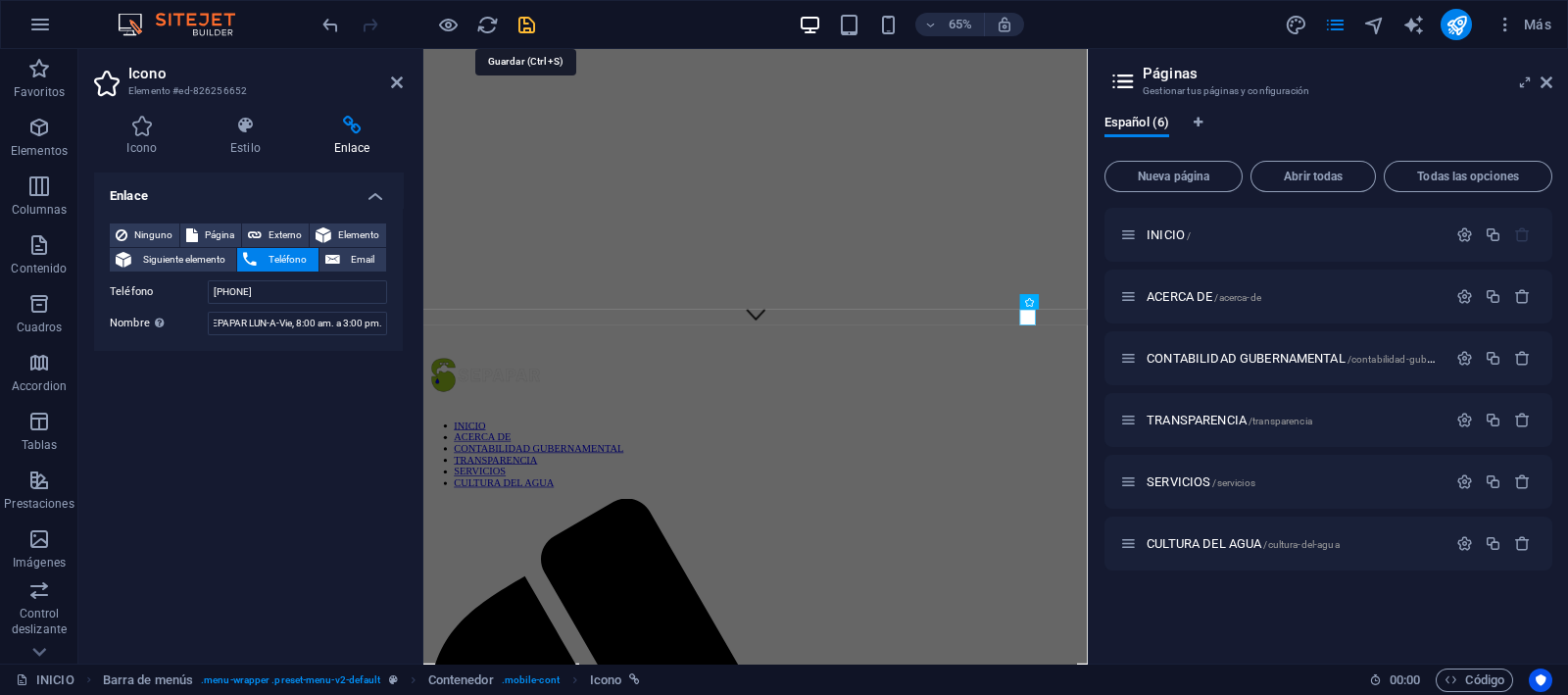 scroll, scrollTop: 0, scrollLeft: 0, axis: both 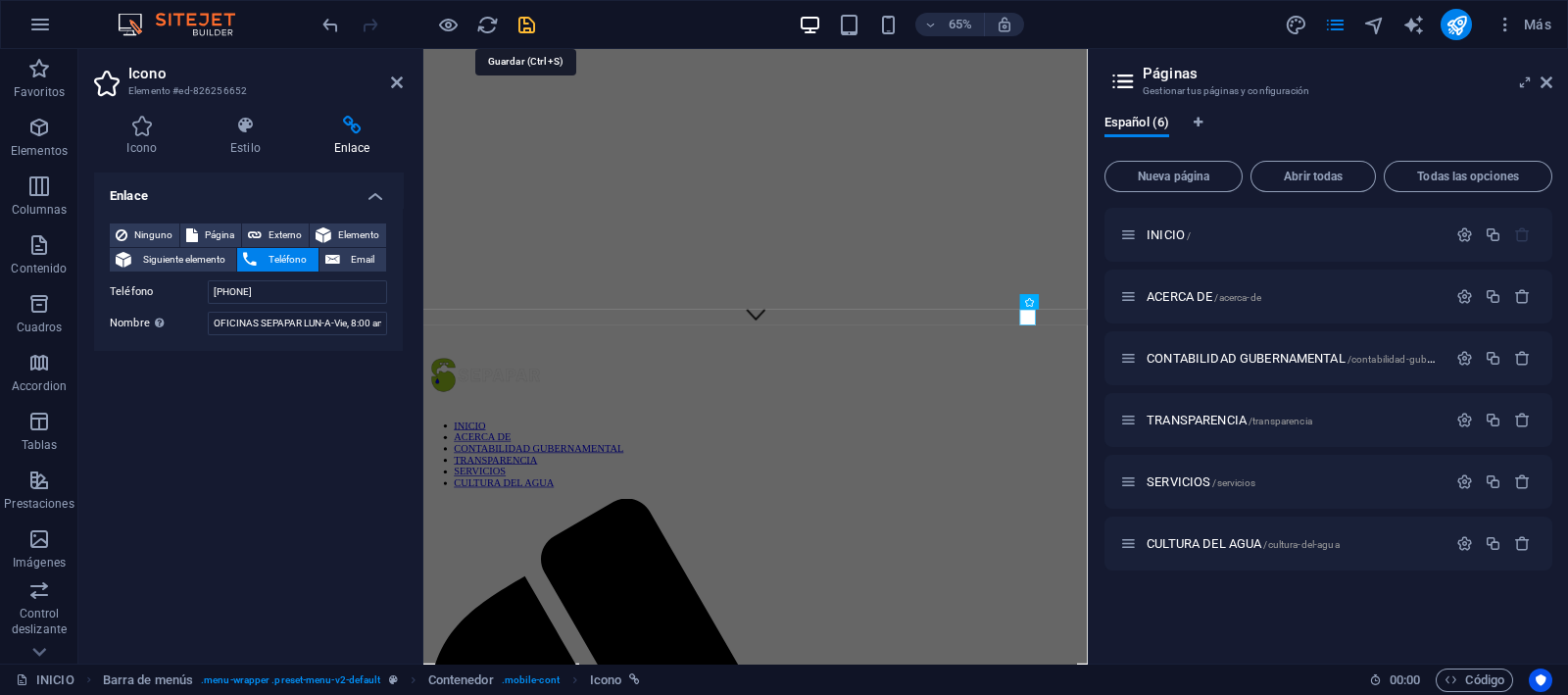 click at bounding box center (526, 25) 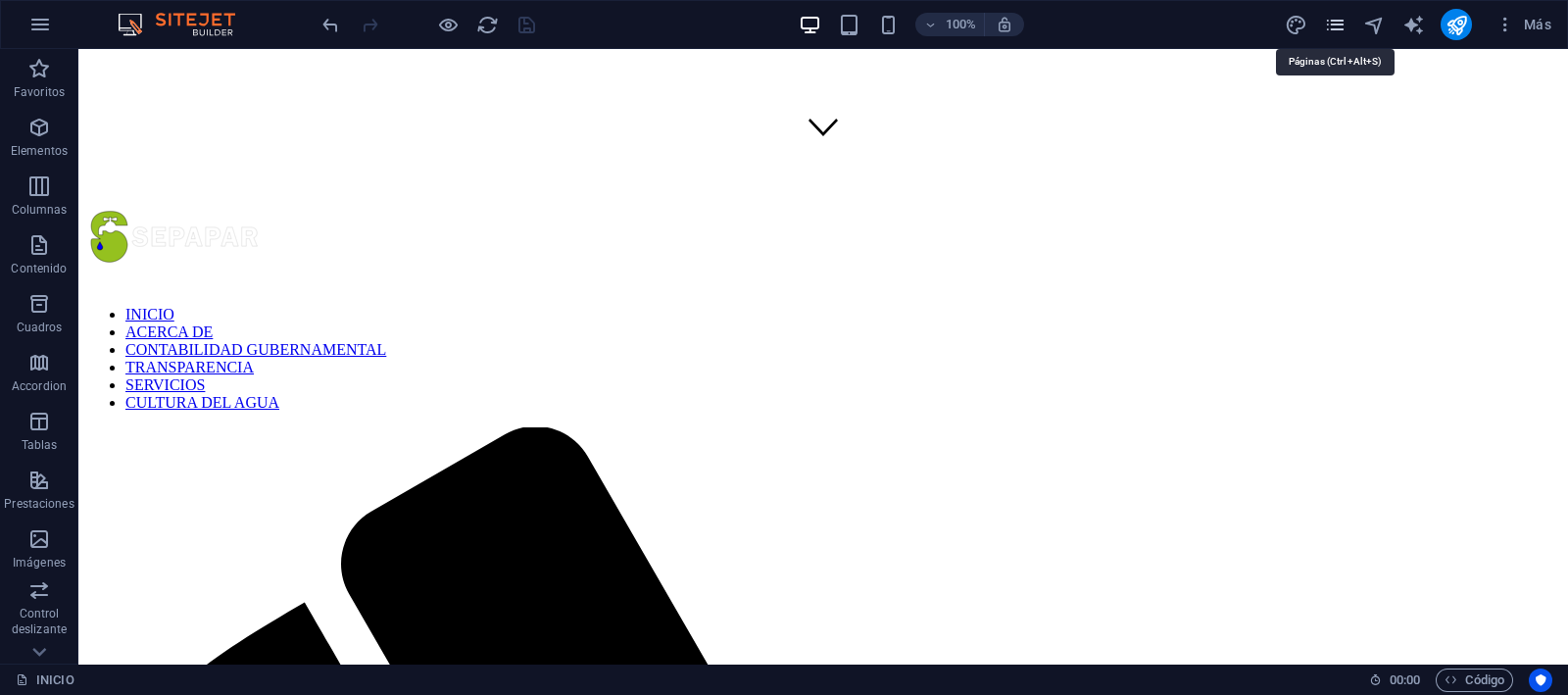 click at bounding box center [1335, 25] 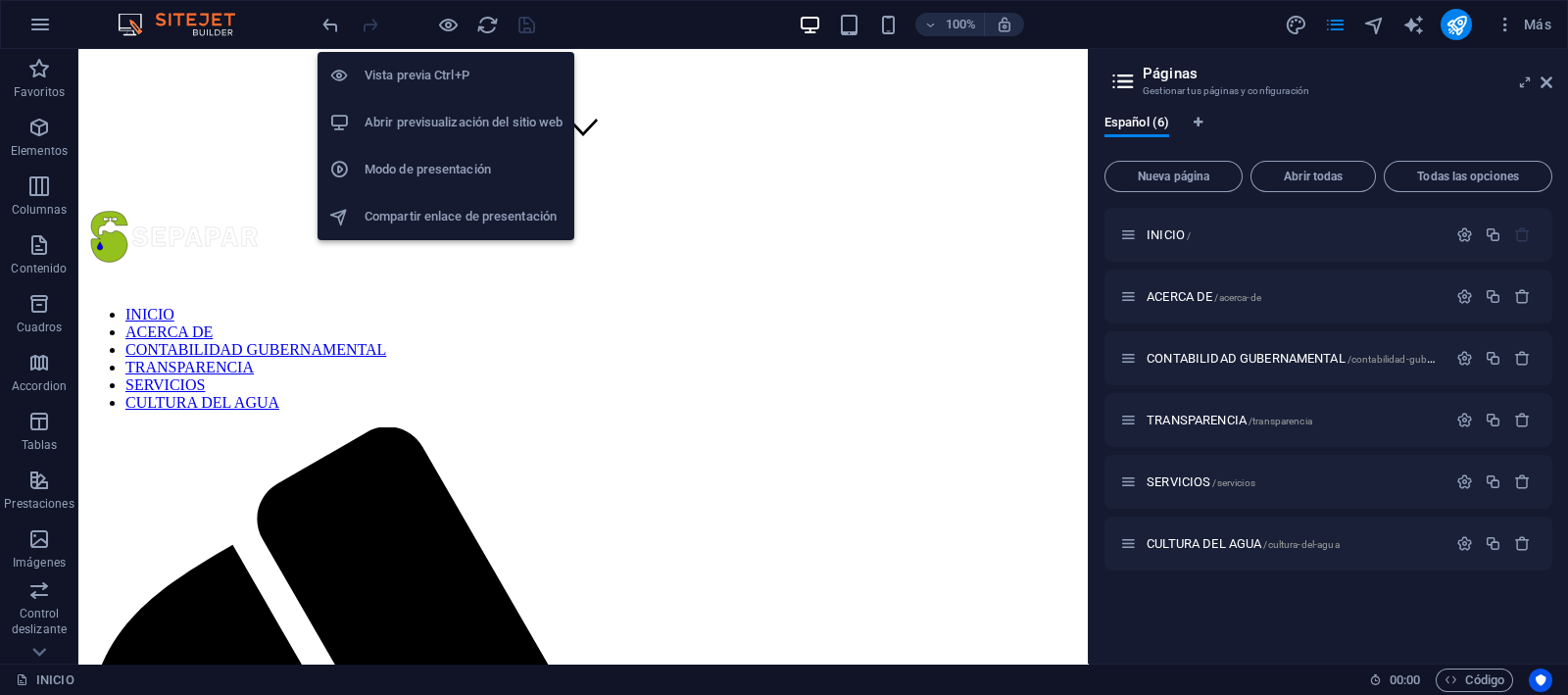 drag, startPoint x: 447, startPoint y: 26, endPoint x: 449, endPoint y: 161, distance: 135.0148 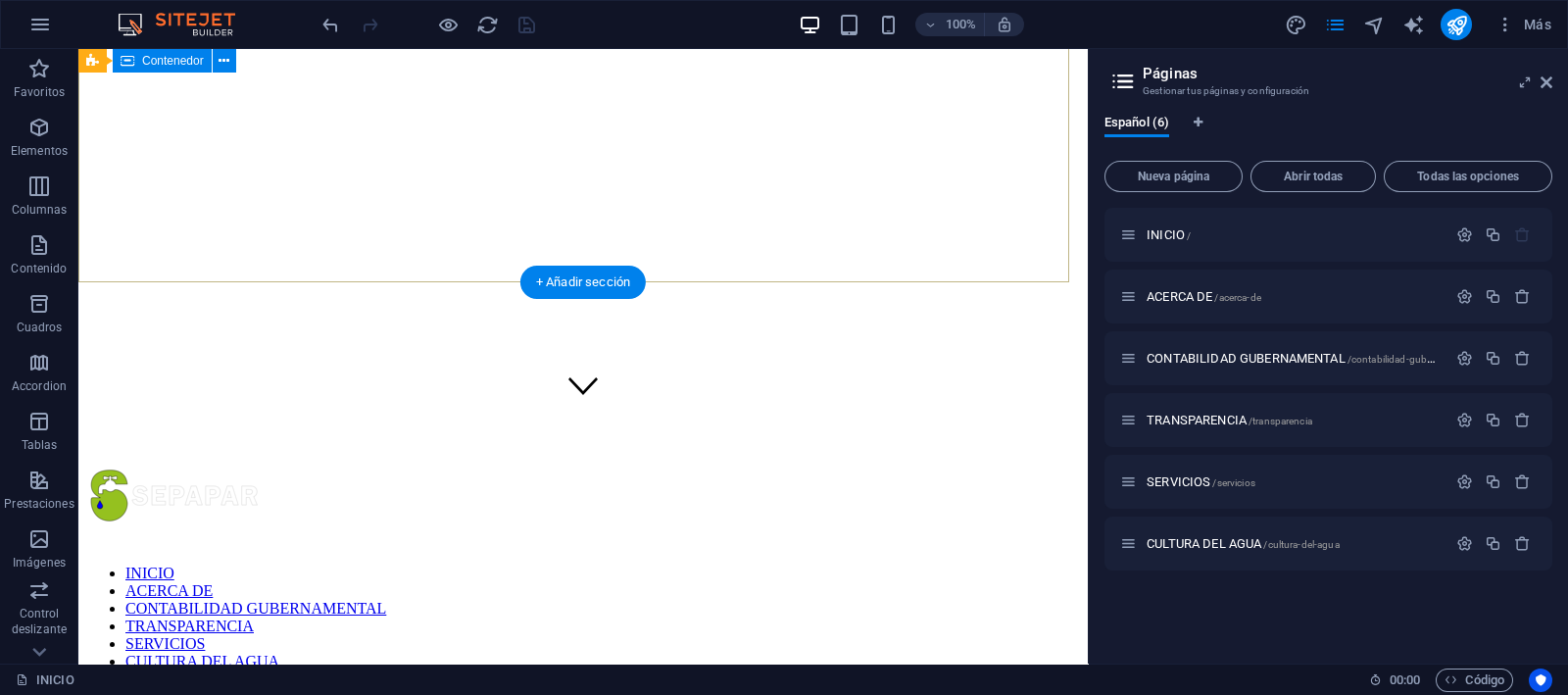 scroll, scrollTop: 135, scrollLeft: 0, axis: vertical 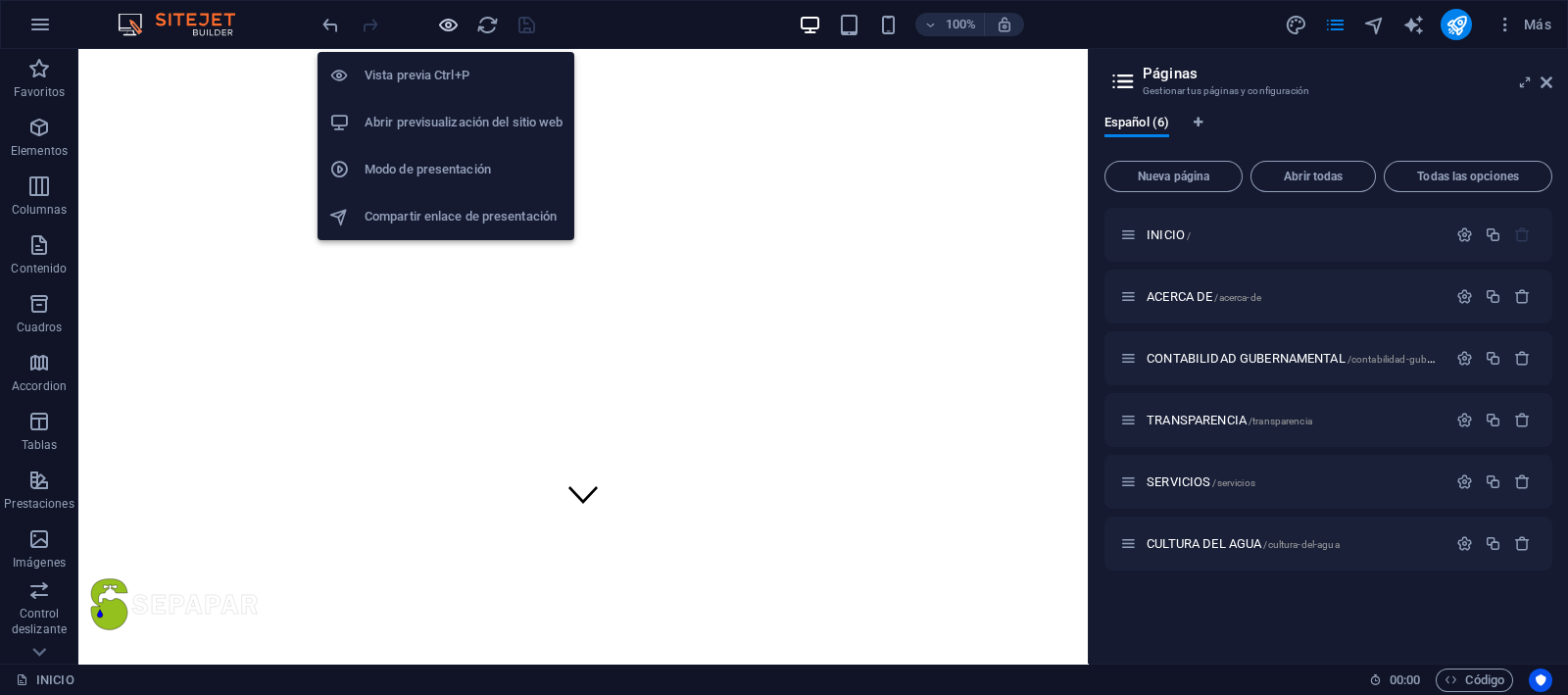 click at bounding box center (448, 25) 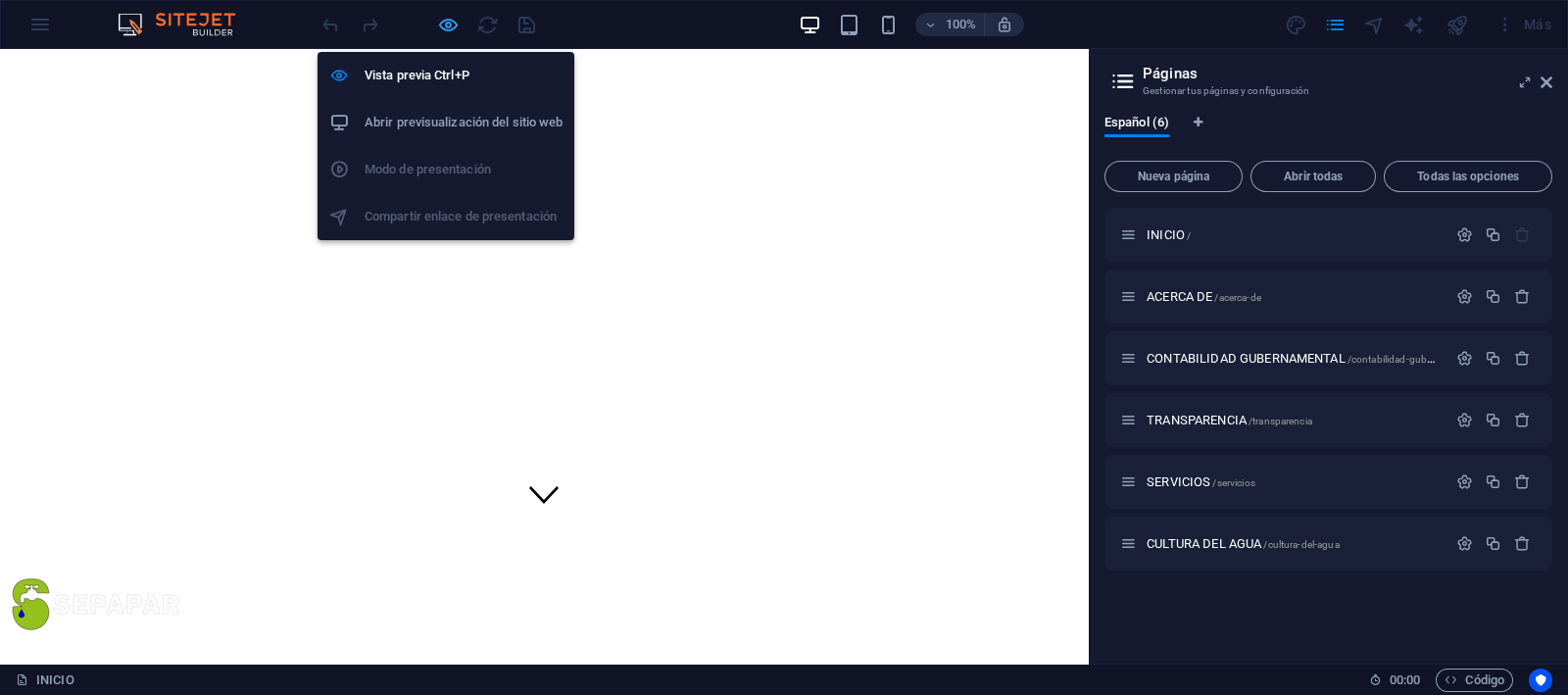 click at bounding box center (448, 25) 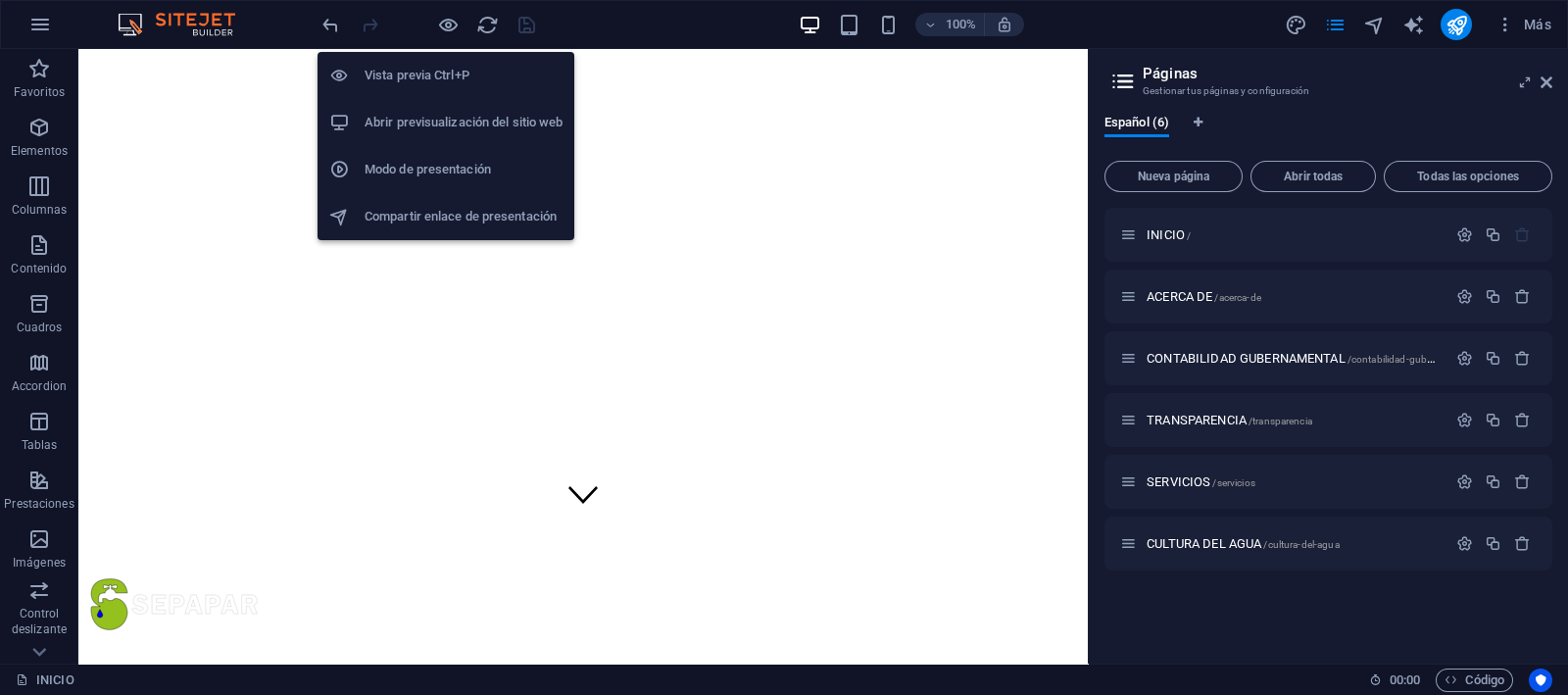 click on "Compartir enlace de presentación" at bounding box center (464, 217) 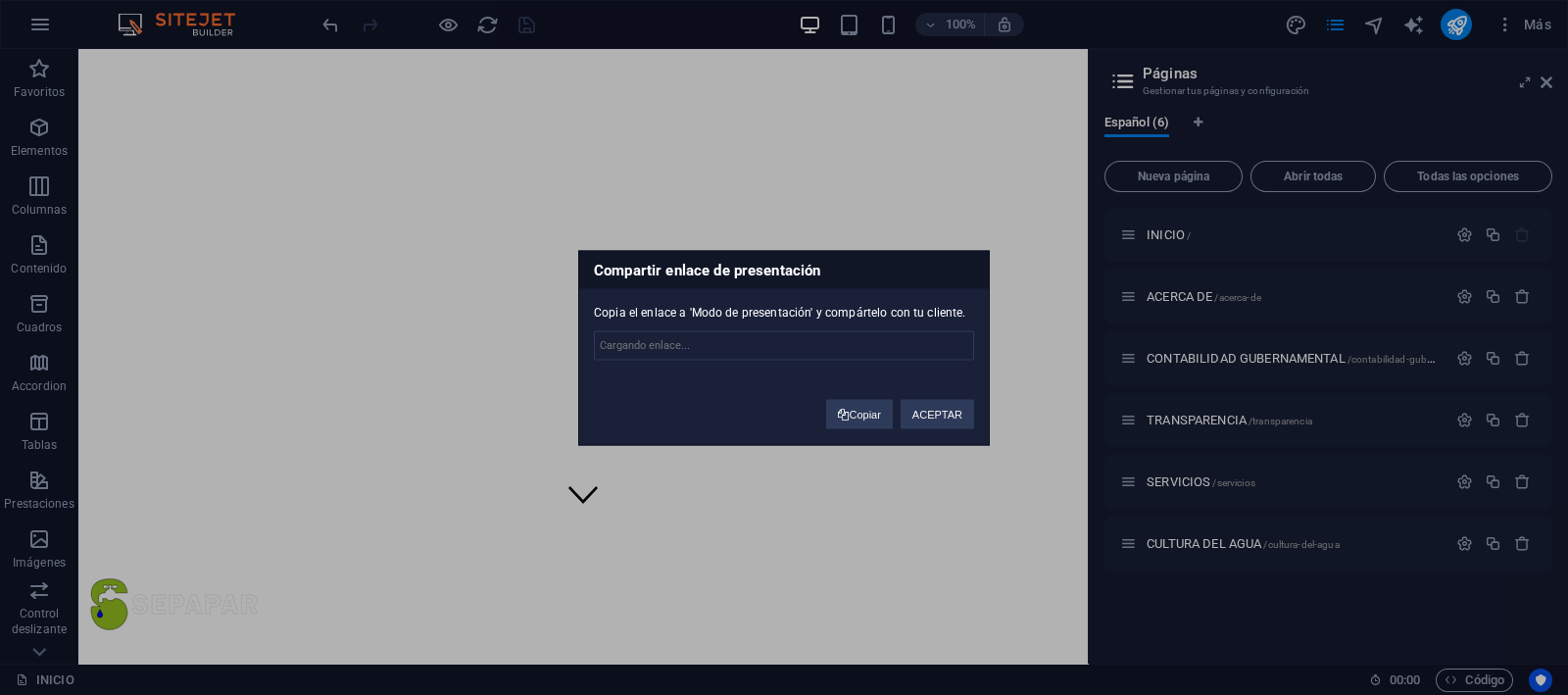 type on "https://cms.sitehub.io/presentation/1894471/a8300b1ca5e4f9122497f0a20a2422c0f8a6200358ced80b7f474abf97b42c67" 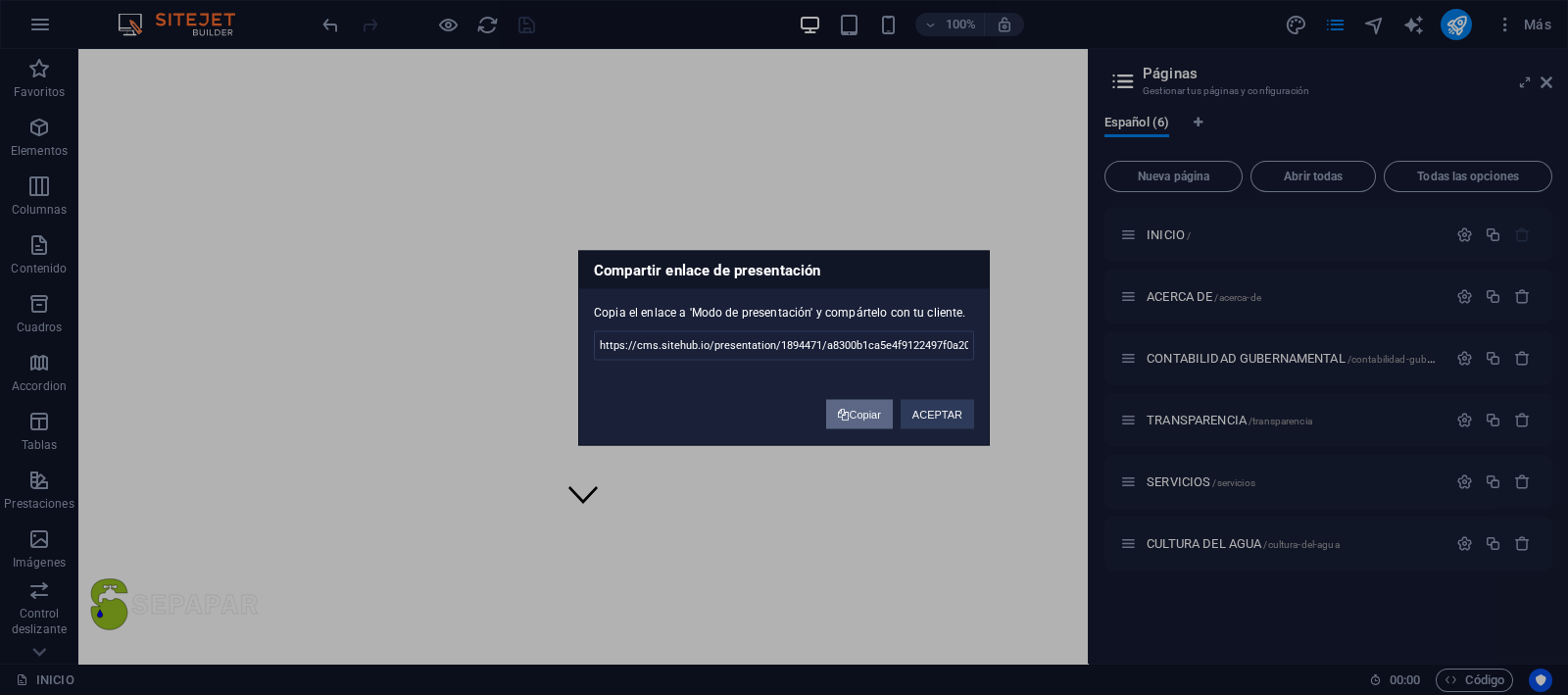 click on "Copiar" at bounding box center [858, 414] 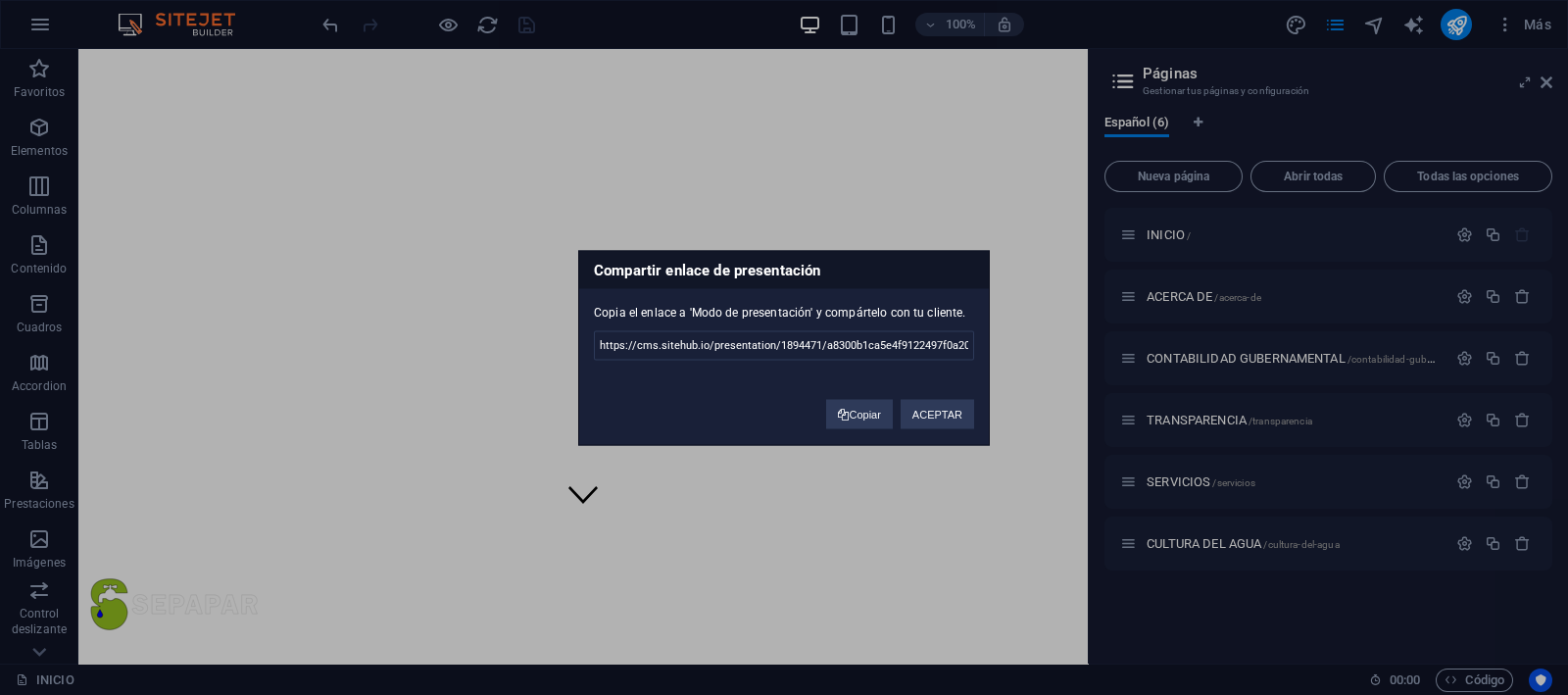 click on "Compartir enlace de presentación Copia el enlace a 'Modo de presentación' y compártelo con tu cliente.
https://cms.sitehub.io/presentation/1894471/a8300b1ca5e4f9122497f0a20a2422c0f8a6200358ced80b7f474abf97b42c67
Enlace copiado
Copiar ACEPTAR" at bounding box center (784, 347) 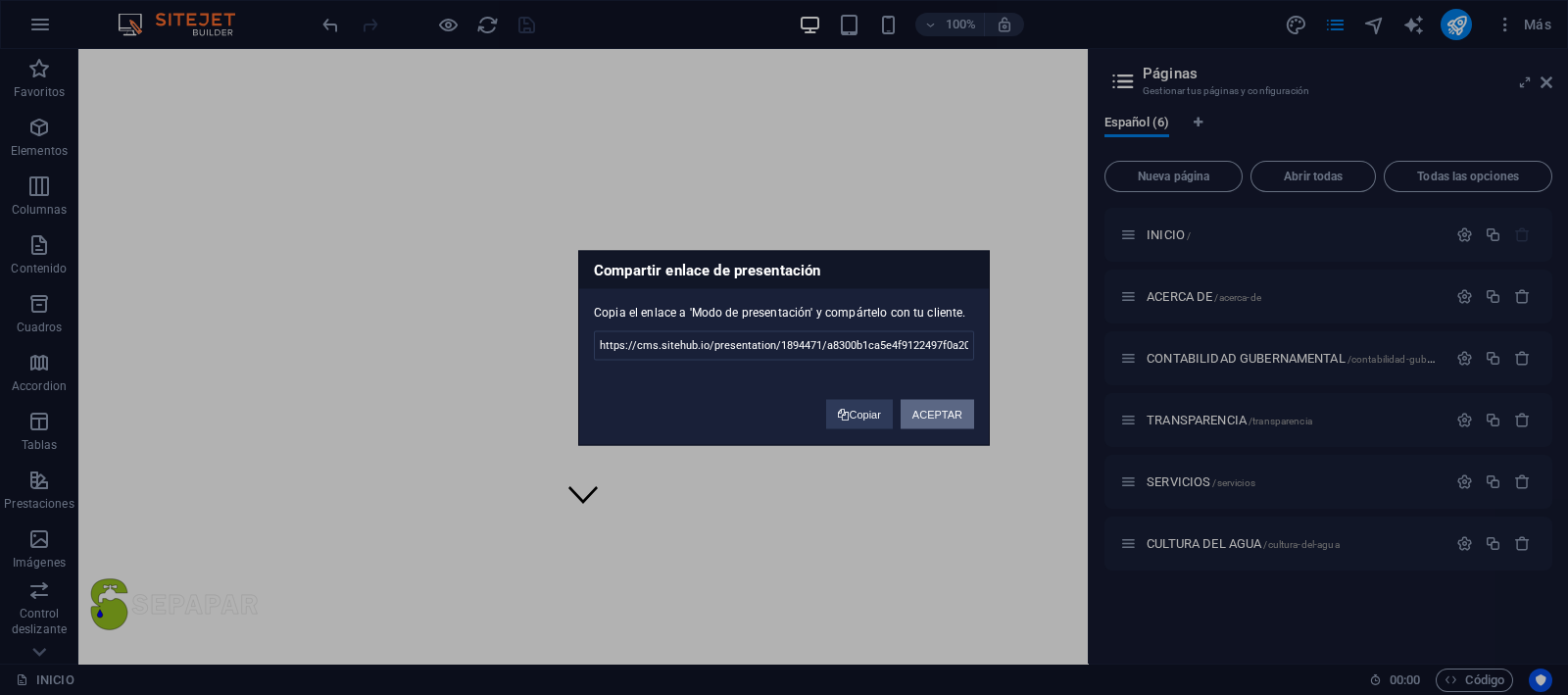 click on "ACEPTAR" at bounding box center [937, 414] 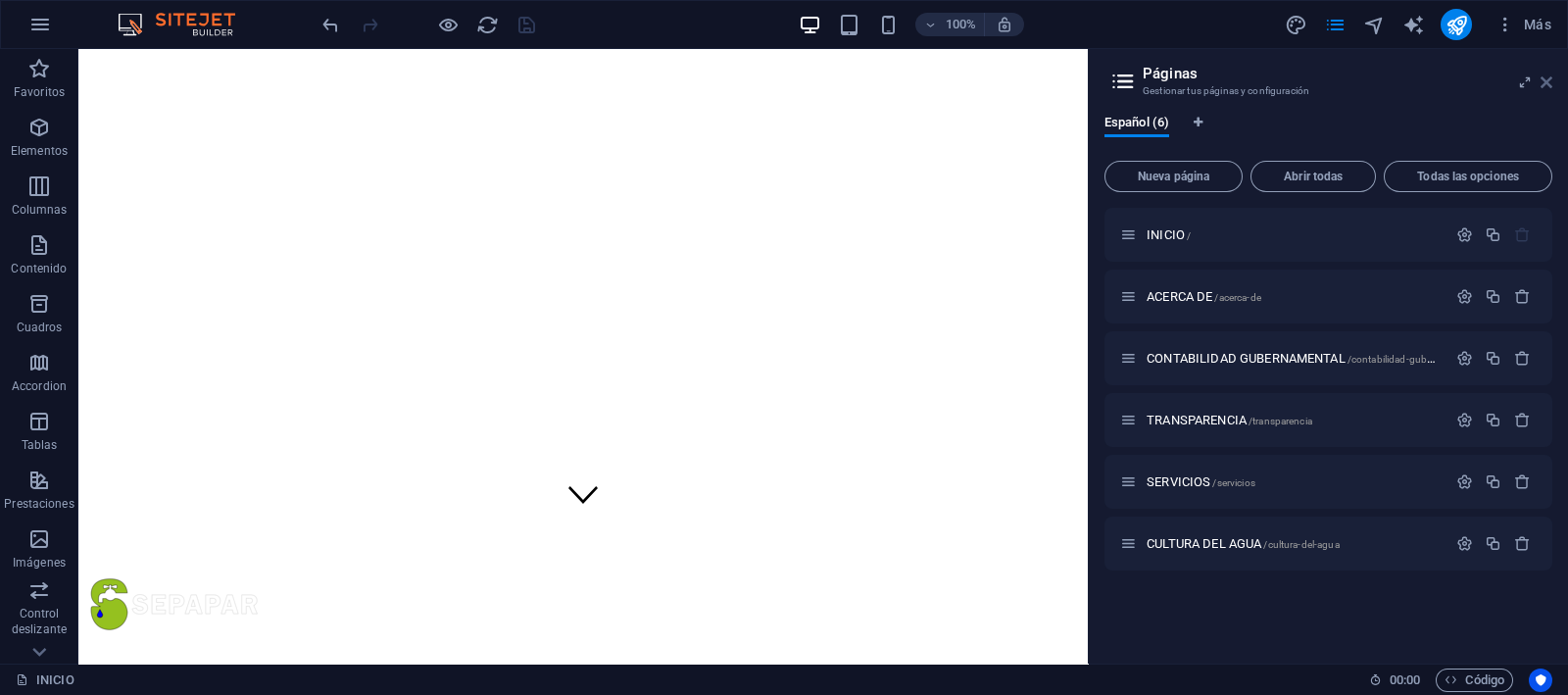click at bounding box center [1546, 82] 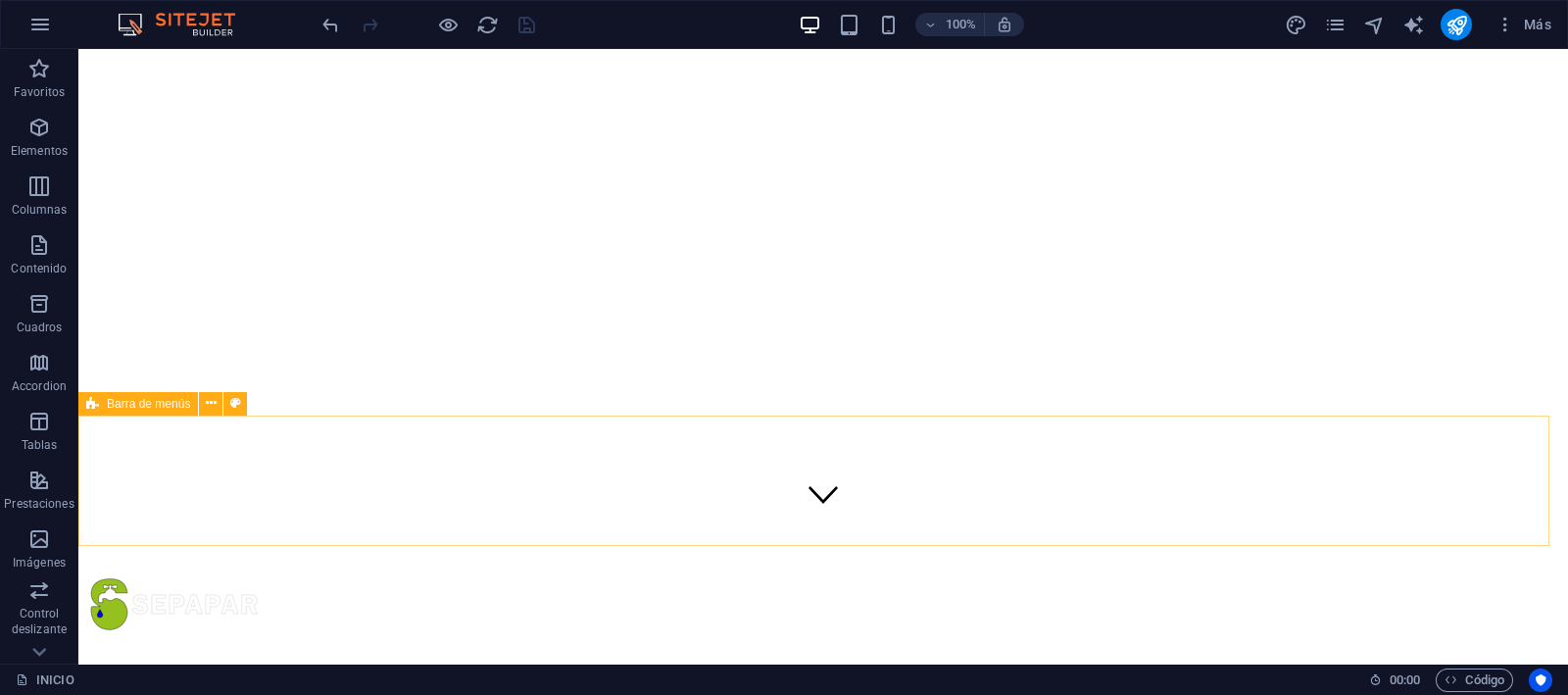 scroll, scrollTop: 258, scrollLeft: 0, axis: vertical 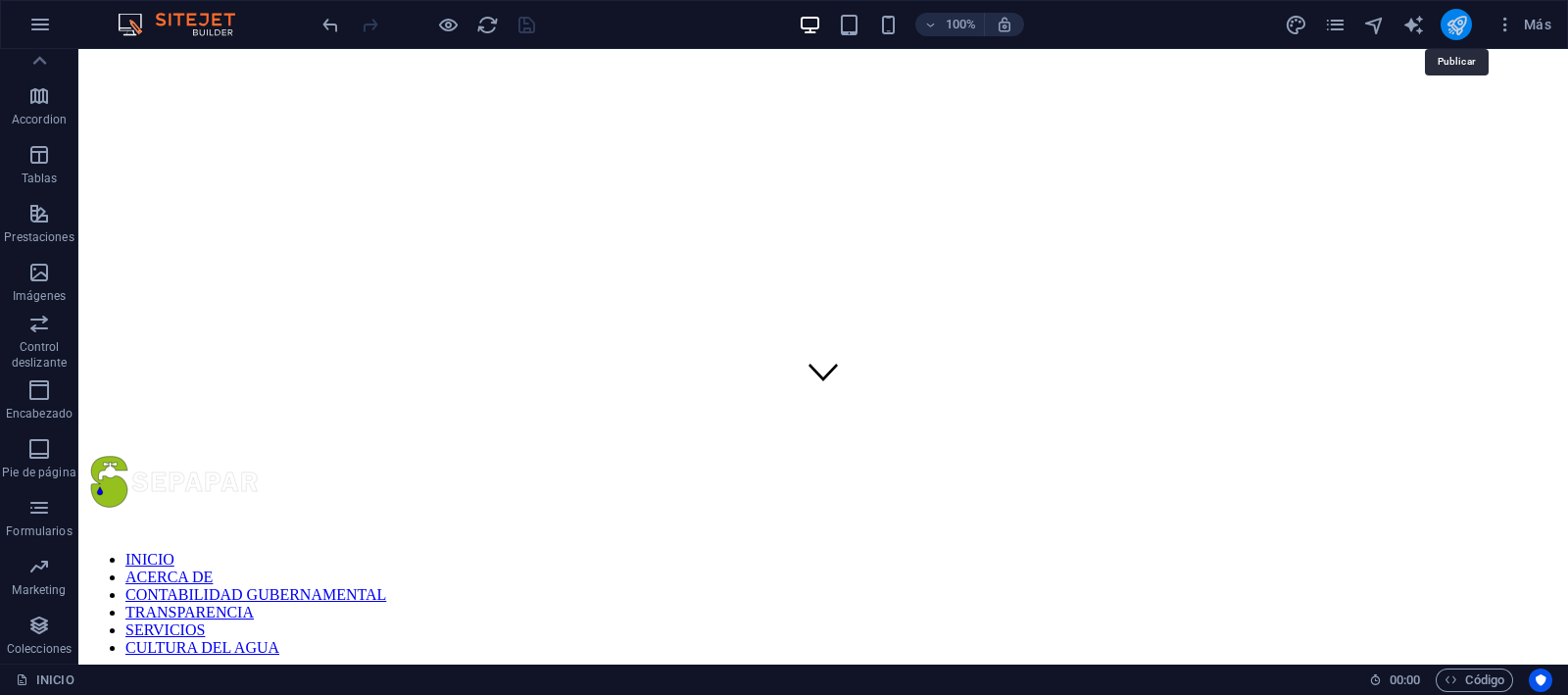 click at bounding box center [1456, 25] 